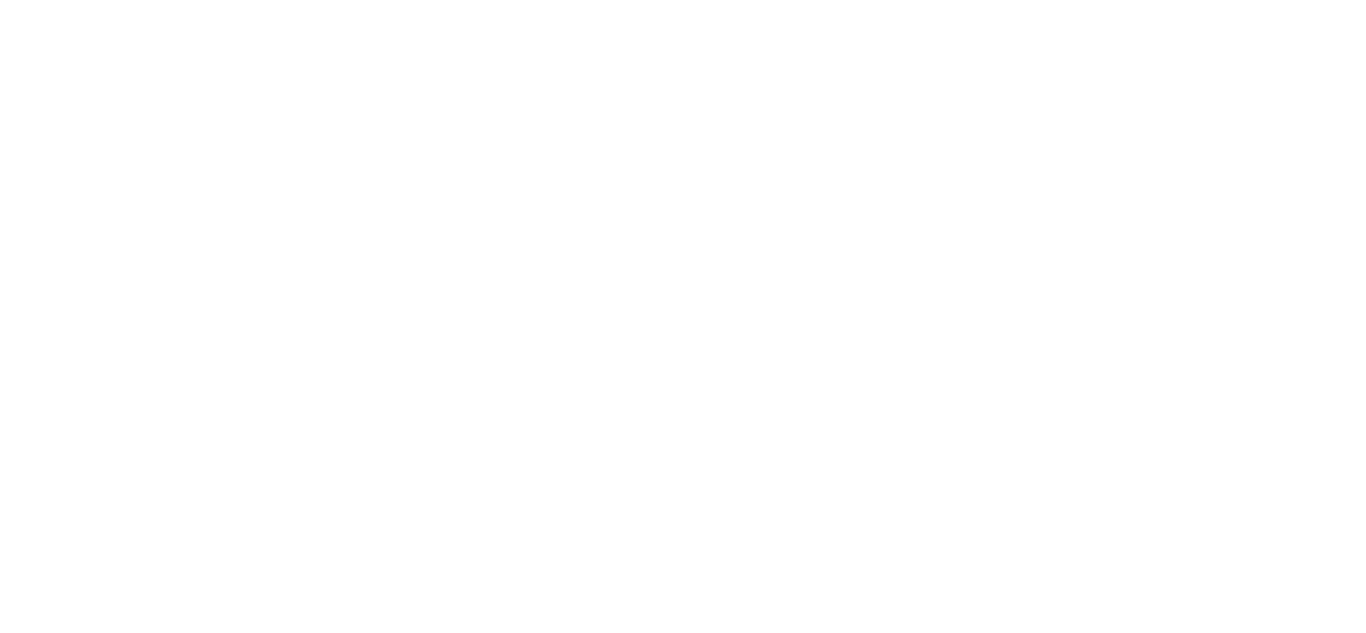 scroll, scrollTop: 0, scrollLeft: 0, axis: both 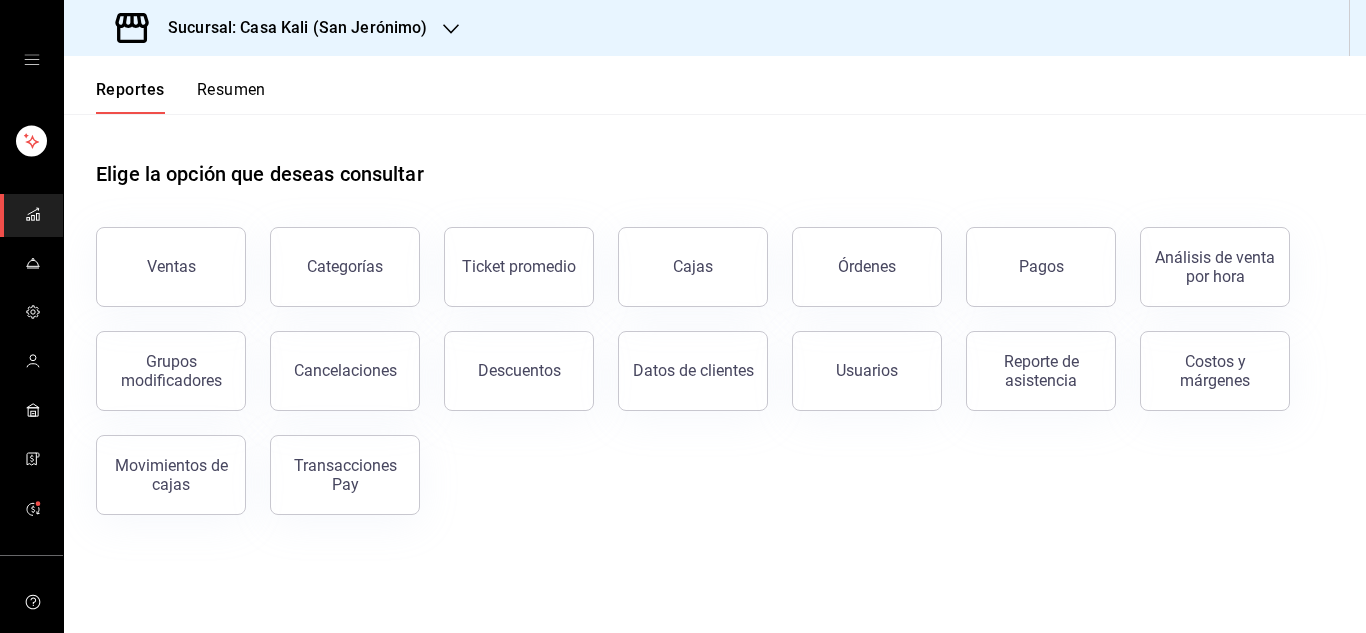 click on "Sucursal: Casa Kali (San Jerónimo)" at bounding box center [289, 28] 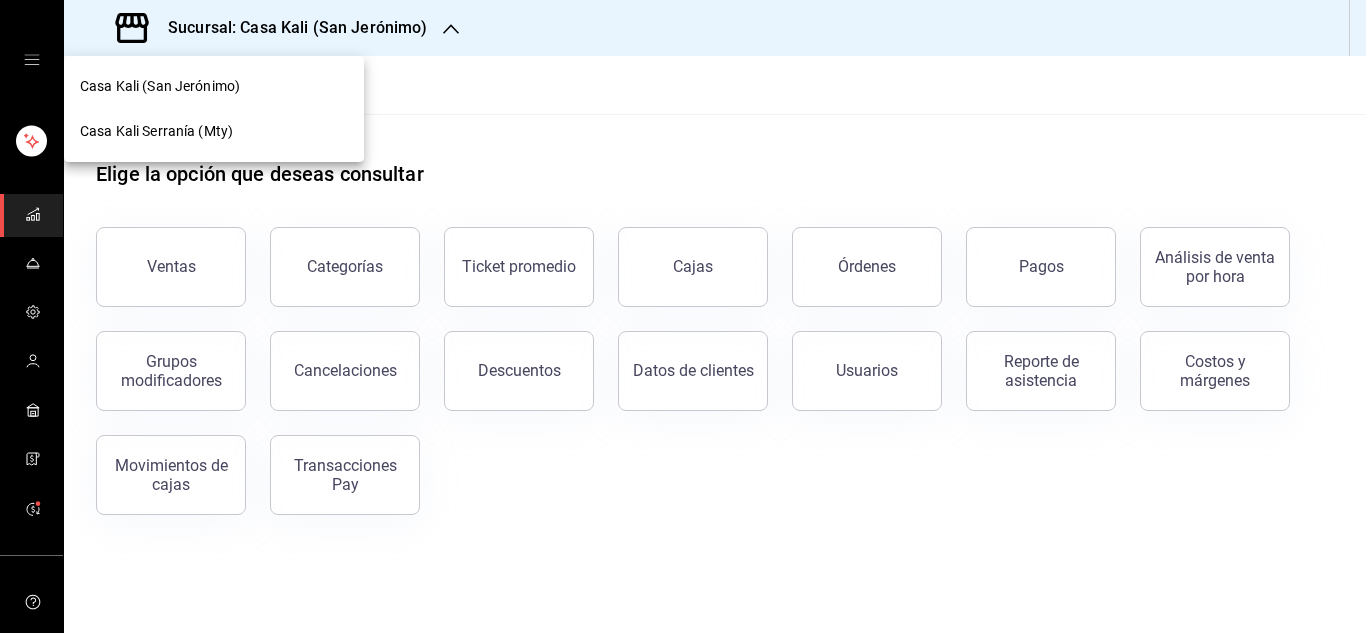 click on "Casa Kali Serranía (Mty)" at bounding box center [156, 131] 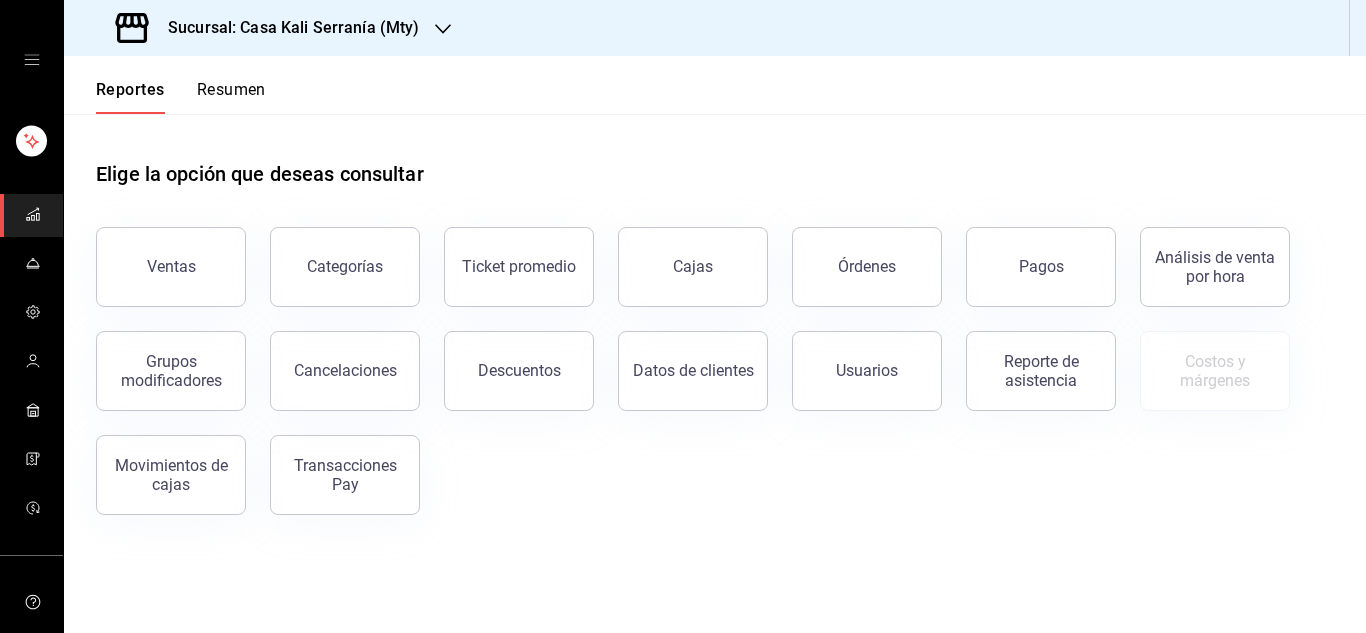 click 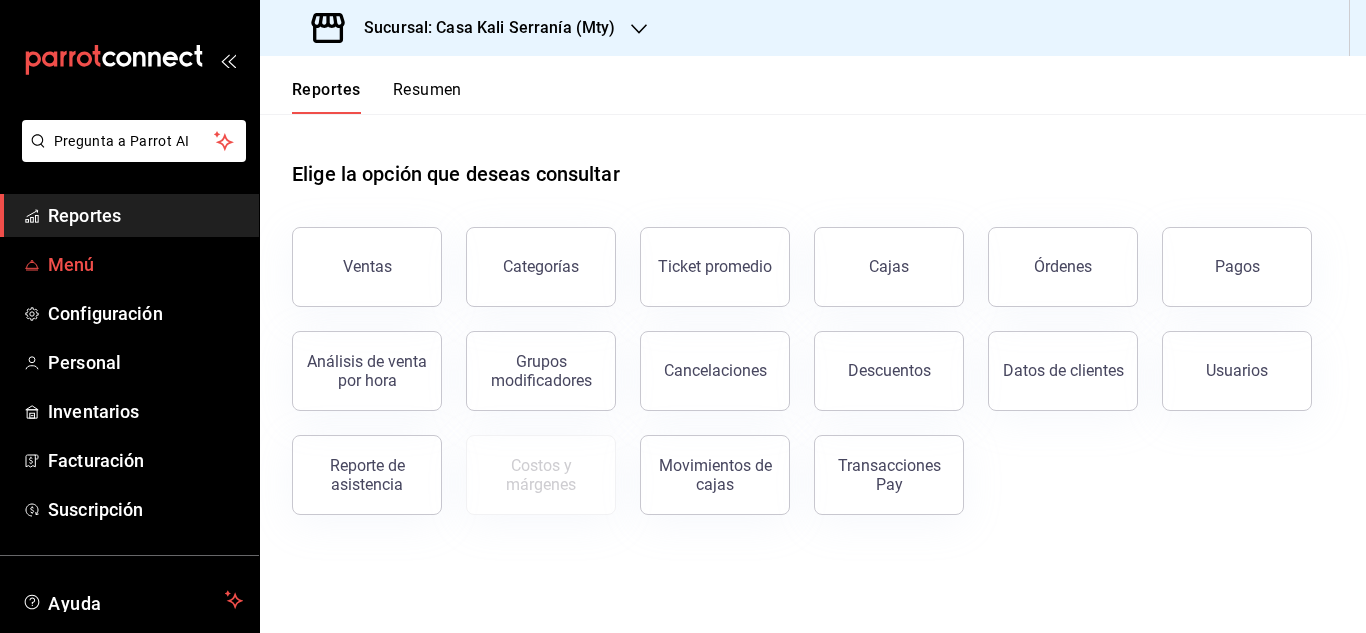 click on "Menú" at bounding box center [145, 264] 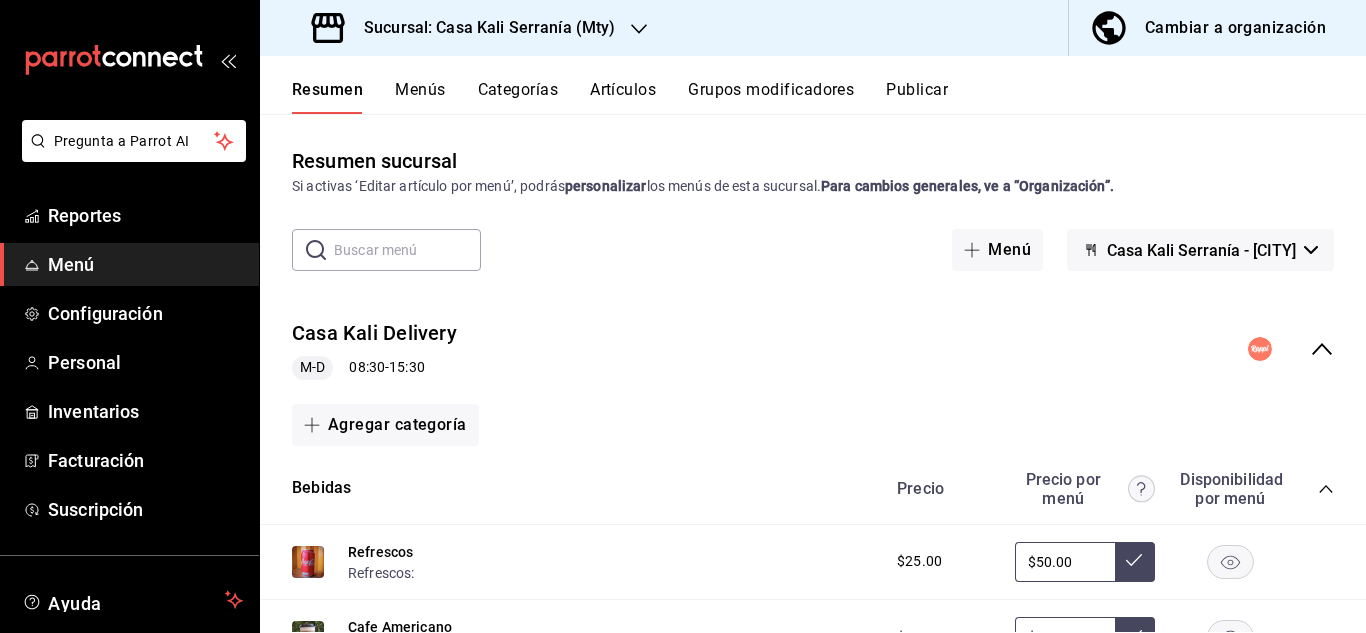 click 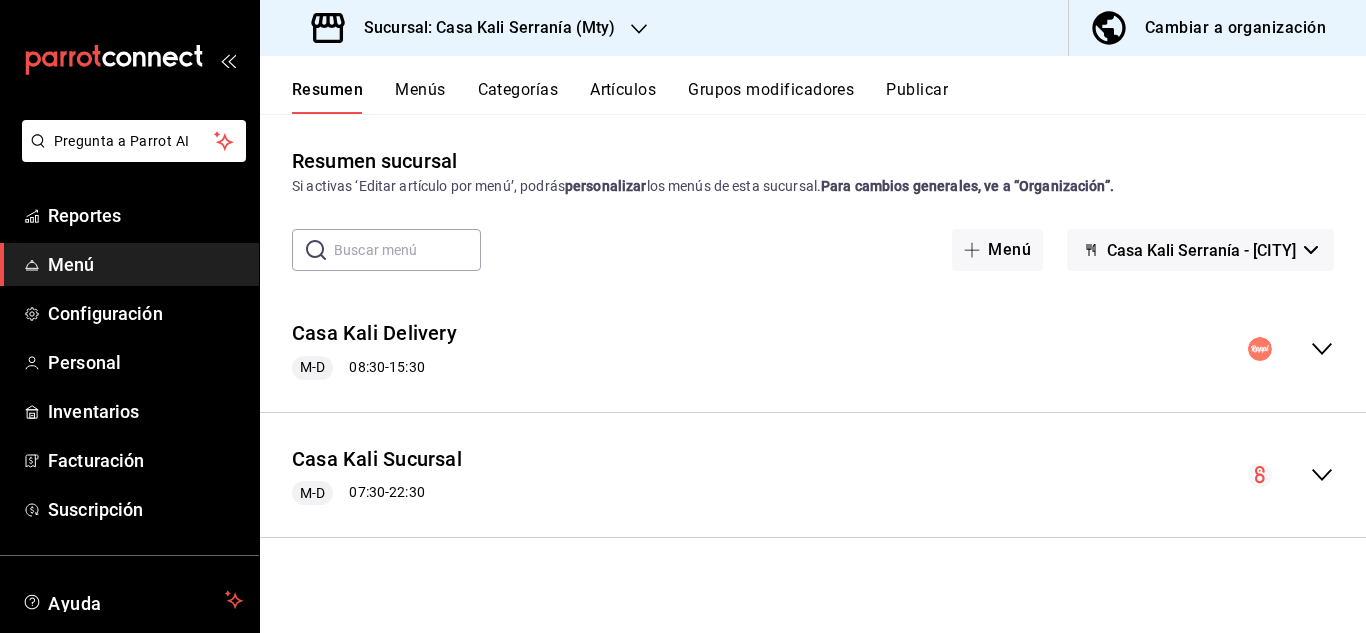 click 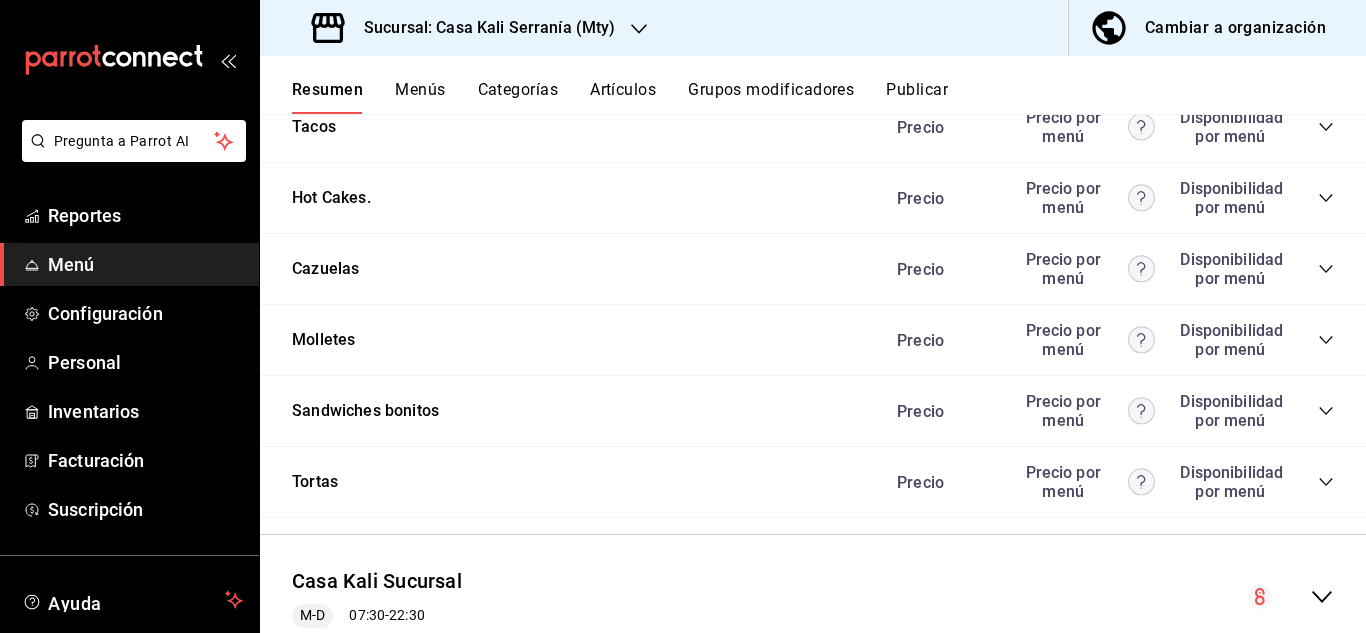 scroll, scrollTop: 1955, scrollLeft: 0, axis: vertical 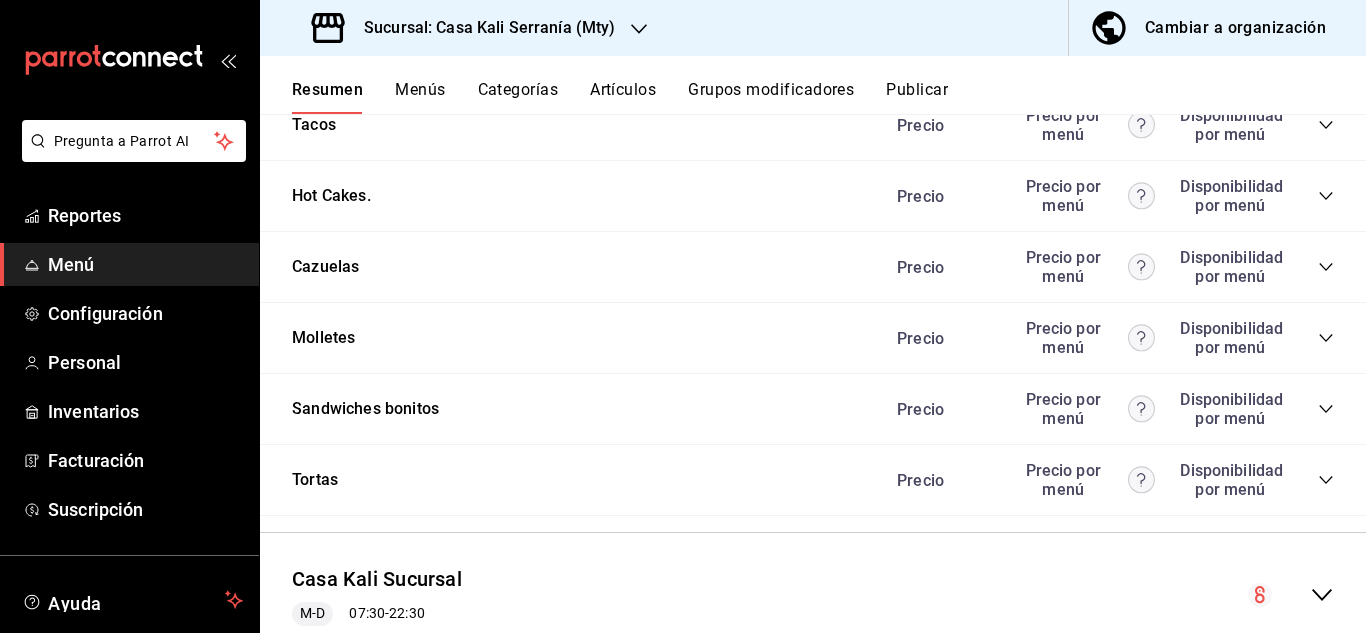 click 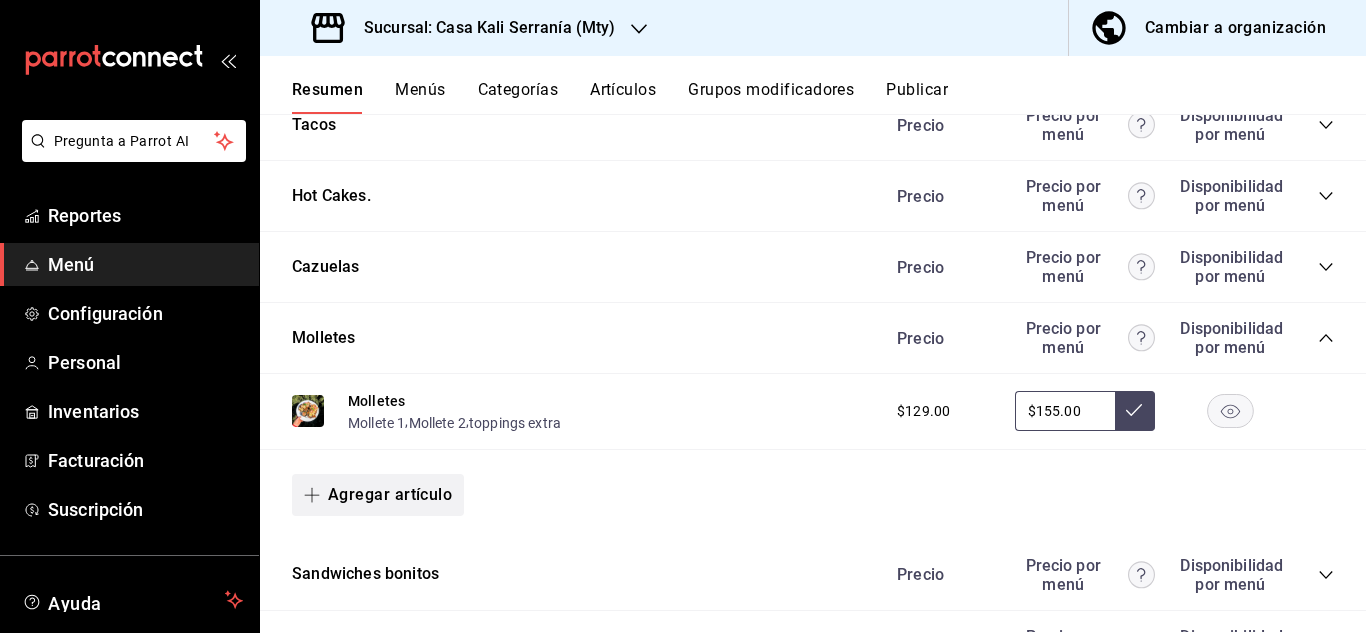 click on "Agregar artículo" at bounding box center [378, 495] 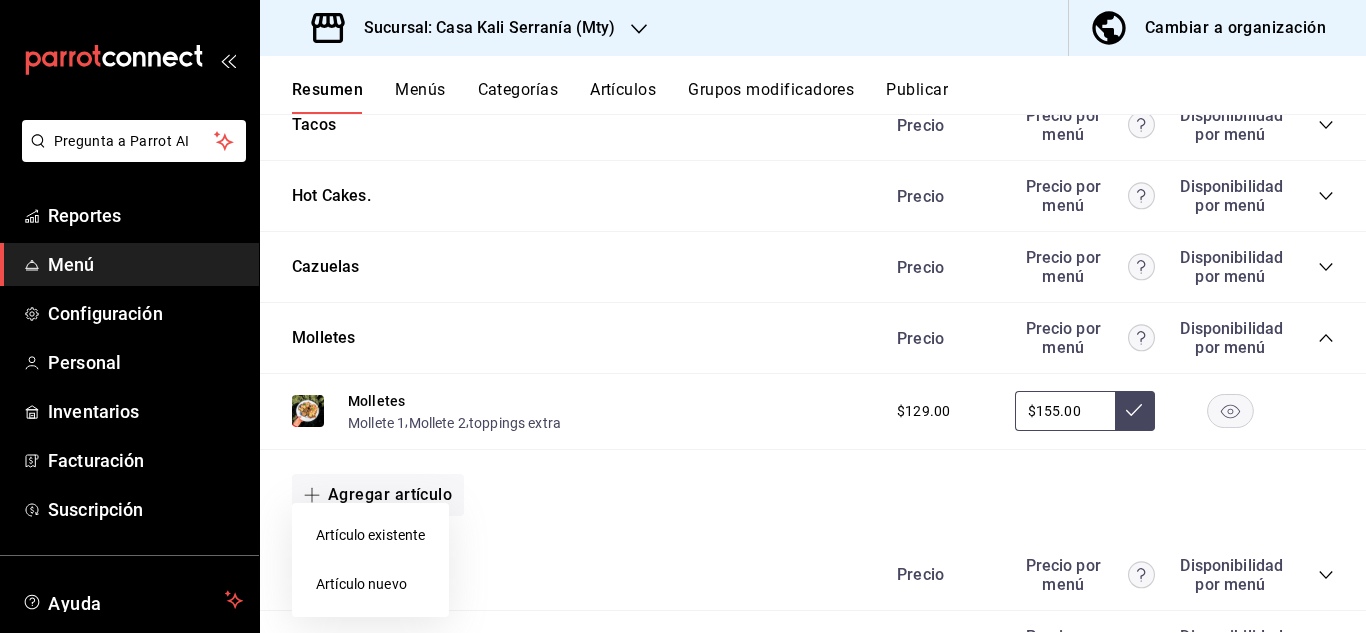 click on "Artículo existente" at bounding box center (370, 535) 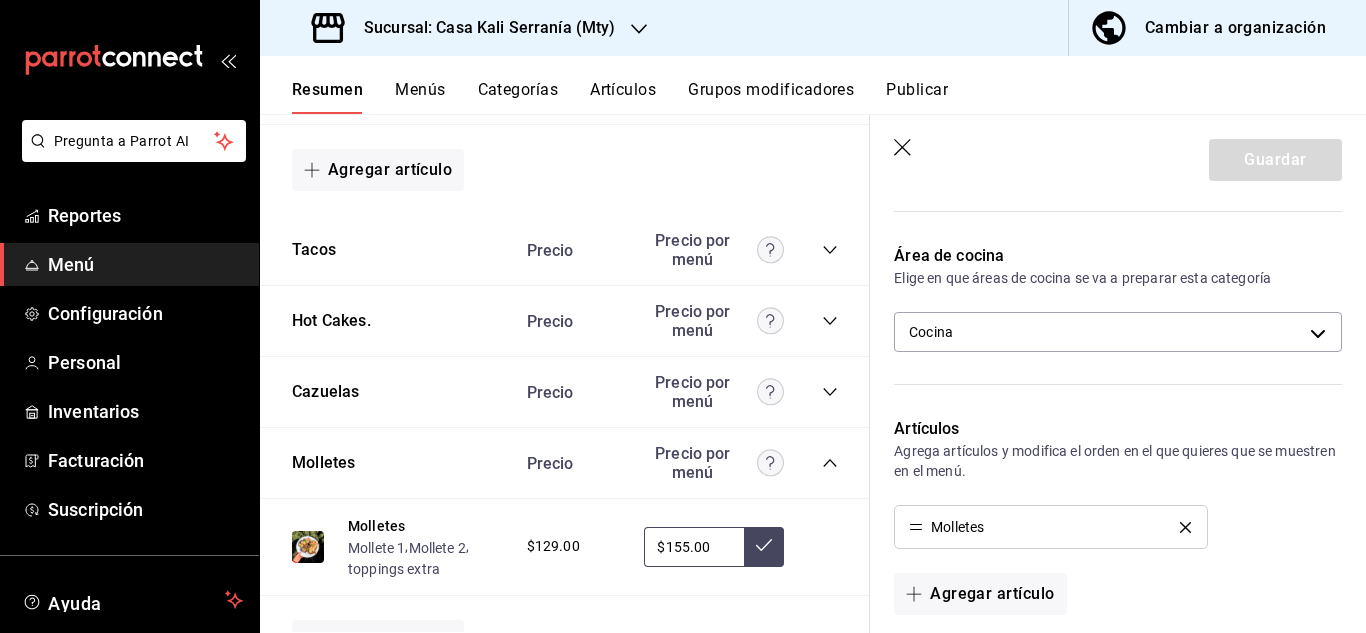 scroll, scrollTop: 153, scrollLeft: 0, axis: vertical 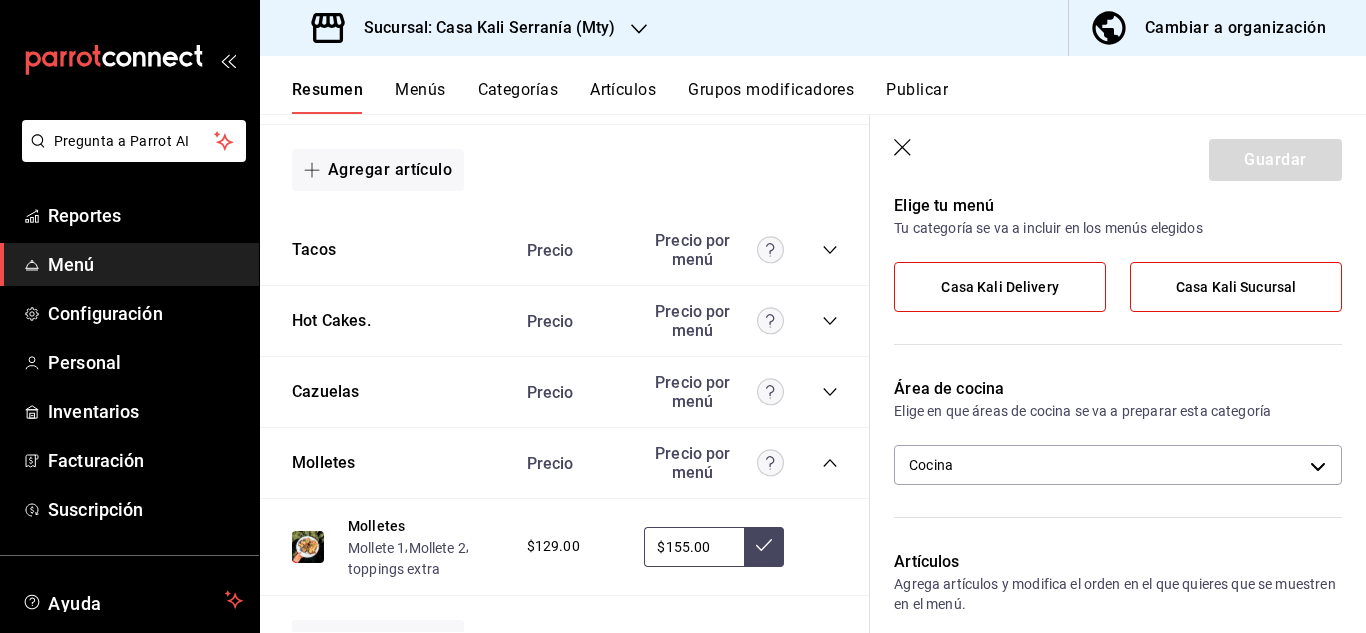 click 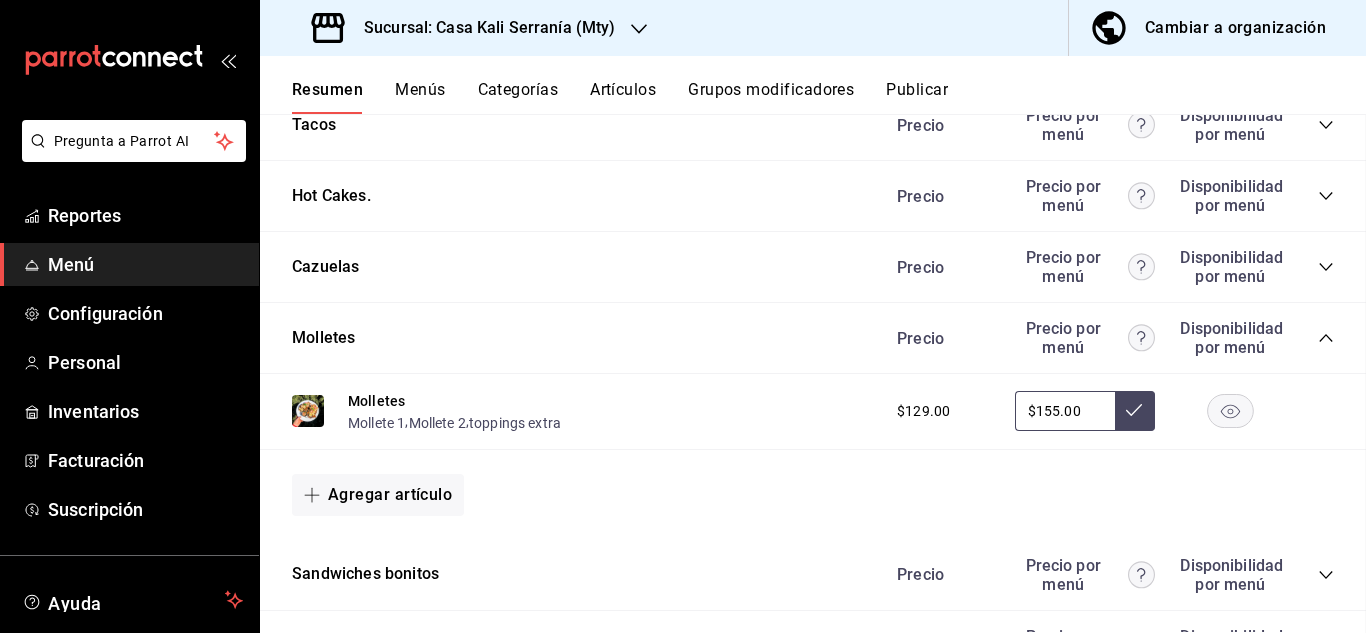 scroll, scrollTop: 2187, scrollLeft: 0, axis: vertical 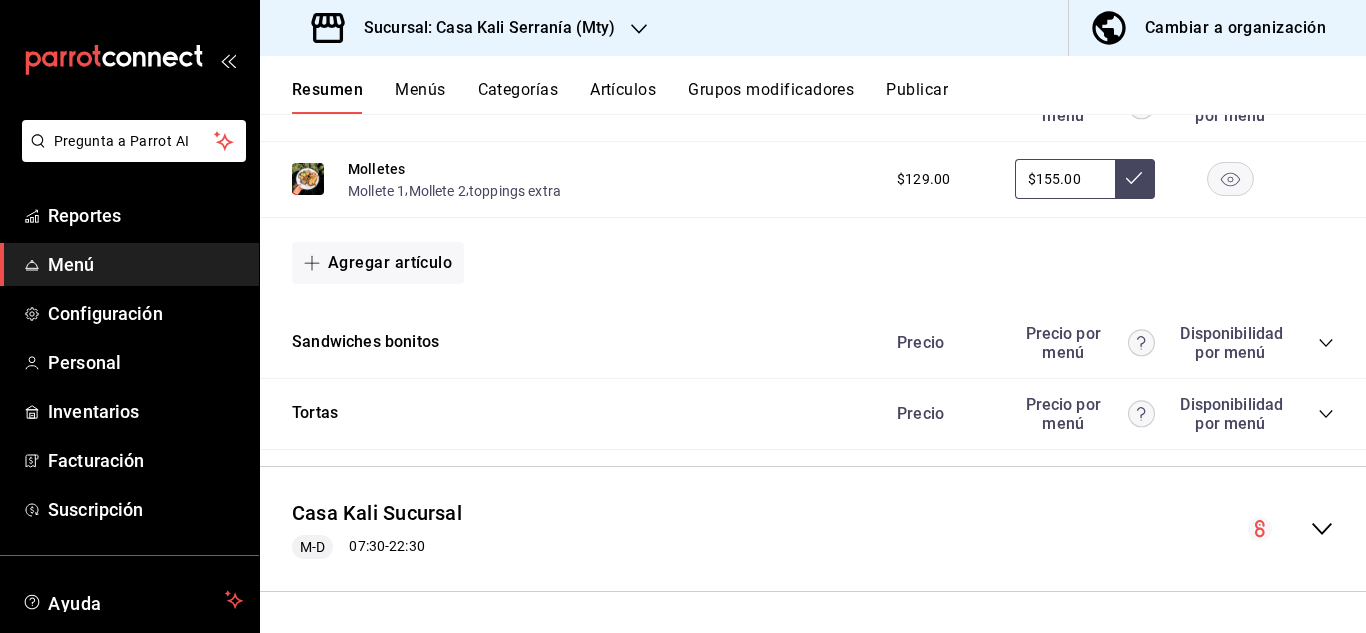click on "Artículos" at bounding box center [623, 97] 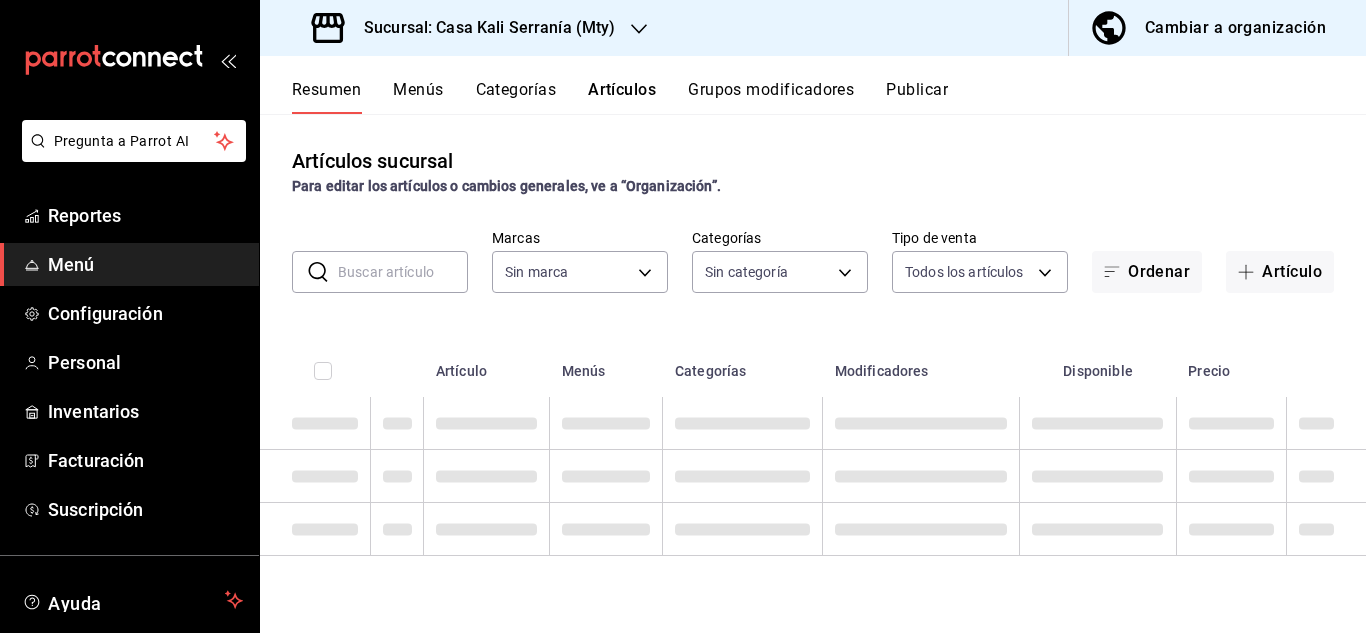 click at bounding box center (403, 272) 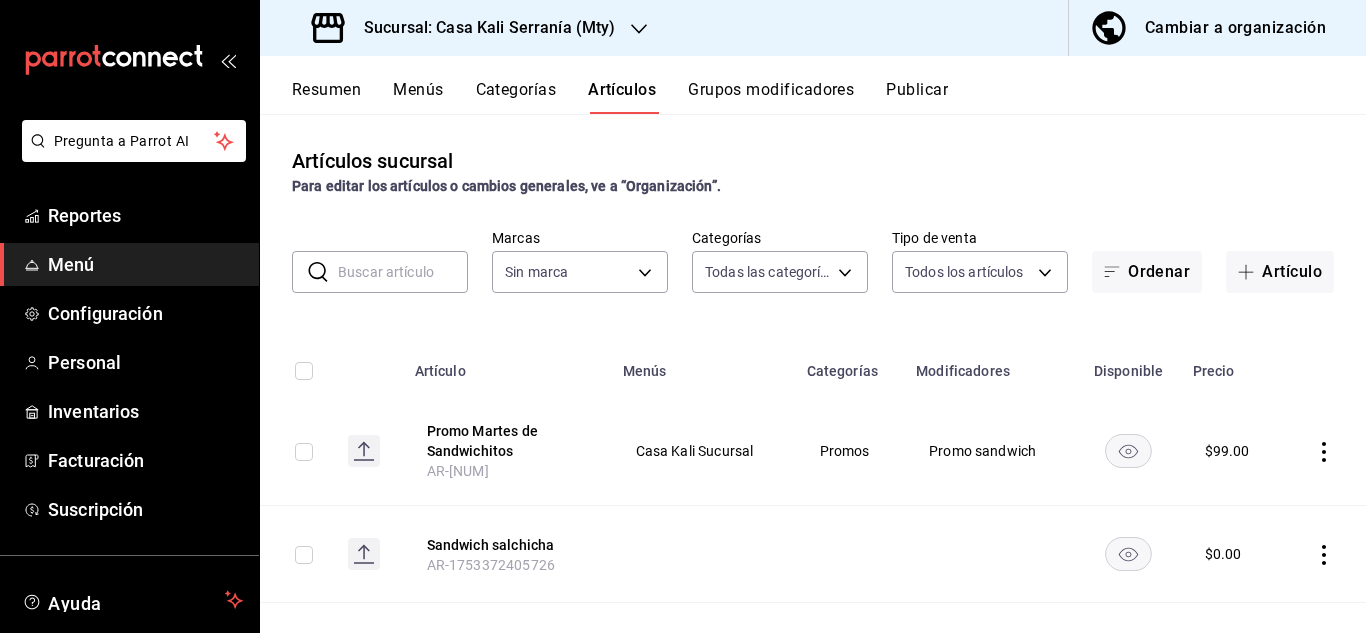 type on "0f9613e4-a649-43fe-91ad-04383f45e4ff,274c2e1c-2653-4b4a-b75e-4ee0a0c62852,d635291e-ef35-477c-8644-0e54e30b9b80,997cc59f-d004-4b30-bf03-4bef3b21e763,0ce1c51a-f124-4e90-a1d2-351f5560f24c,09b80248-ed3f-42aa-b1e2-8f4b34ae71b2,69beab3c-3a97-40ff-b28b-ba0d91946e03,e4a5cf57-d03c-4057-aa7b-5a5dcb9cdc76,0e181dfb-0023-4e7a-8dbb-685d8a25b1ee,762a5d3a-4e2c-4945-b873-86f64487a892" 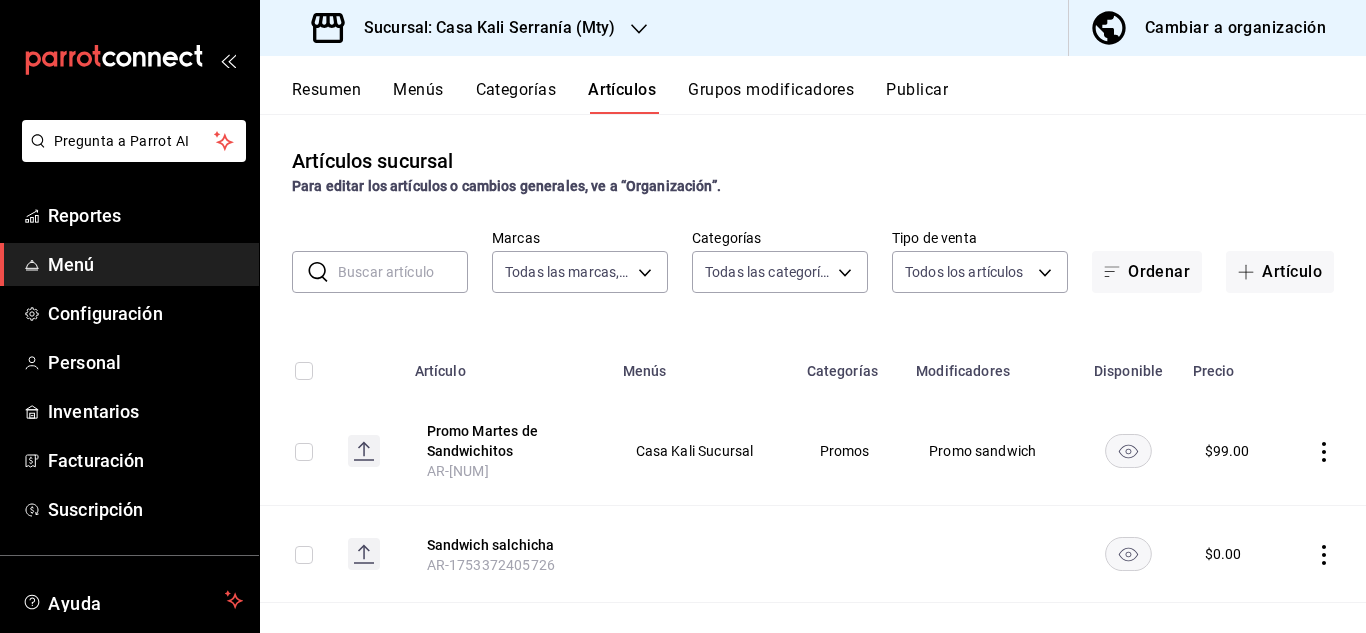 type on "486d9737-452b-4425-ae74-b55062befab6" 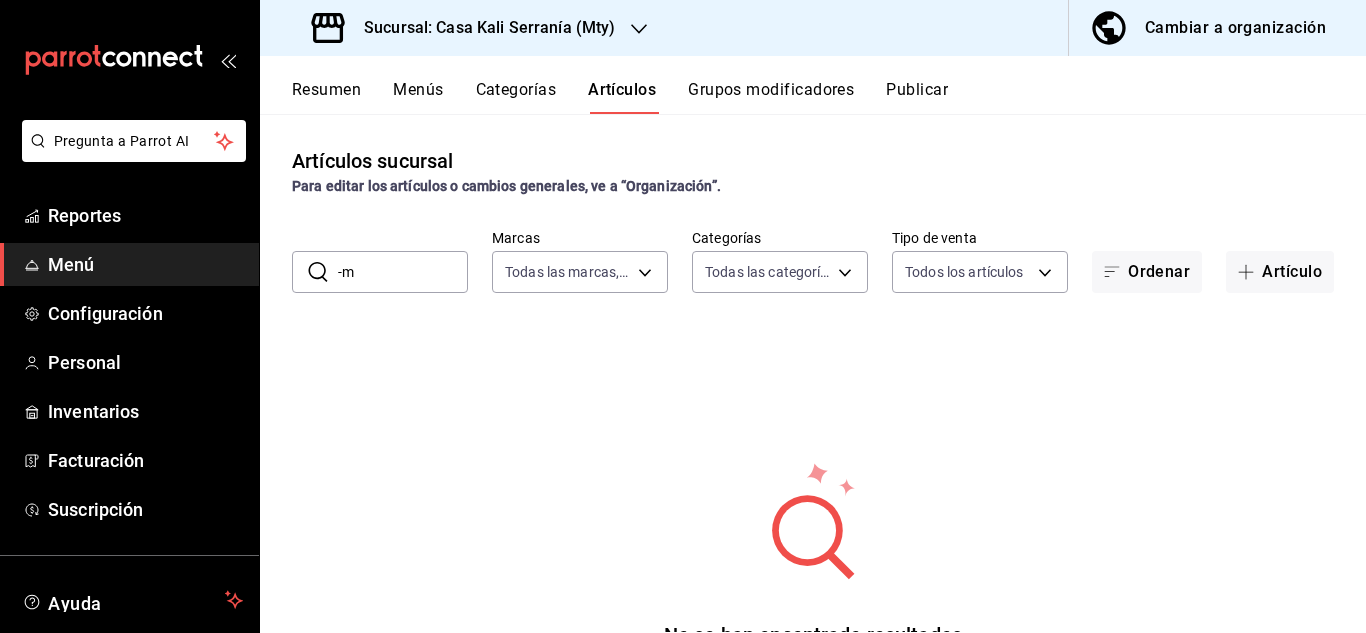 type on "-" 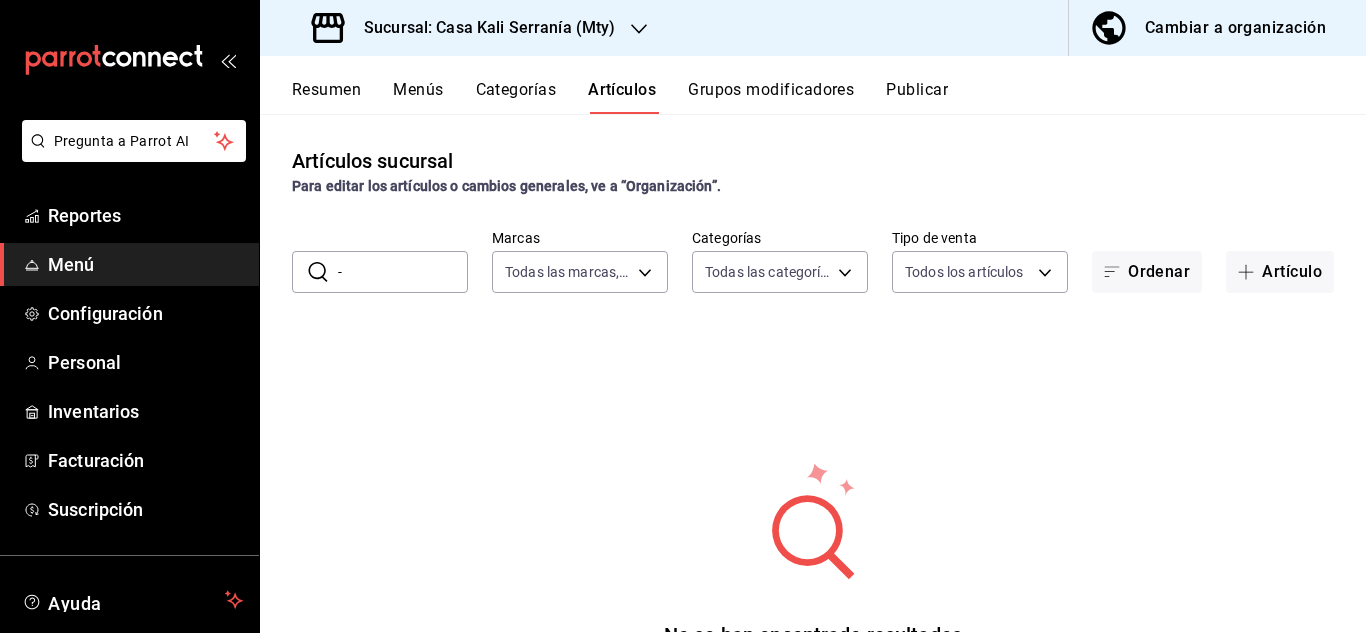 type 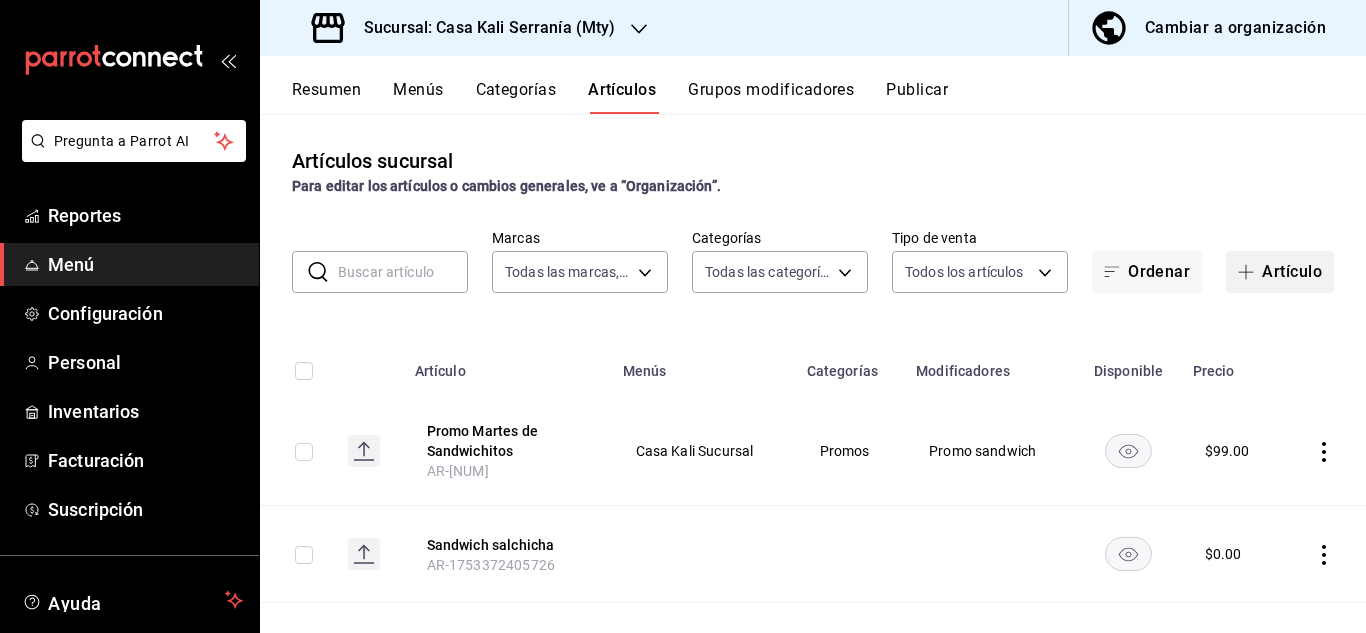 click on "Artículo" at bounding box center [1280, 272] 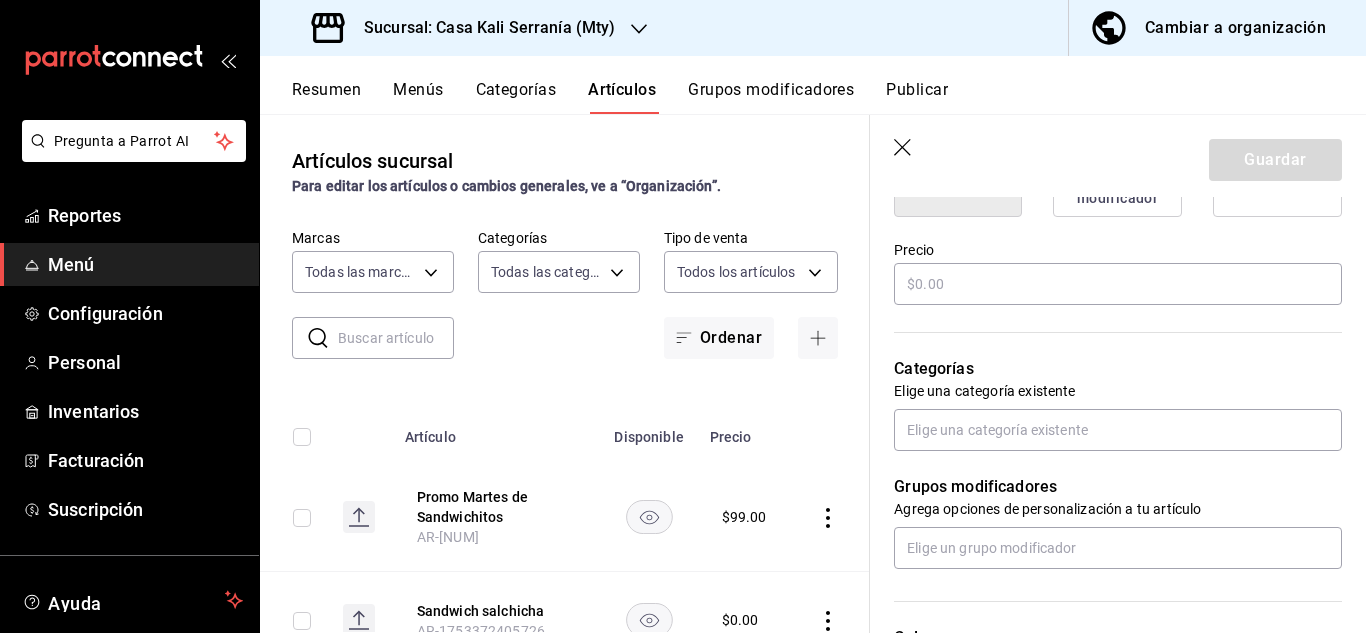 scroll, scrollTop: 558, scrollLeft: 0, axis: vertical 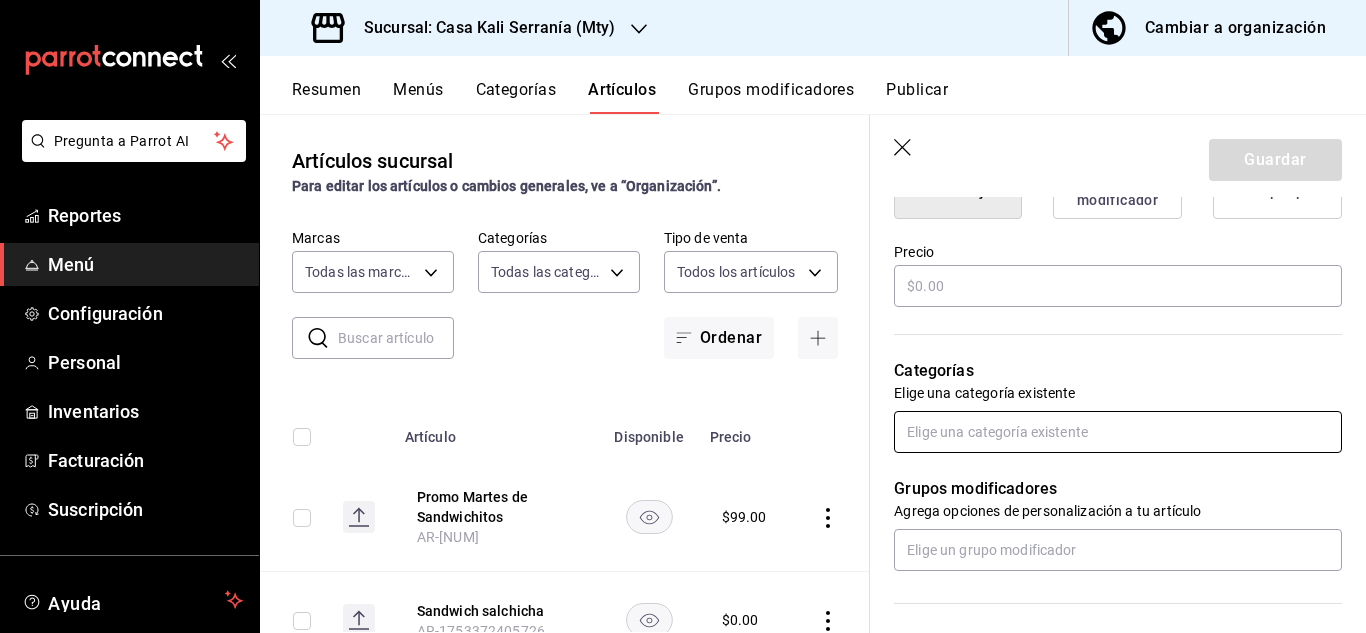 type on "-Molletes" 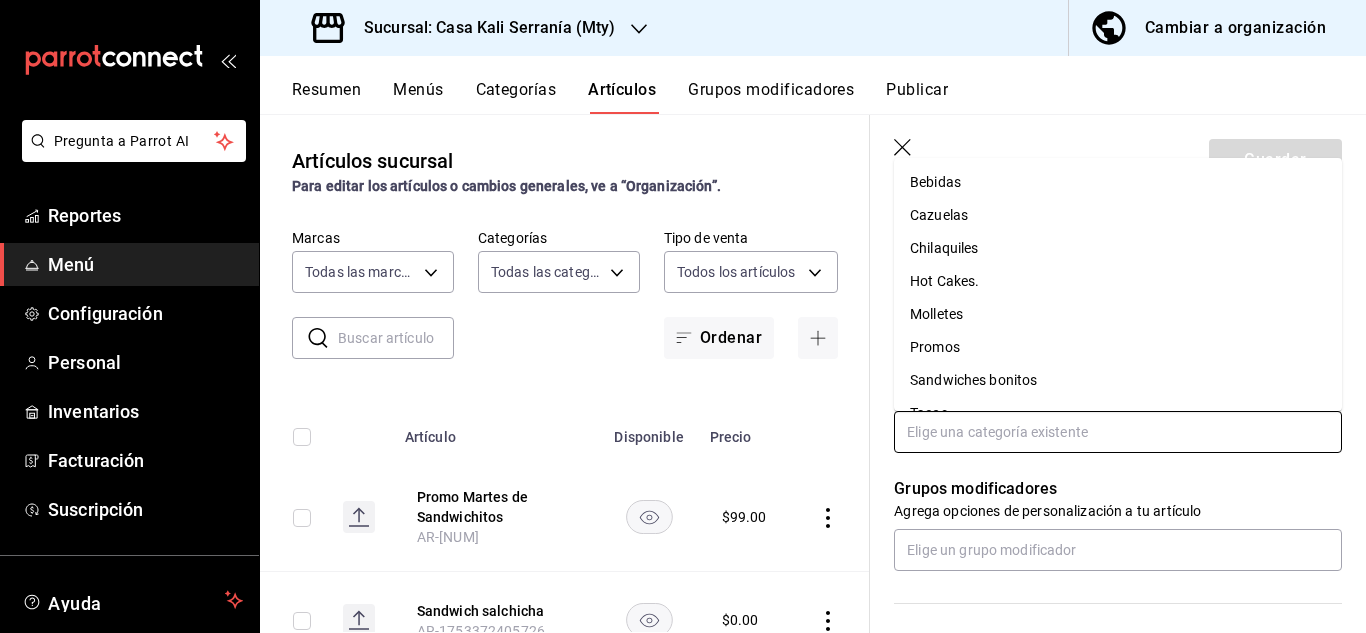 click on "Molletes" at bounding box center (1118, 314) 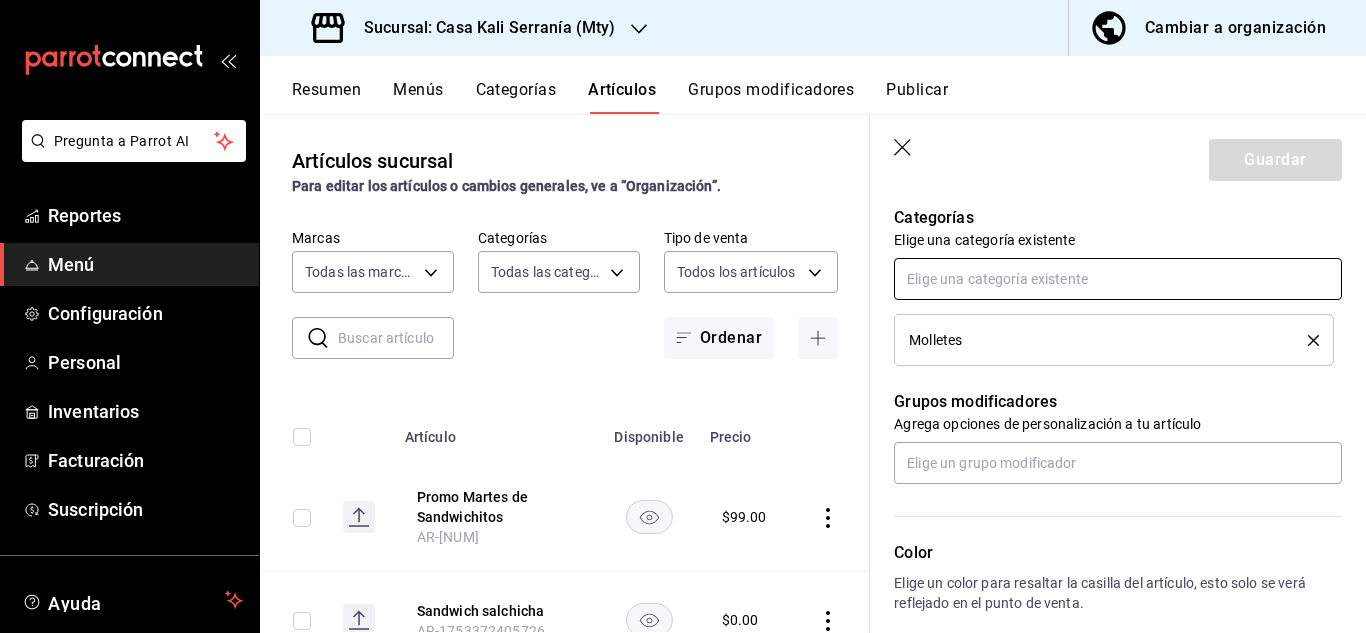 scroll, scrollTop: 730, scrollLeft: 0, axis: vertical 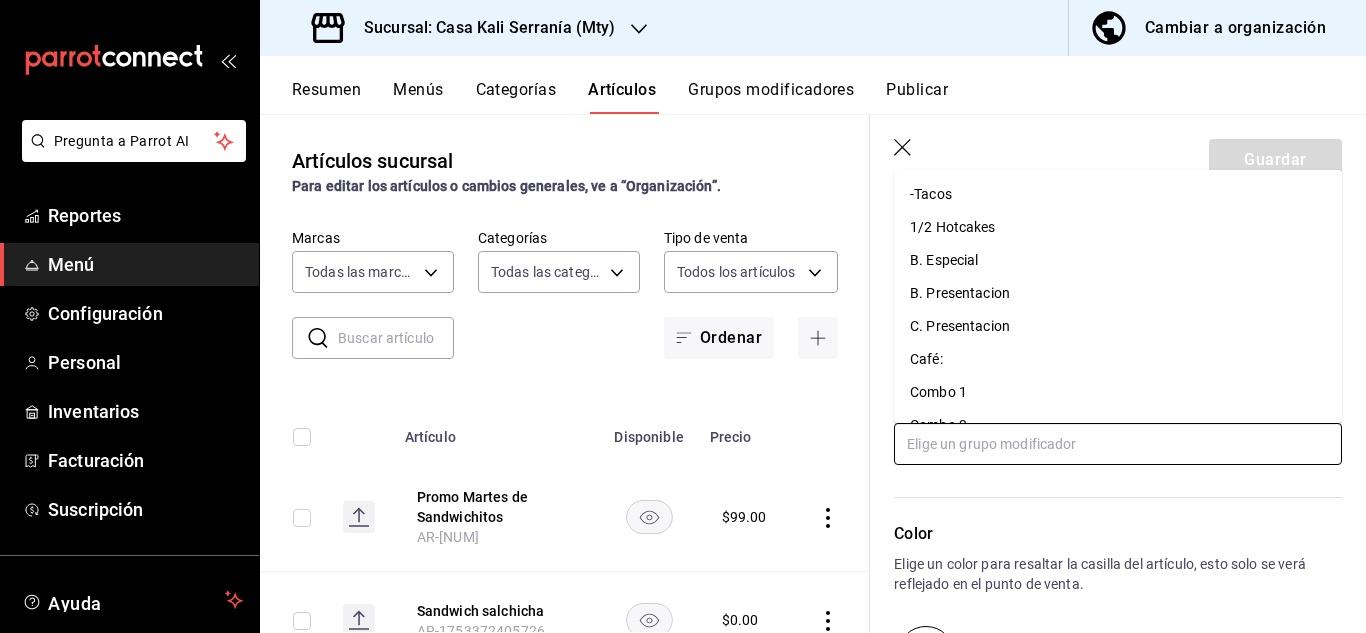 click at bounding box center [1118, 444] 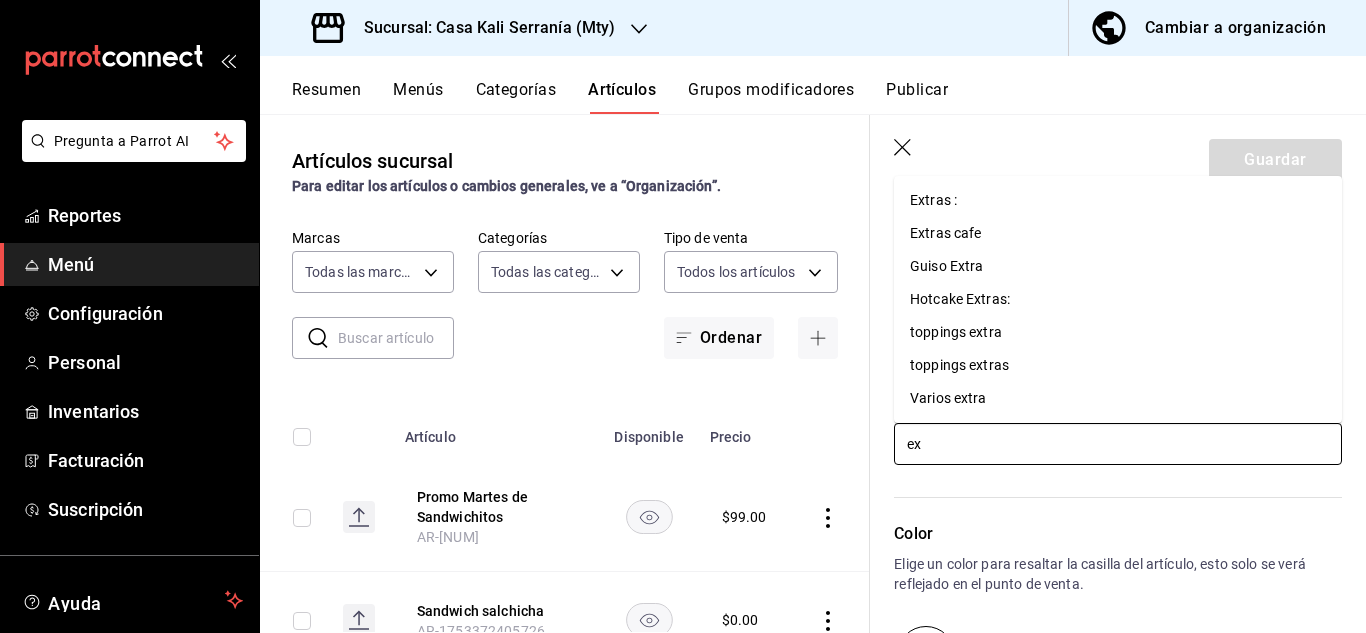 type on "e" 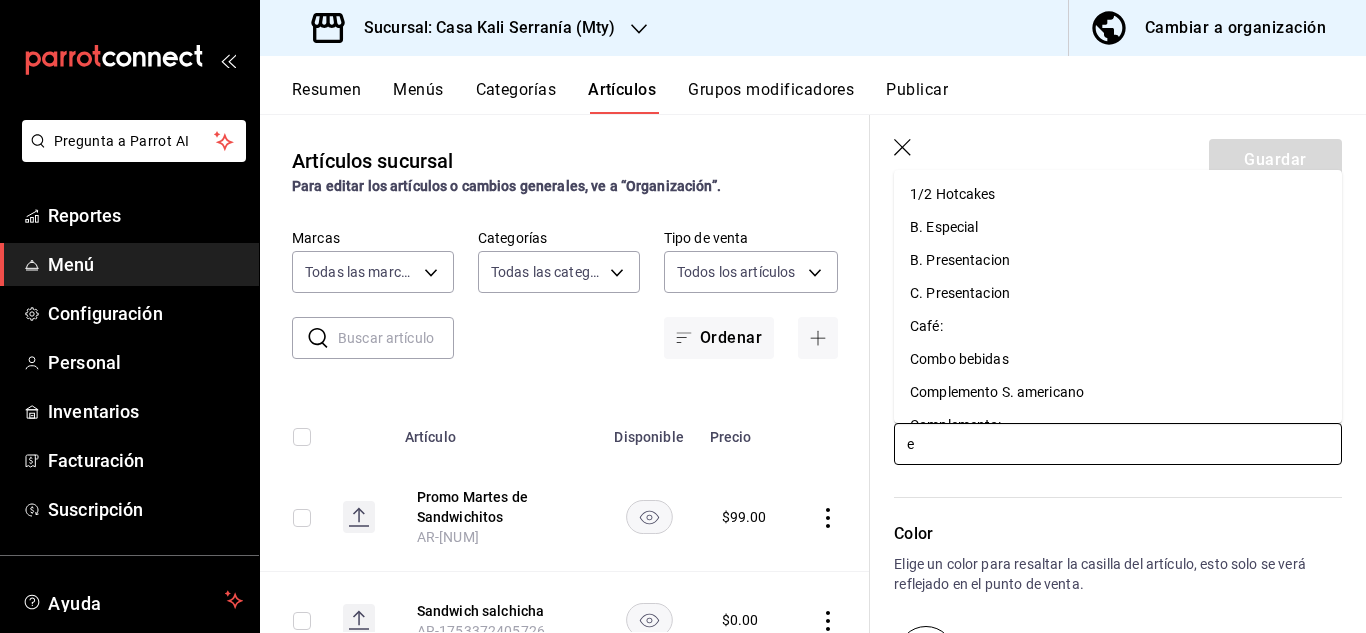 type 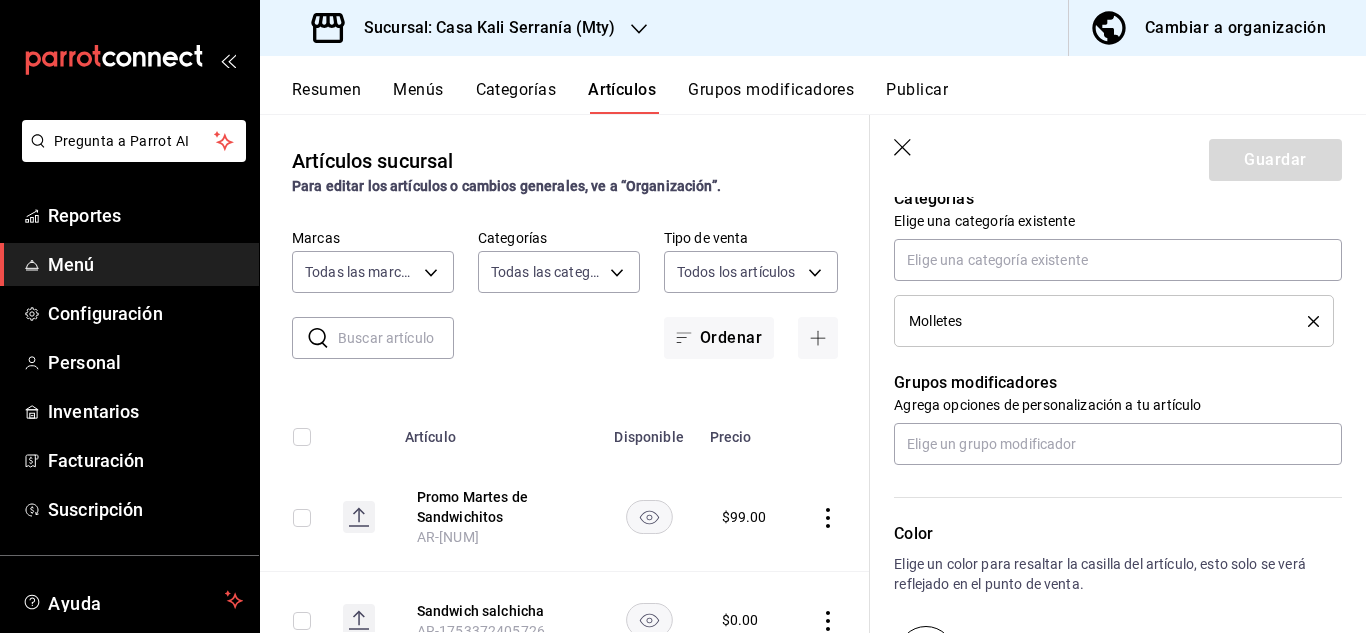 click 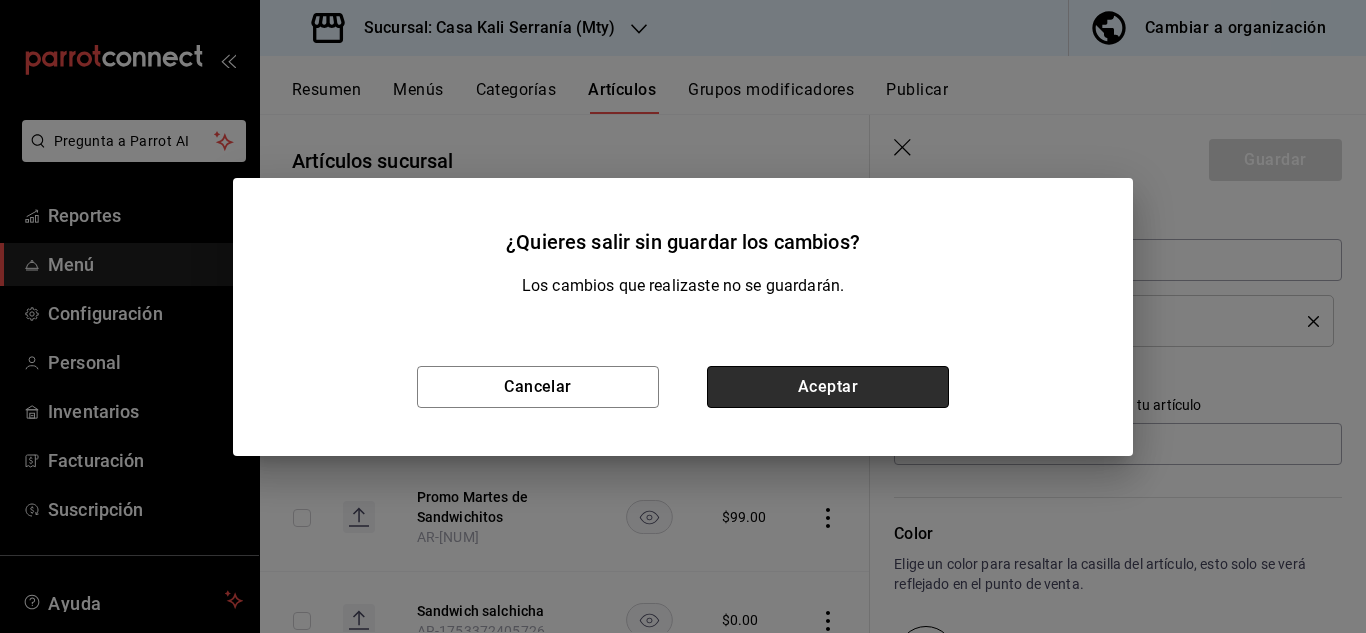click on "Aceptar" at bounding box center [828, 387] 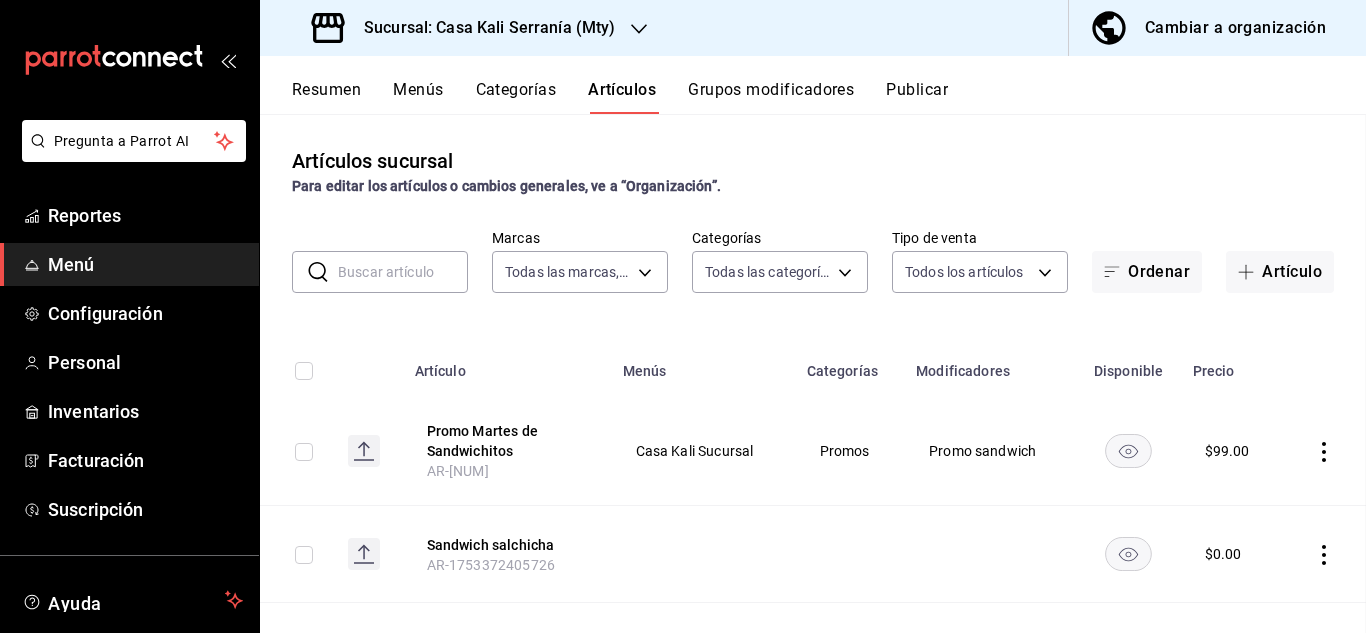 scroll, scrollTop: 0, scrollLeft: 0, axis: both 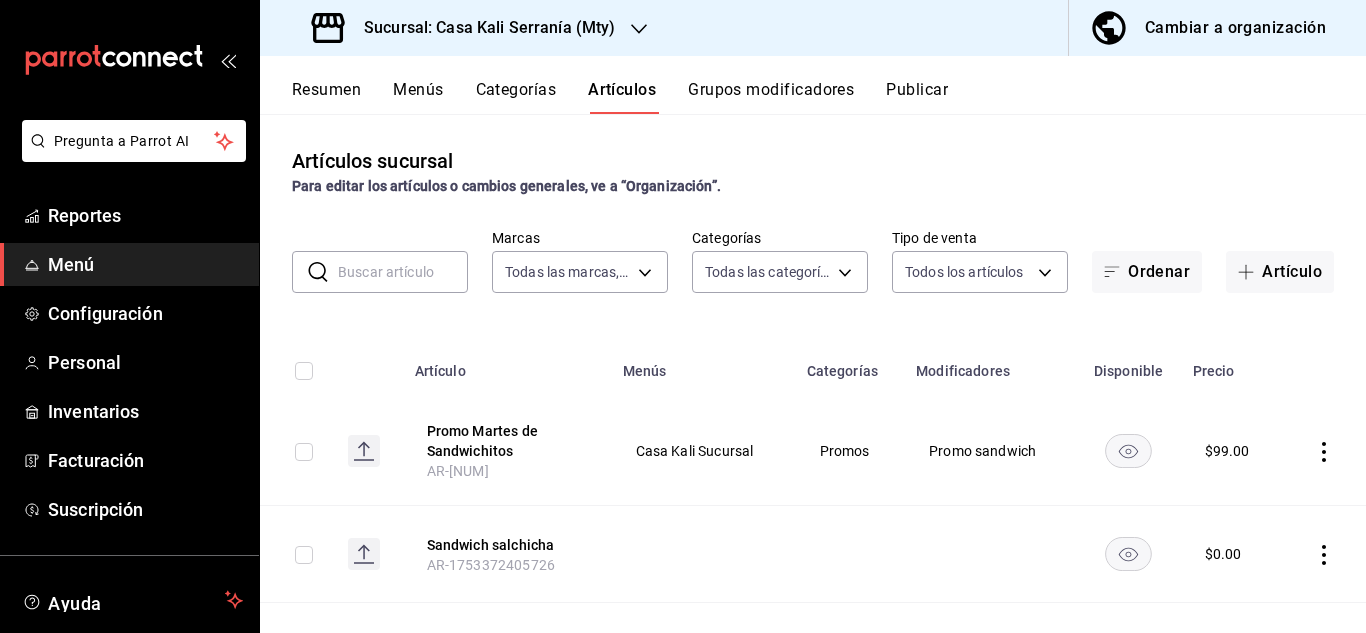 click on "Grupos modificadores" at bounding box center (771, 97) 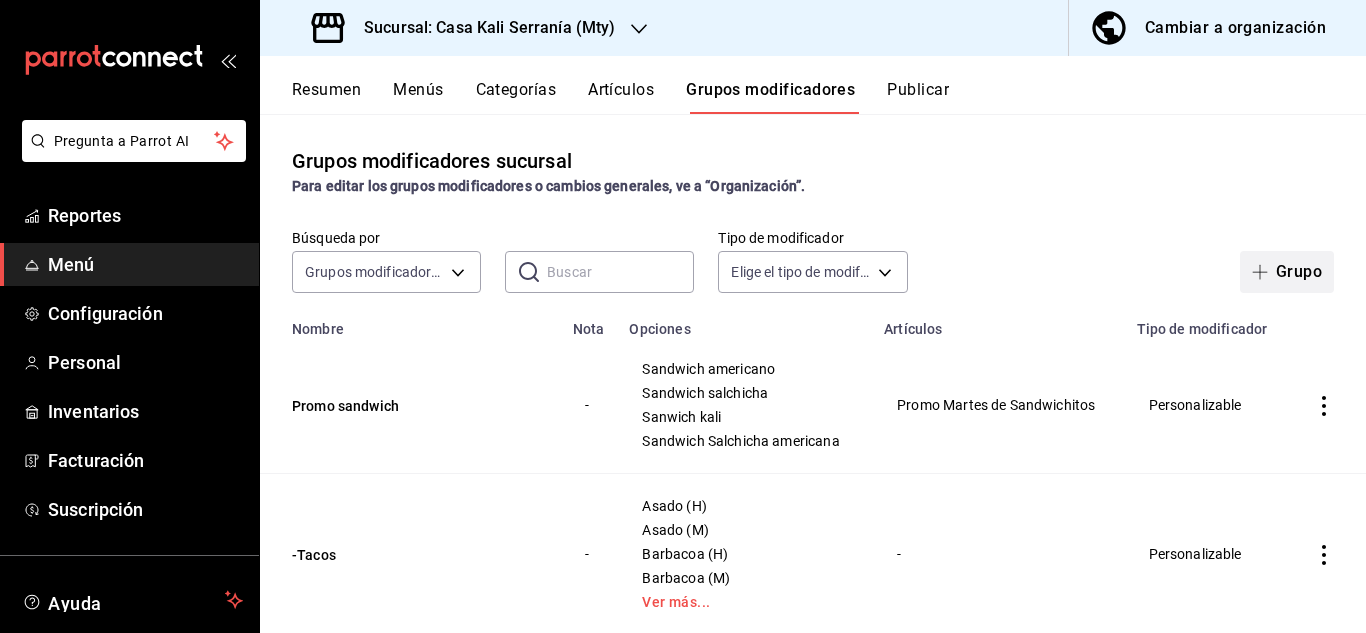 click on "Grupo" at bounding box center (1287, 272) 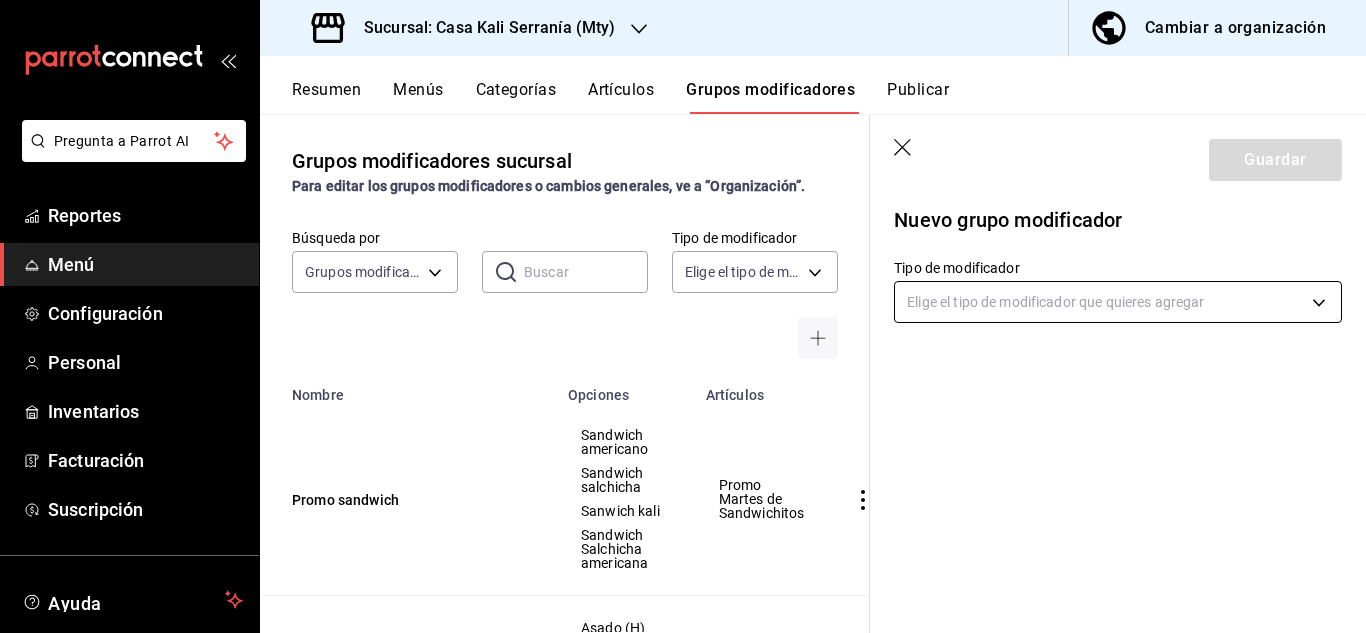 click on "Pregunta a Parrot AI Reportes   Menú   Configuración   Personal   Inventarios   Facturación   Suscripción   Ayuda Recomienda Parrot   [FIRST] [LAST]   Sugerir nueva función   Sucursal: Casa Kali Serranía ([CITY]) Cambiar a organización Resumen Menús Categorías Artículos Grupos modificadores Publicar Grupos modificadores sucursal Para editar los grupos modificadores o cambios generales, ve a “Organización”. Búsqueda por Grupos modificadores GROUP ​ ​ Tipo de modificador Elige el tipo de modificador Nombre Opciones Artículos Promo sandwich Sandwich americano Sandwich salchicha Sanwich kali Sandwich Salchicha americana Promo Martes de Sandwichitos -Tacos Asado (H) Asado (M) Barbacoa (H) Barbacoa (M) Ver más... - Combo hyundai Picadillo (H) Picadillo (M) Deshebrada (M) Deshebrada (H) Ver más... Combo tacos Hyundai Hotcake indiv Hotcake individual clasico Hotcake individual Especial Hotcake individual Estilo: Revueltos Estrellado Volteado Bien cocido Combo infantil Cazuelita Toppings : frio" at bounding box center [683, 316] 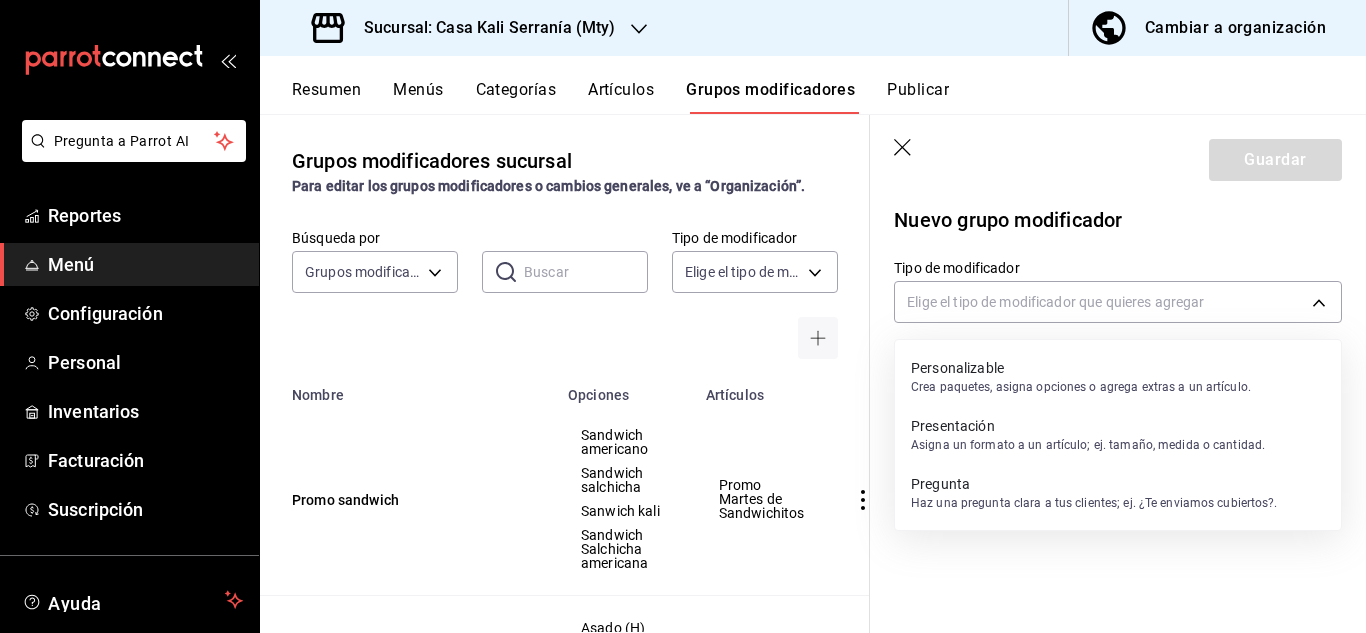 click on "Personalizable" at bounding box center [1081, 368] 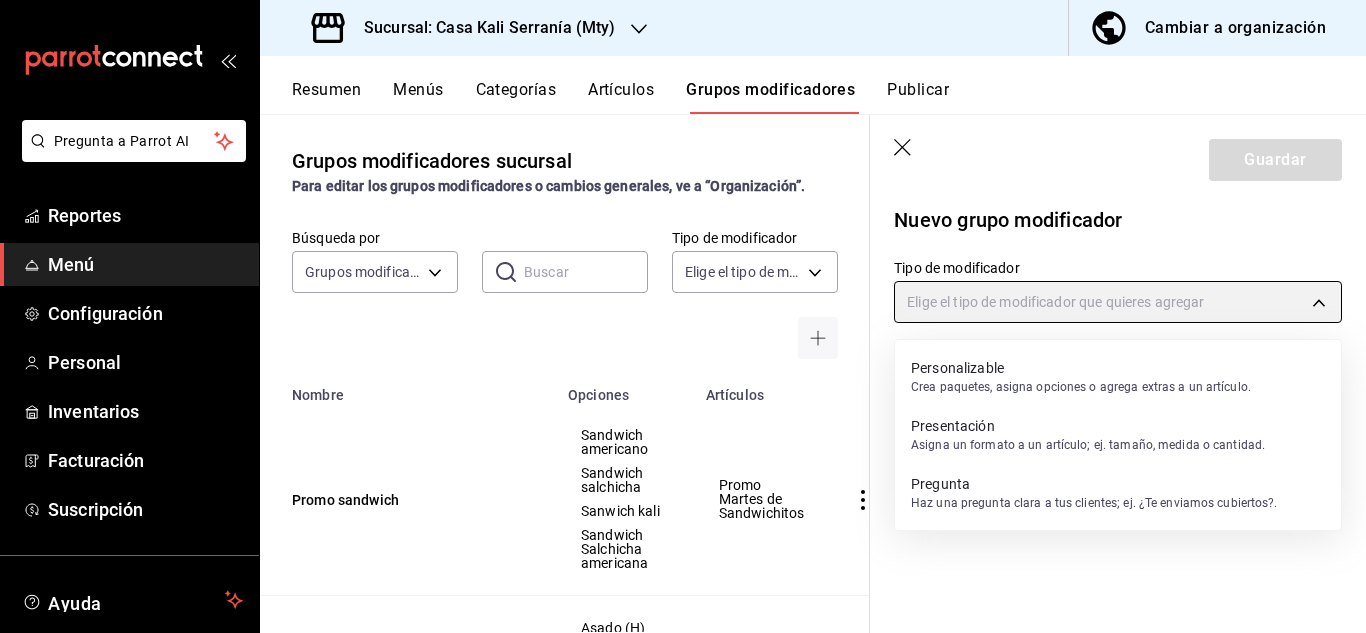 type on "CUSTOMIZABLE" 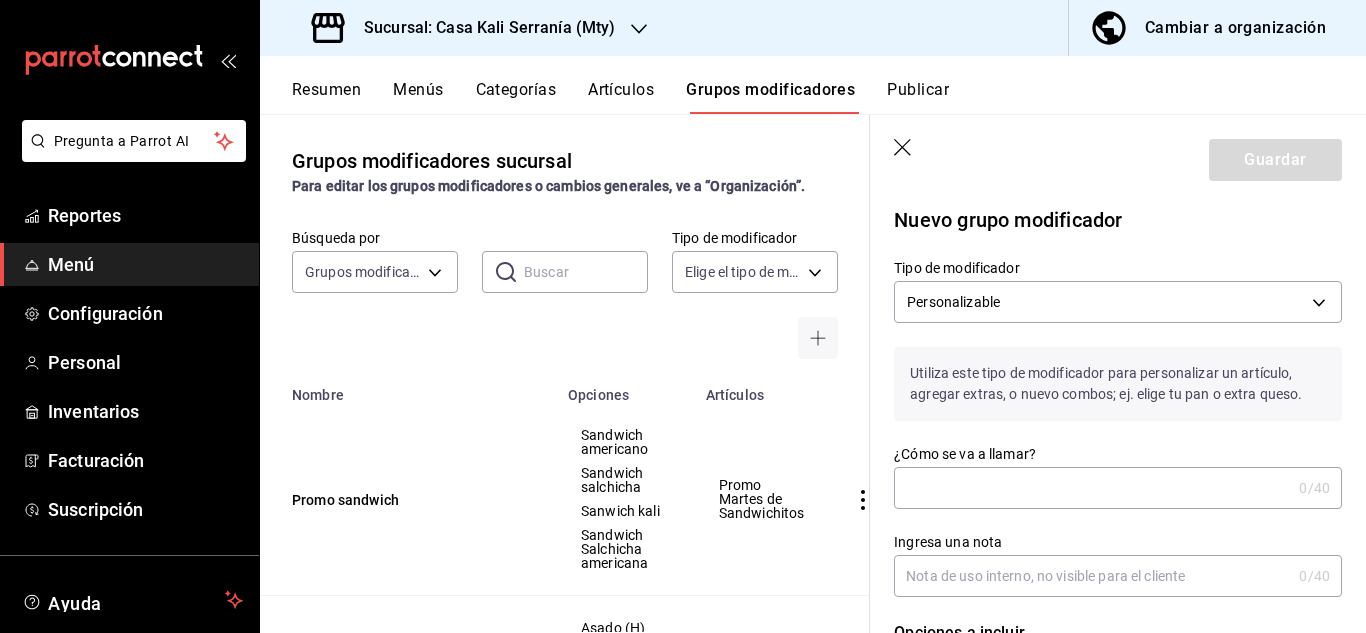 click on "¿Cómo se va a llamar?" at bounding box center (1092, 488) 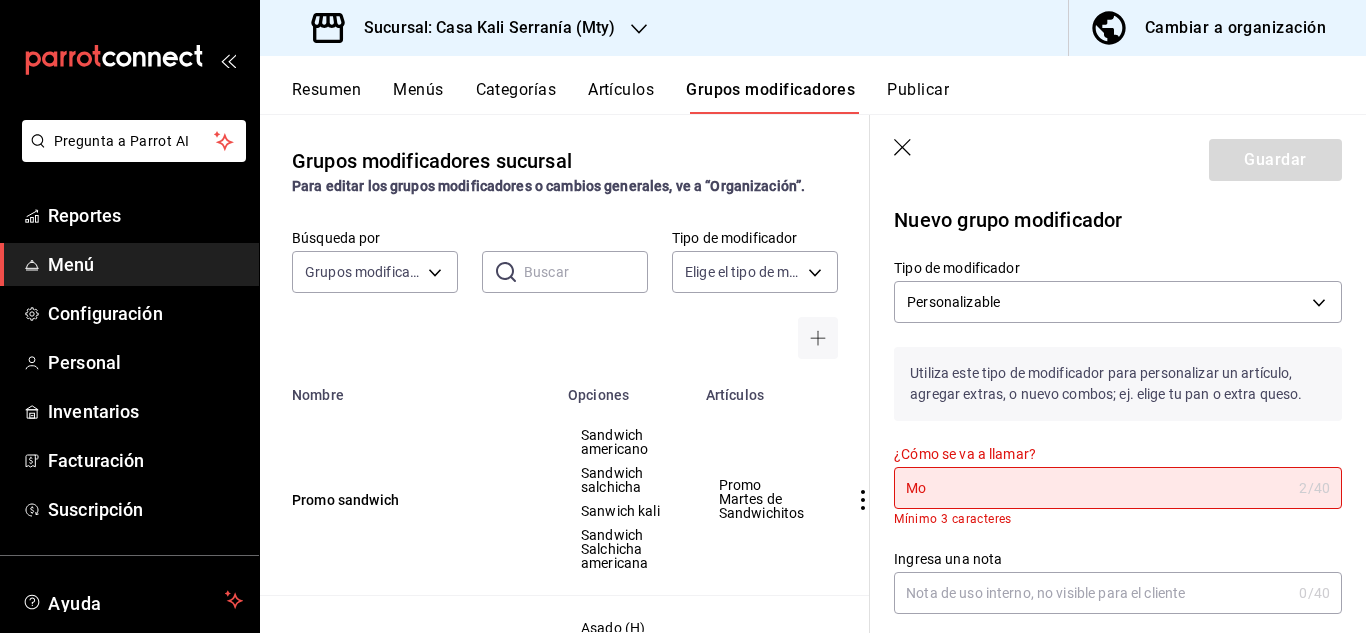 type on "M" 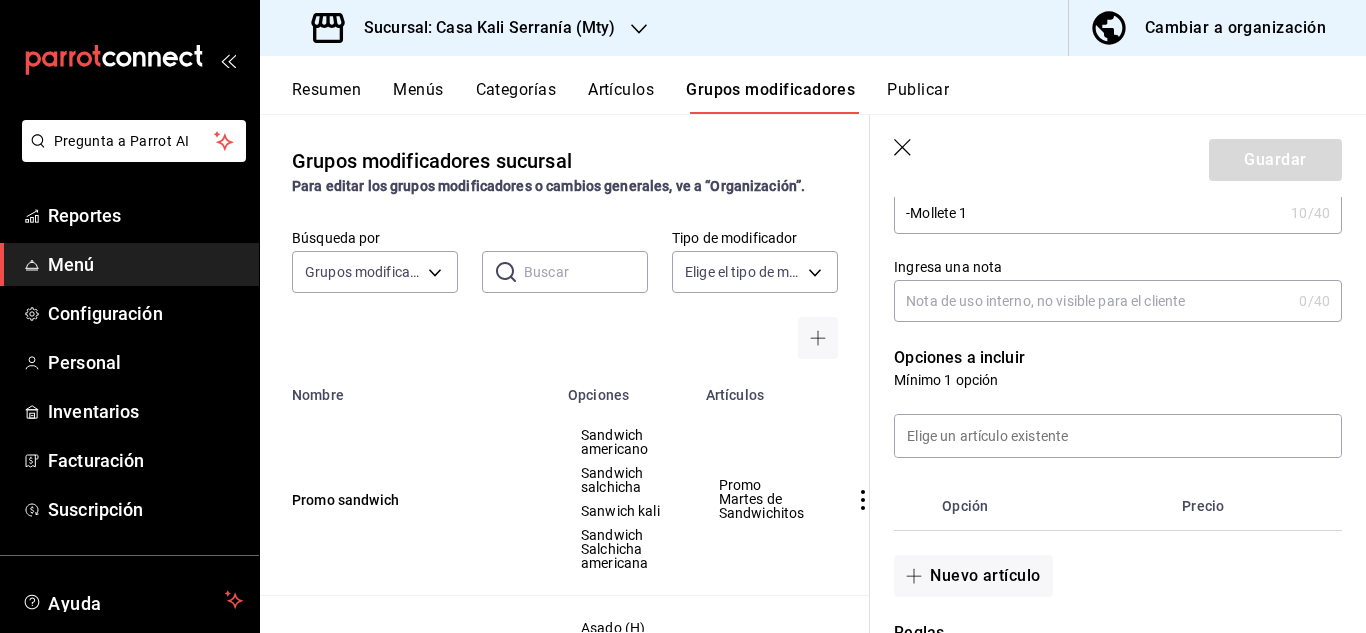scroll, scrollTop: 278, scrollLeft: 0, axis: vertical 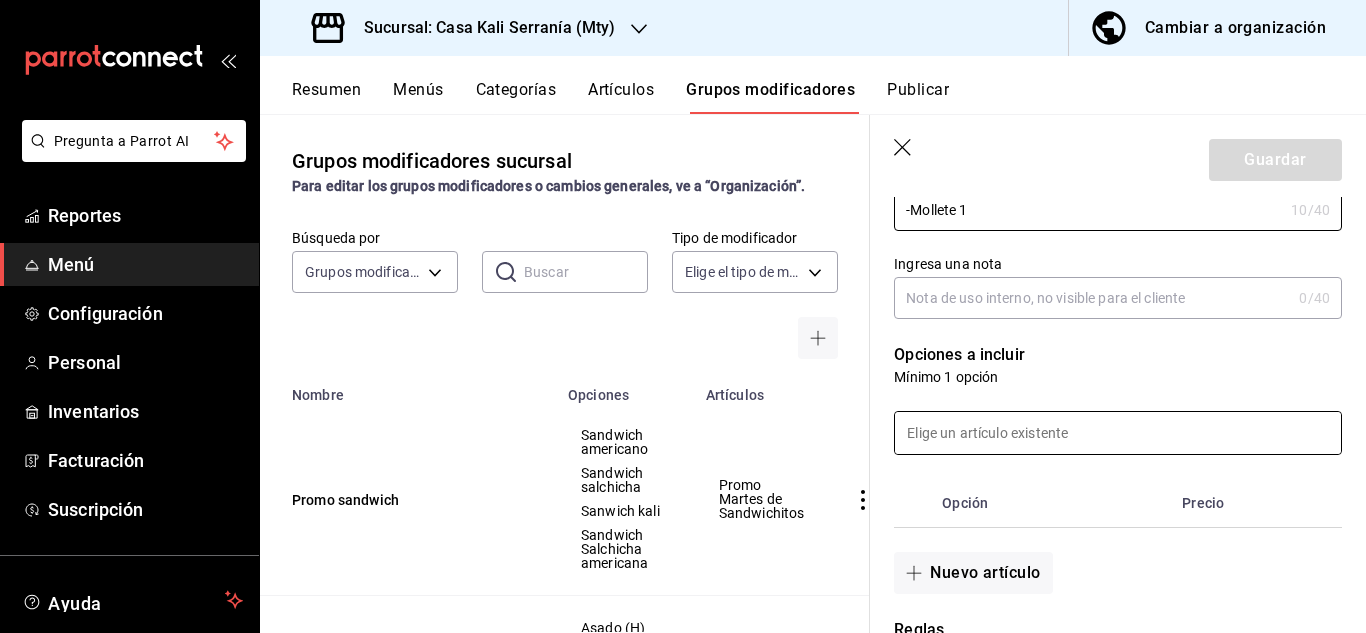 type on "-Mollete 1" 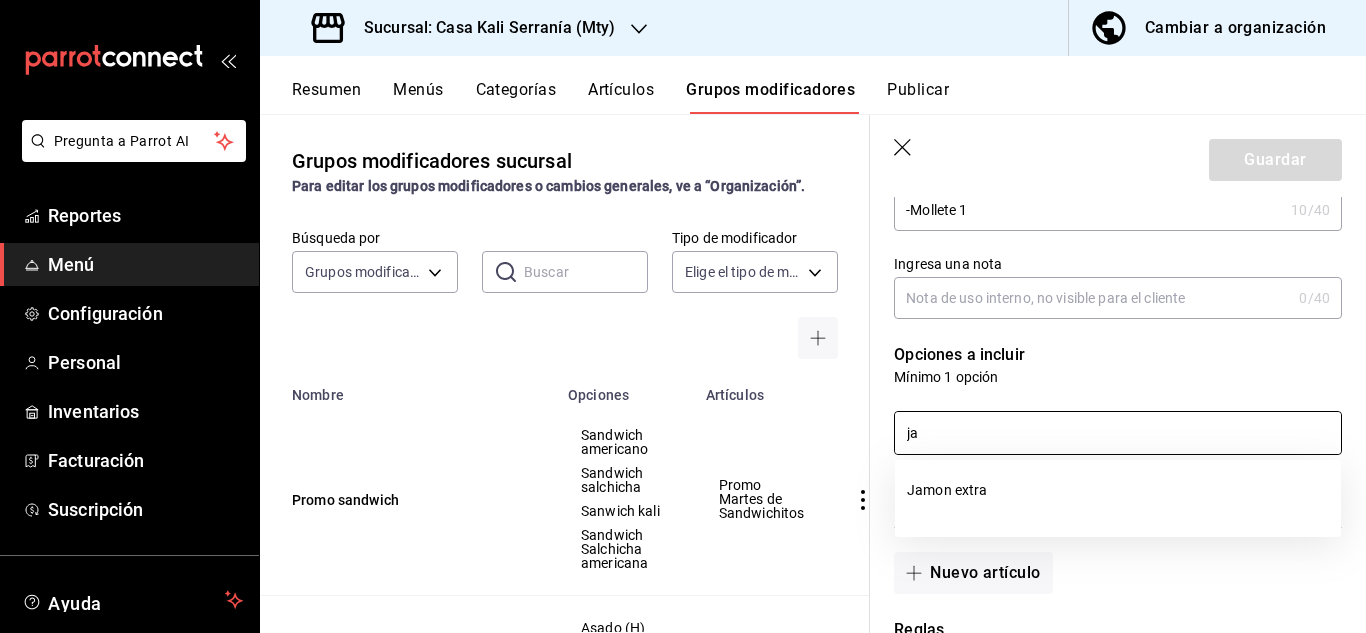 type on "j" 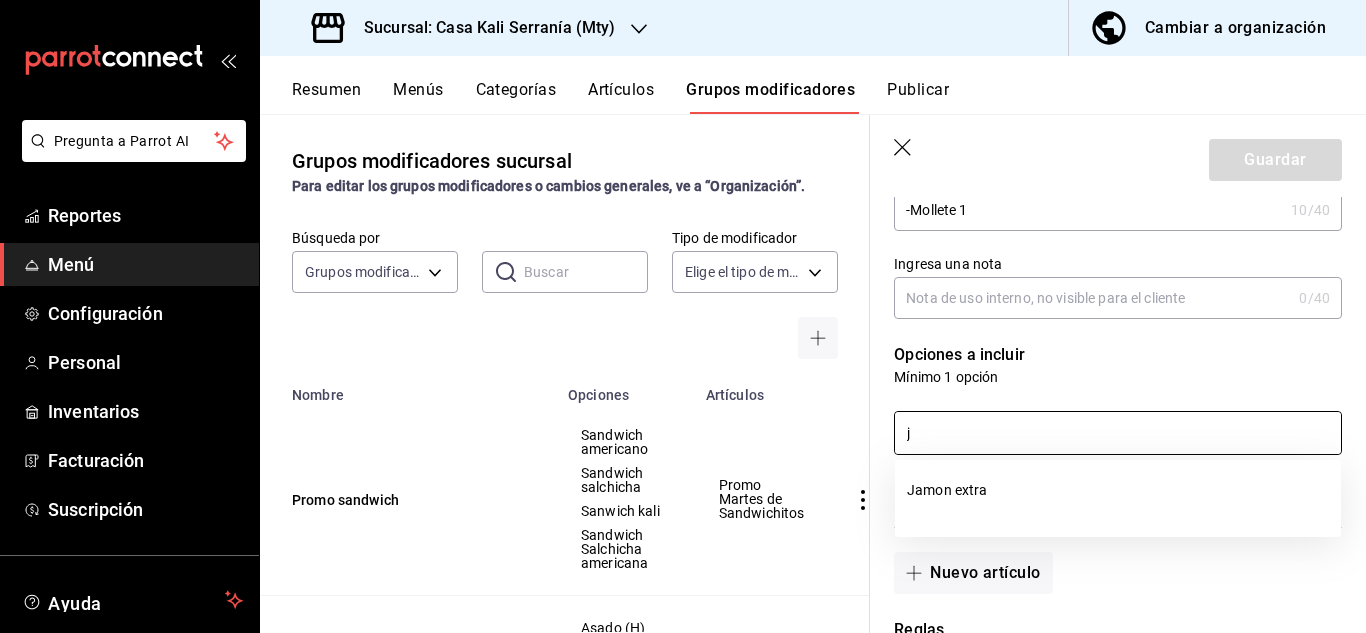 type 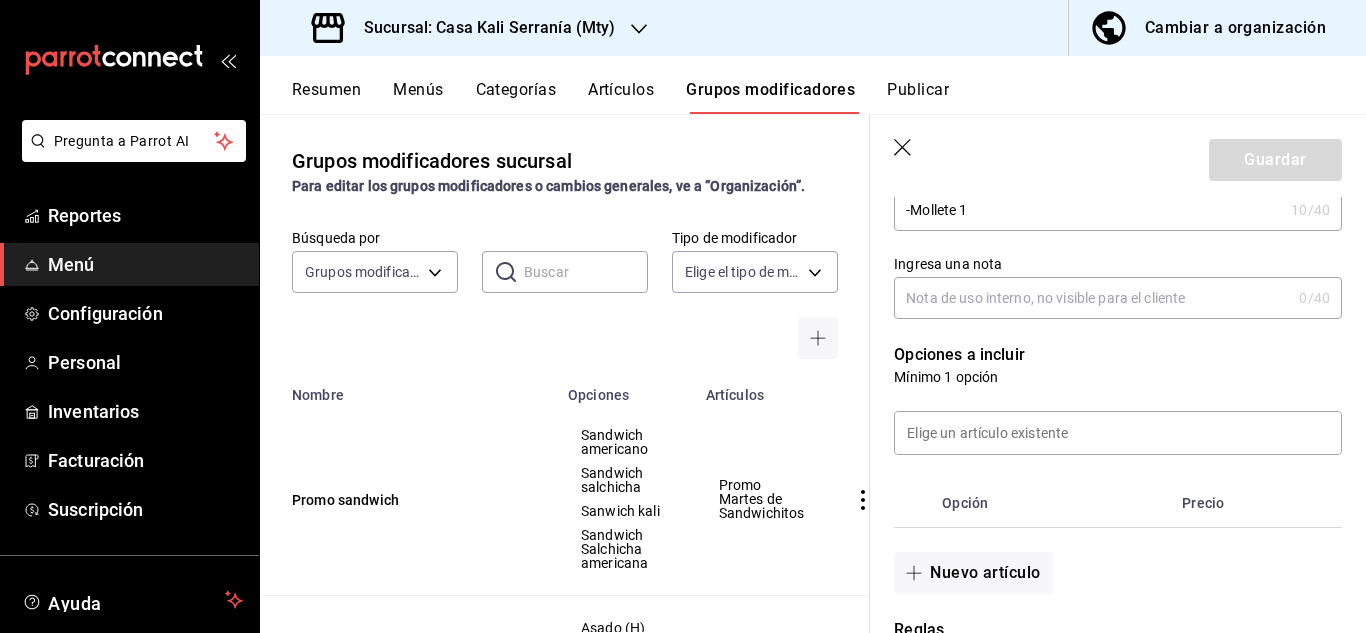 click on "Opción" at bounding box center (1054, 503) 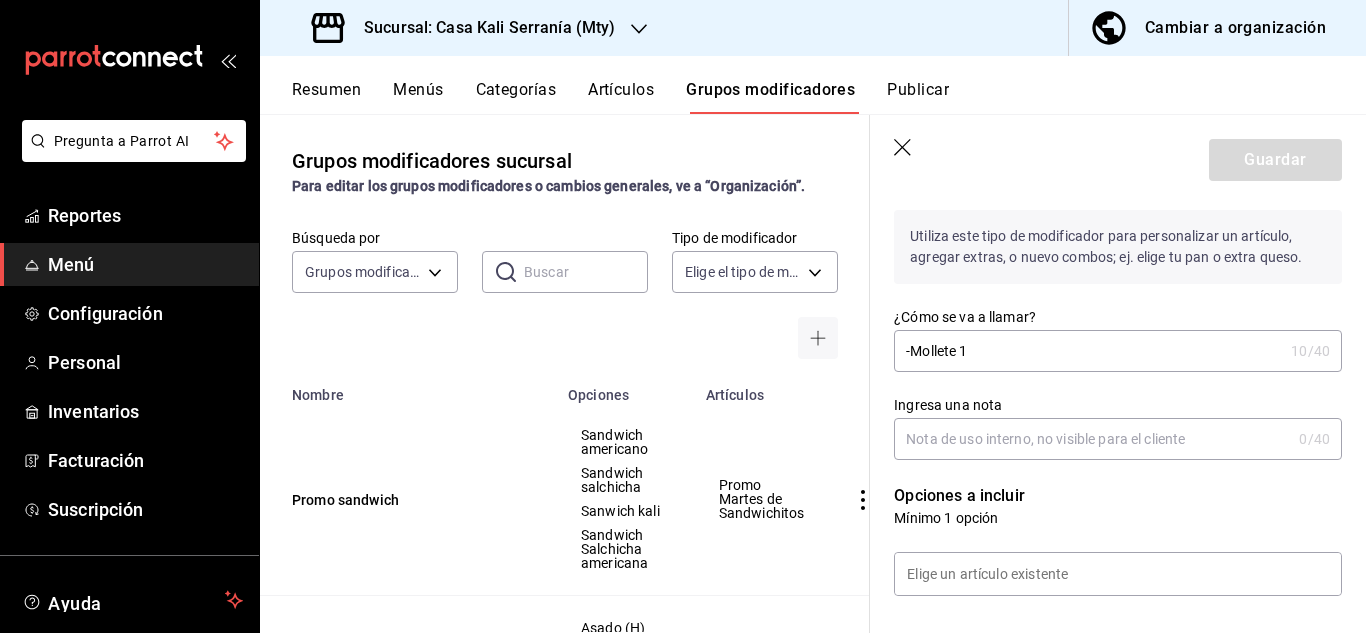 scroll, scrollTop: 135, scrollLeft: 0, axis: vertical 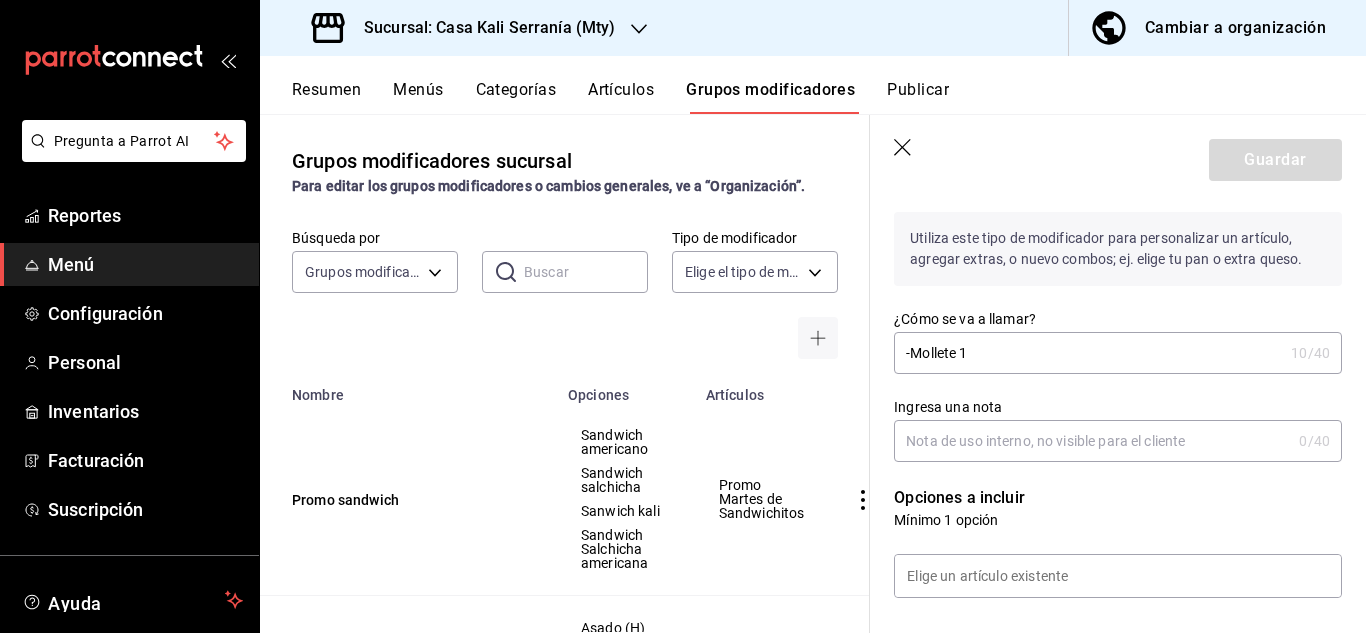 click 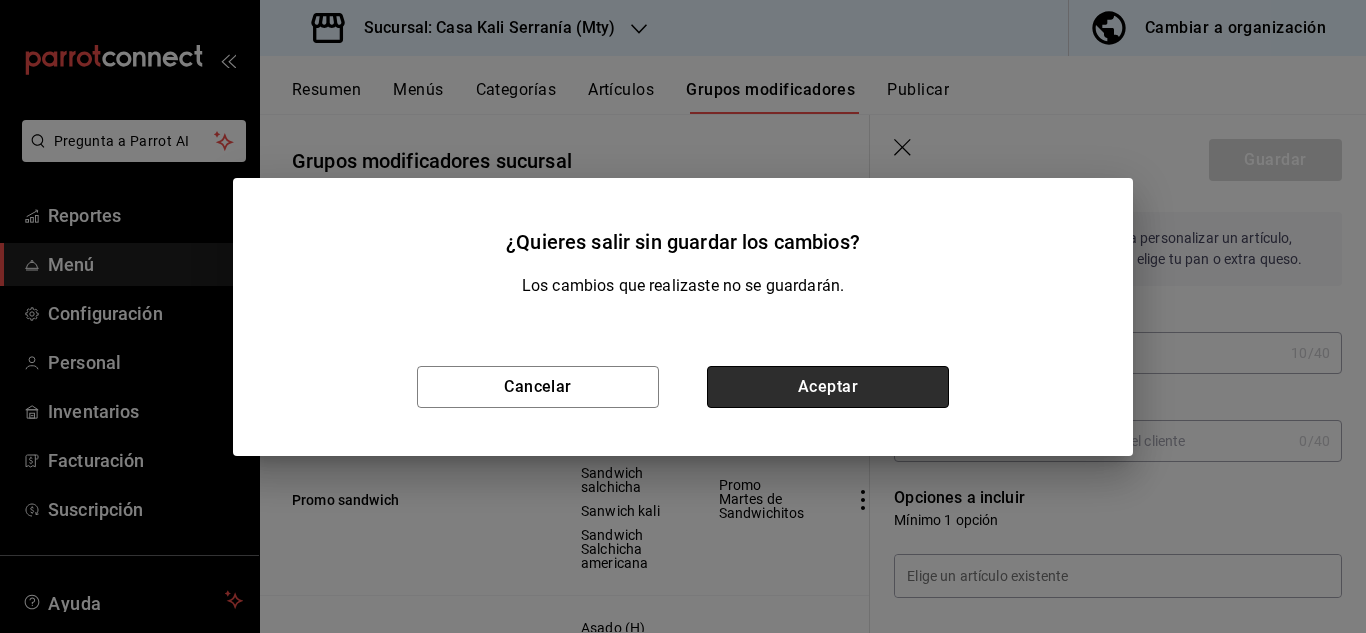 click on "Aceptar" at bounding box center (828, 387) 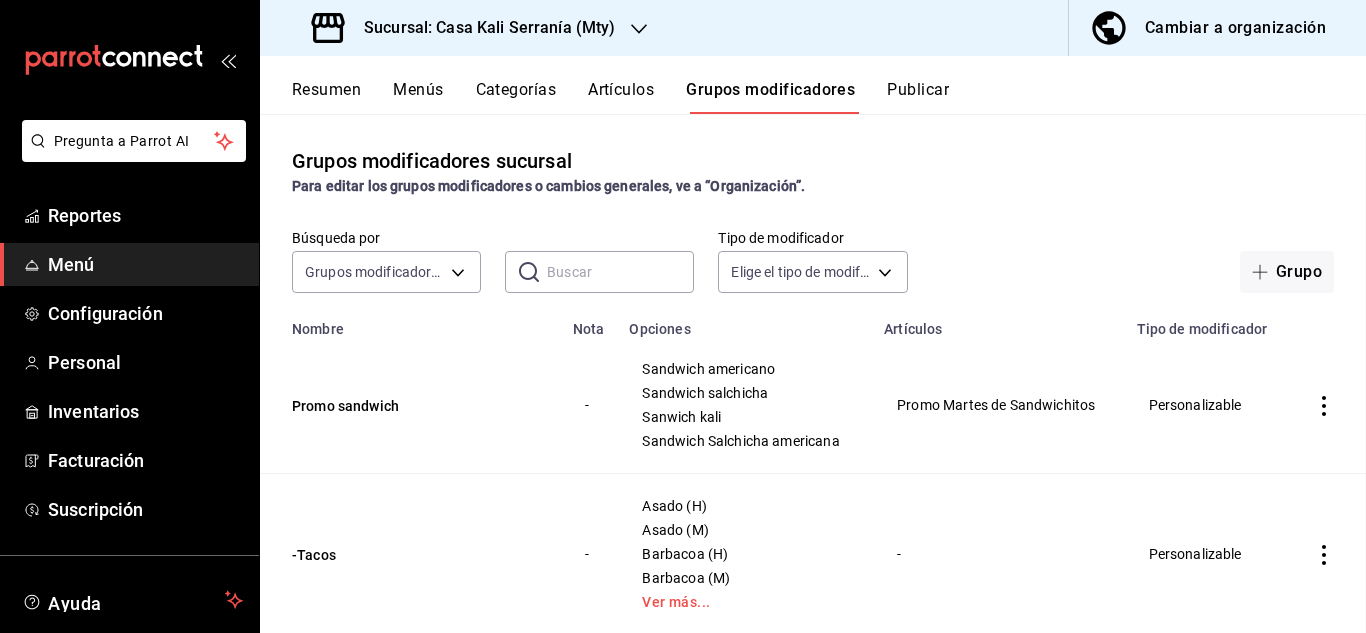 scroll, scrollTop: 0, scrollLeft: 0, axis: both 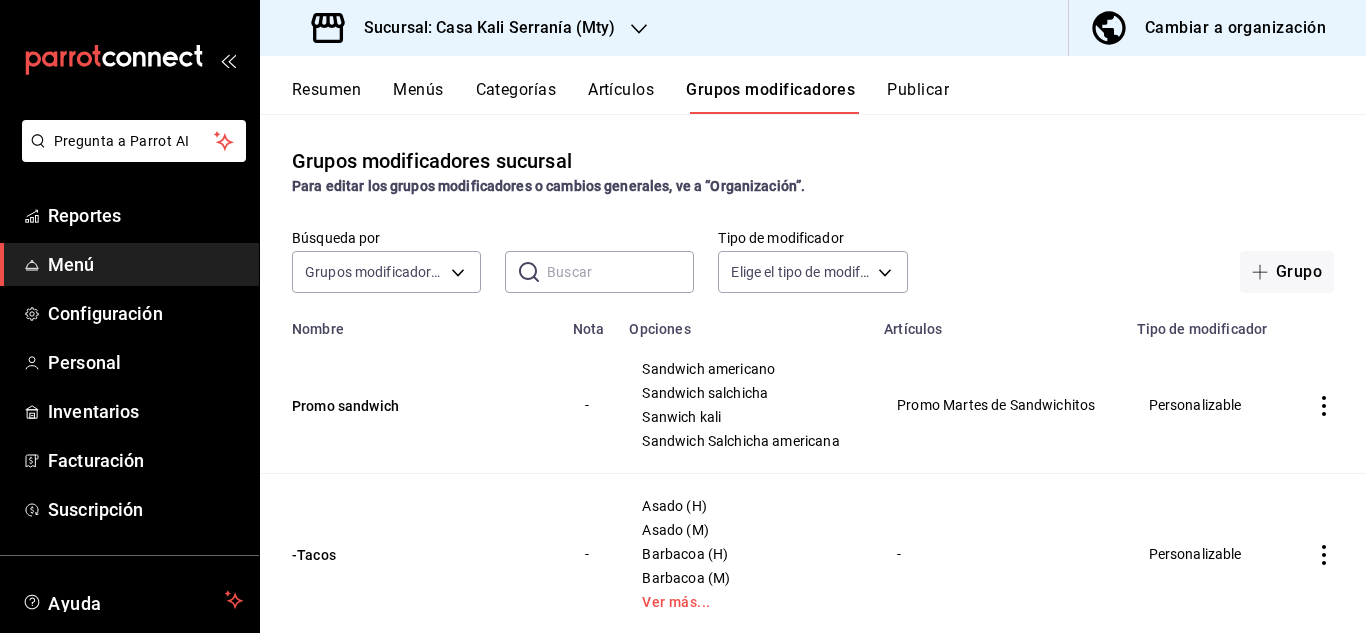 click at bounding box center (620, 272) 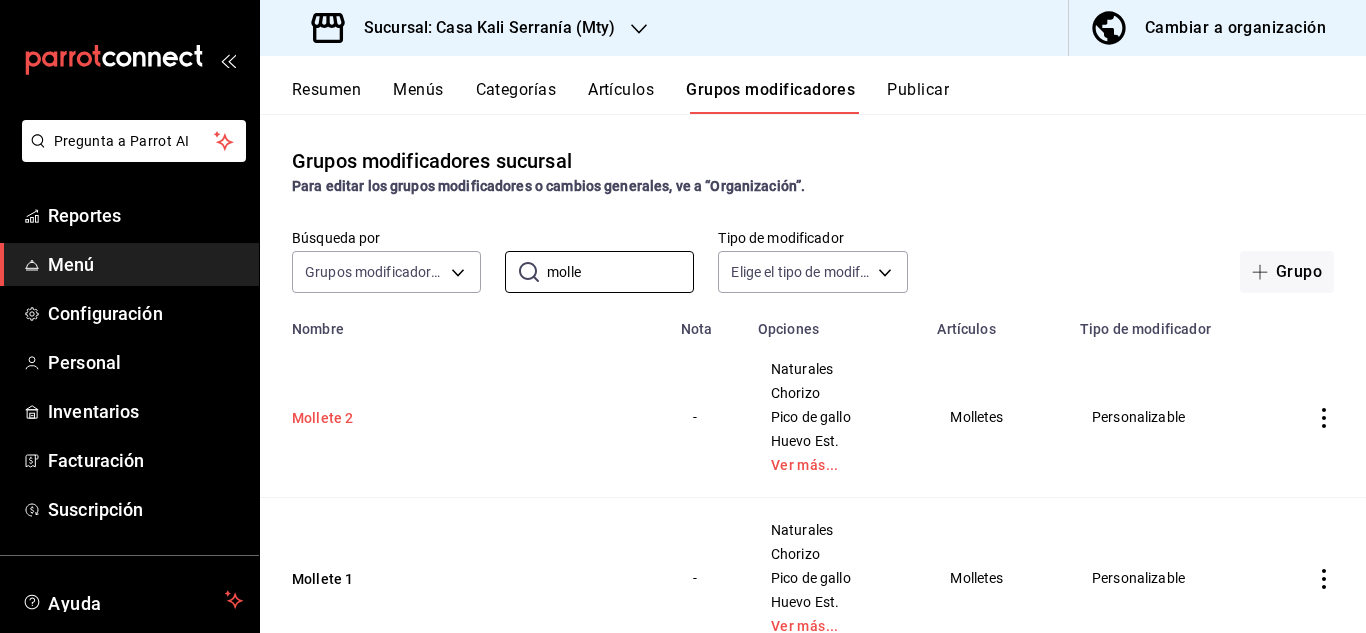 type on "molle" 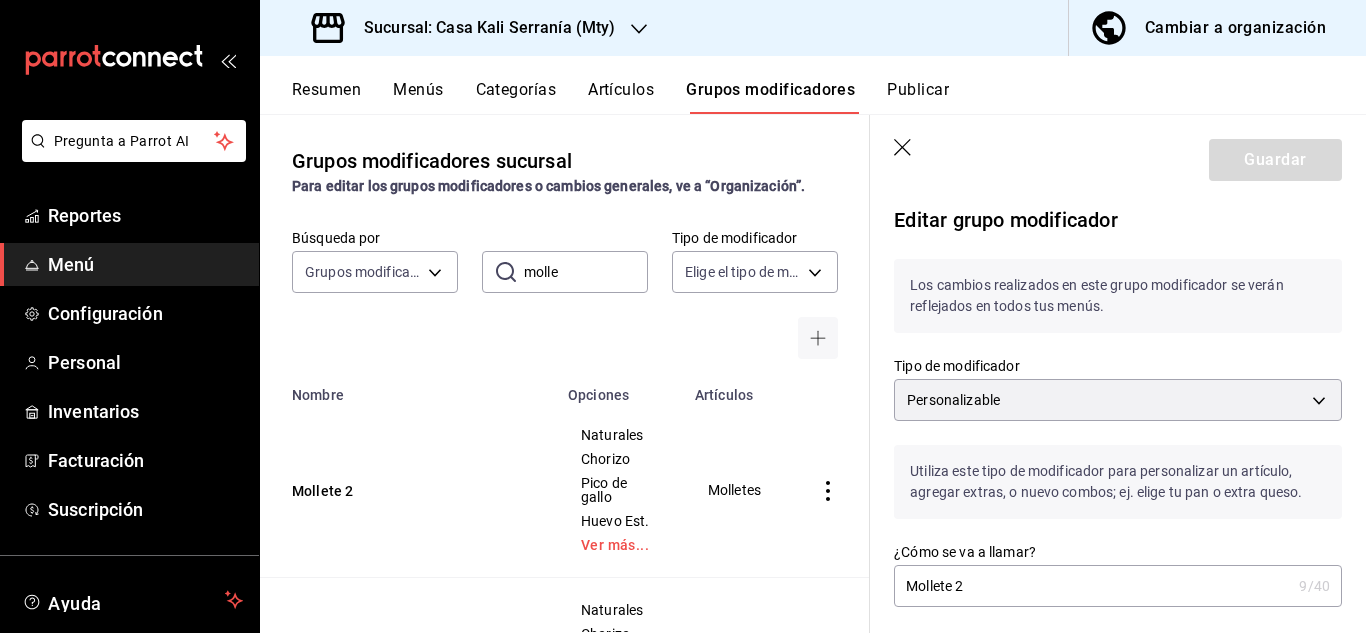 click 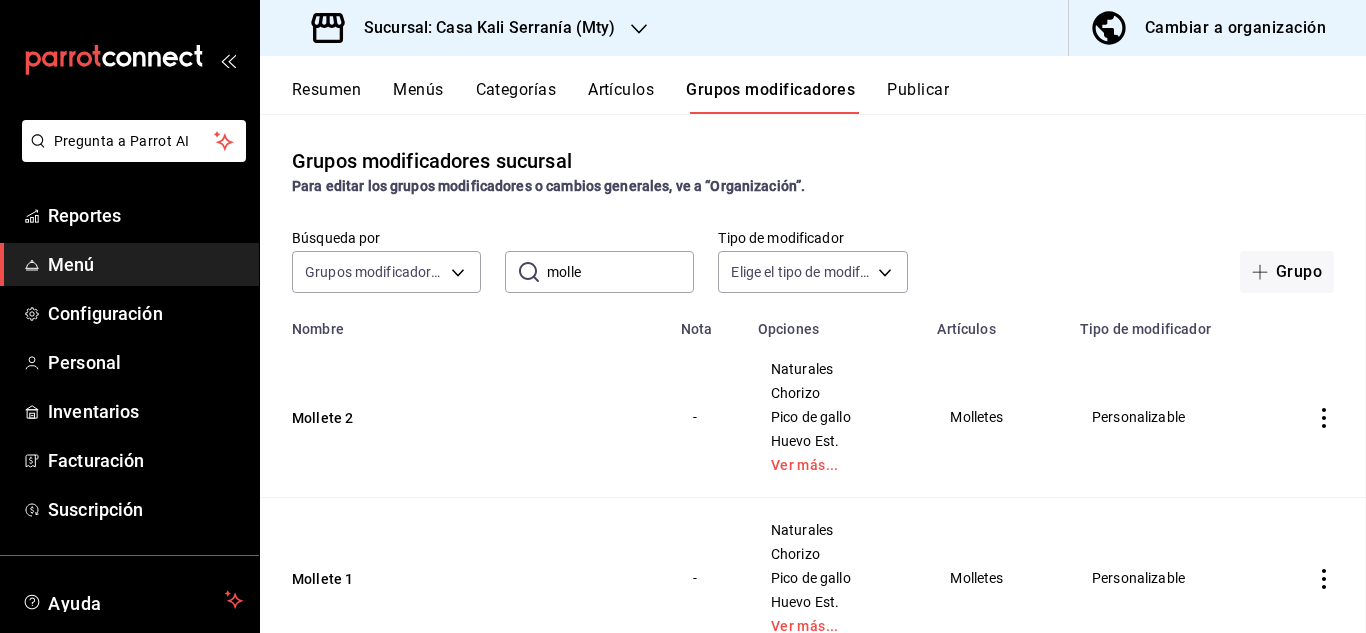 scroll, scrollTop: 0, scrollLeft: 0, axis: both 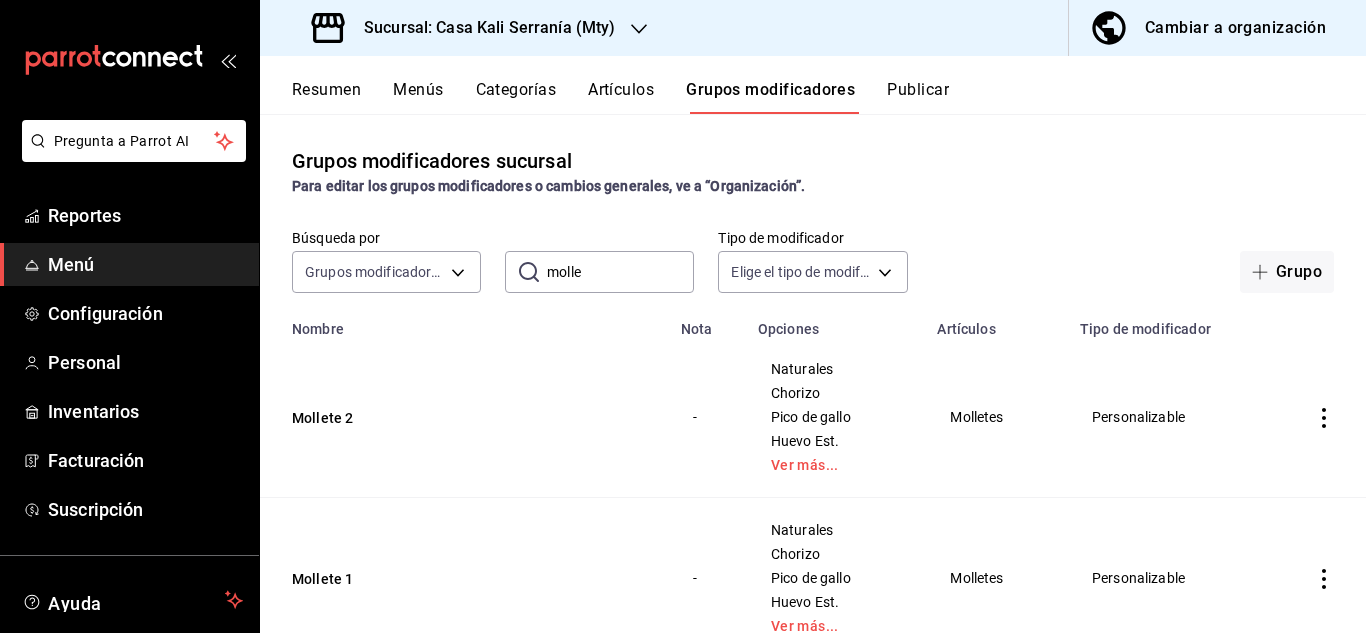 click 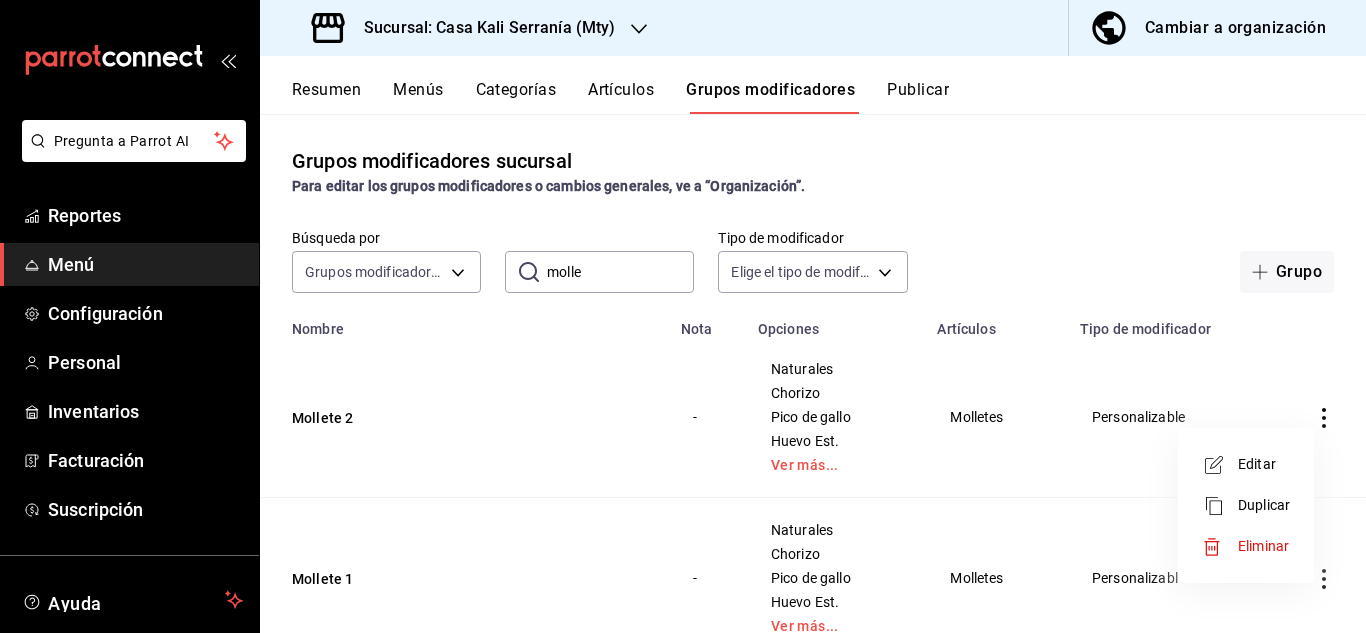 click on "Duplicar" at bounding box center (1264, 505) 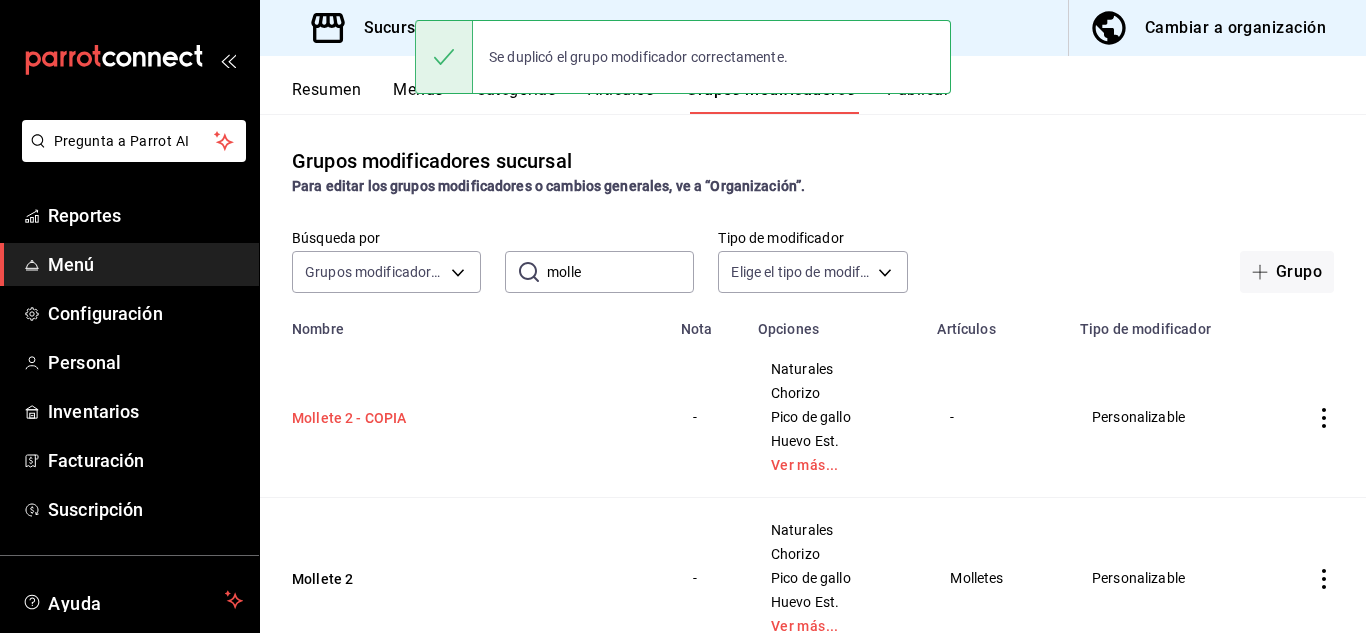 click on "Mollete 2 - COPIA" at bounding box center (412, 418) 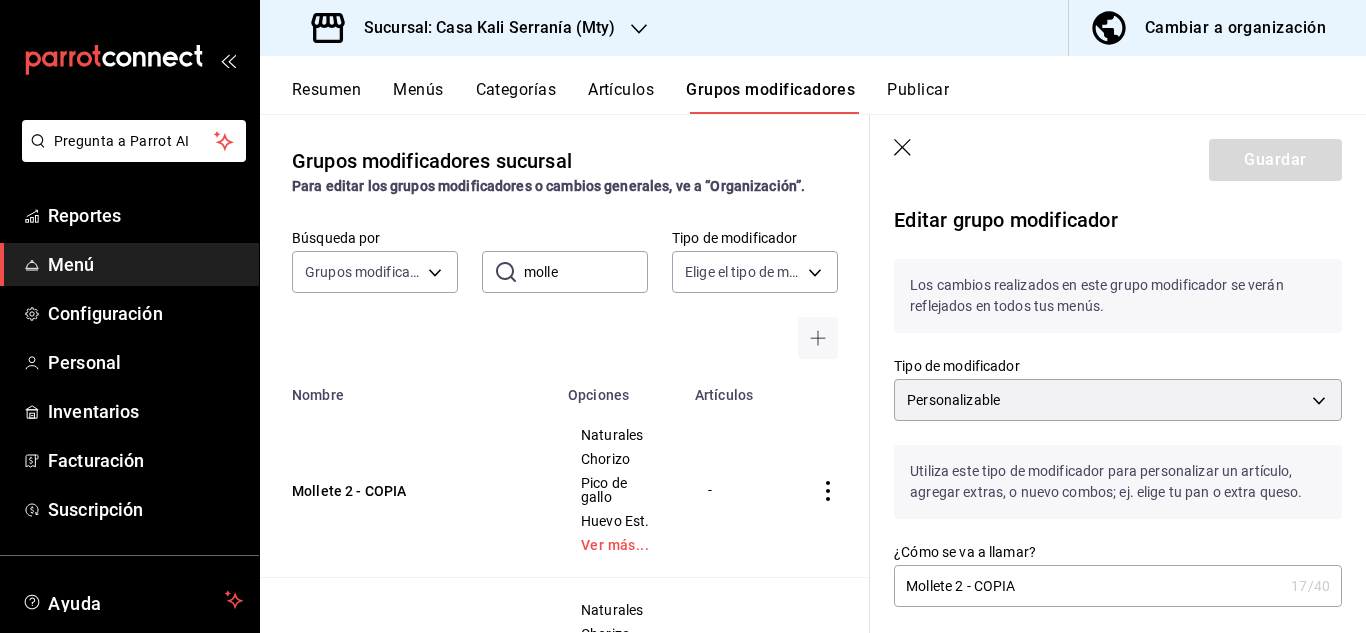 click on "Ingresa una nota 0 /40 Ingresa una nota" at bounding box center [1106, 651] 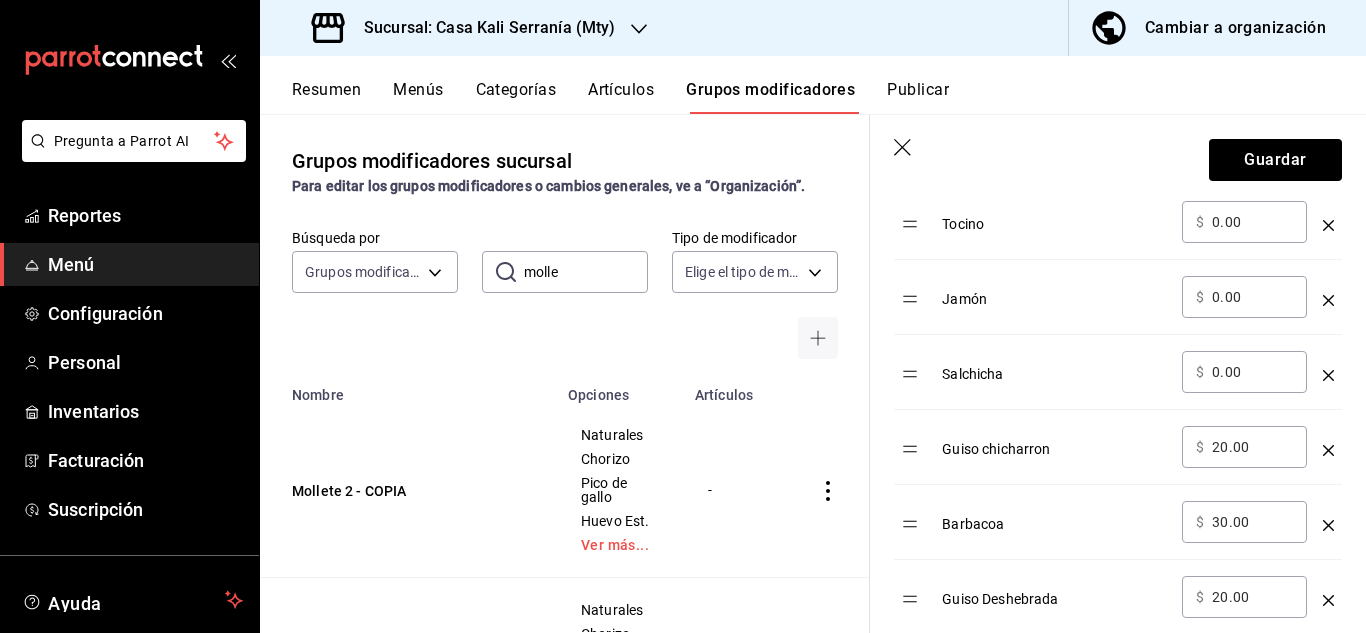 scroll, scrollTop: 1096, scrollLeft: 0, axis: vertical 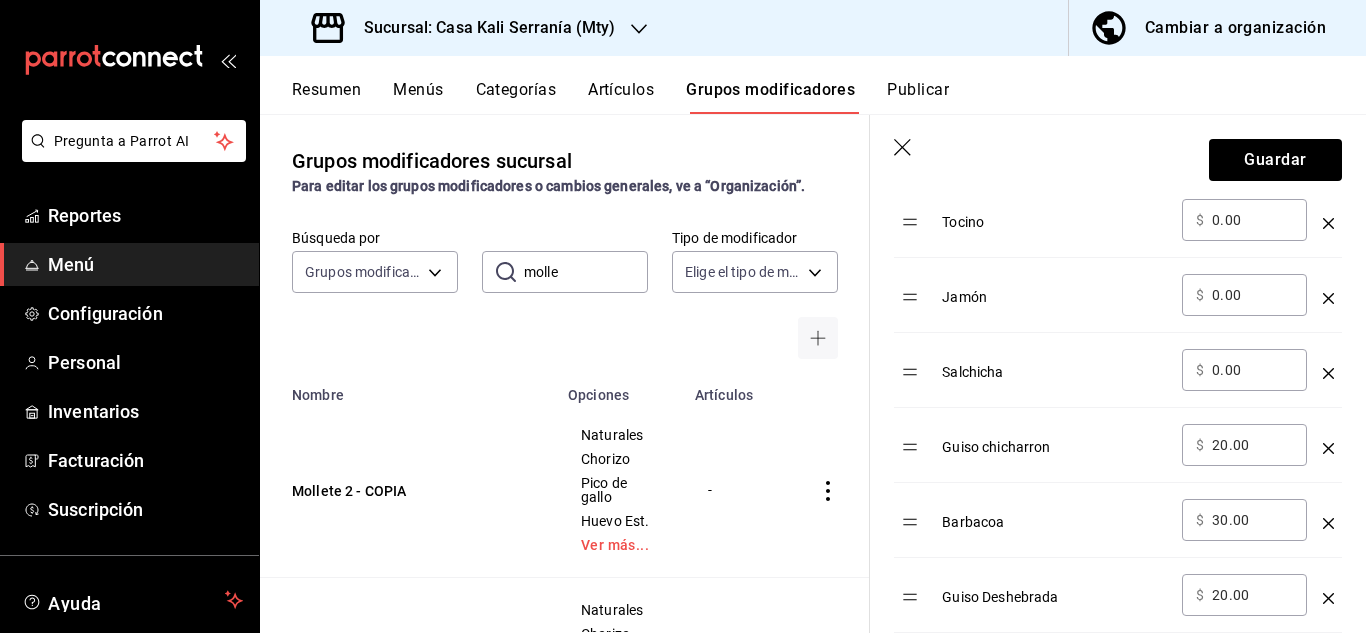 type on "-Mollete 2" 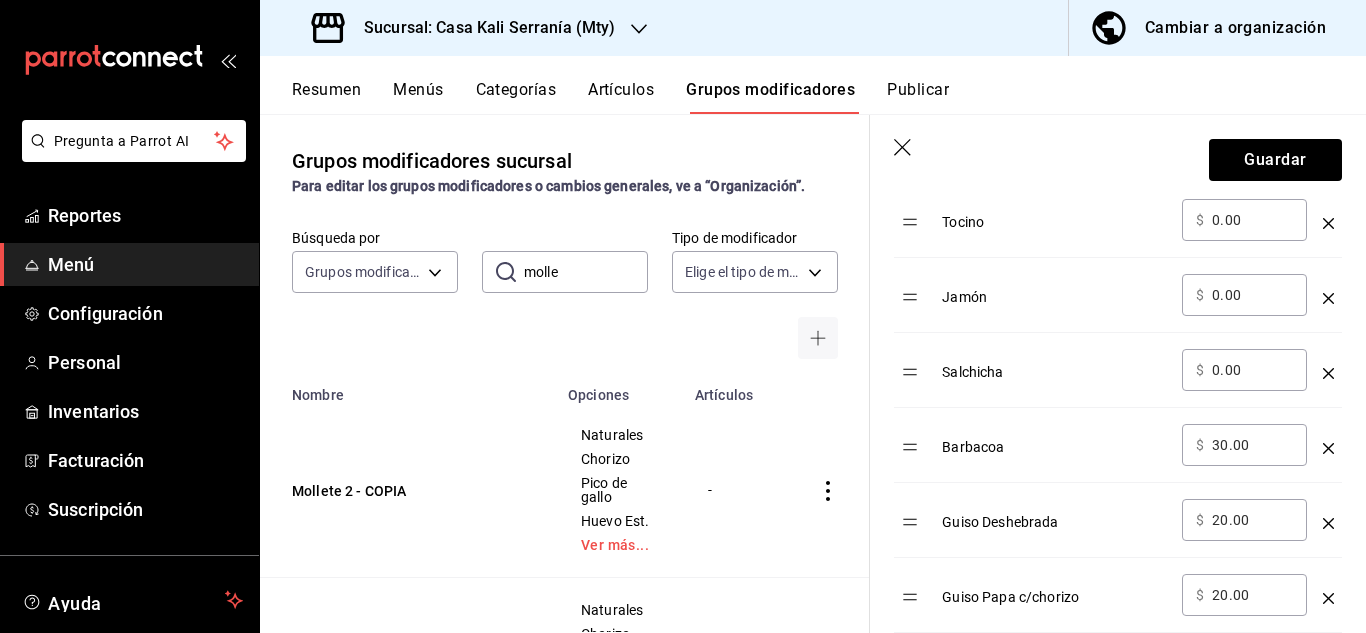 click 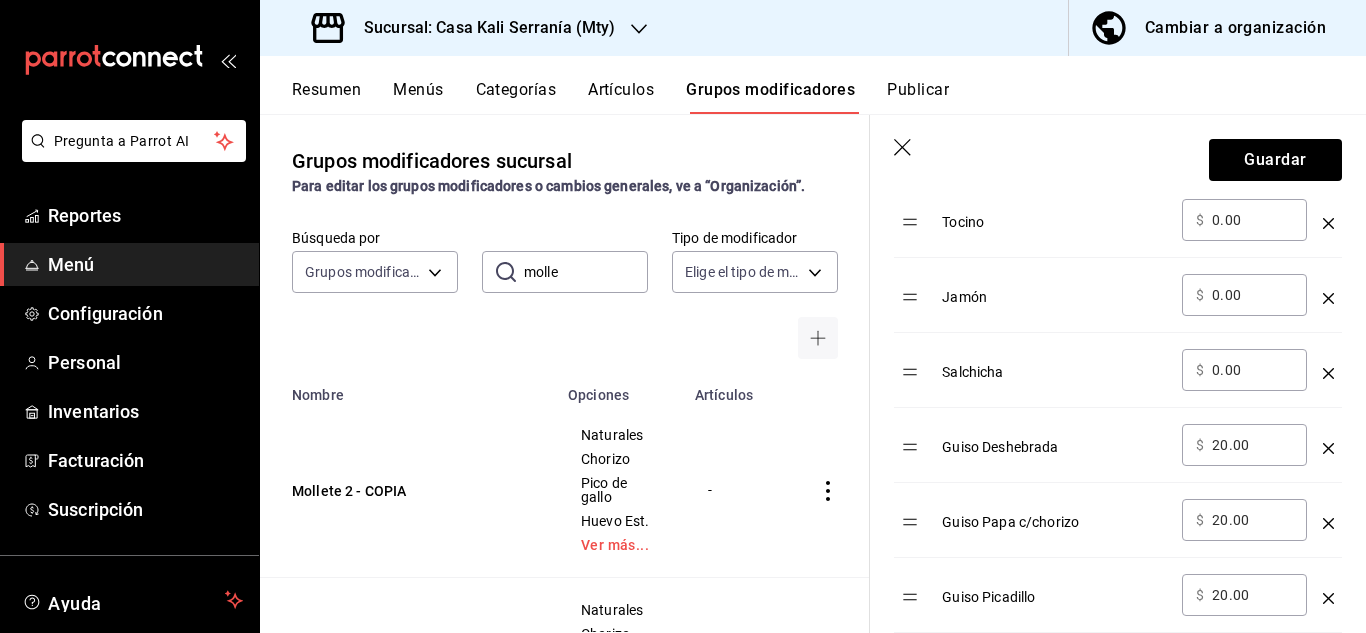 click 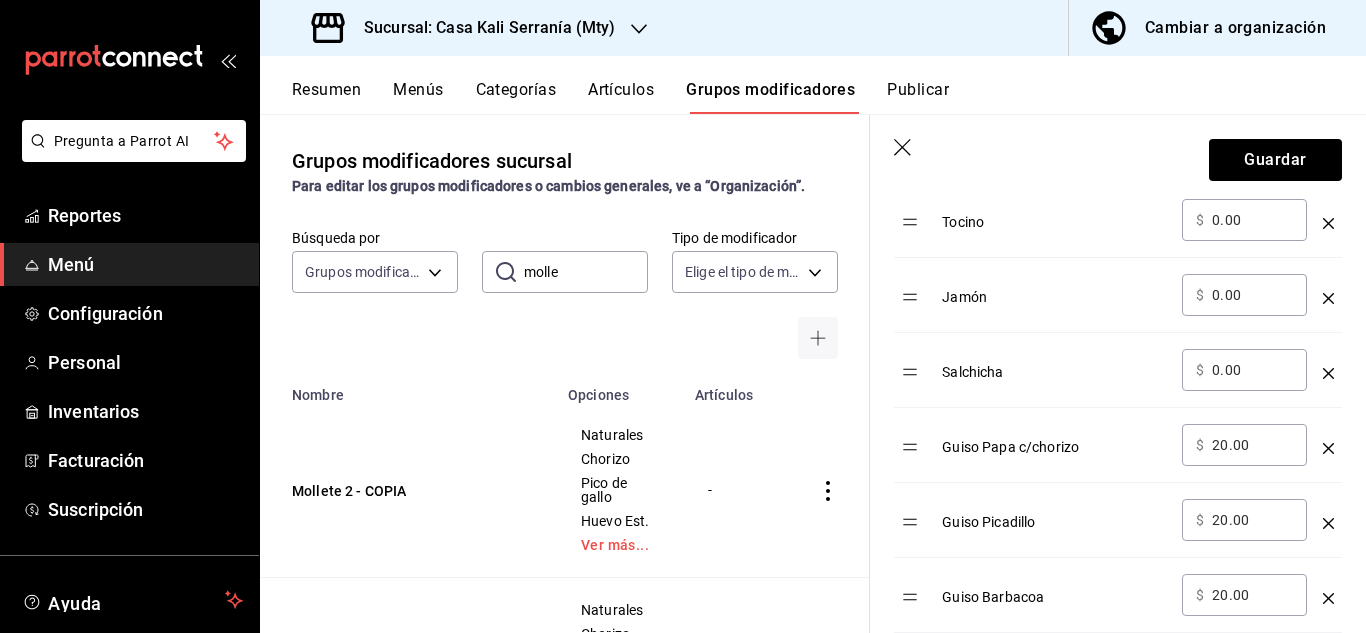 click 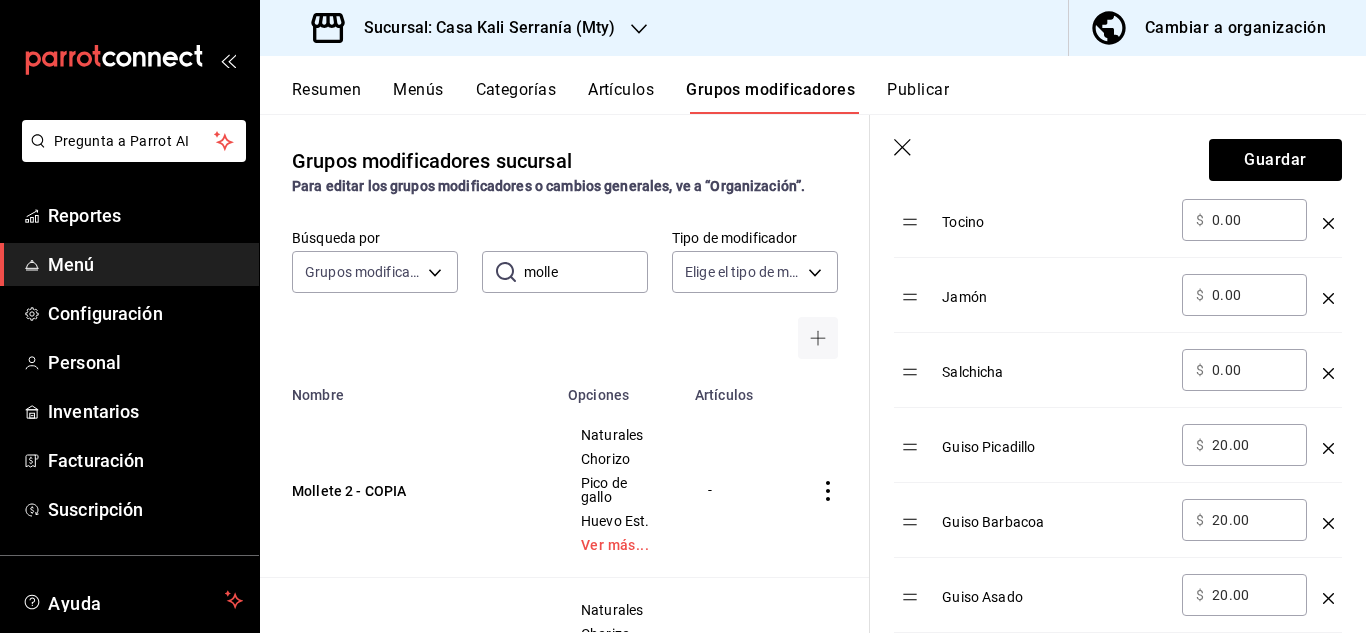 click 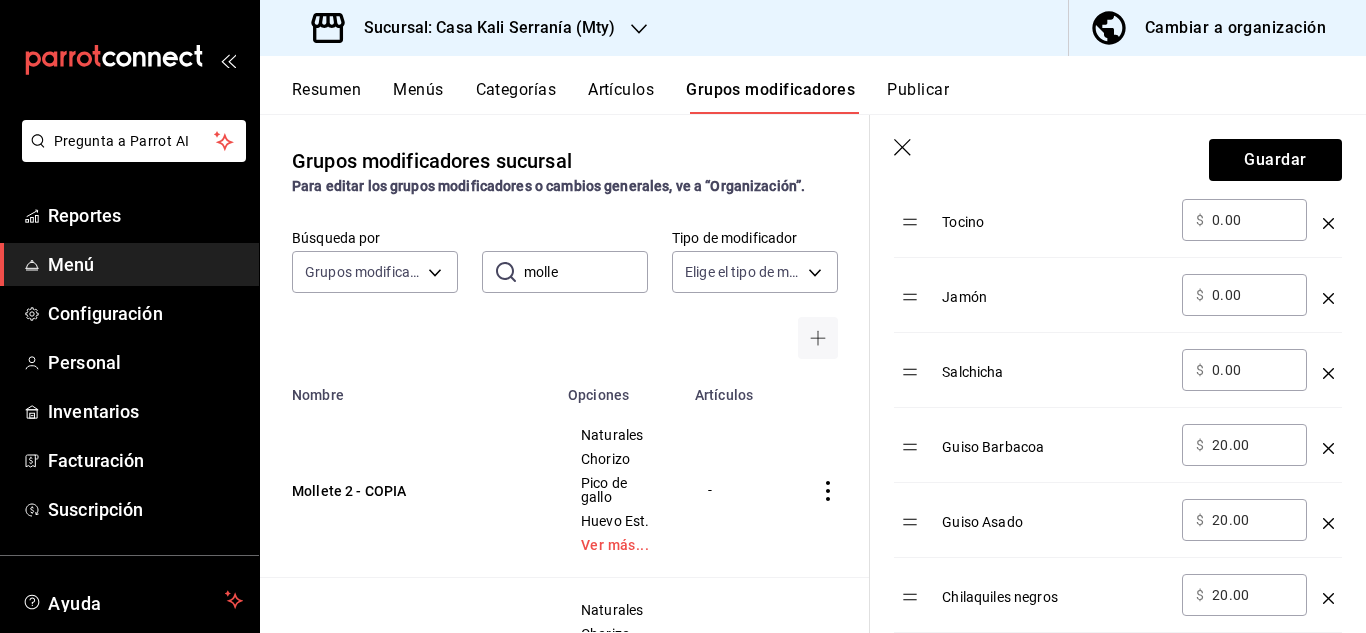 click 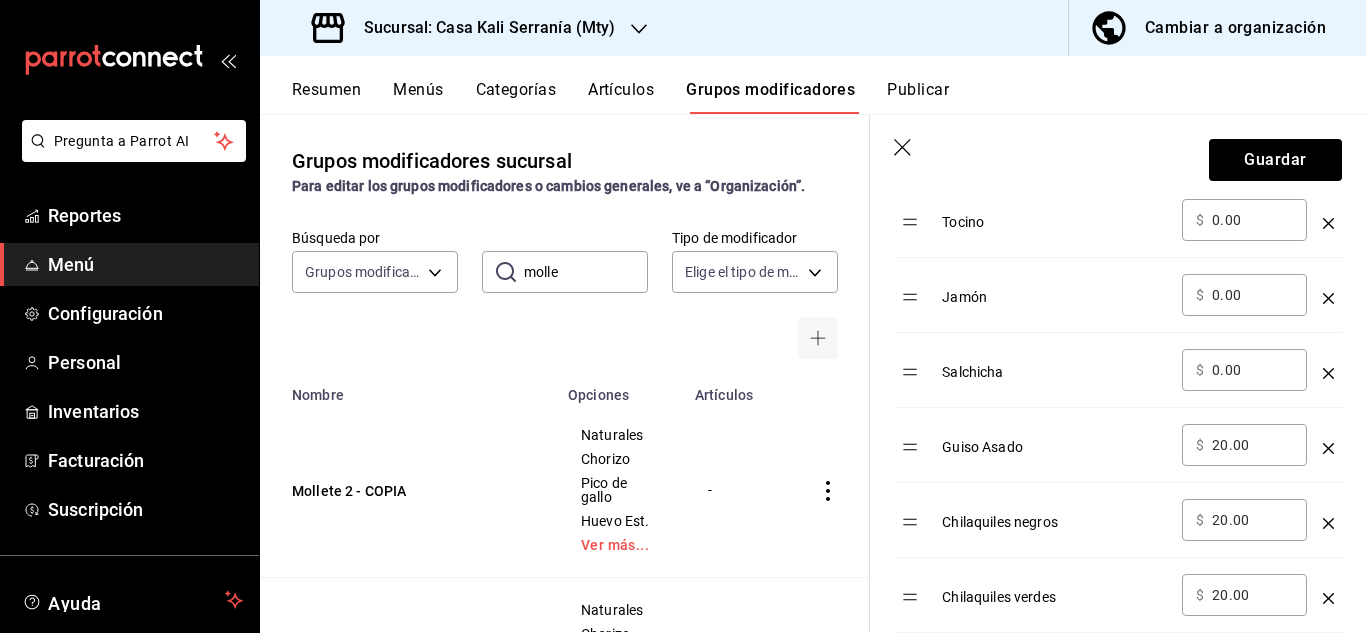 click 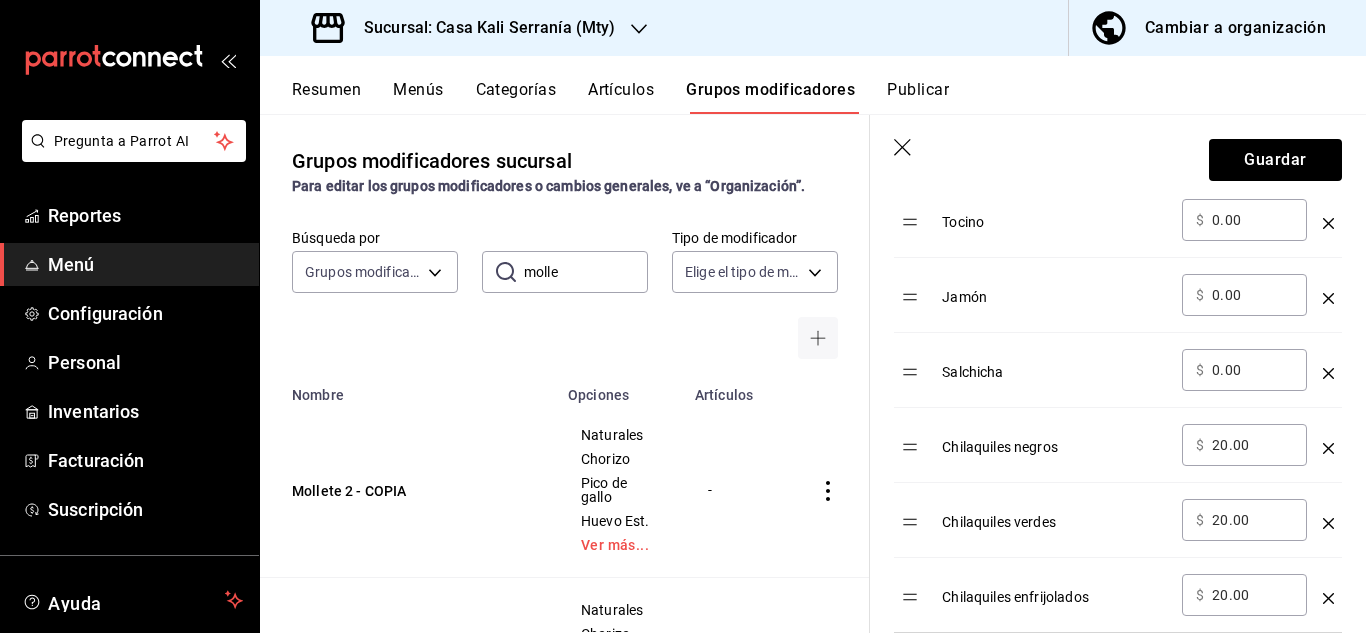 click 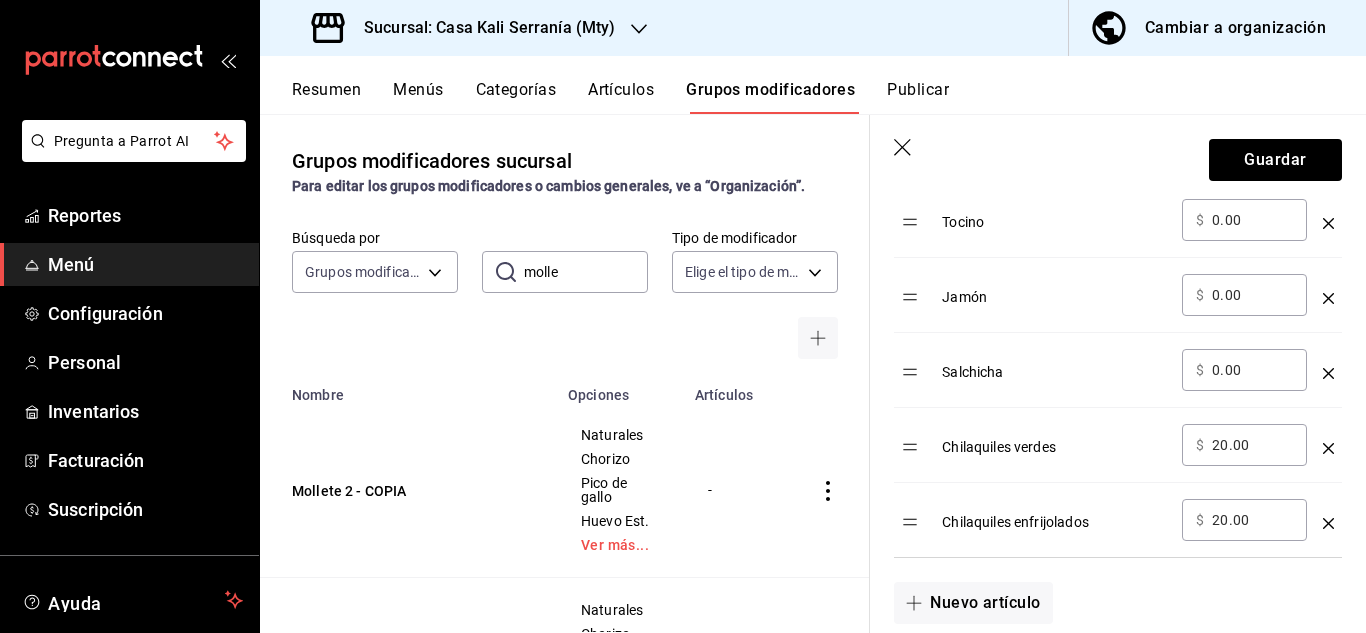 click 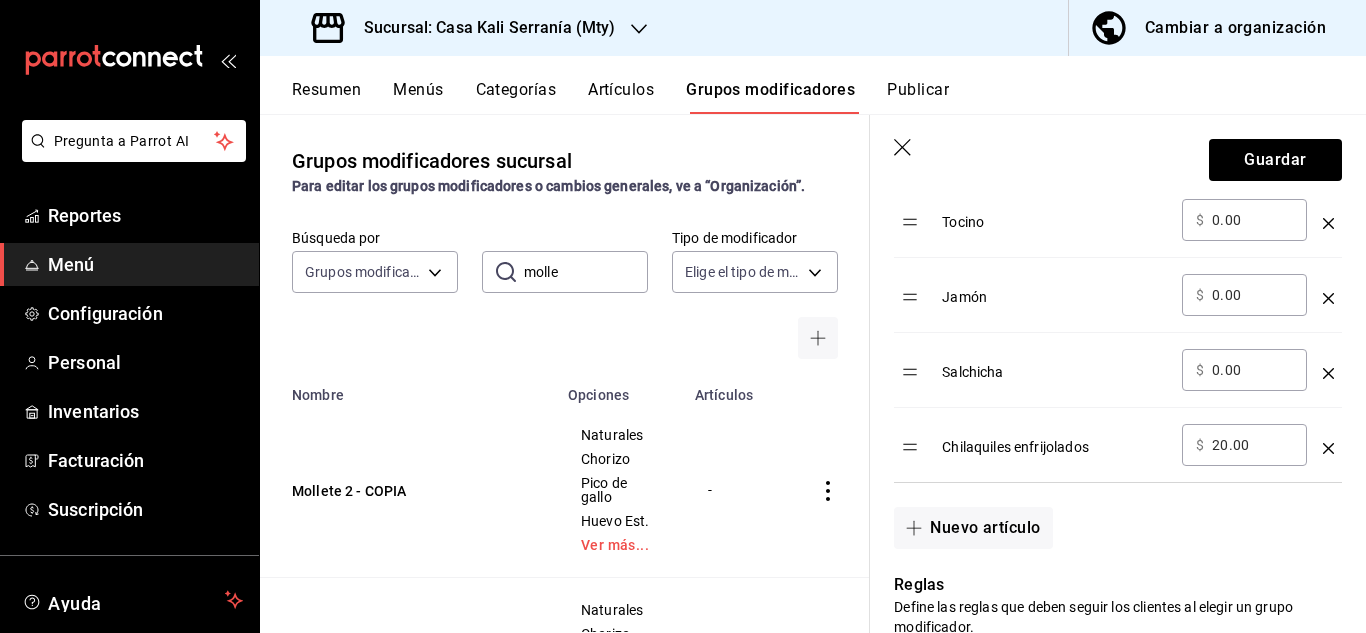 click 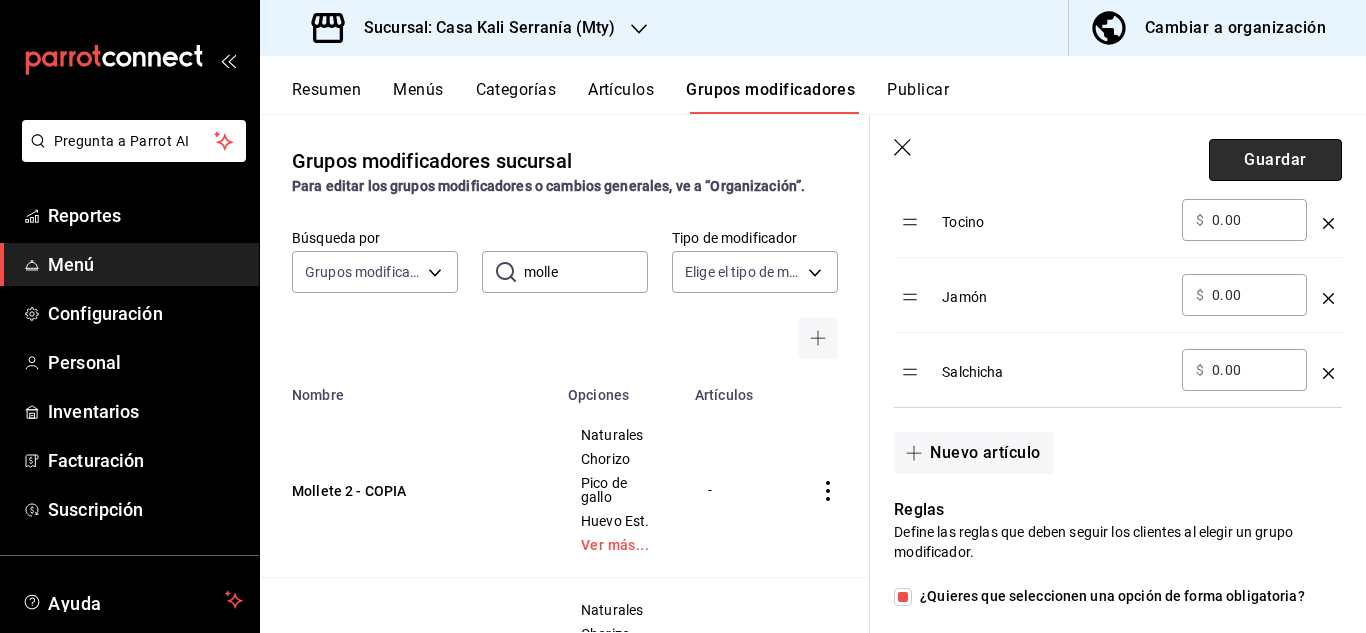 click on "Guardar" at bounding box center [1275, 160] 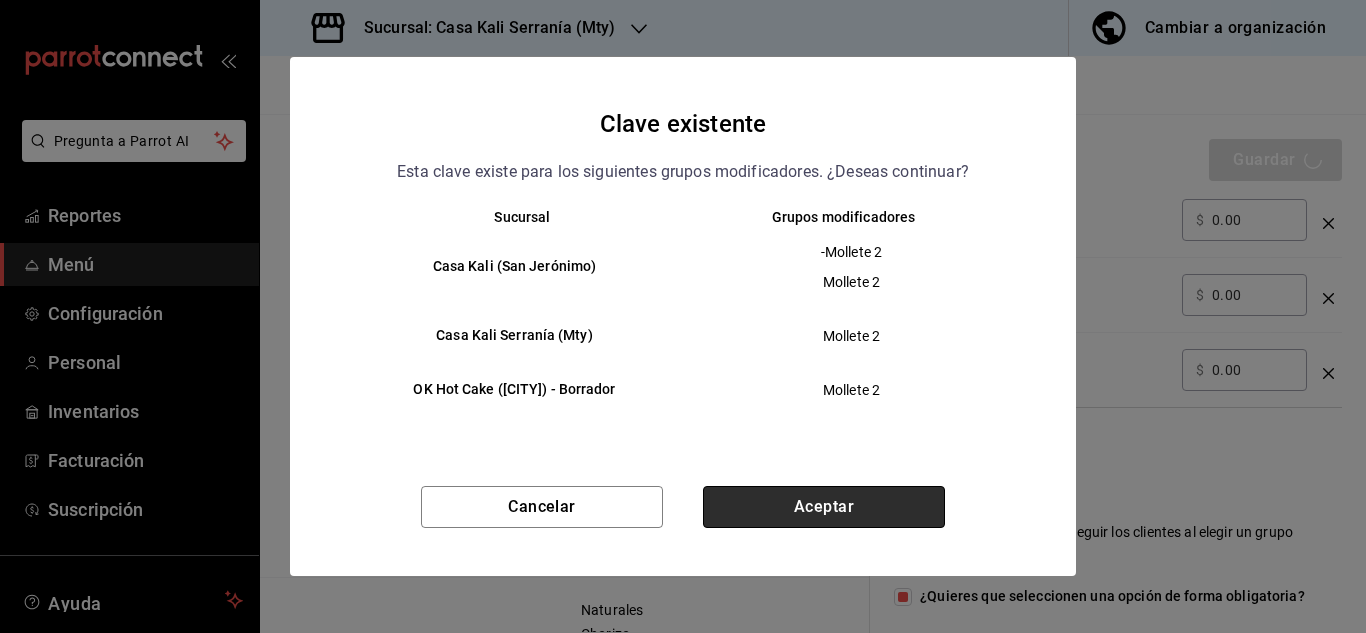click on "Aceptar" at bounding box center [824, 507] 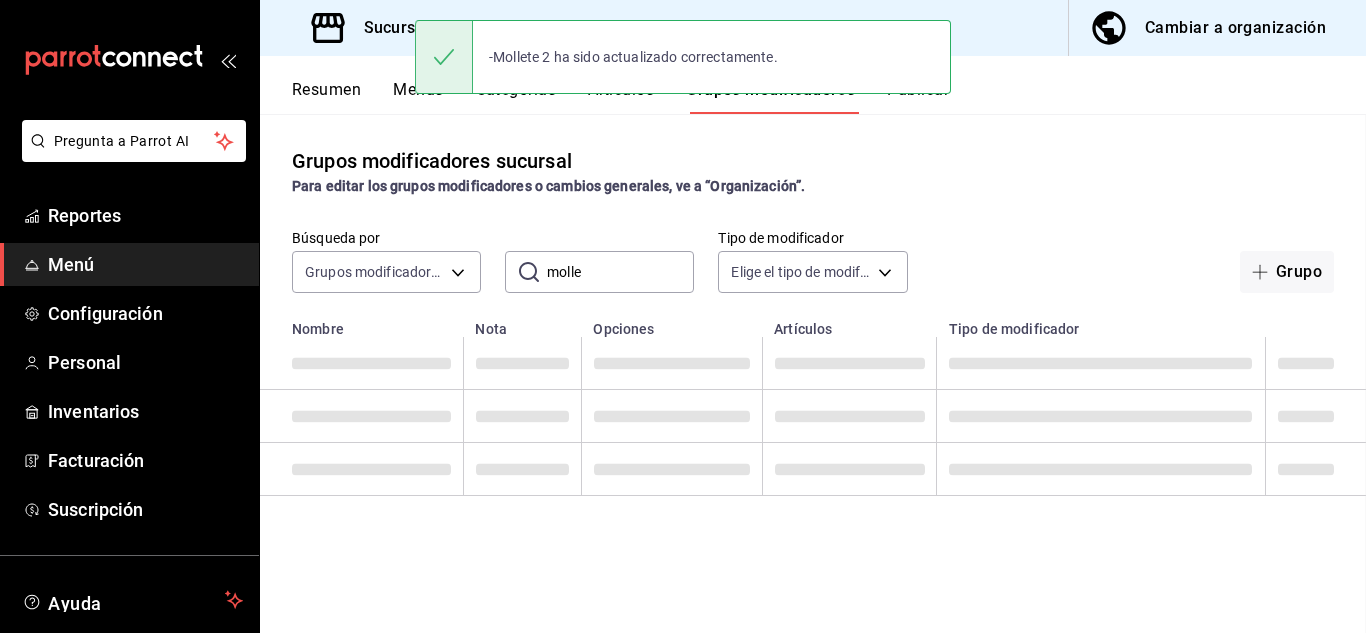 scroll, scrollTop: 0, scrollLeft: 0, axis: both 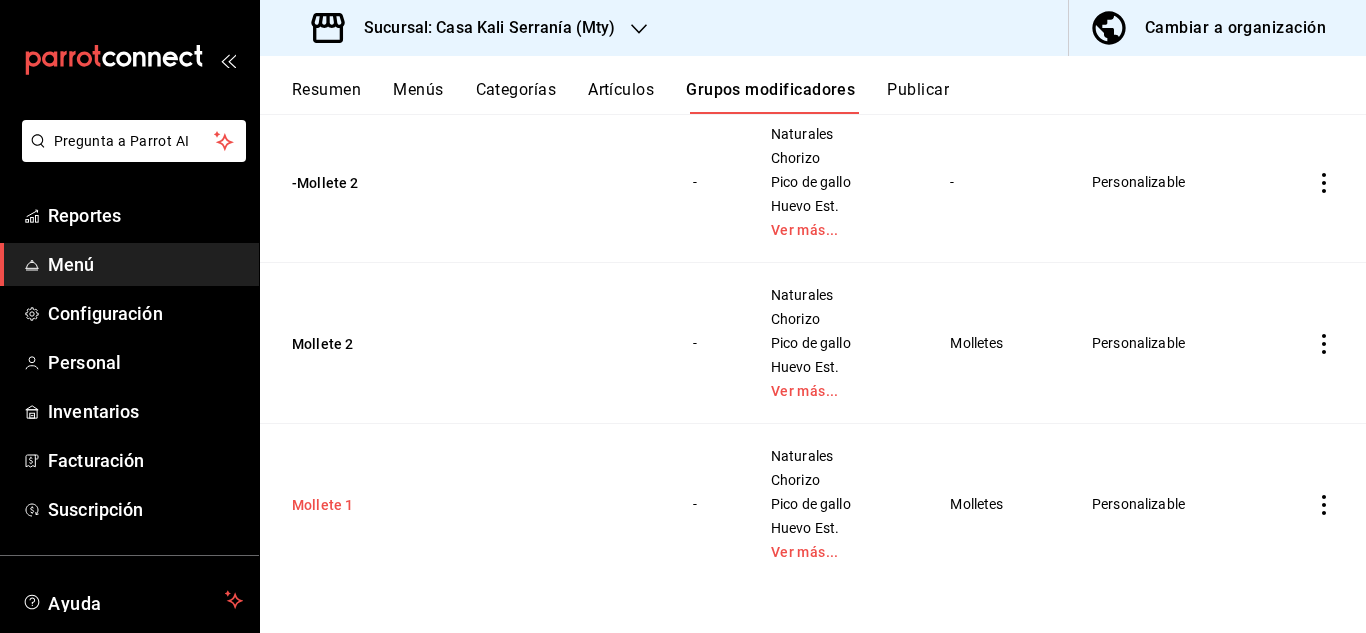 click on "Mollete 1" at bounding box center (412, 505) 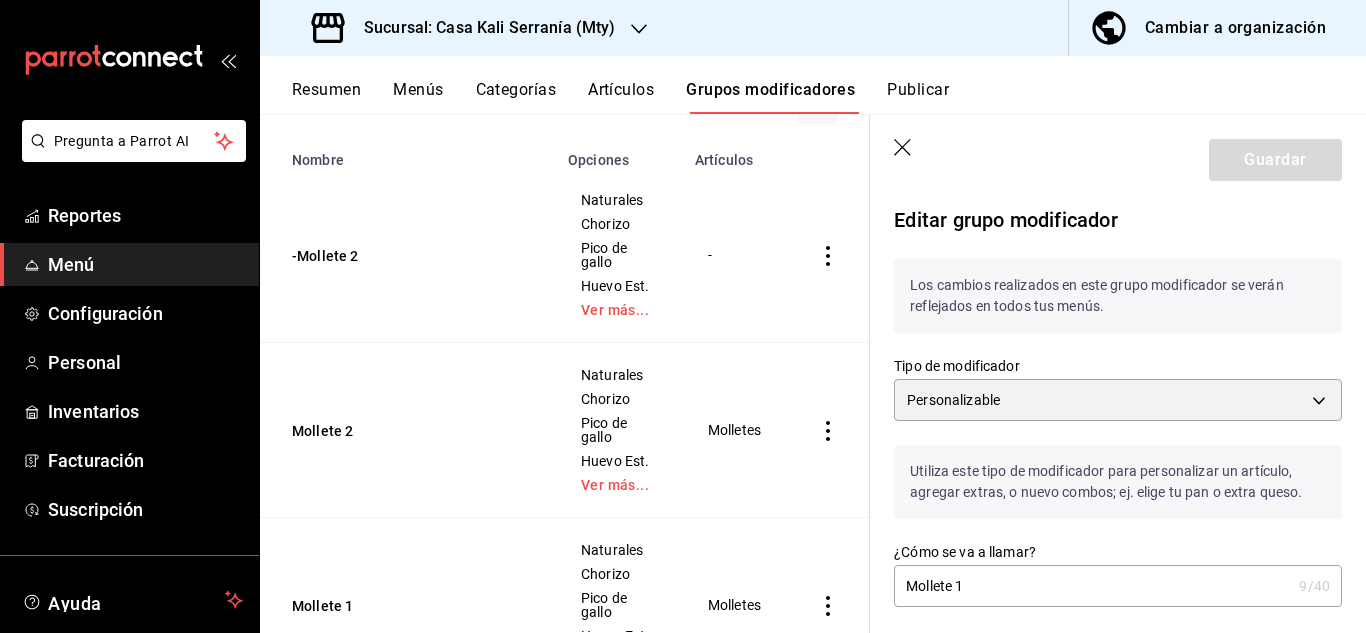 click 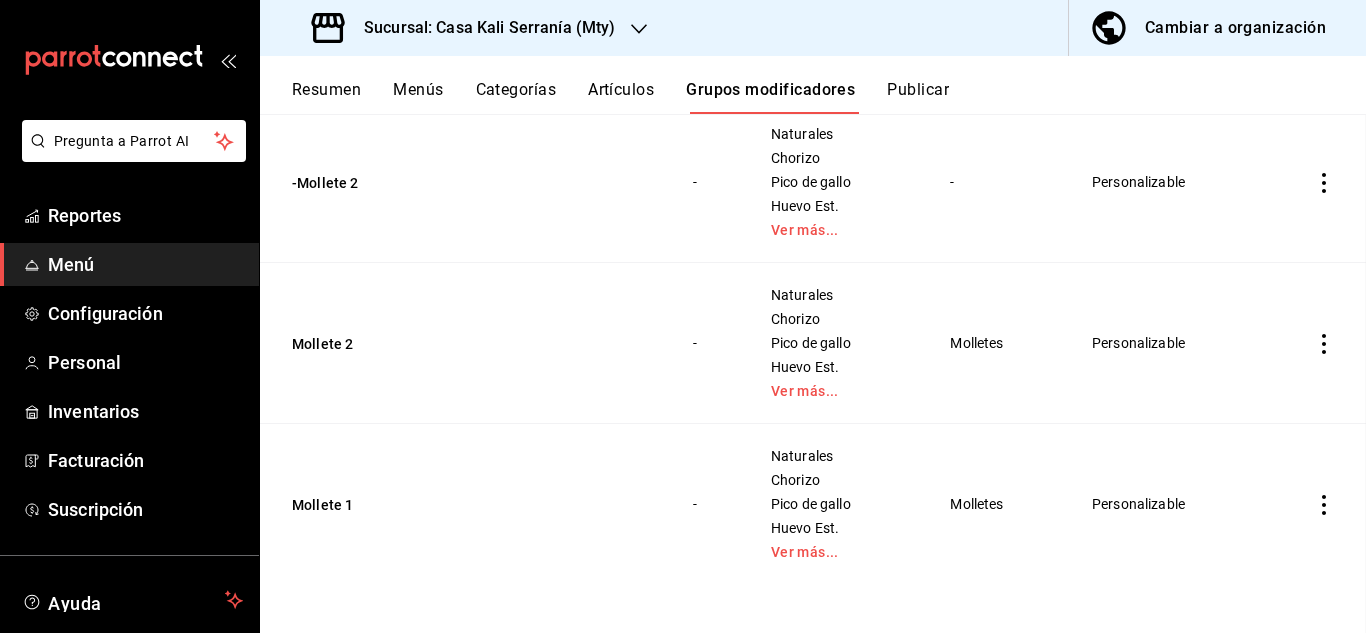 scroll, scrollTop: 0, scrollLeft: 0, axis: both 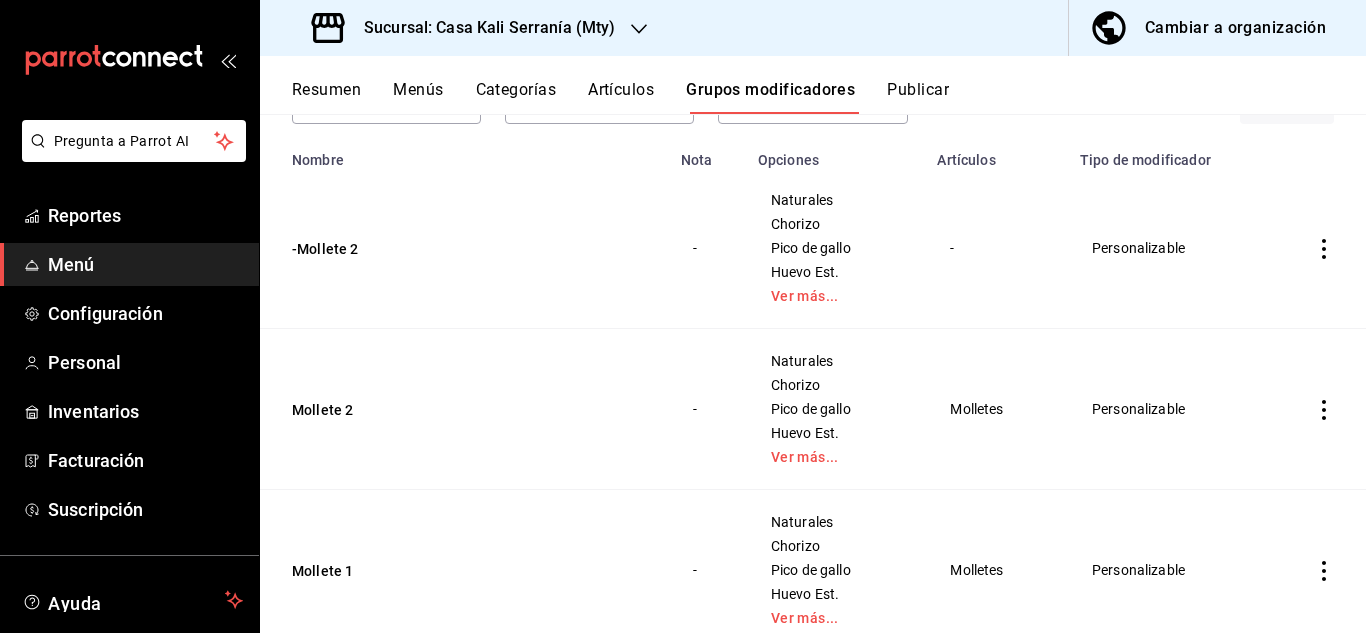 click 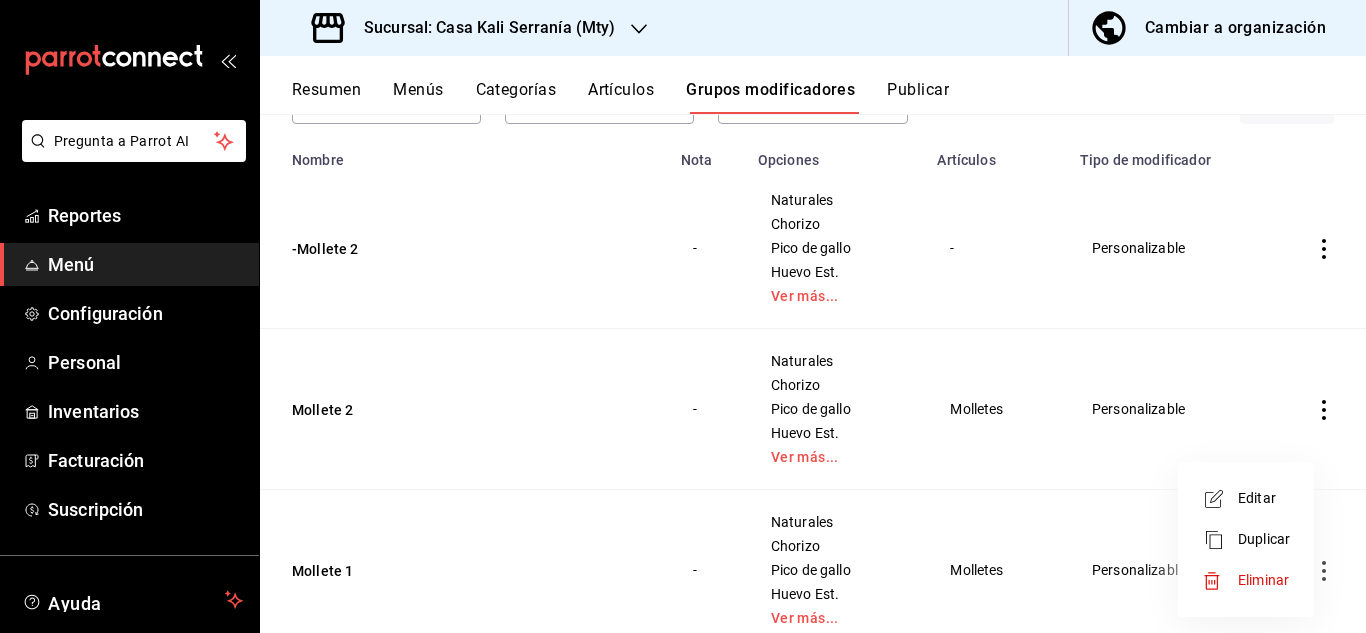 click on "Duplicar" at bounding box center [1264, 539] 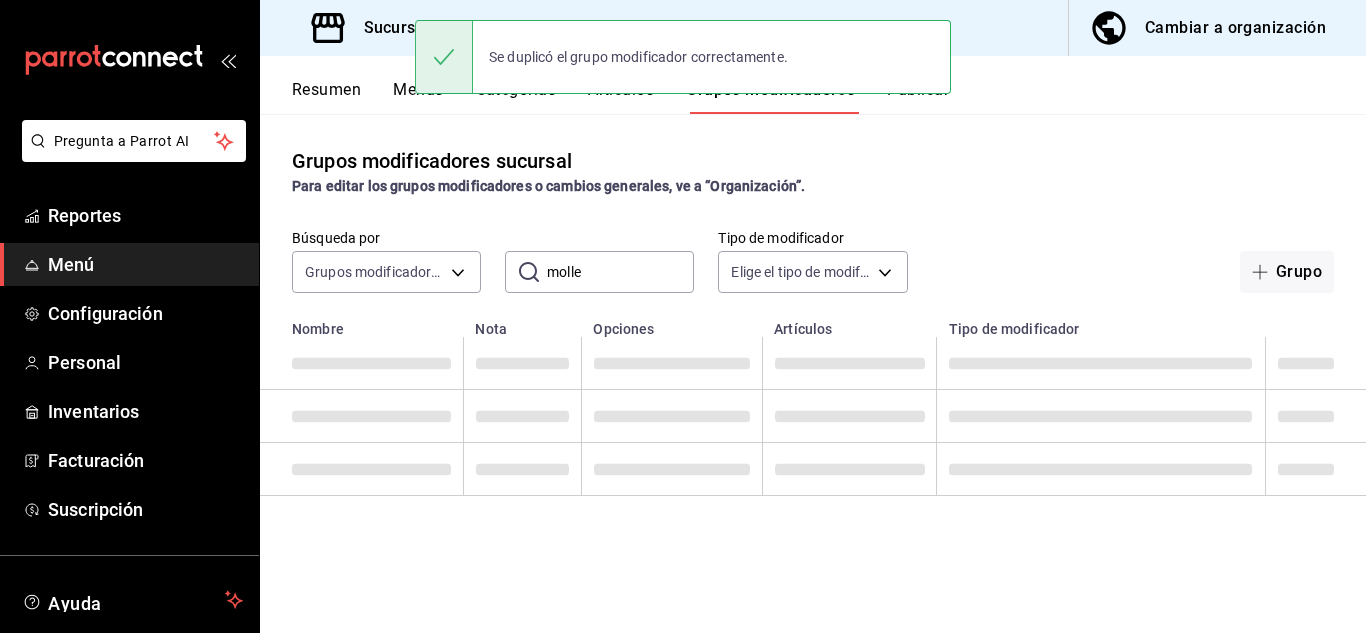 scroll, scrollTop: 0, scrollLeft: 0, axis: both 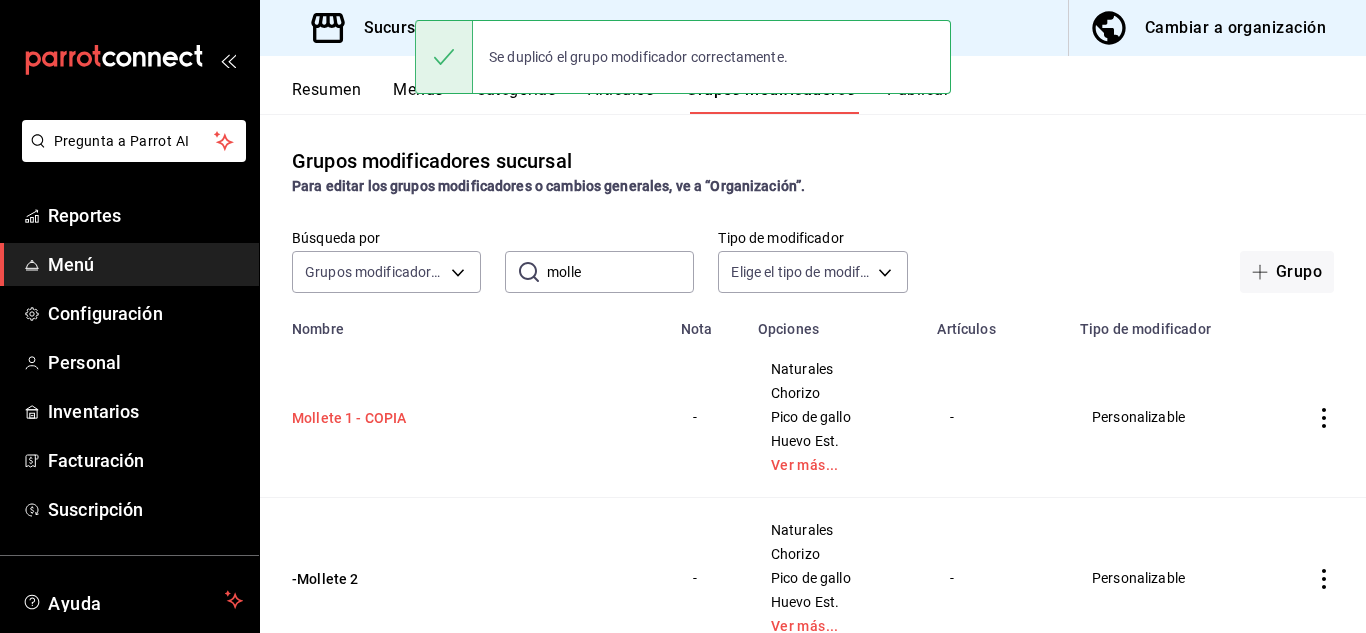 click on "Mollete 1 - COPIA" at bounding box center (412, 418) 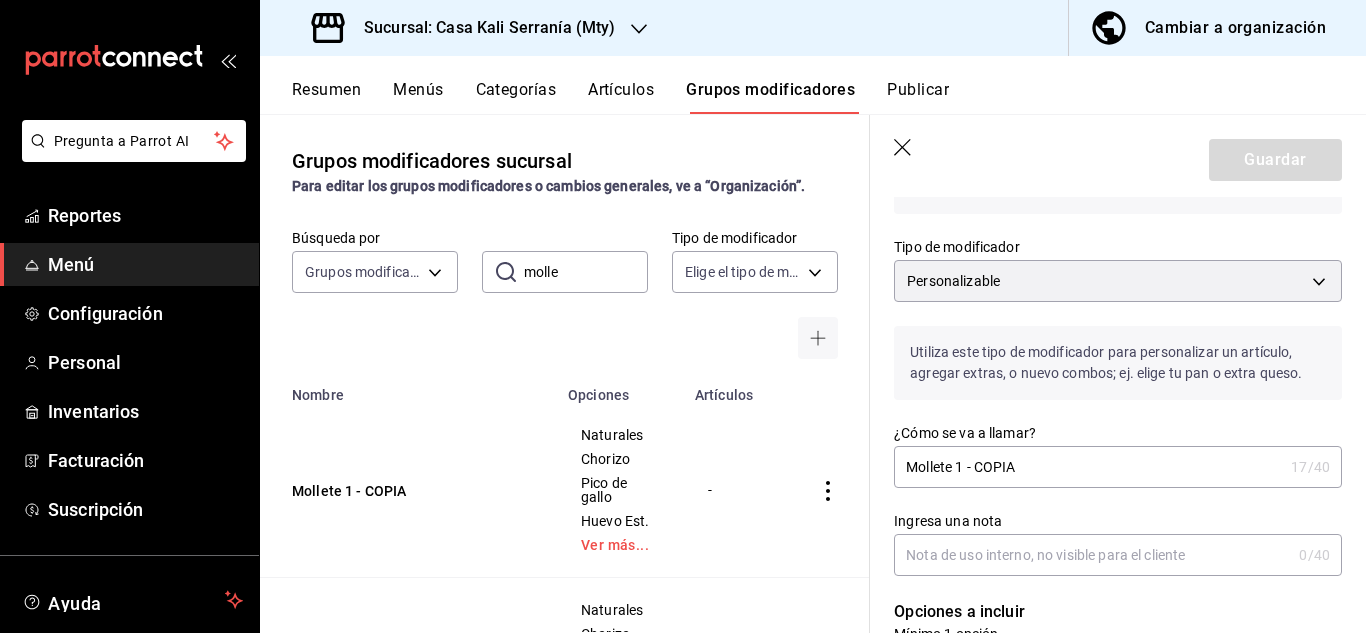 scroll, scrollTop: 120, scrollLeft: 0, axis: vertical 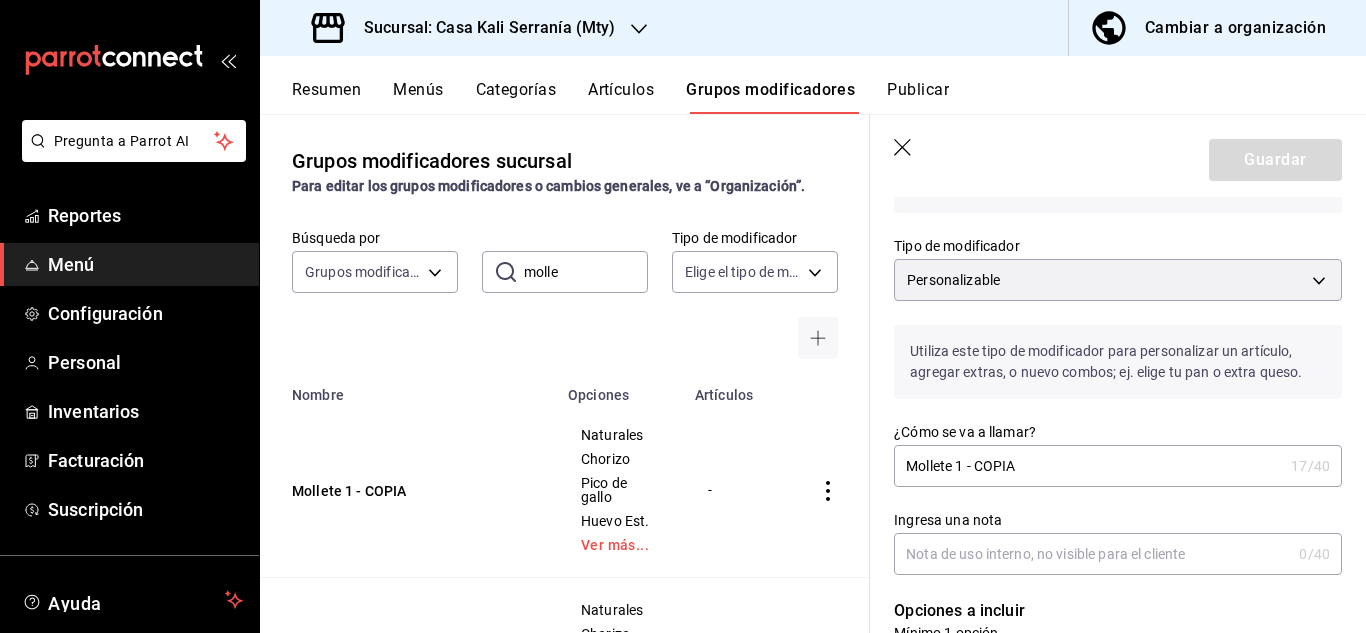 click on "Mollete 1 - COPIA" at bounding box center (1088, 466) 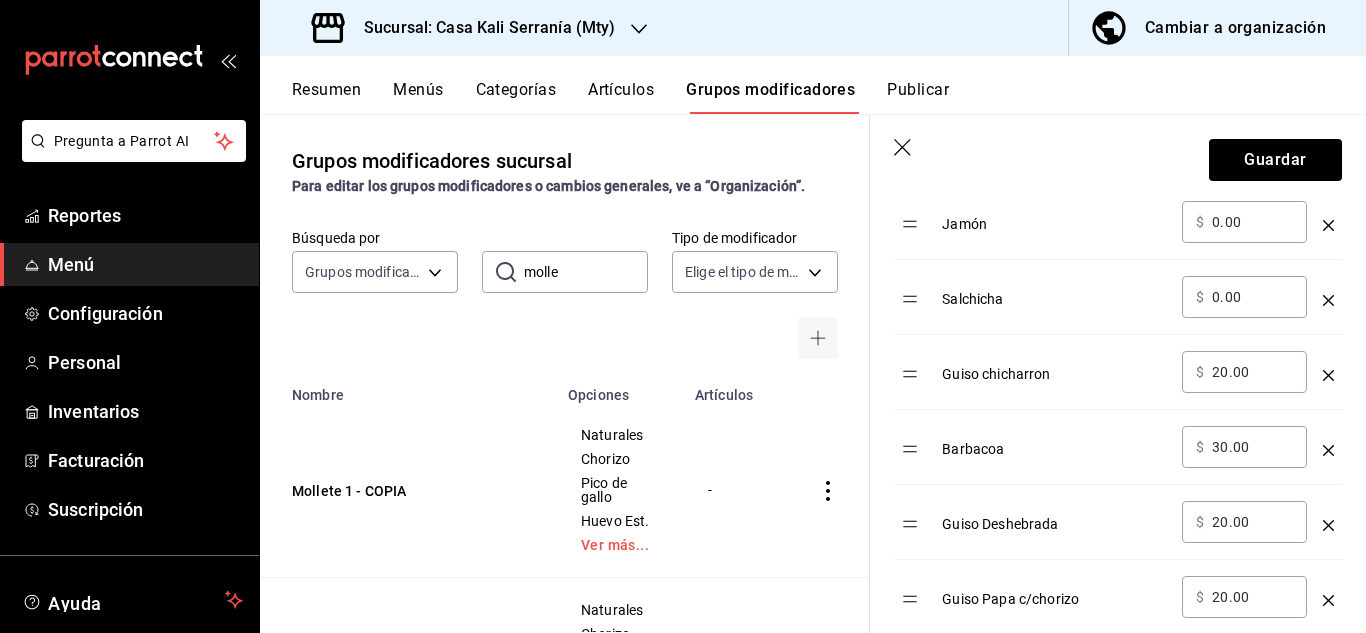 scroll, scrollTop: 1172, scrollLeft: 0, axis: vertical 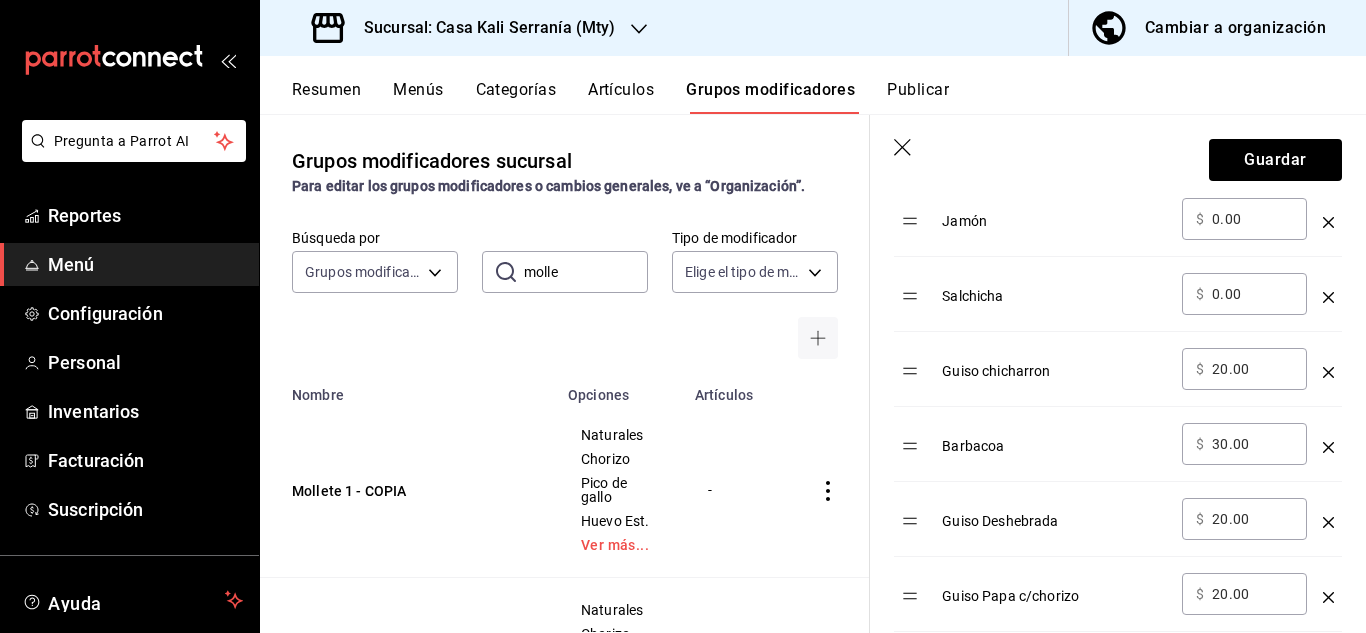 type on "-Mollete 1" 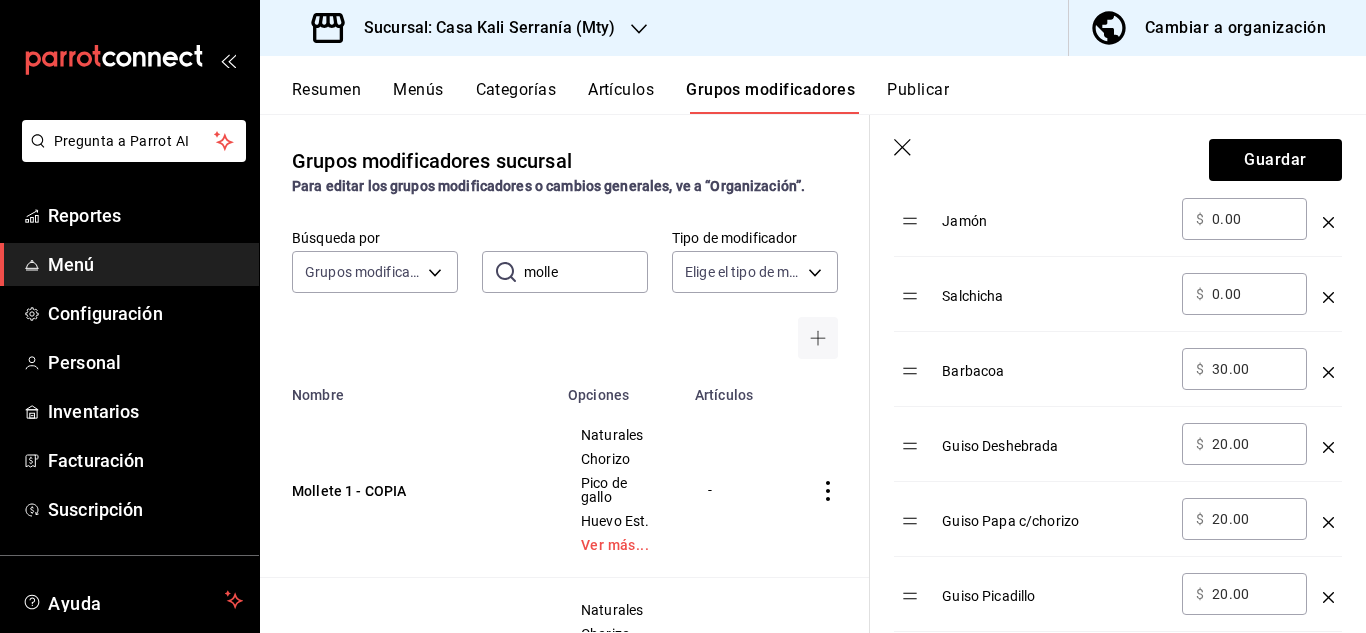 click 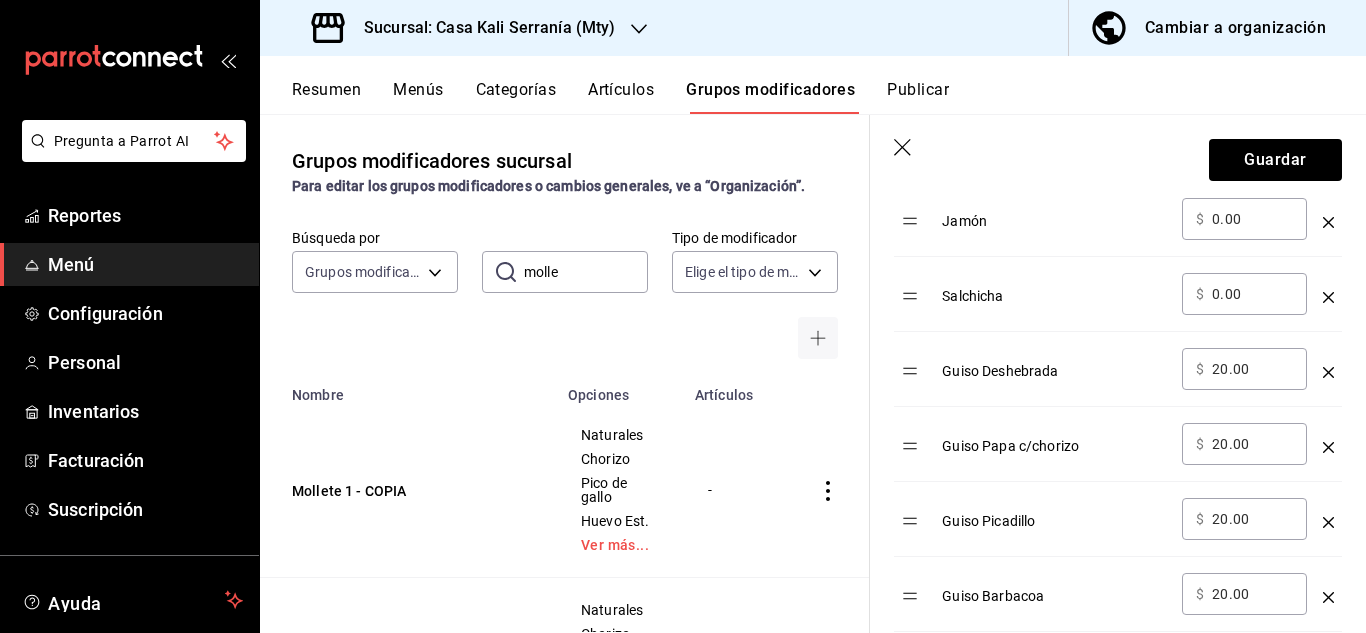 click 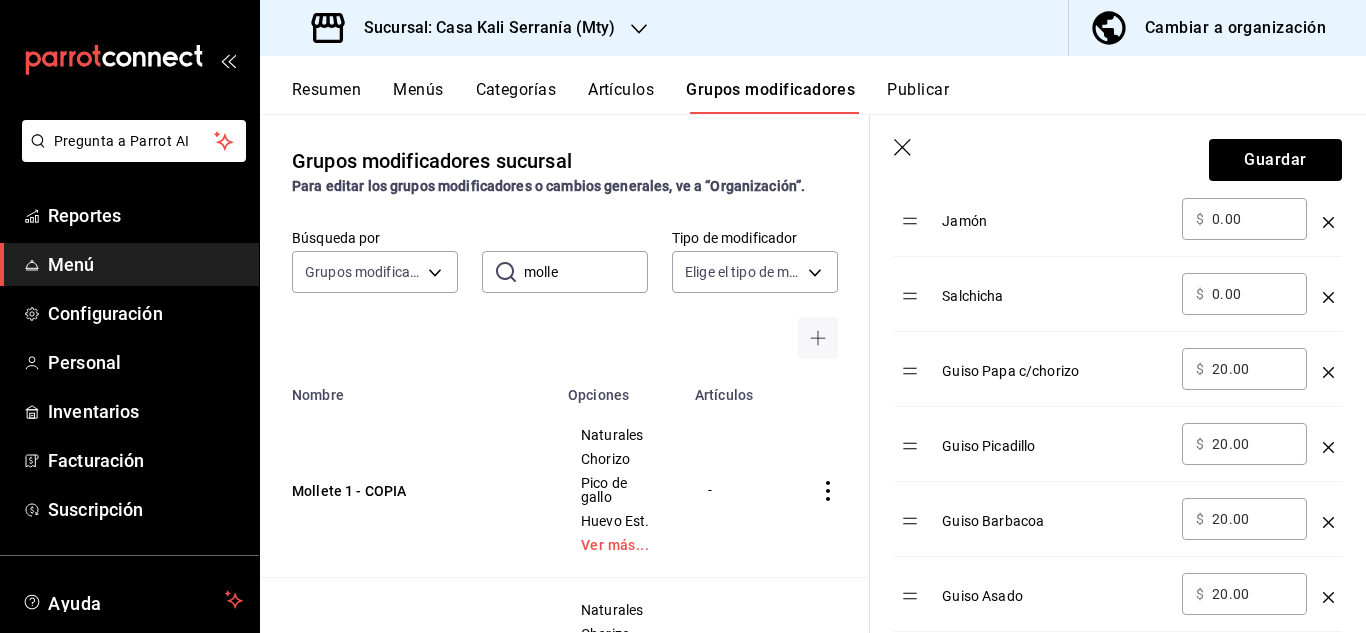 click 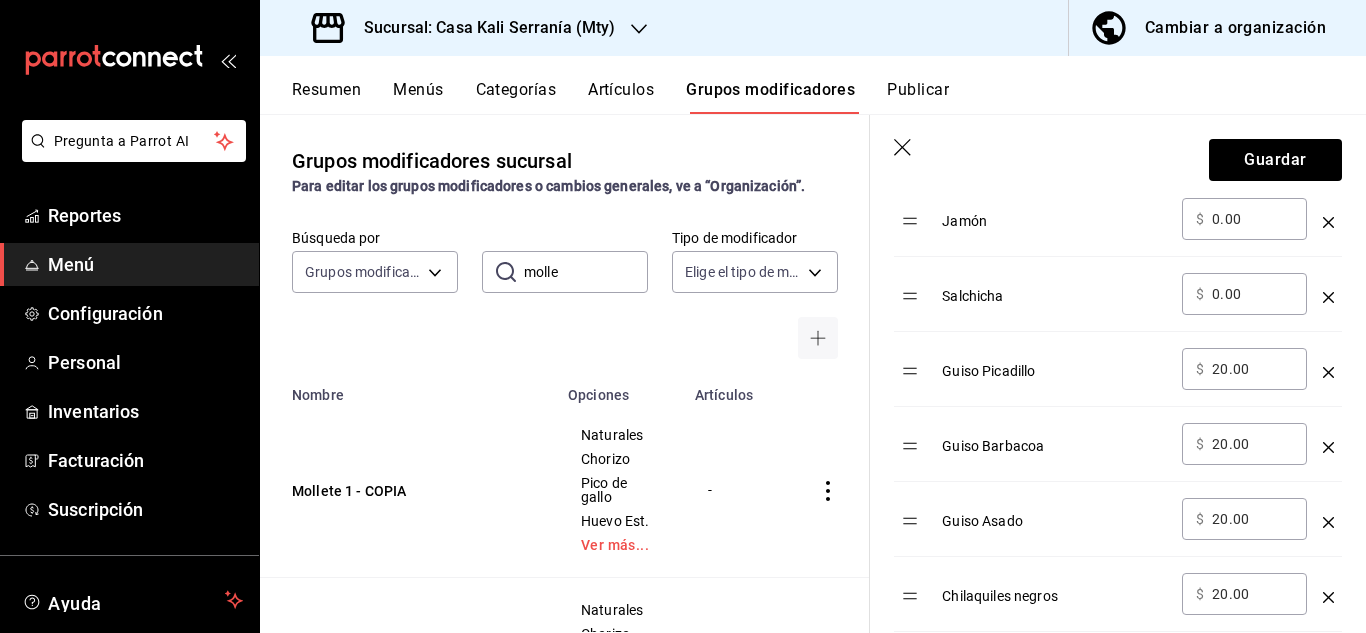 click 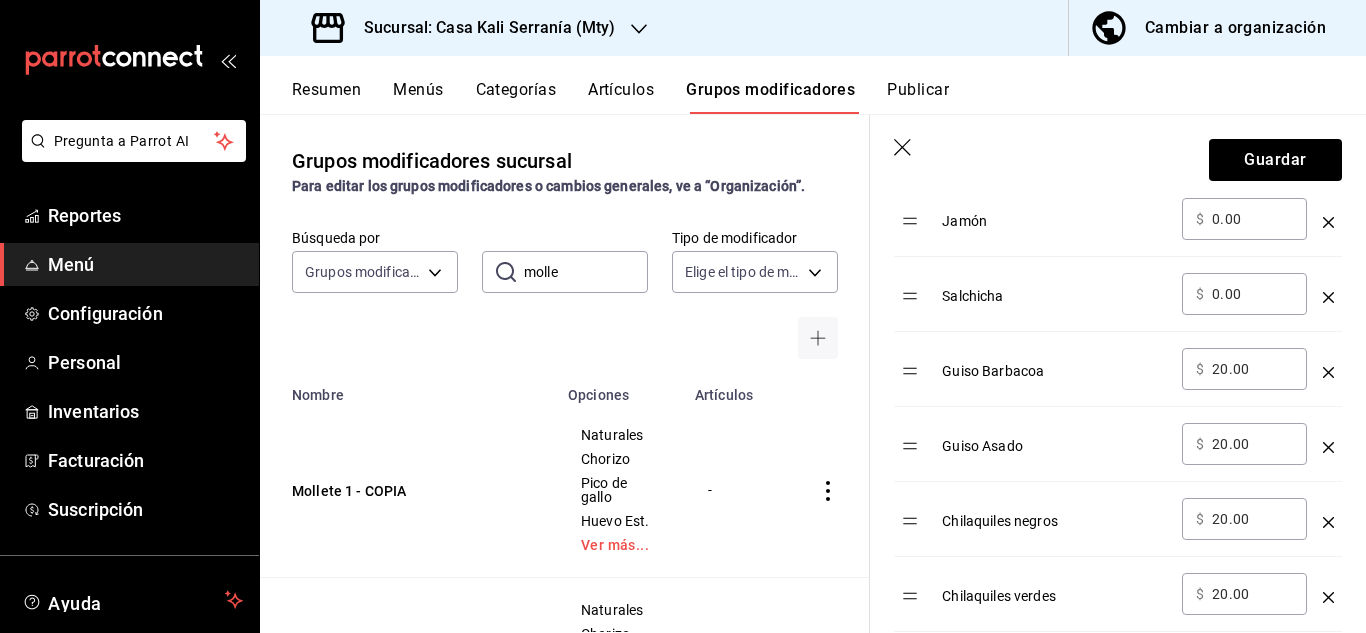 click 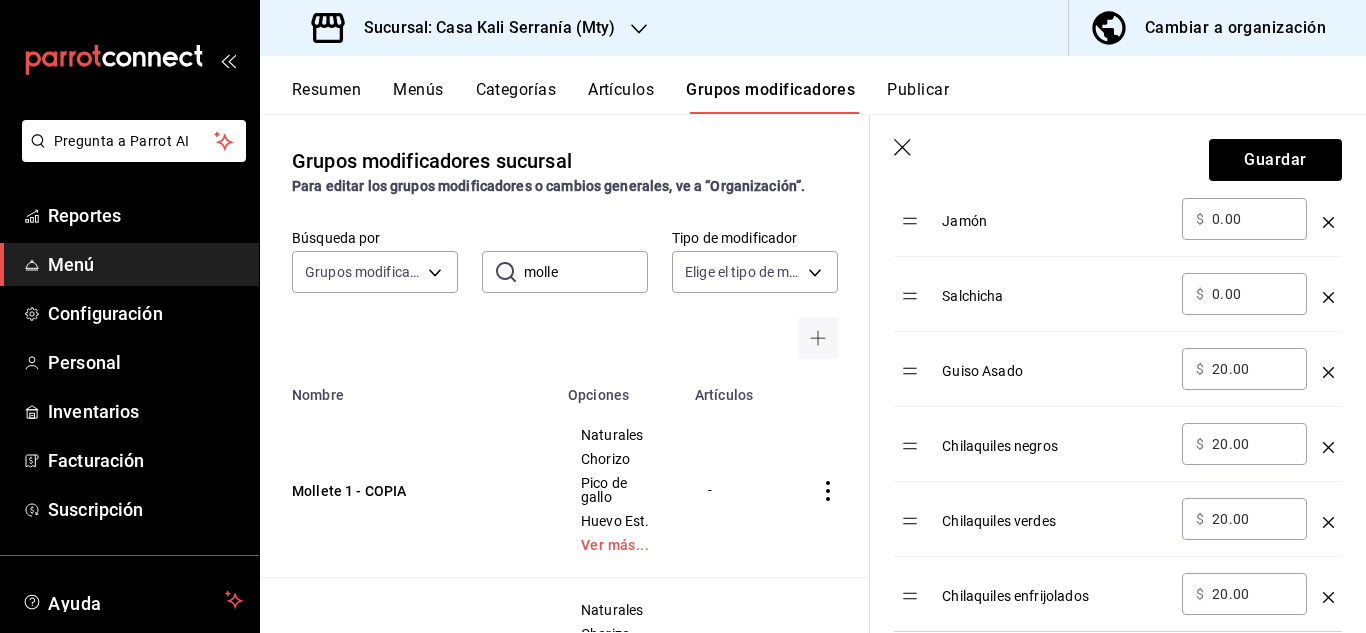 click 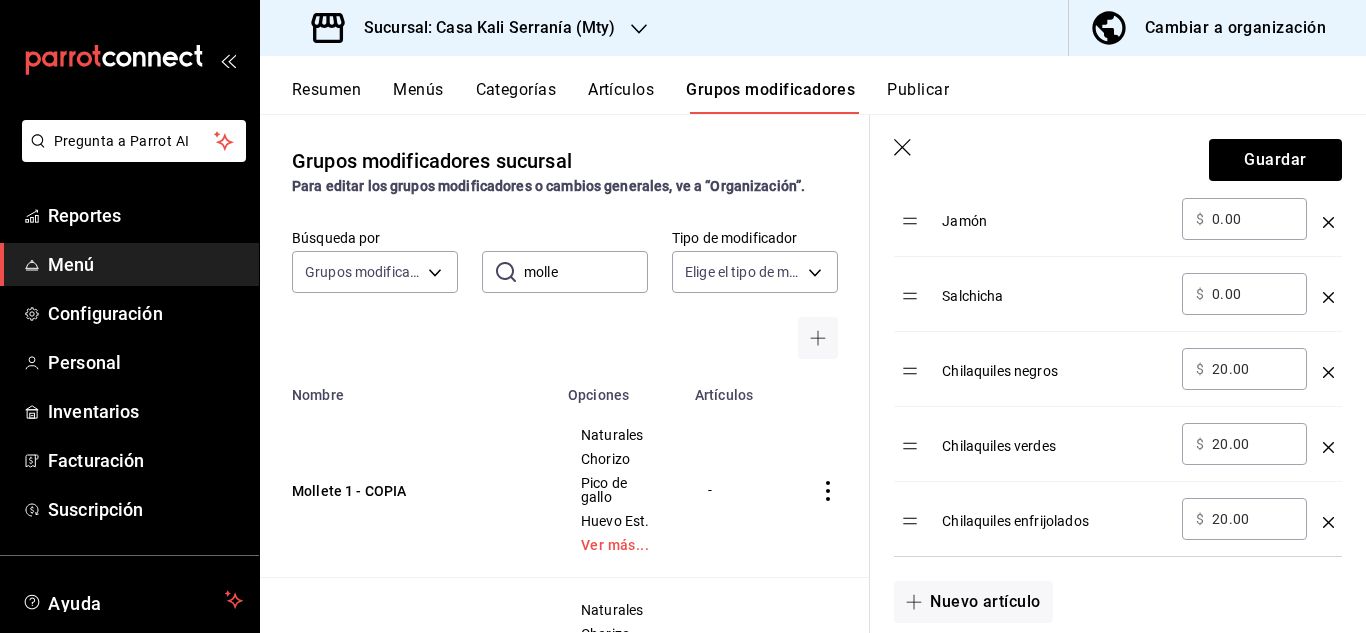 click 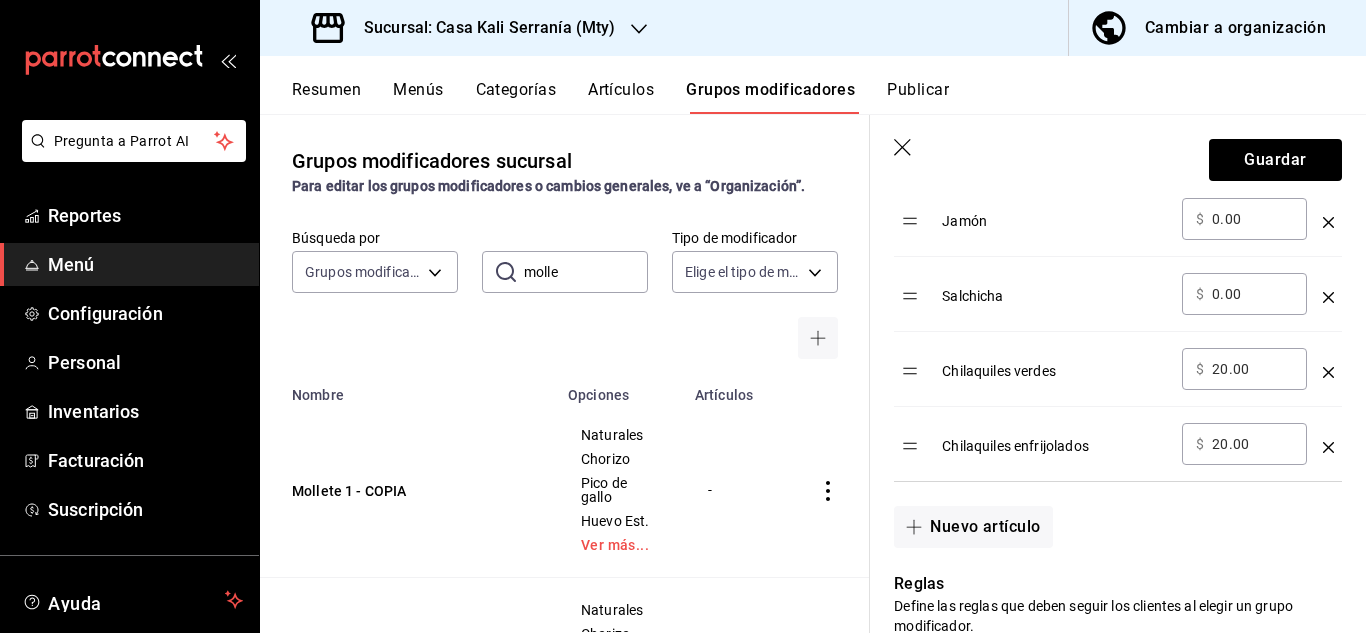 click 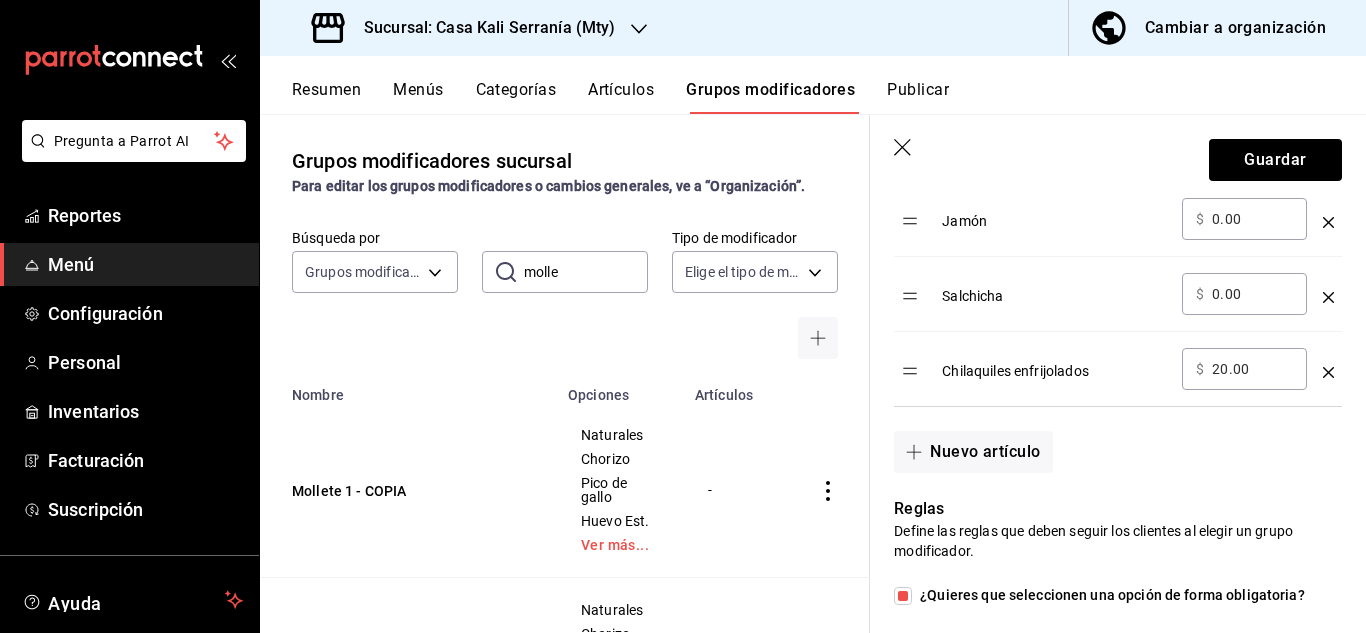 click 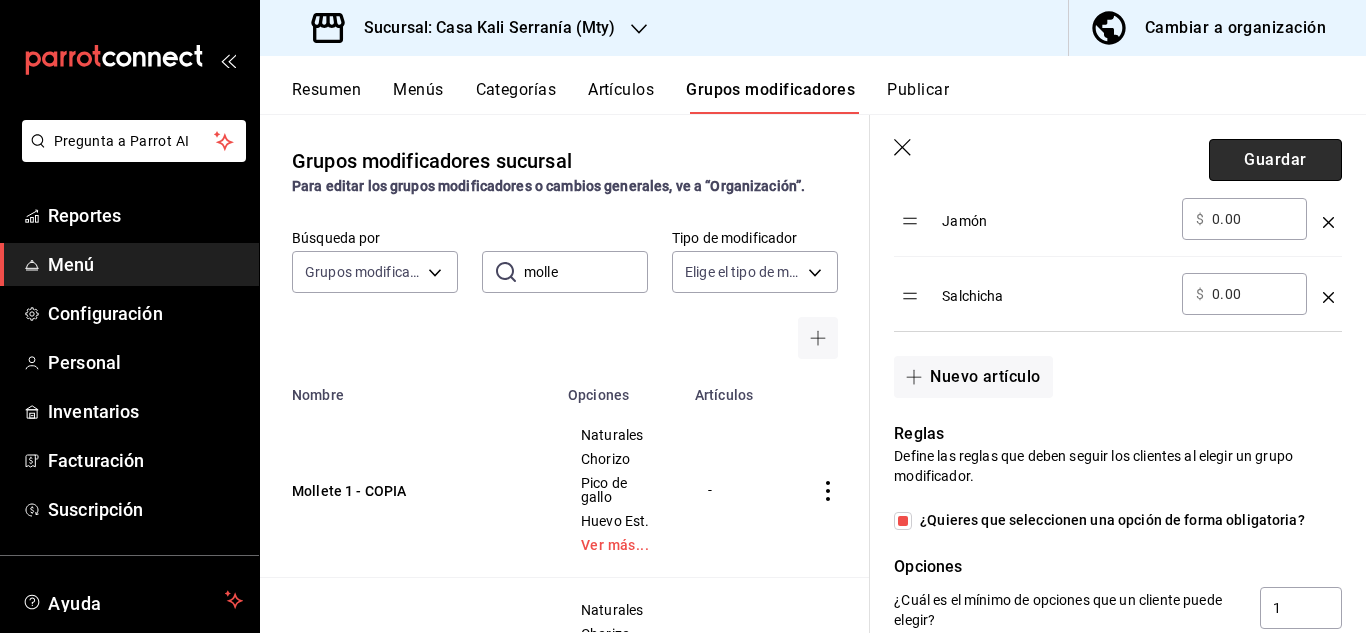 click on "Guardar" at bounding box center (1275, 160) 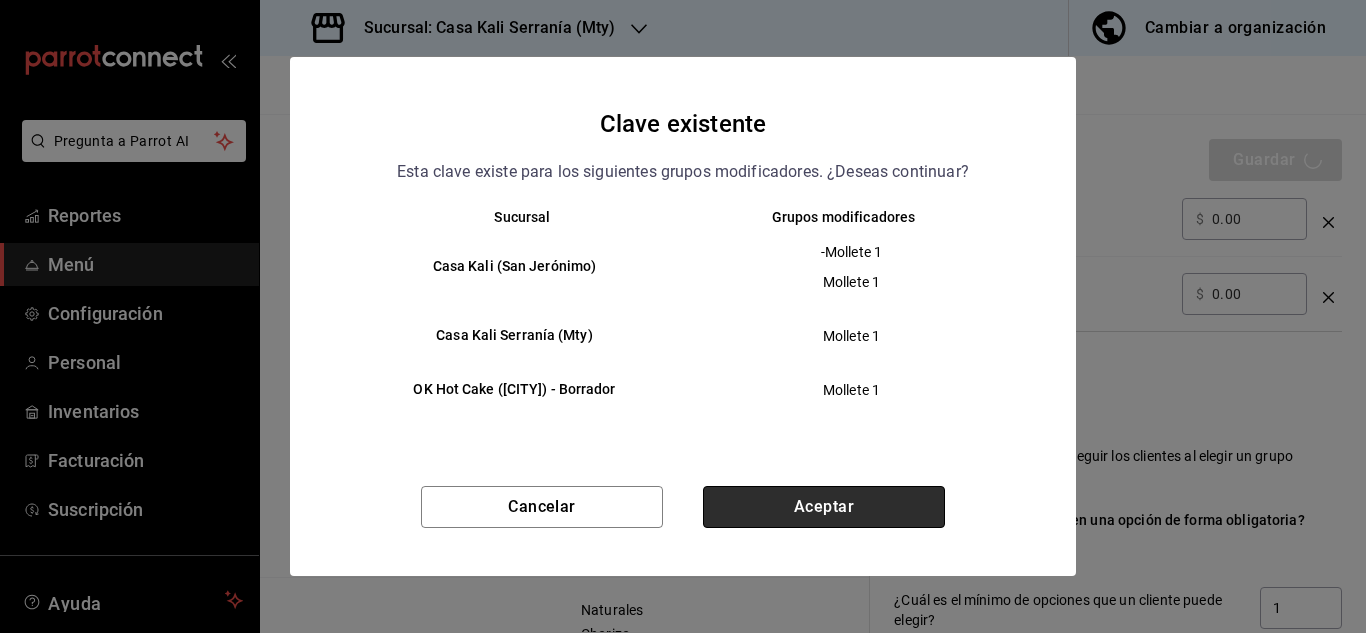 click on "Aceptar" at bounding box center [824, 507] 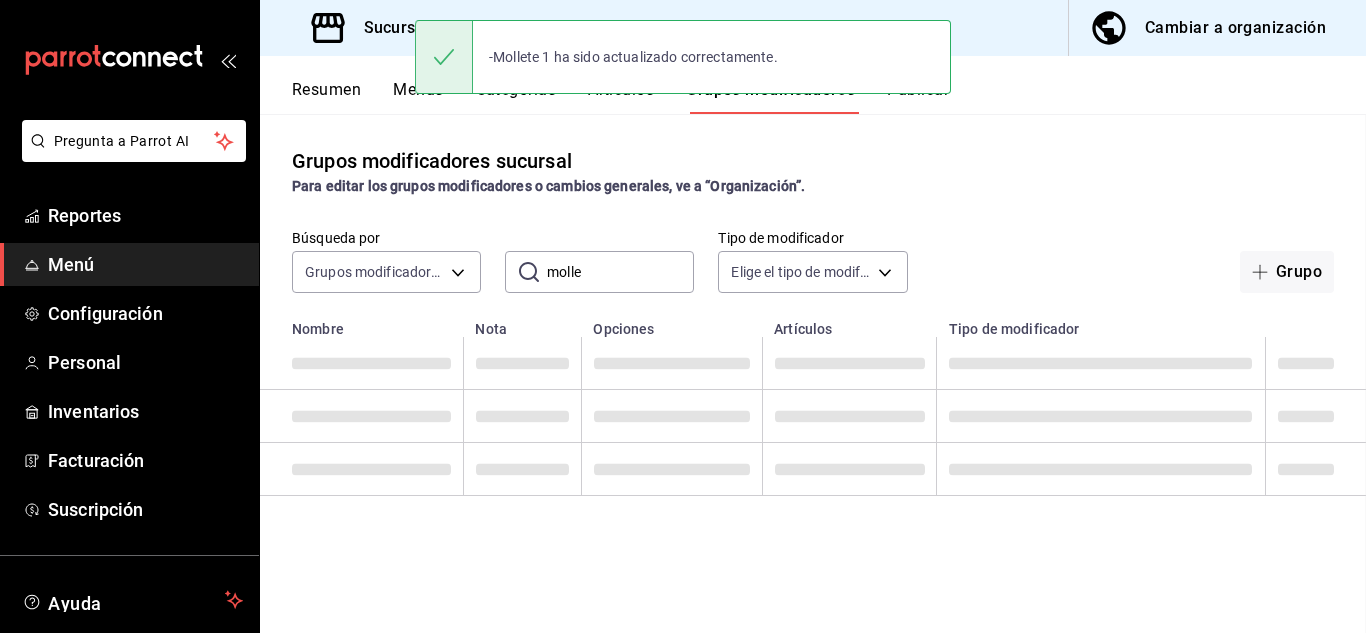 scroll, scrollTop: 0, scrollLeft: 0, axis: both 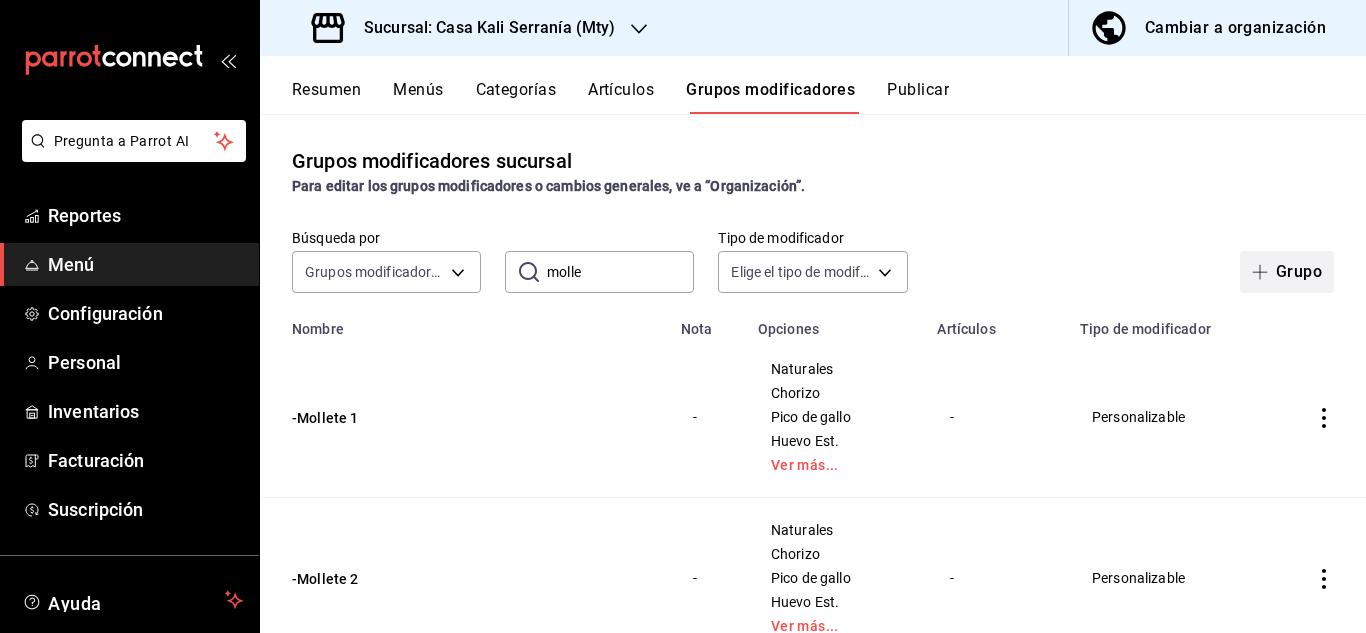 click on "Grupo" at bounding box center (1287, 272) 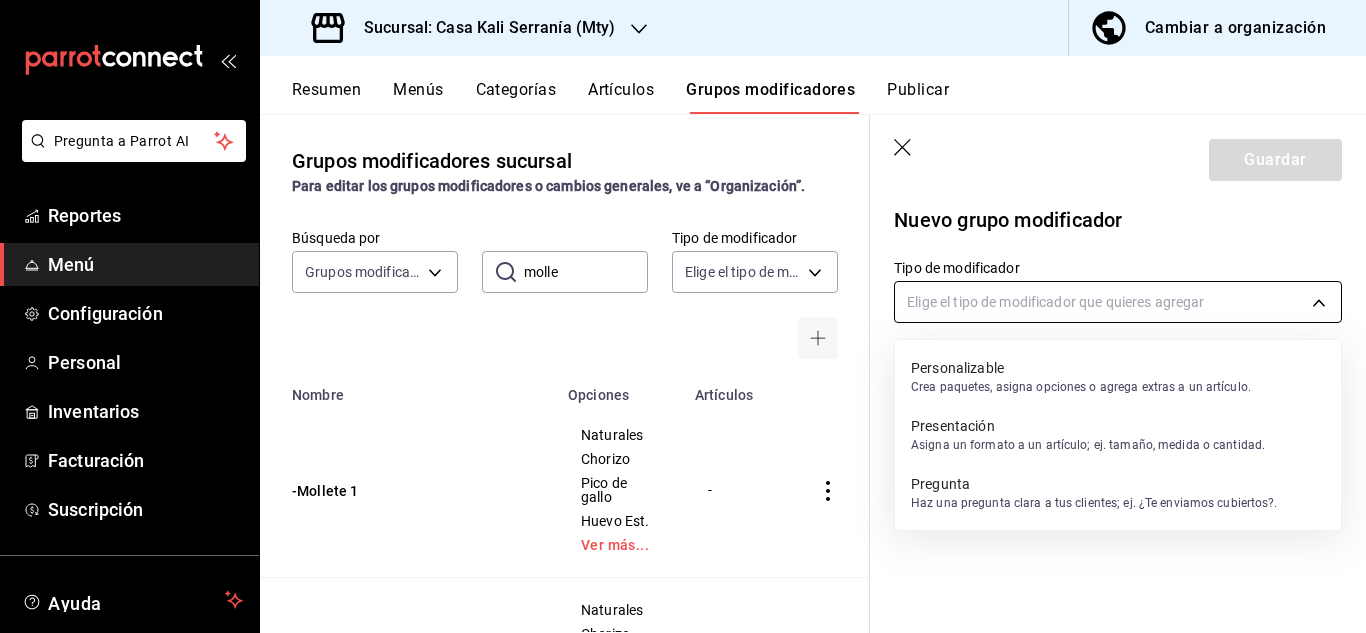 click on "Pregunta a Parrot AI Reportes   Menú   Configuración   Personal   Inventarios   Facturación   Suscripción   Ayuda Recomienda Parrot   [FIRST] [LAST]   Sugerir nueva función   Sucursal: Casa Kali Serranía ([CITY]) Cambiar a organización Resumen Menús Categorías Artículos Grupos modificadores Publicar Grupos modificadores sucursal Para editar los grupos modificadores o cambios generales, ve a “Organización”. Búsqueda por Grupos modificadores GROUP ​ molle ​ Tipo de modificador Elige el tipo de modificador Nombre Opciones Artículos -Mollete 1 Naturales Chorizo Pico de gallo Huevo Est. Ver más... - -Mollete 2 Naturales Chorizo Pico de gallo Huevo Est. Ver más... - Mollete 2 Naturales Chorizo Pico de gallo Huevo Est. Ver más... Molletes Mollete 1 Naturales Chorizo Pico de gallo Huevo Est. Ver más... Molletes Guardar Nuevo grupo modificador Tipo de modificador Elige el tipo de modificador que quieres agregar GANA 1 MES GRATIS EN TU SUSCRIPCIÓN AQUÍ Ver video tutorial Ir a video Reportes" at bounding box center [683, 316] 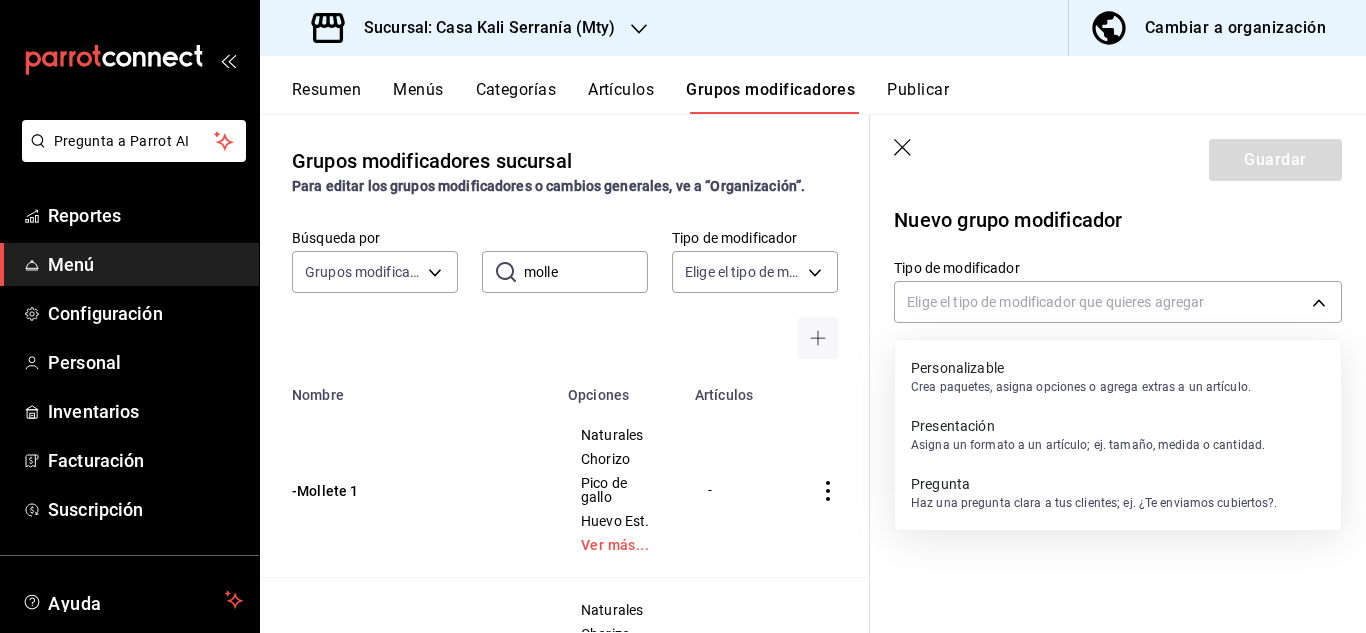 click on "Personalizable" at bounding box center (1081, 368) 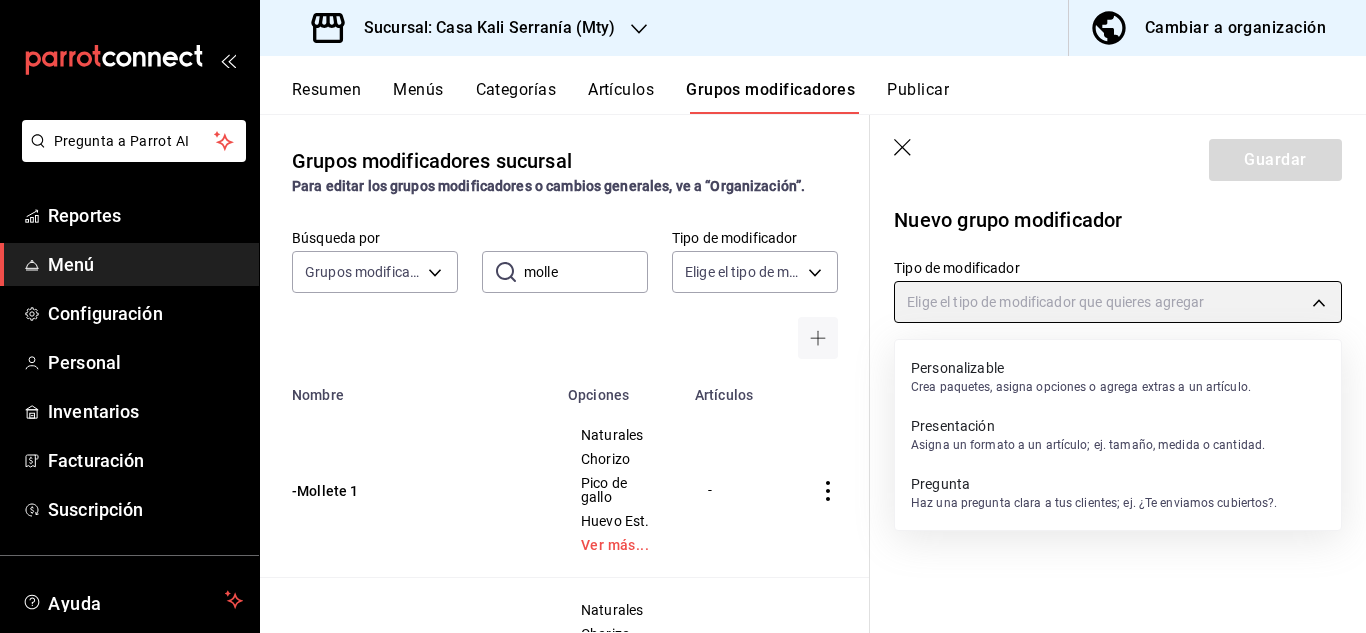 type on "CUSTOMIZABLE" 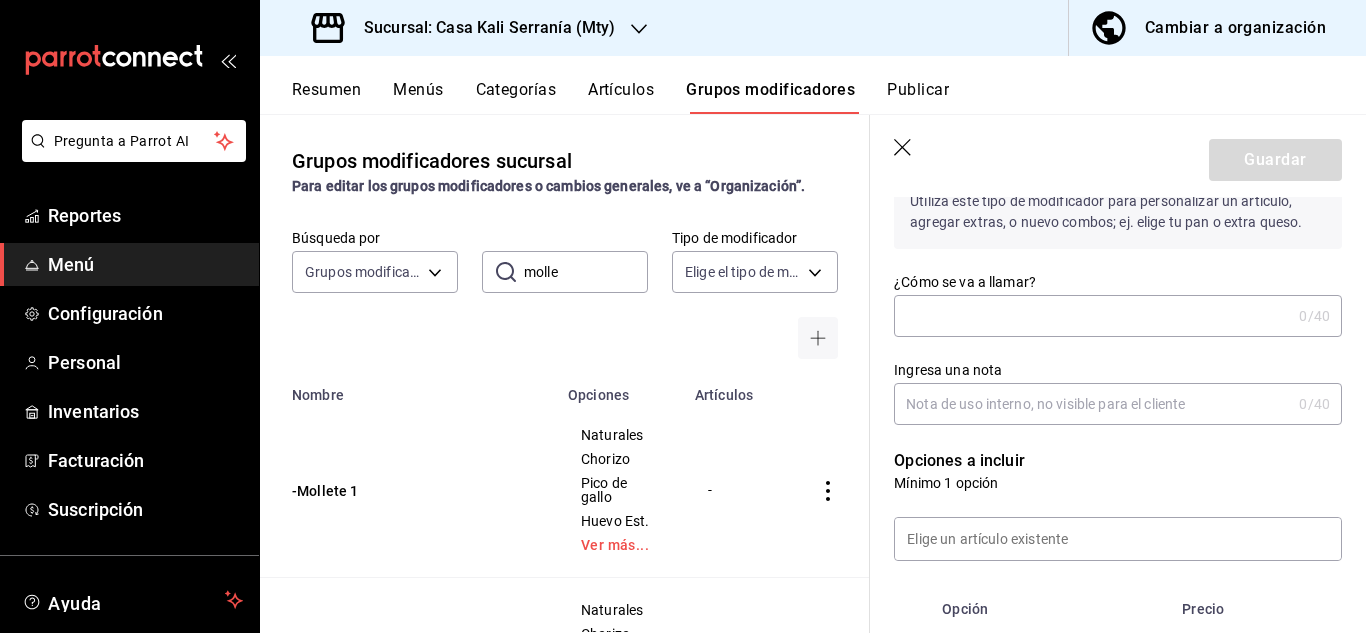 scroll, scrollTop: 187, scrollLeft: 0, axis: vertical 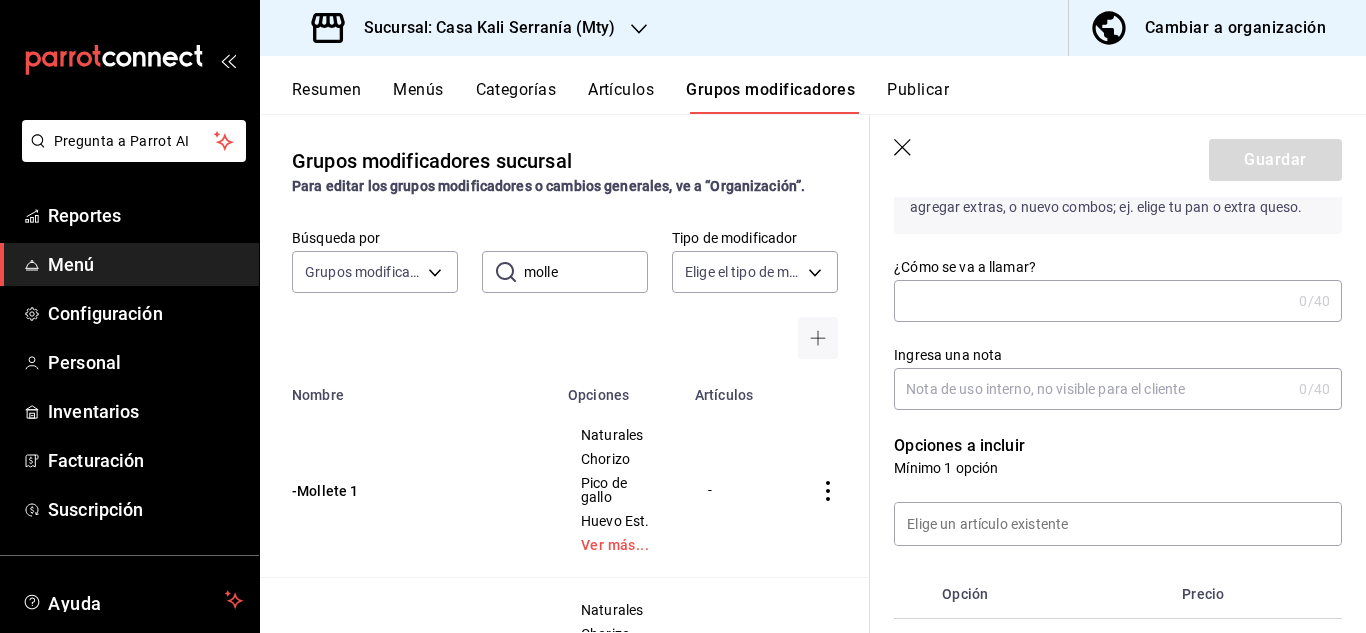 click on "¿Cómo se va a llamar?" at bounding box center [1092, 301] 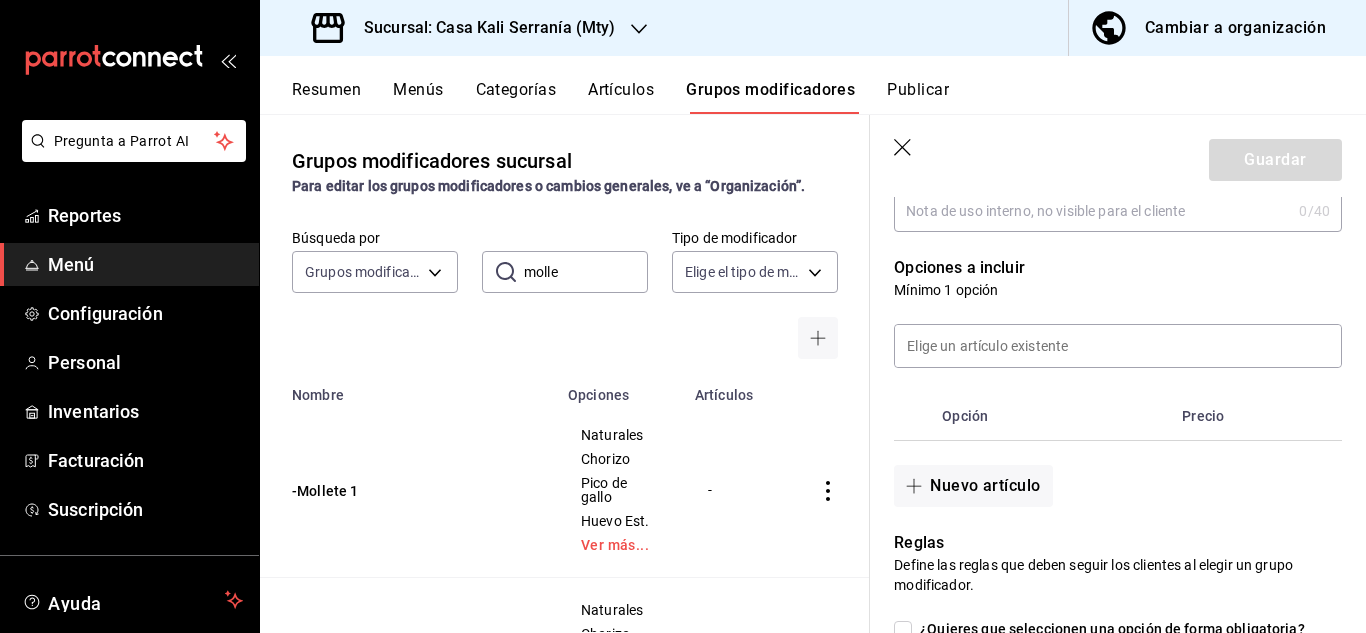 scroll, scrollTop: 368, scrollLeft: 0, axis: vertical 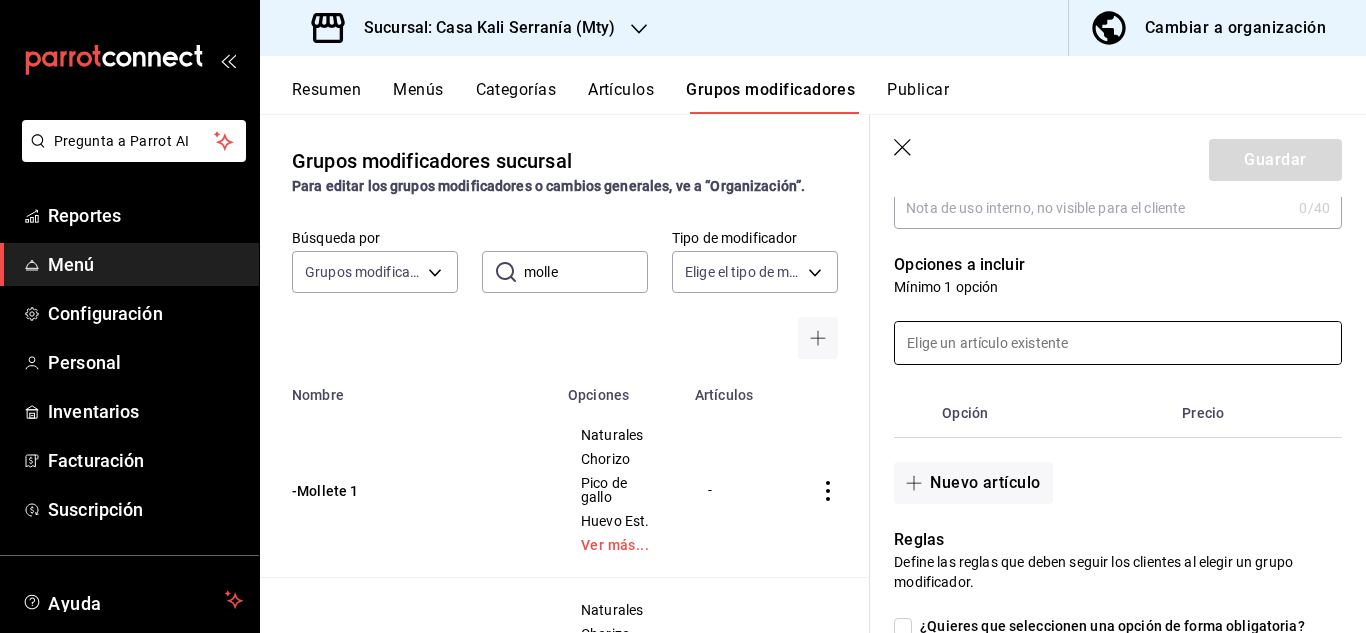 type on "Extra mollete 1" 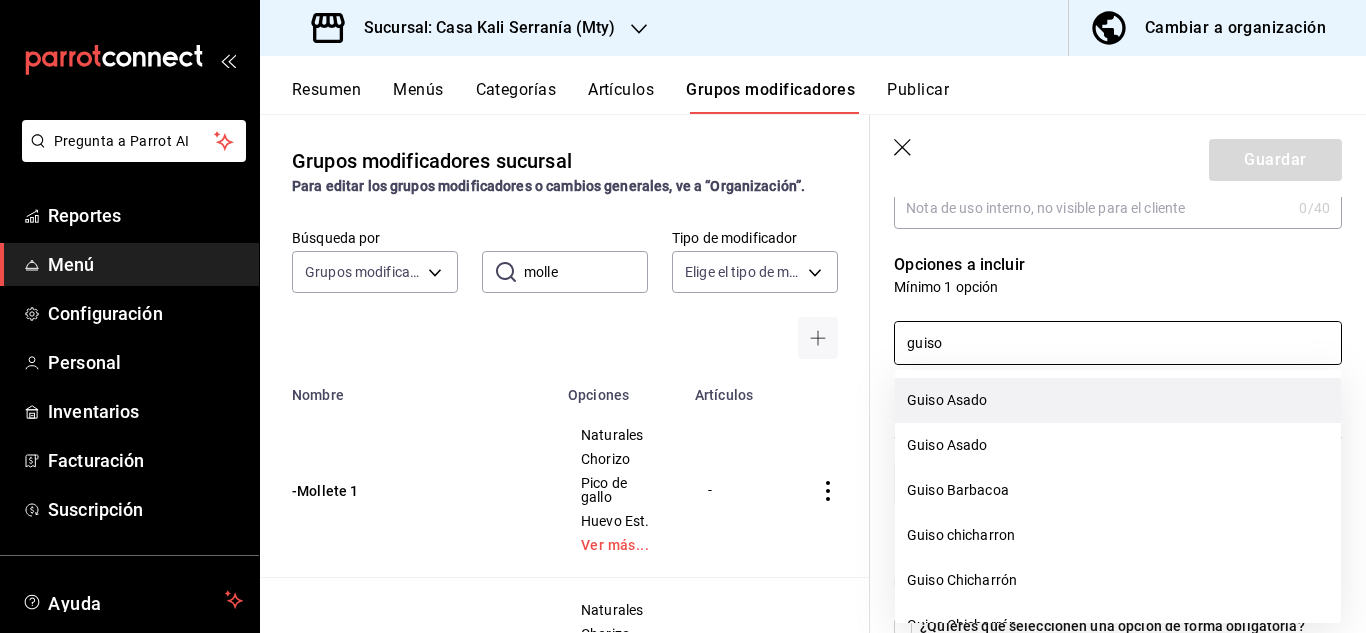 click on "Guiso Asado" at bounding box center [1118, 400] 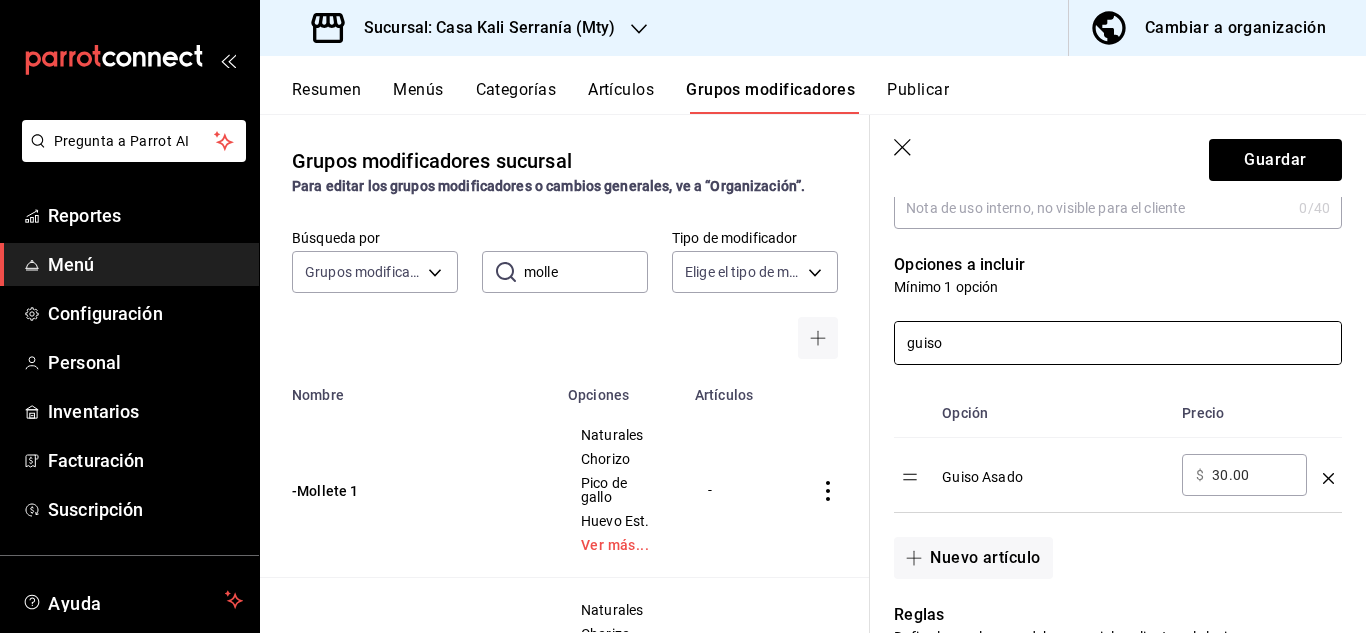 click on "guiso" at bounding box center (1118, 343) 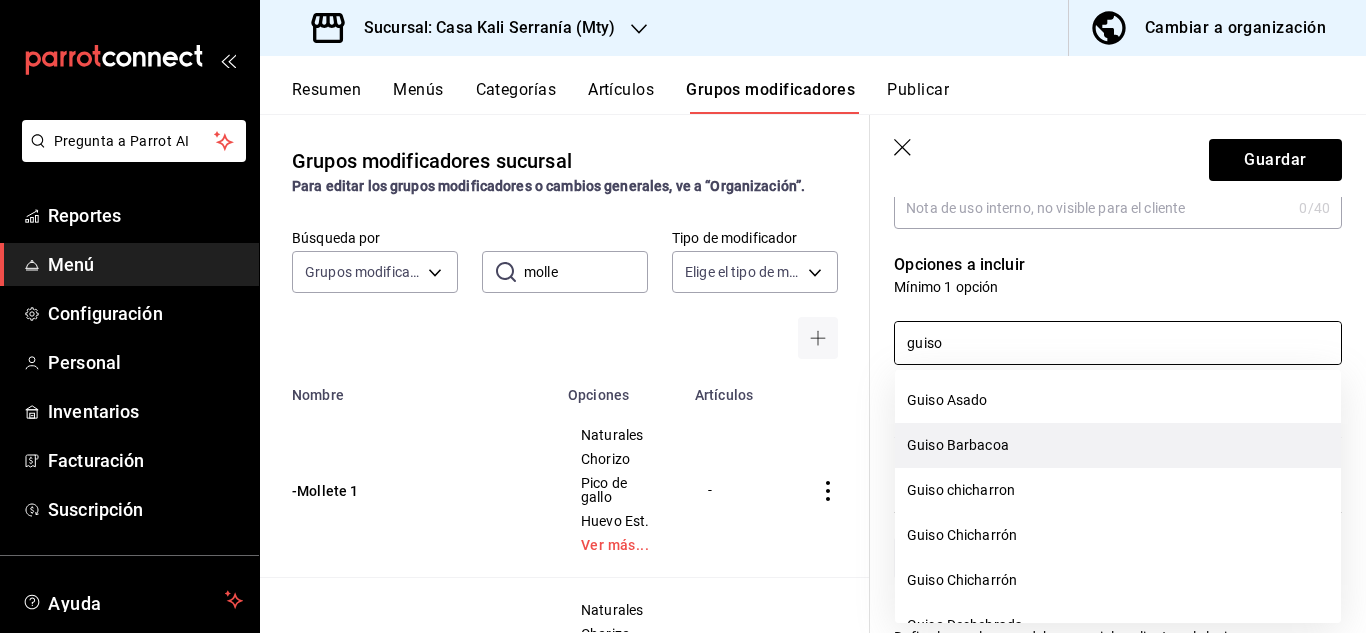 click on "Guiso Barbacoa" at bounding box center [1118, 445] 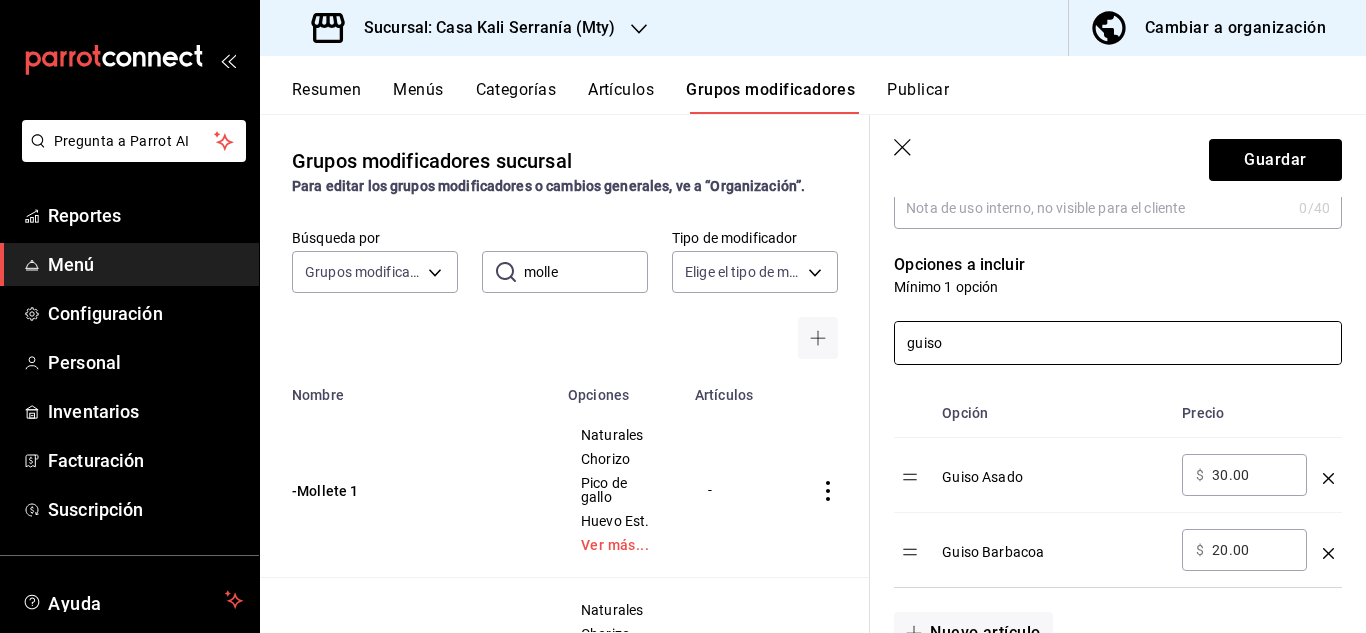 click on "guiso" at bounding box center [1118, 343] 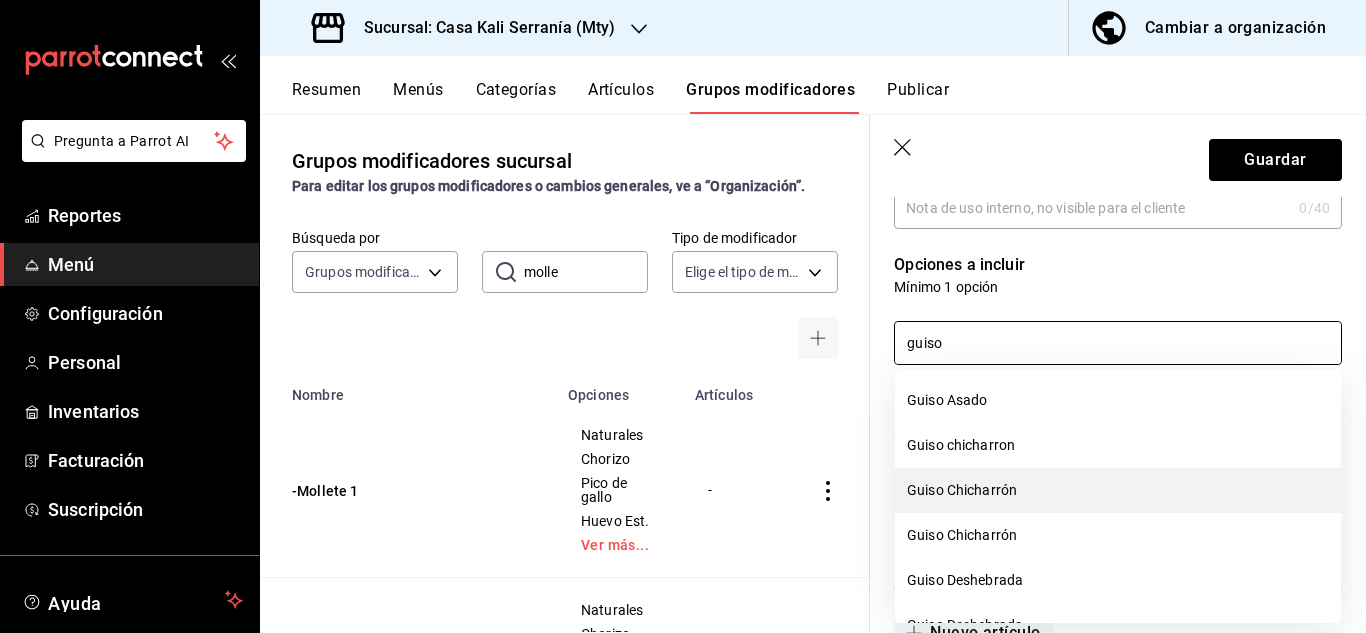click on "Guiso Chicharrón" at bounding box center [1118, 490] 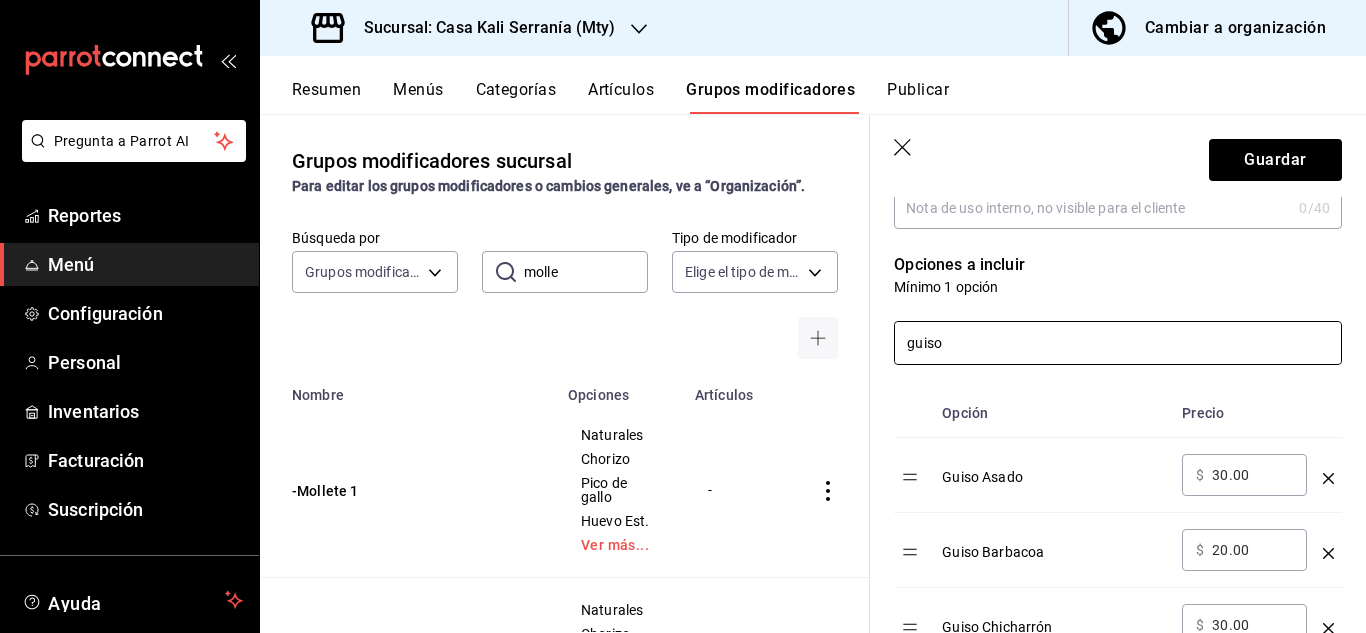 click on "guiso" at bounding box center [1118, 343] 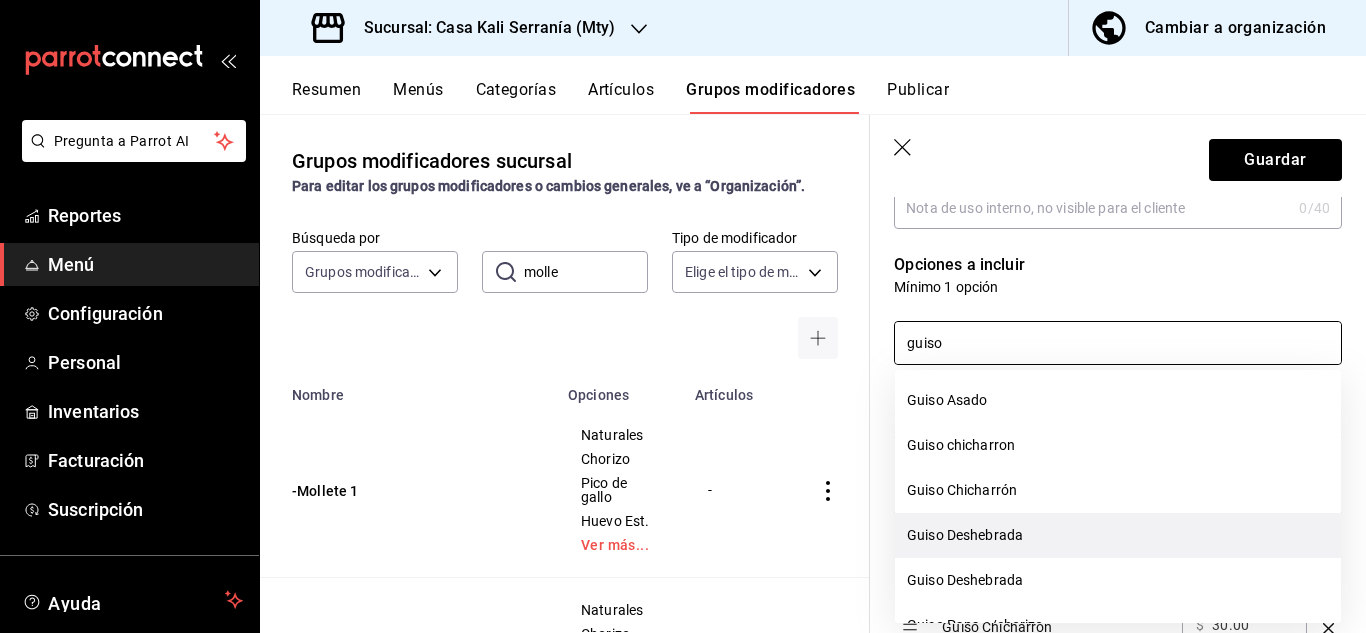 click on "Guiso Deshebrada" at bounding box center (1118, 535) 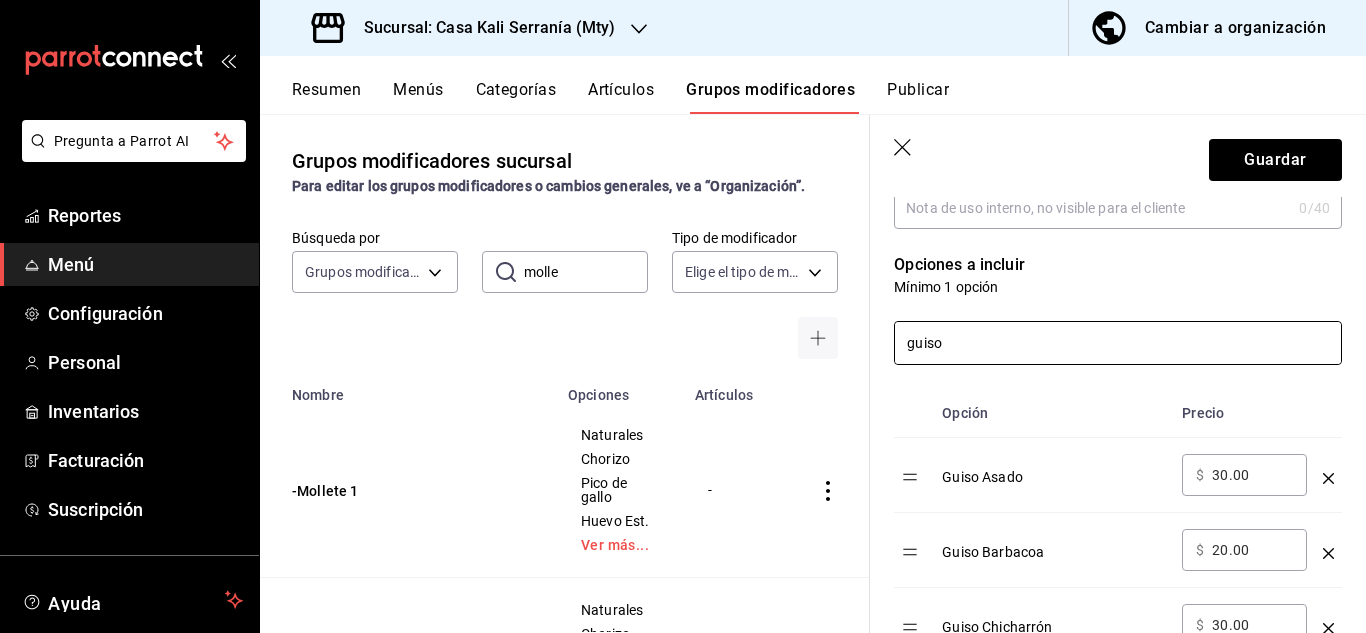 click on "guiso" at bounding box center (1118, 343) 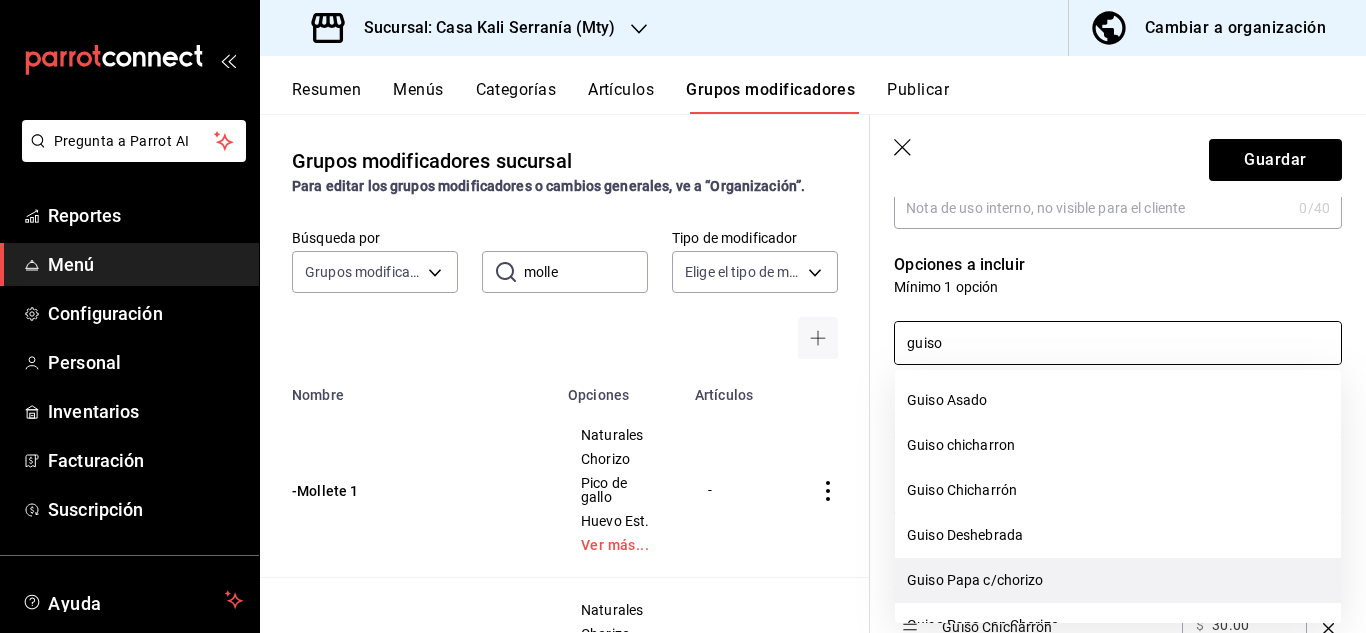 click on "Guiso Papa c/chorizo" at bounding box center (1118, 580) 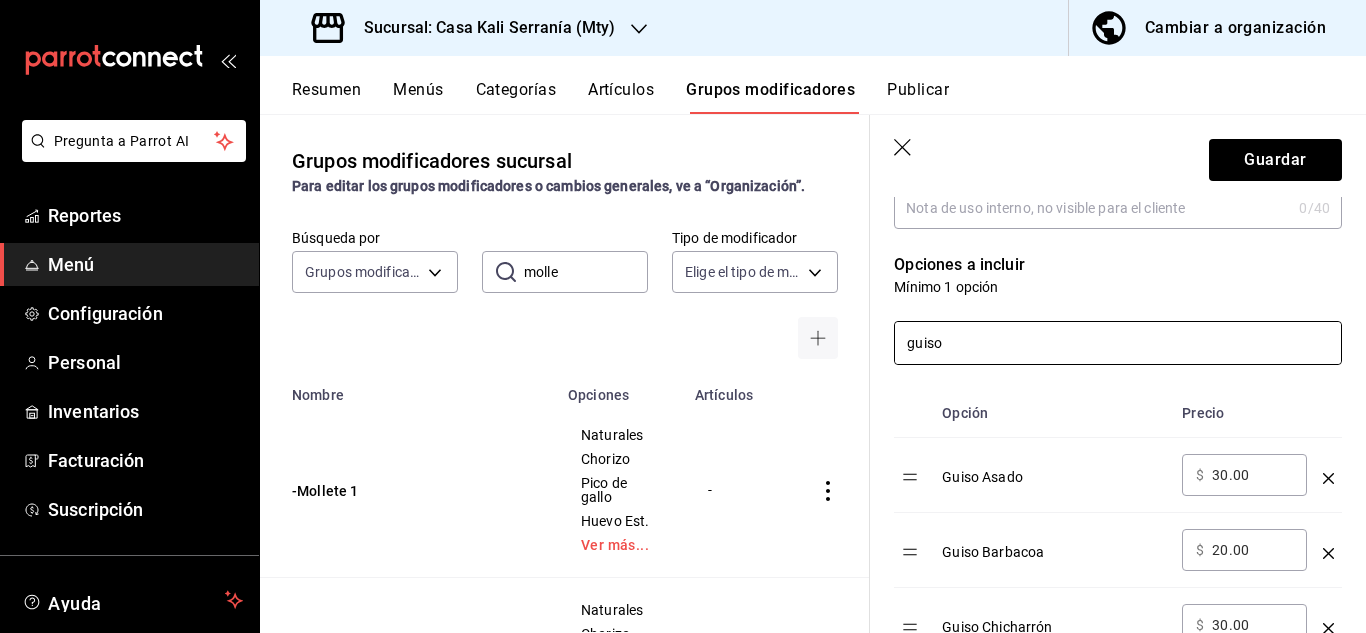 click on "guiso" at bounding box center (1118, 343) 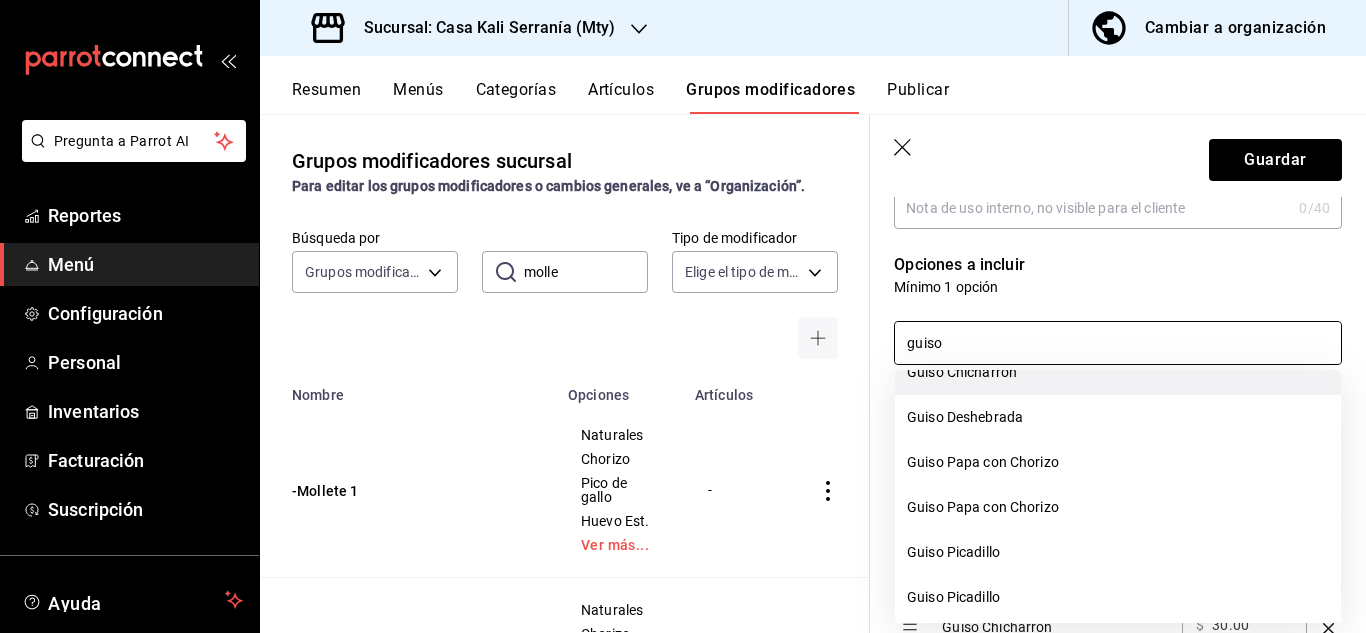 scroll, scrollTop: 131, scrollLeft: 0, axis: vertical 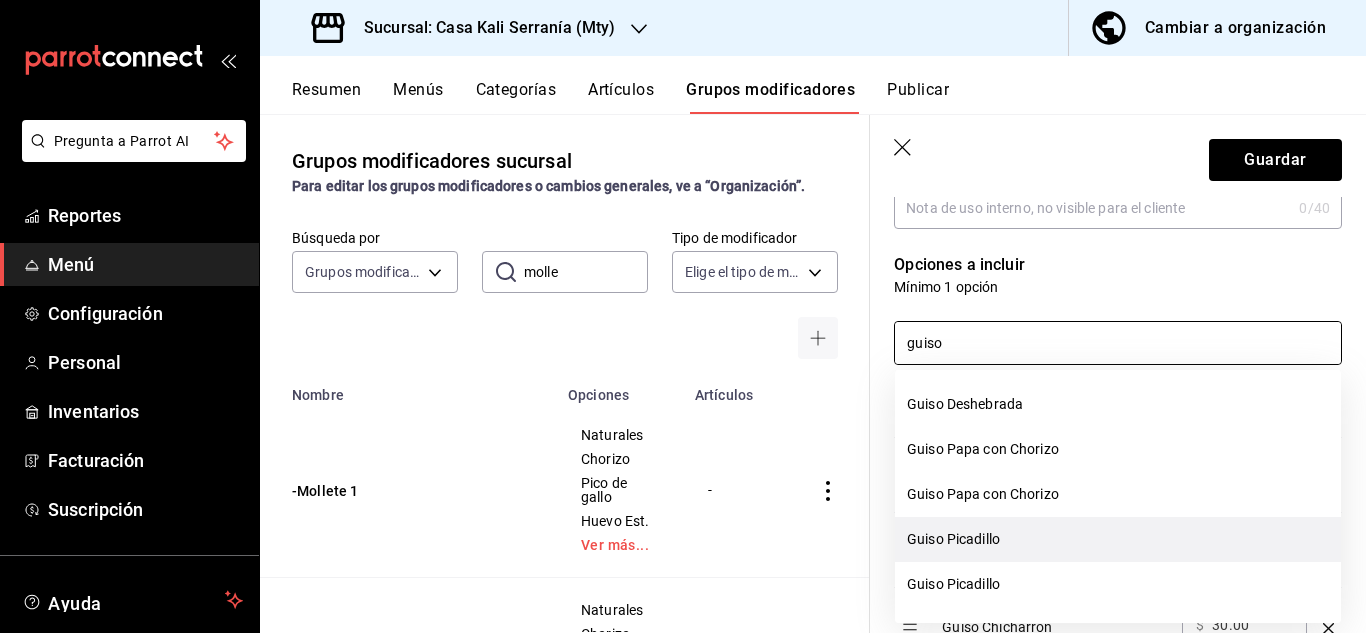 click on "Guiso Picadillo" at bounding box center [1118, 539] 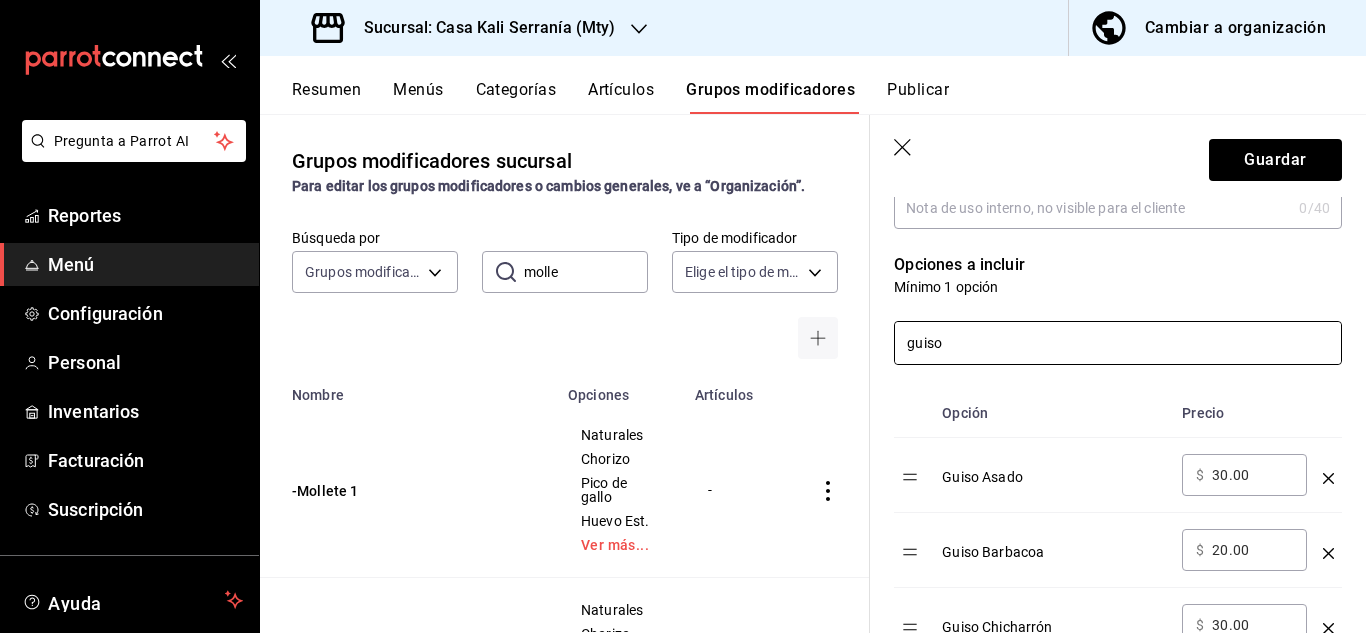 click on "guiso" at bounding box center (1118, 343) 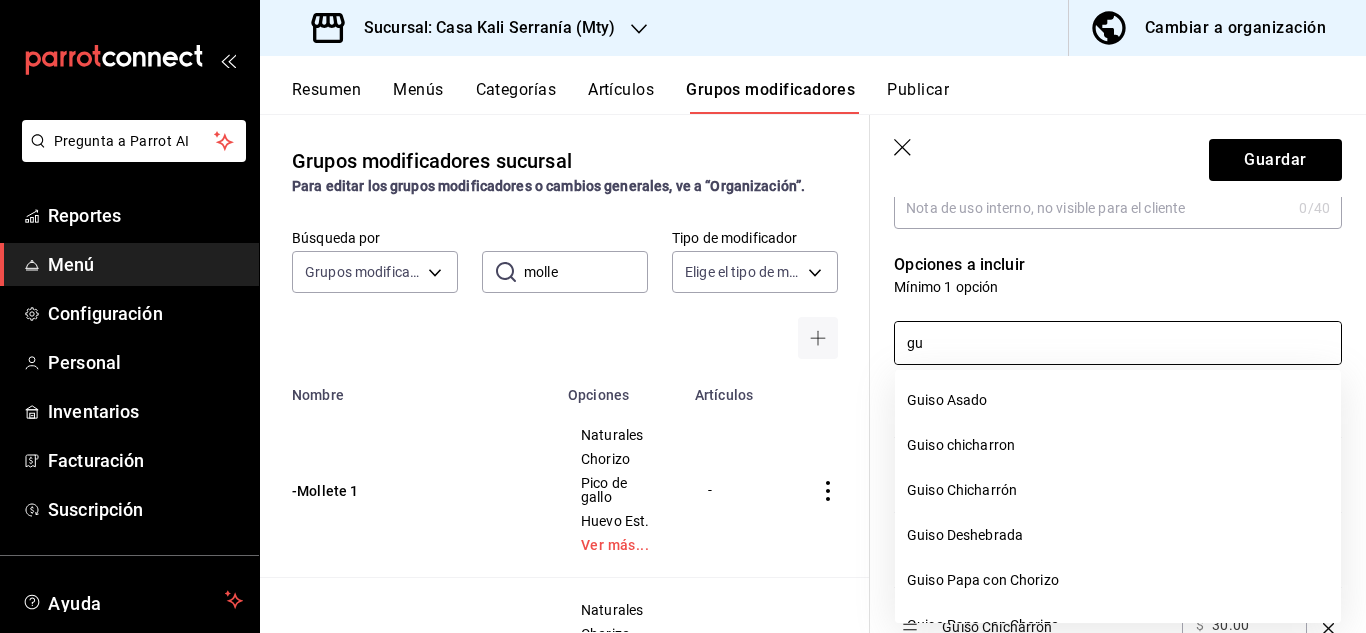 type on "g" 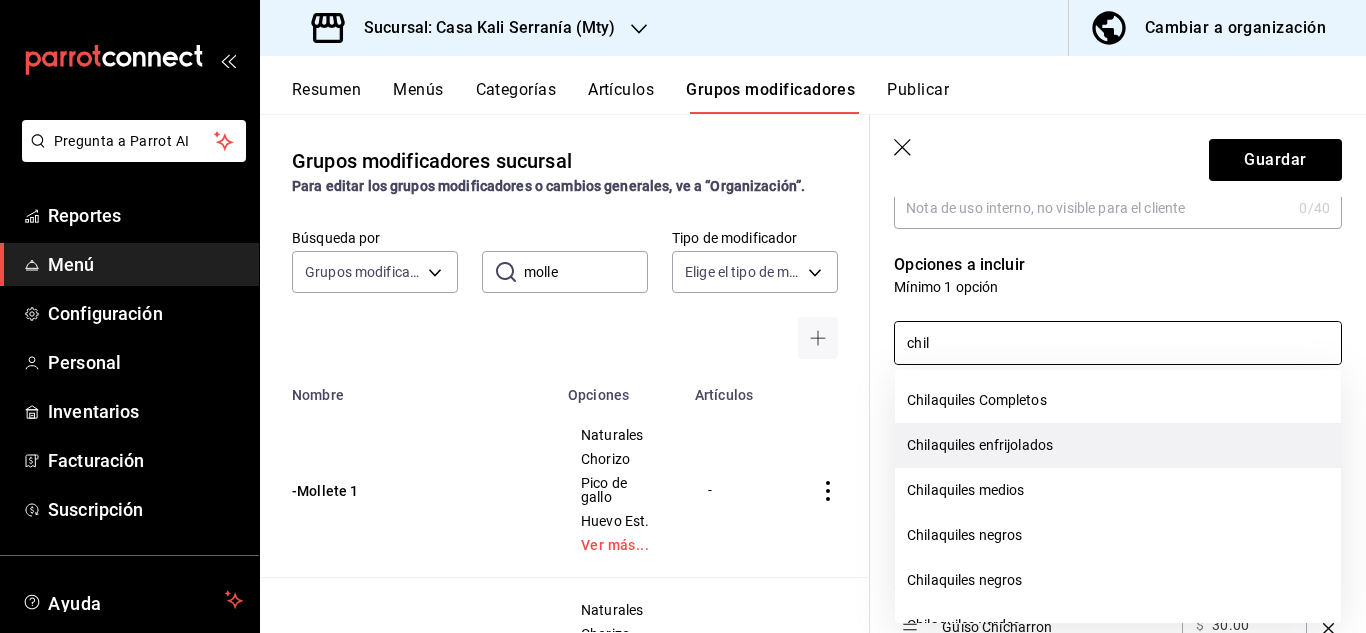 click on "Chilaquiles enfrijolados" at bounding box center [1118, 445] 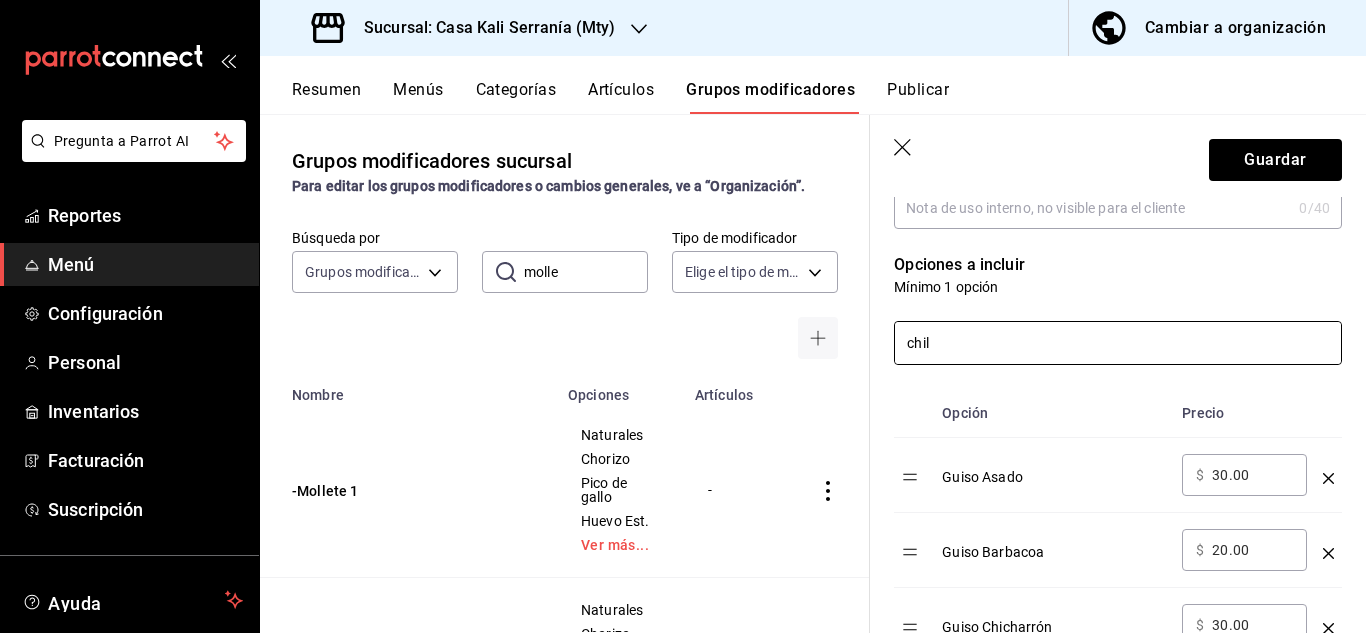 click on "chil" at bounding box center (1118, 343) 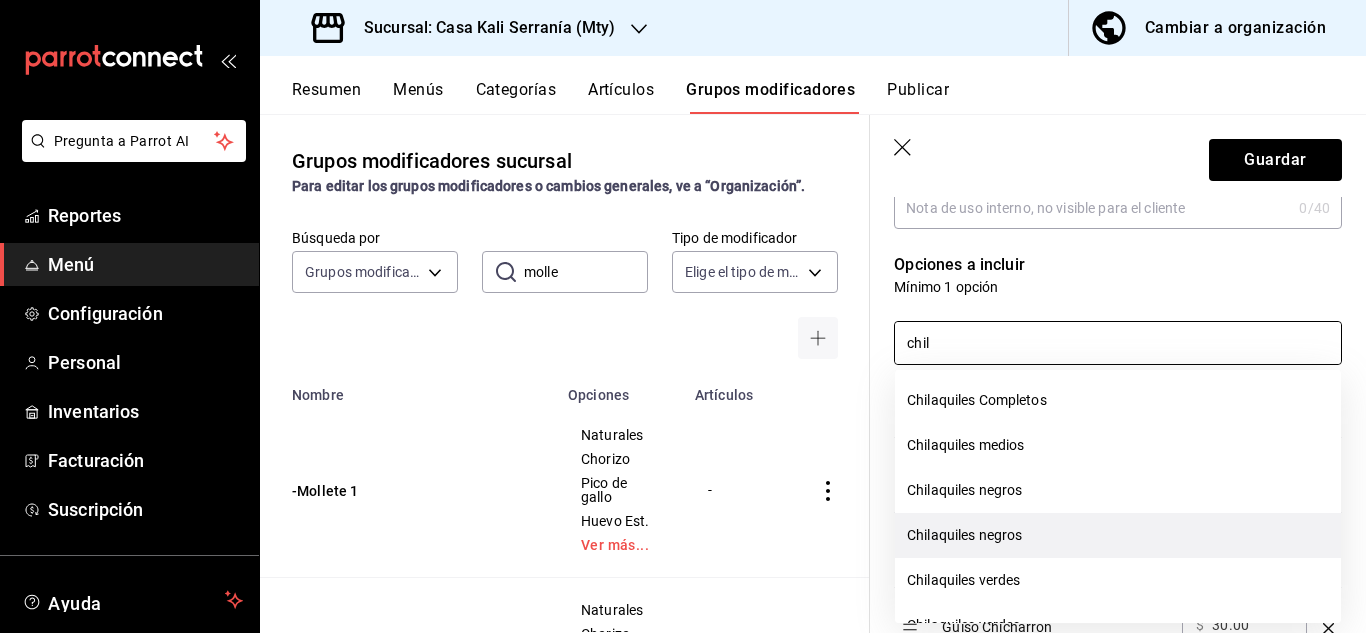 click on "Chilaquiles negros" at bounding box center [1118, 535] 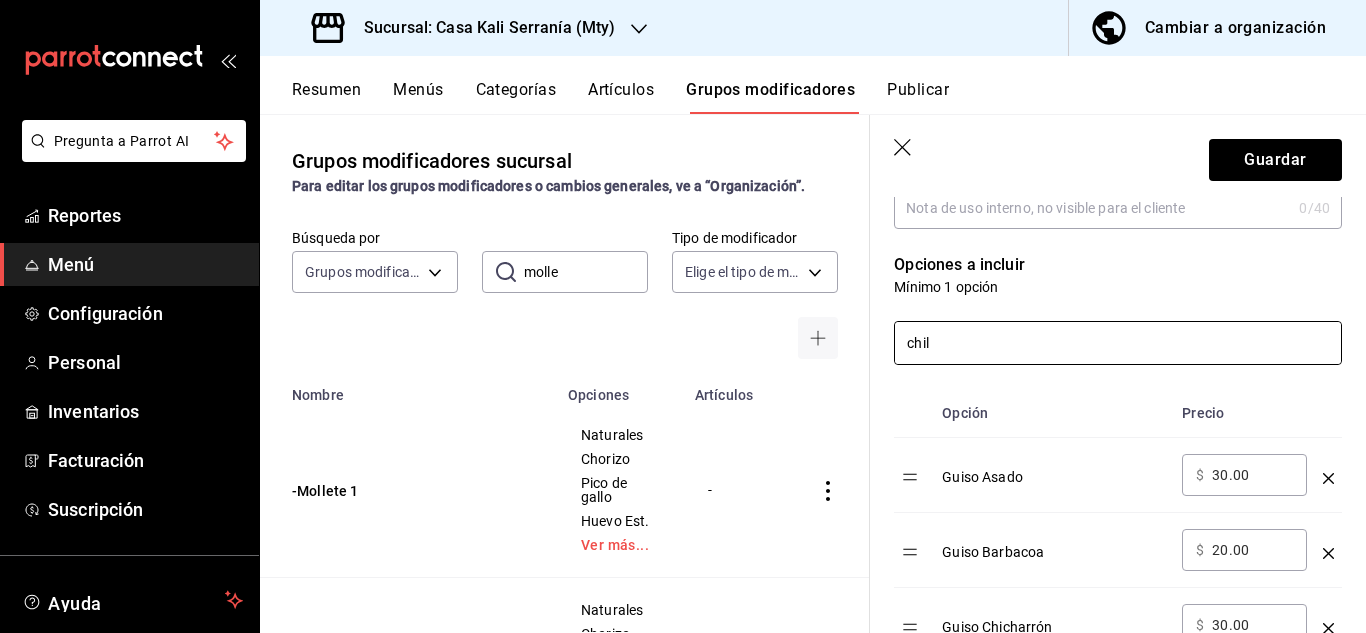 click on "chil" at bounding box center (1118, 343) 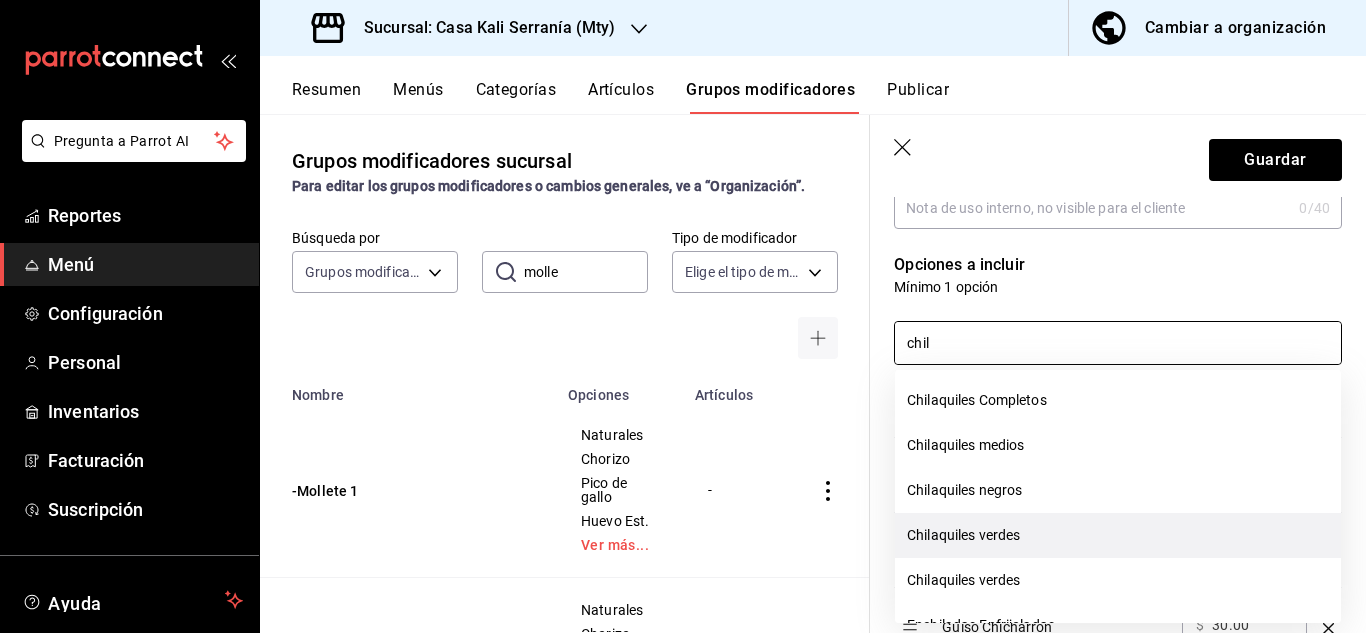 click on "Chilaquiles verdes" at bounding box center [1118, 535] 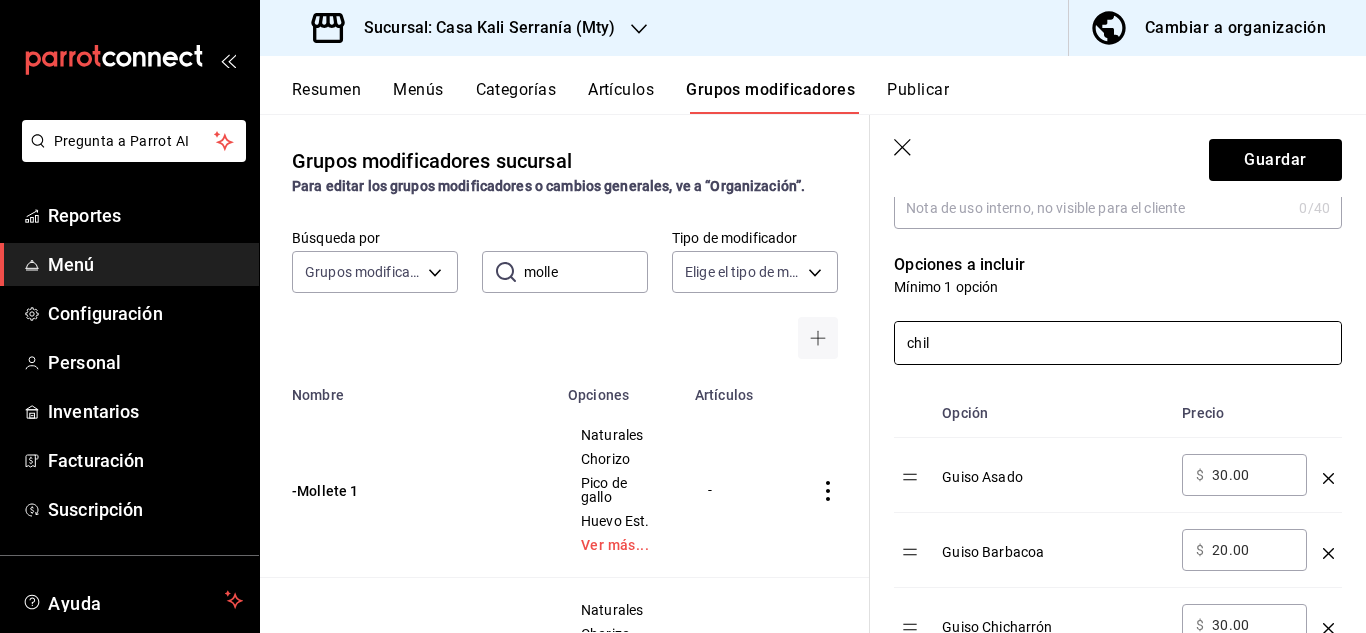 type on "chil" 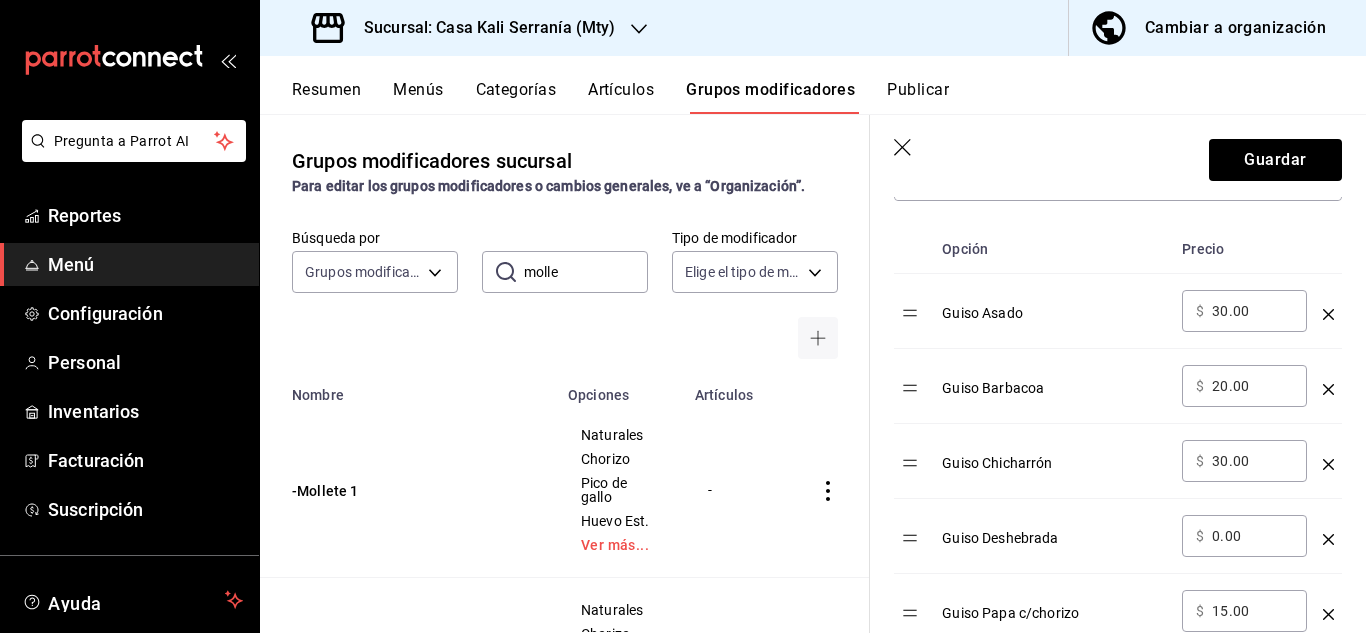 scroll, scrollTop: 533, scrollLeft: 0, axis: vertical 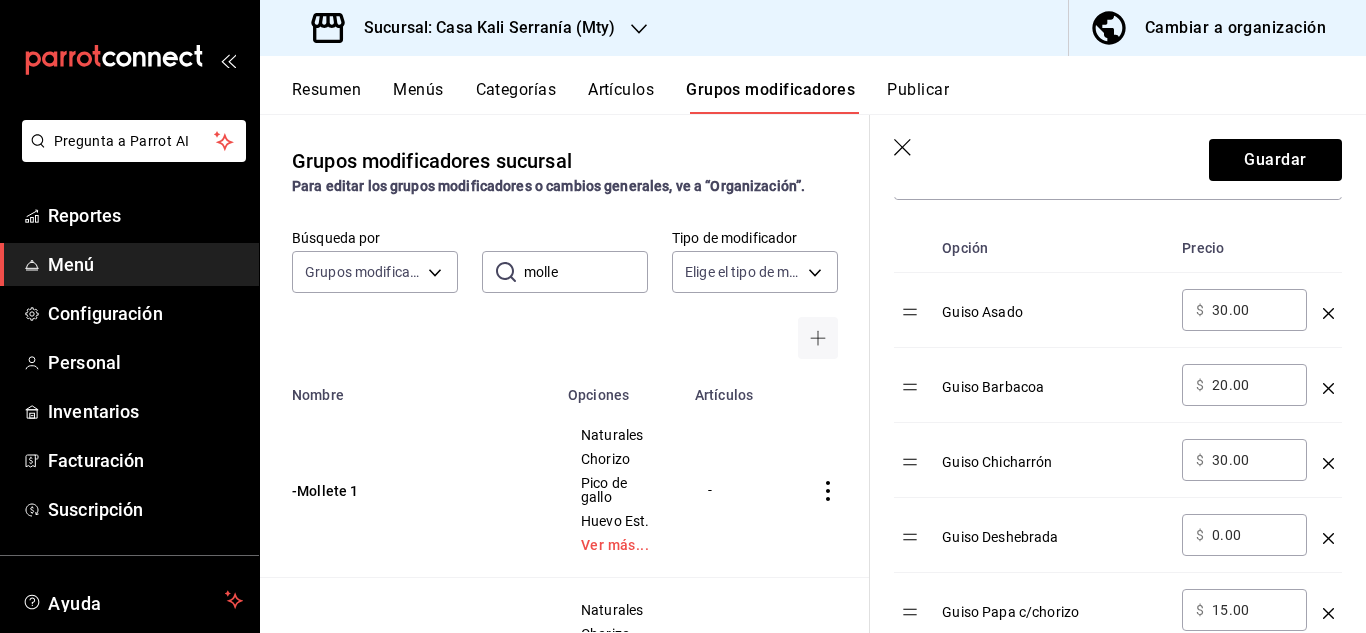 click on "30.00" at bounding box center [1252, 310] 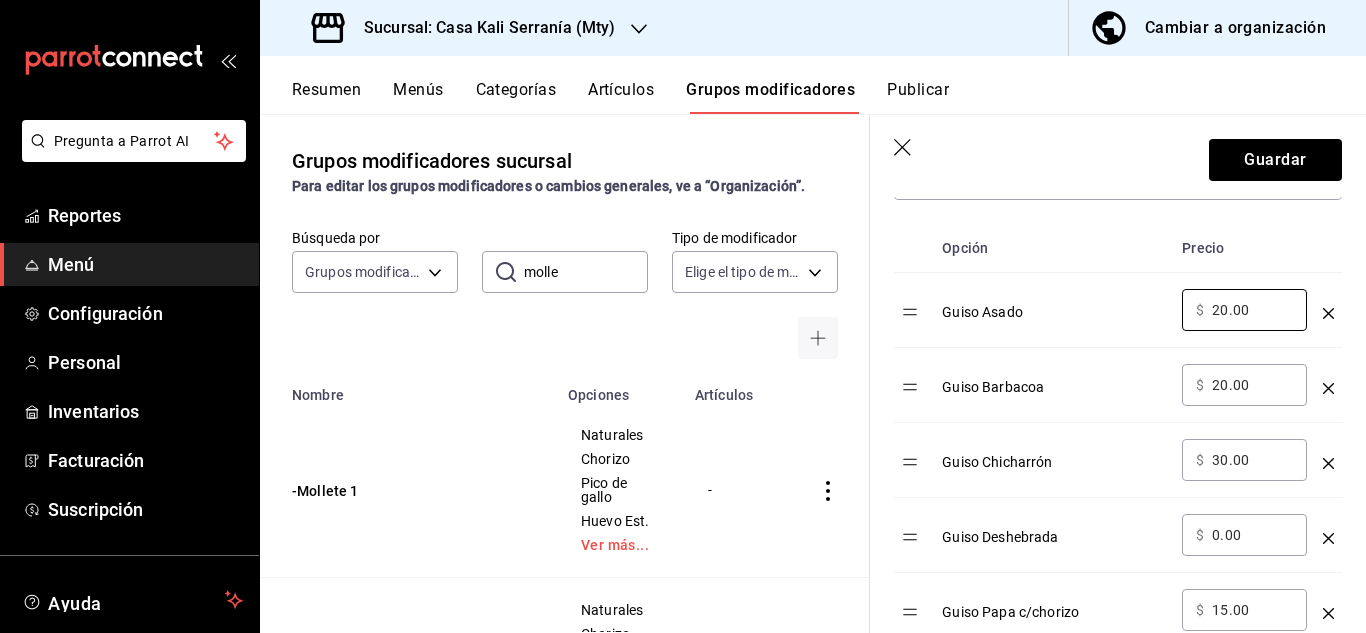 type on "20.00" 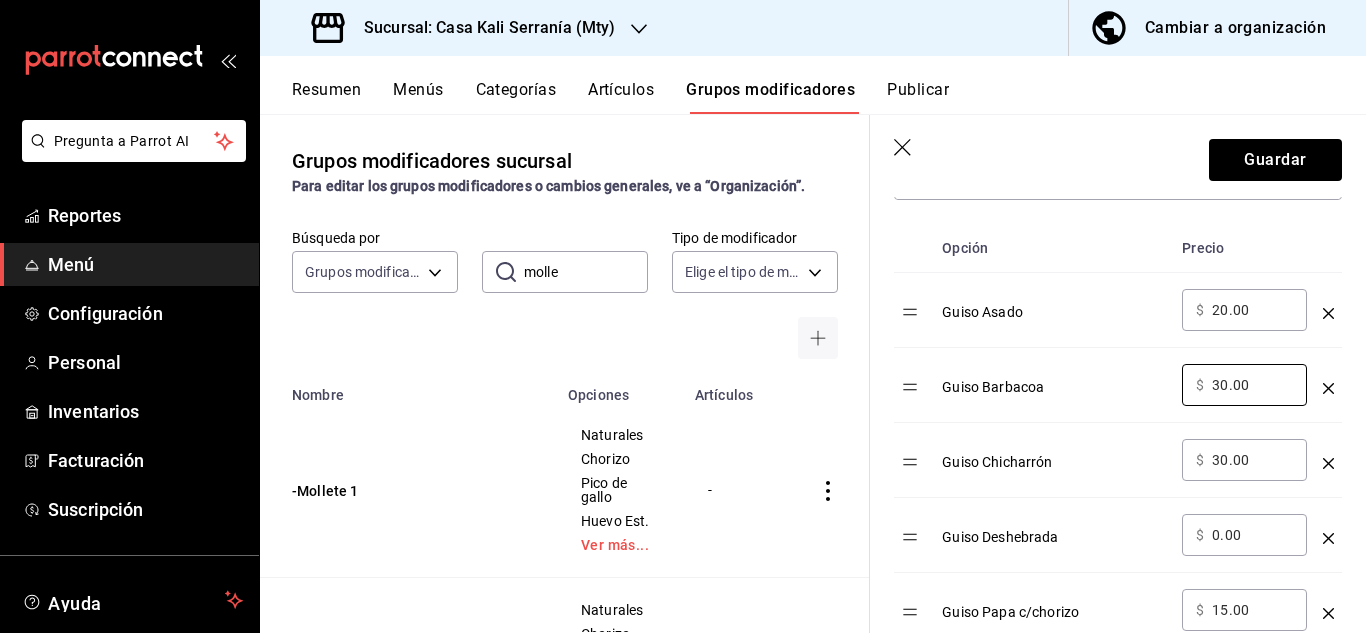 type on "30.00" 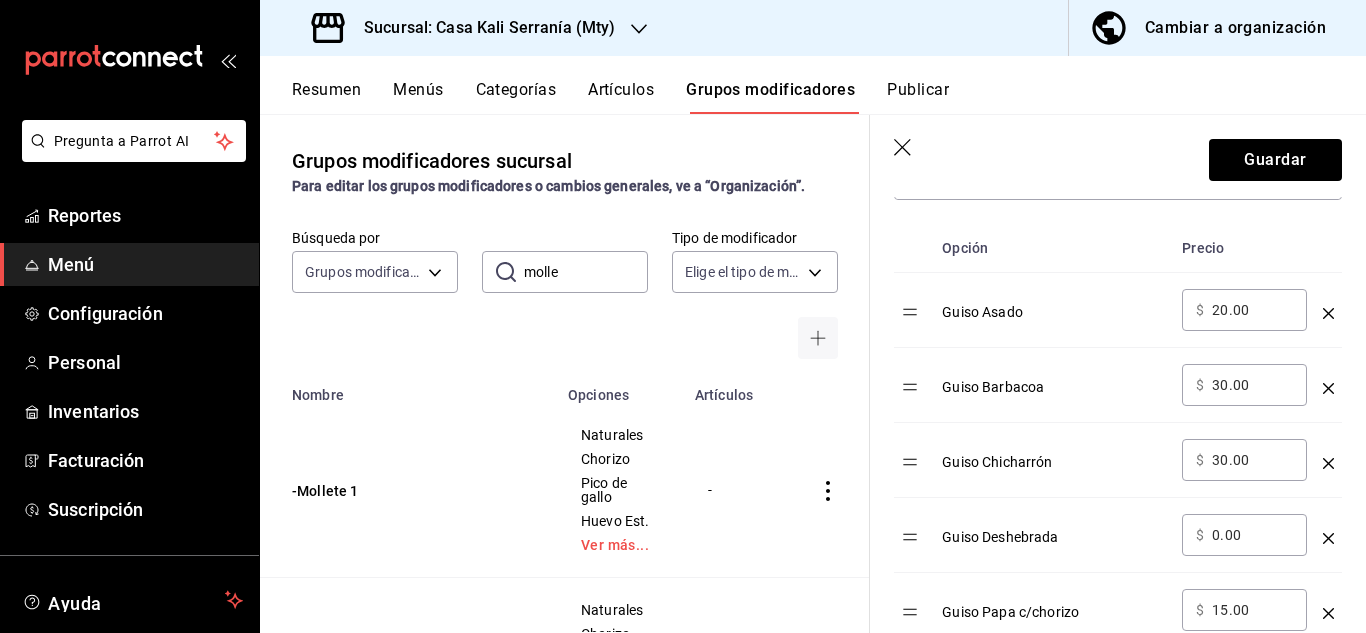 click on "30.00" at bounding box center [1252, 460] 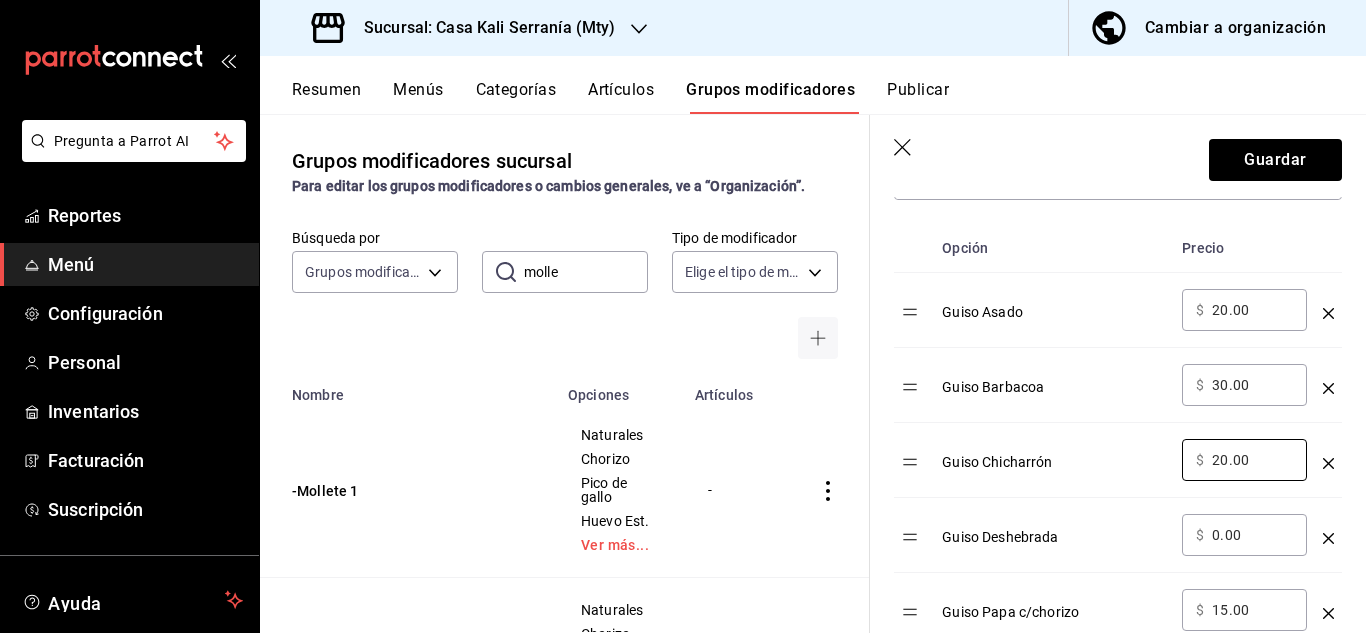 type on "20.00" 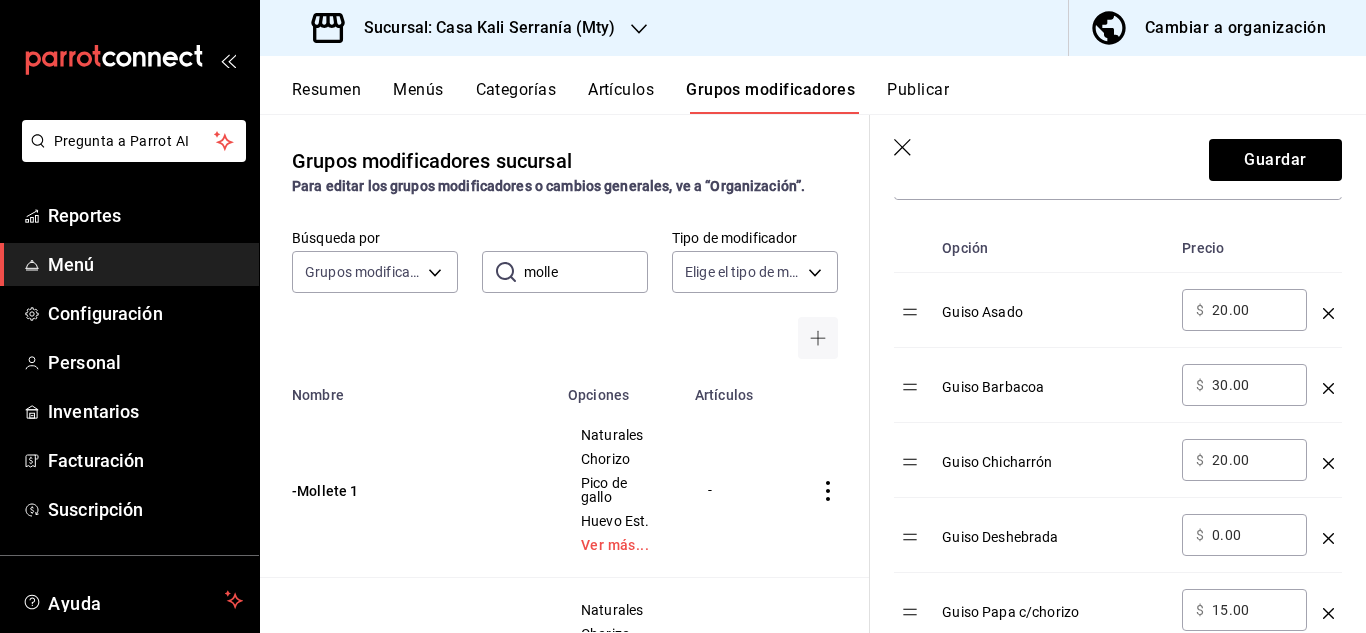 type on "0.00" 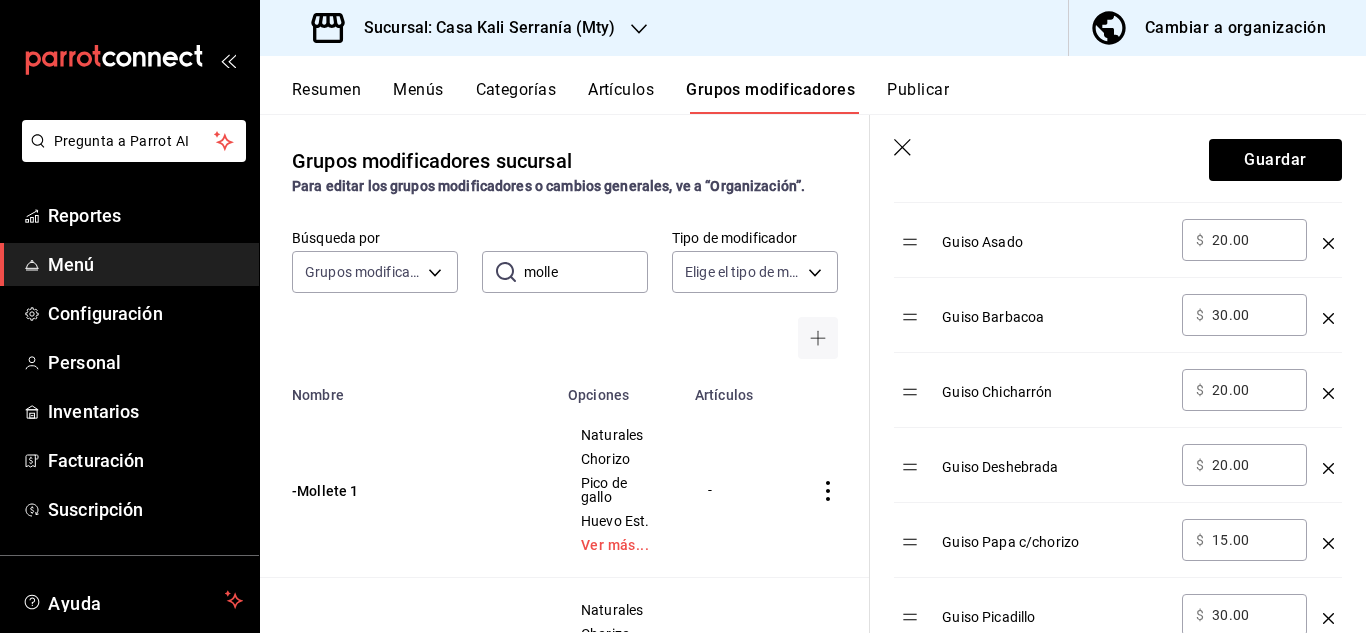 scroll, scrollTop: 610, scrollLeft: 0, axis: vertical 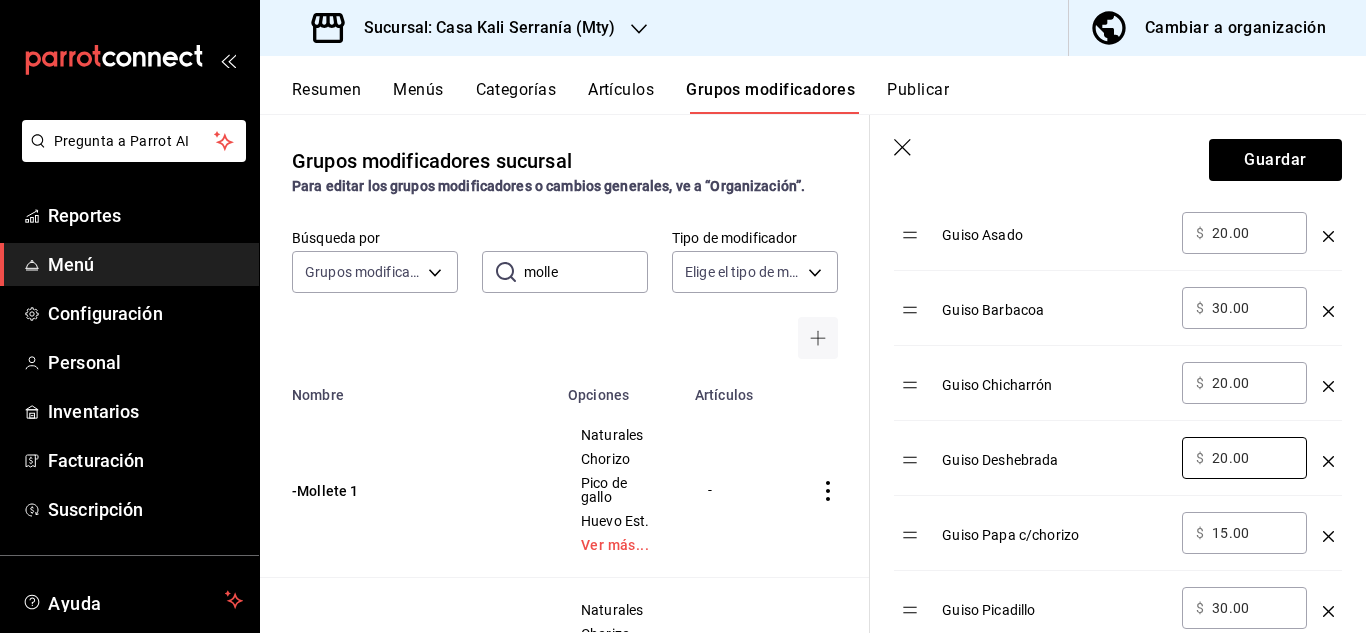type on "20.00" 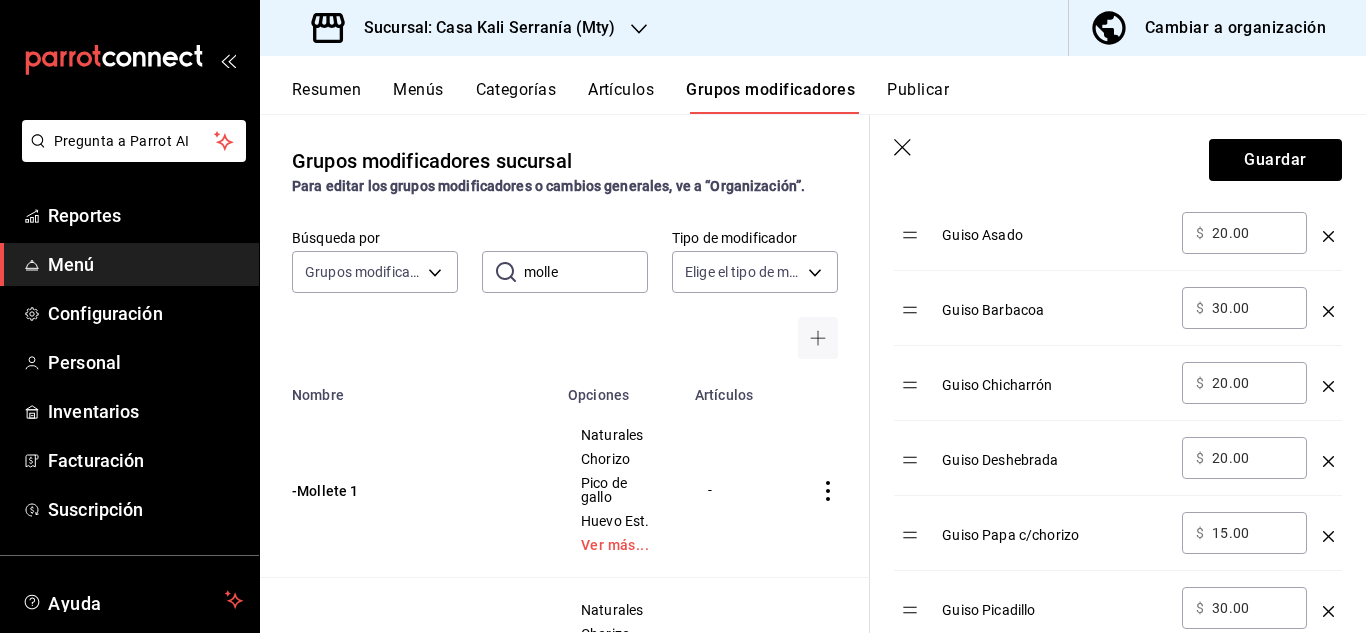 click on "15.00" at bounding box center (1252, 533) 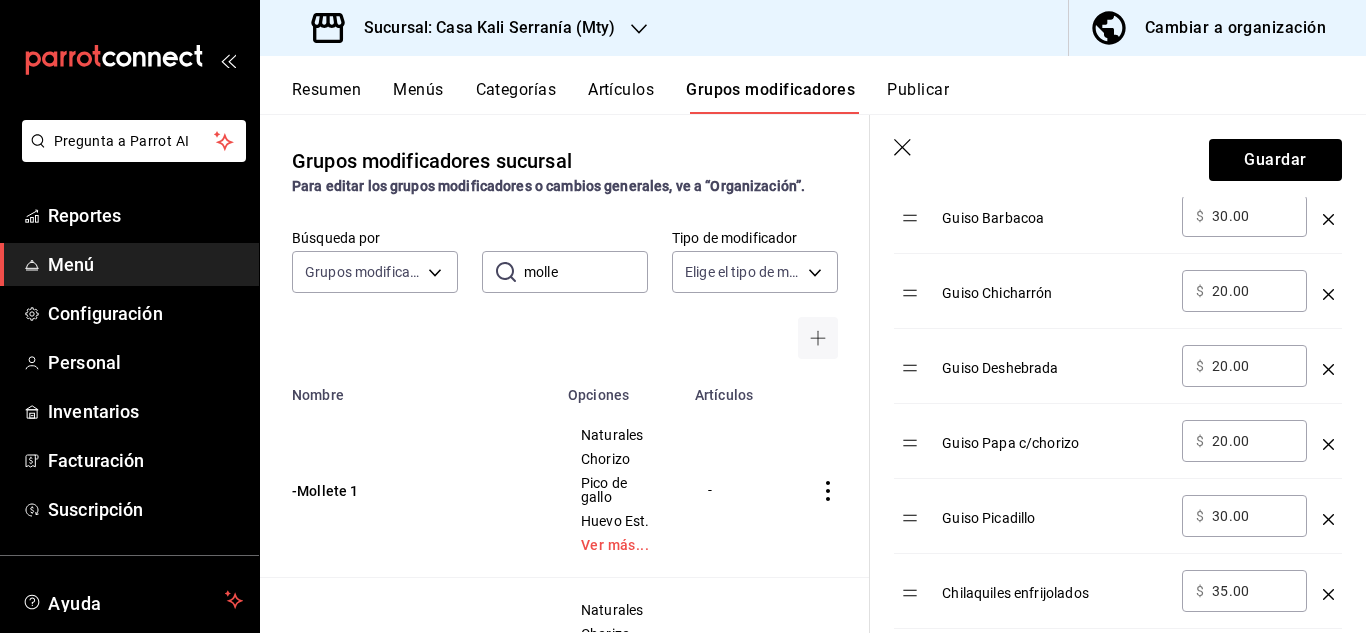 scroll, scrollTop: 706, scrollLeft: 0, axis: vertical 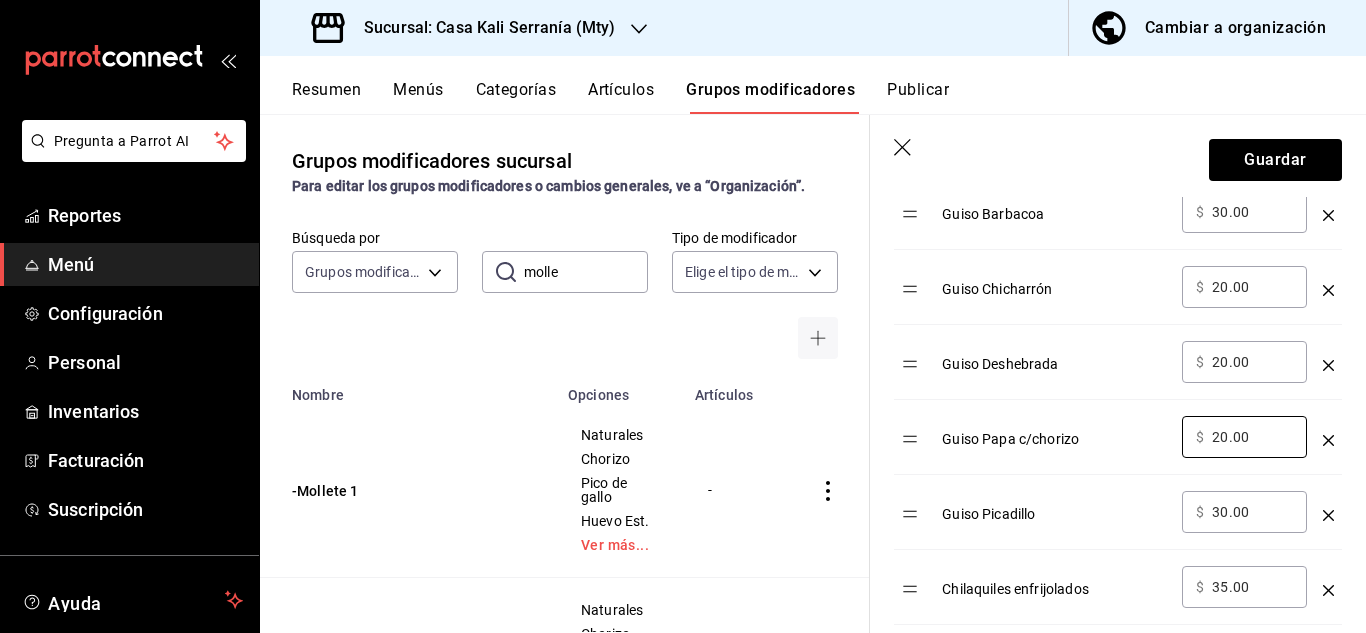 type on "20.00" 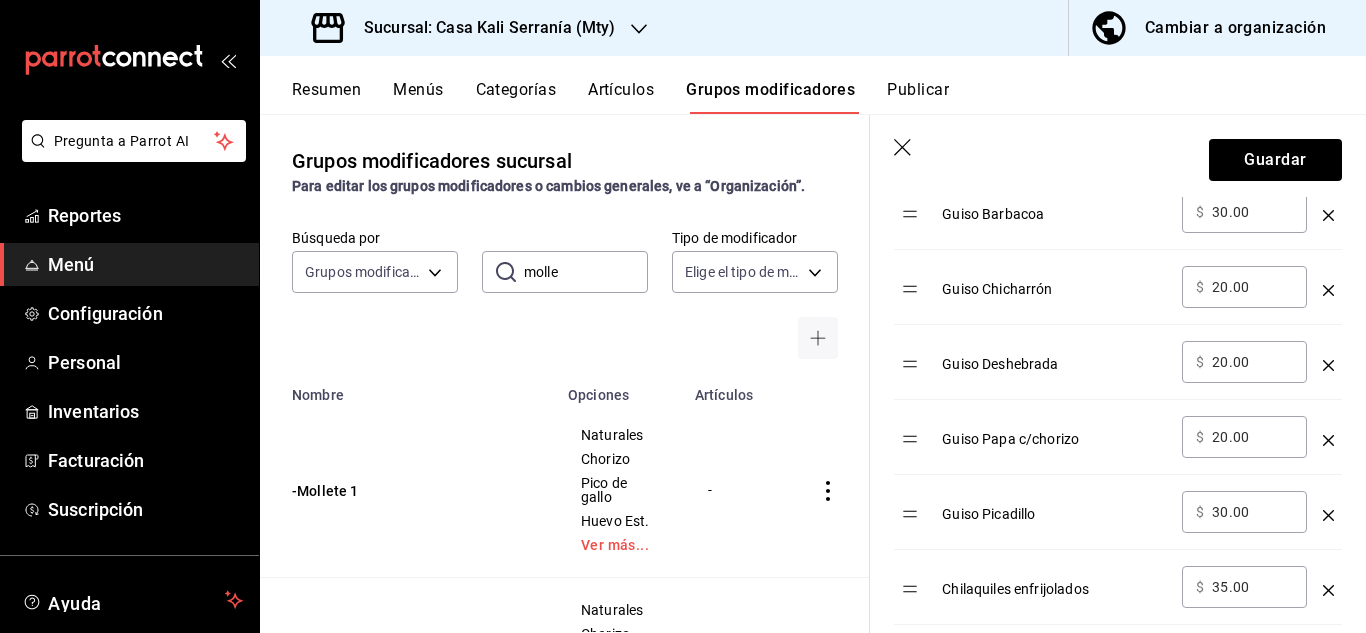 type on "3.00" 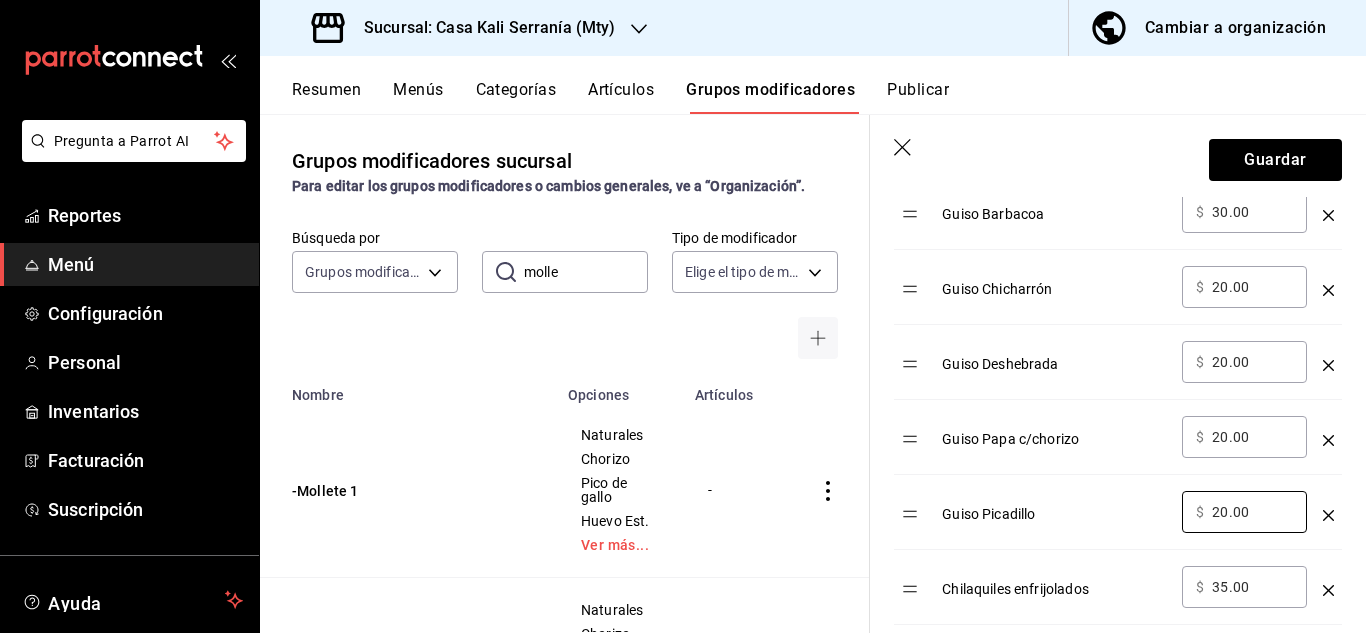 type on "20.00" 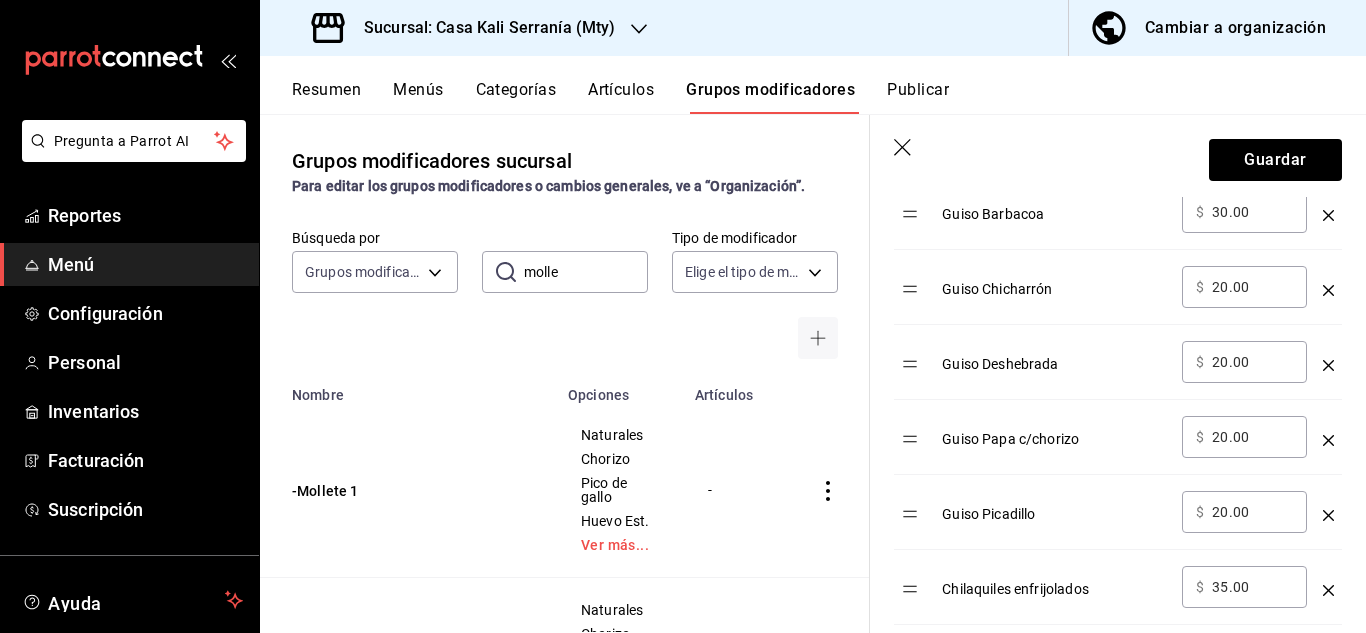 type on "3.00" 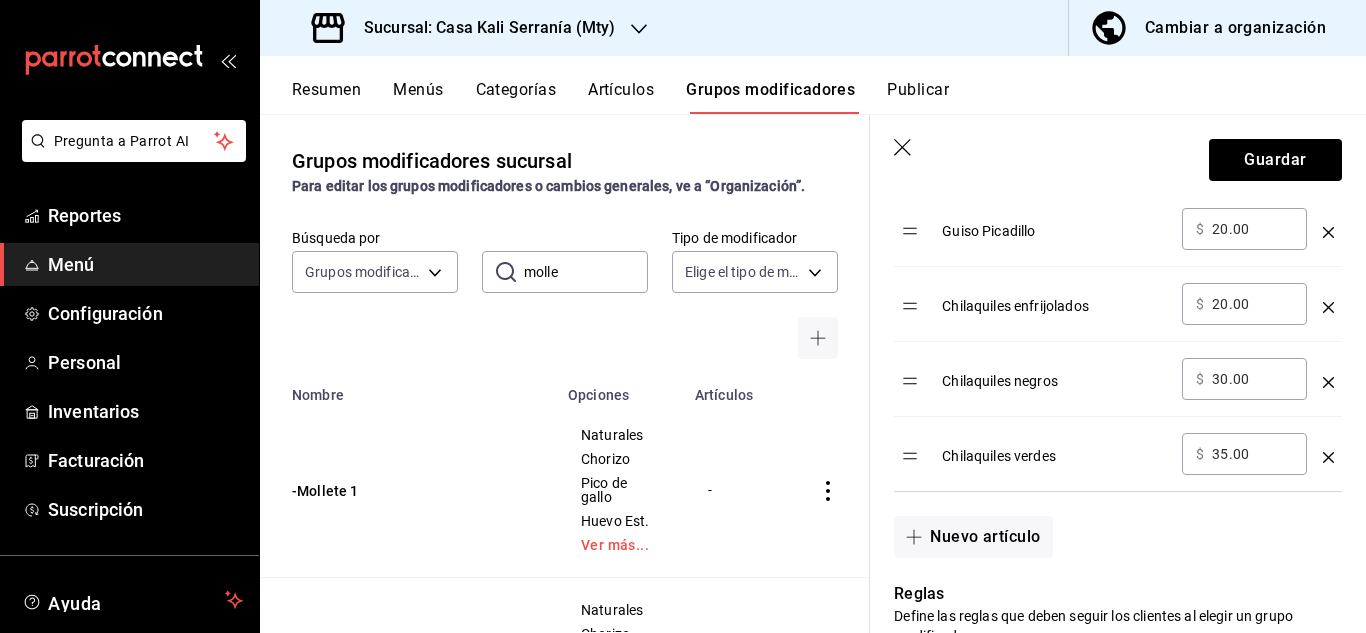 scroll, scrollTop: 986, scrollLeft: 0, axis: vertical 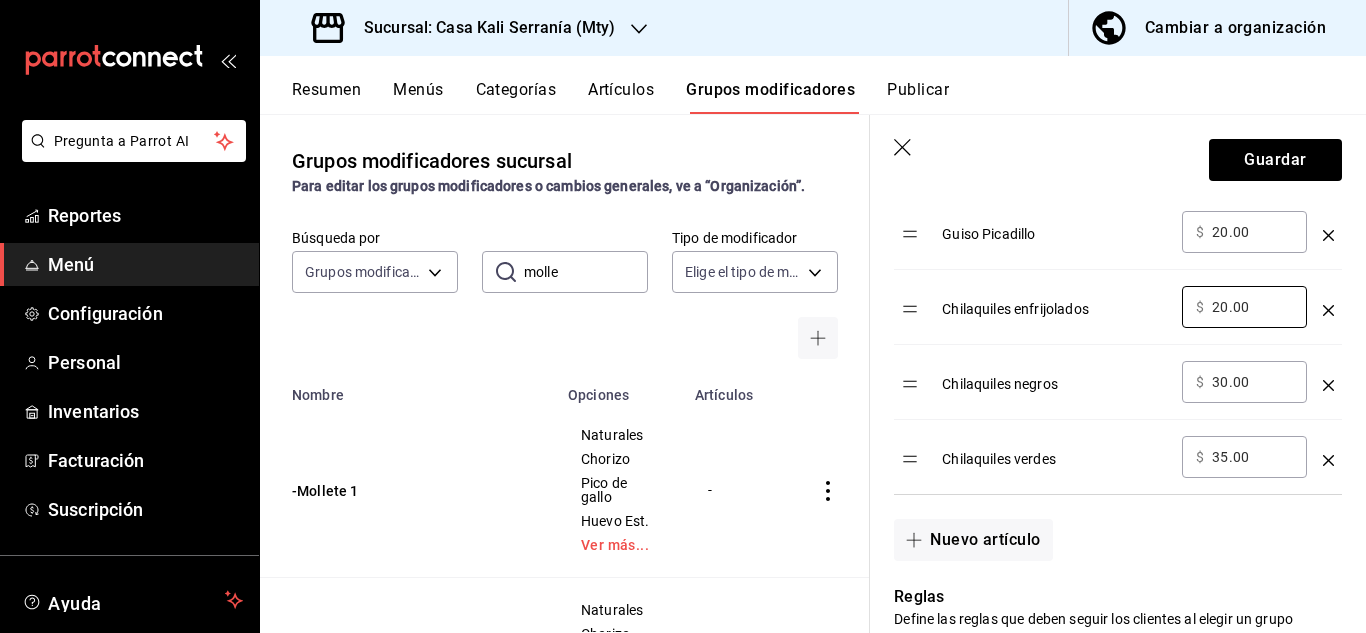 type on "20.00" 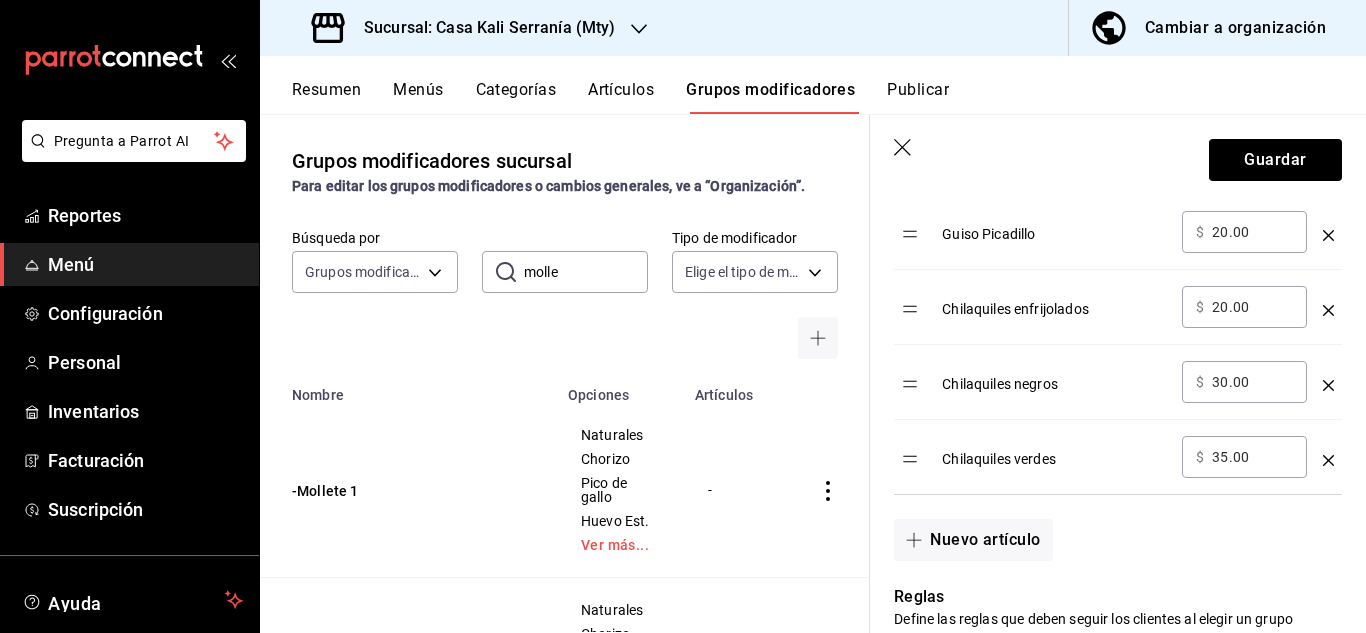 type on "3.00" 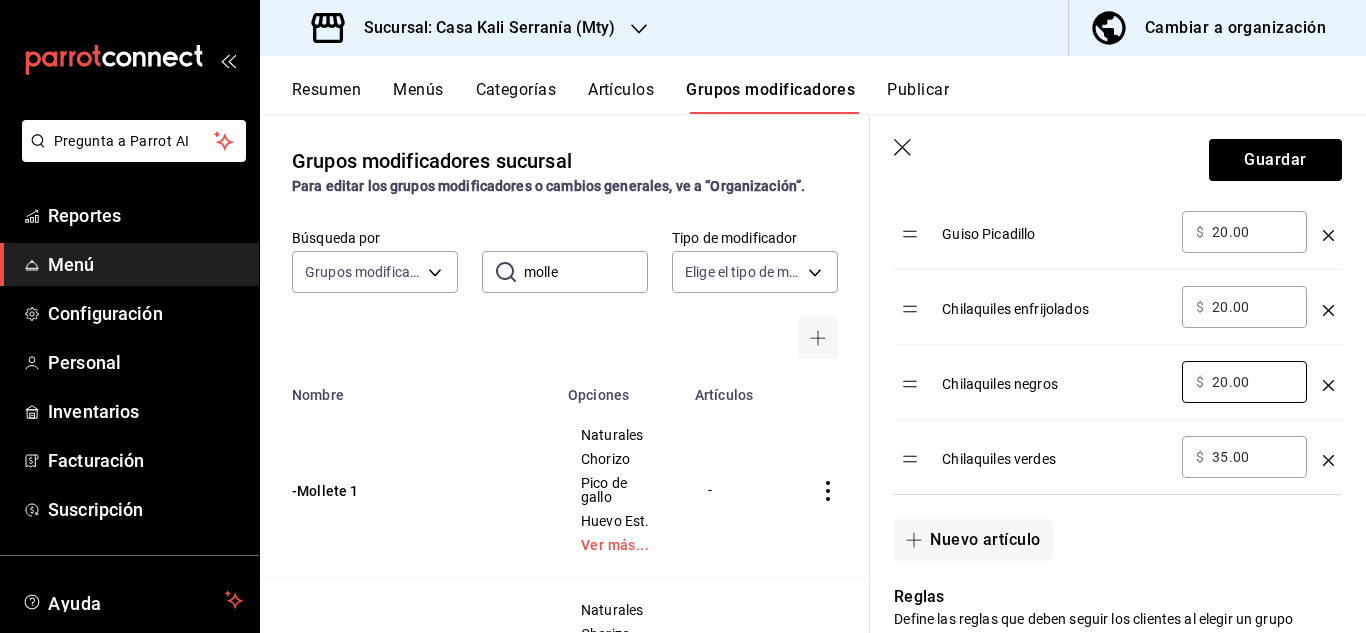 type on "20.00" 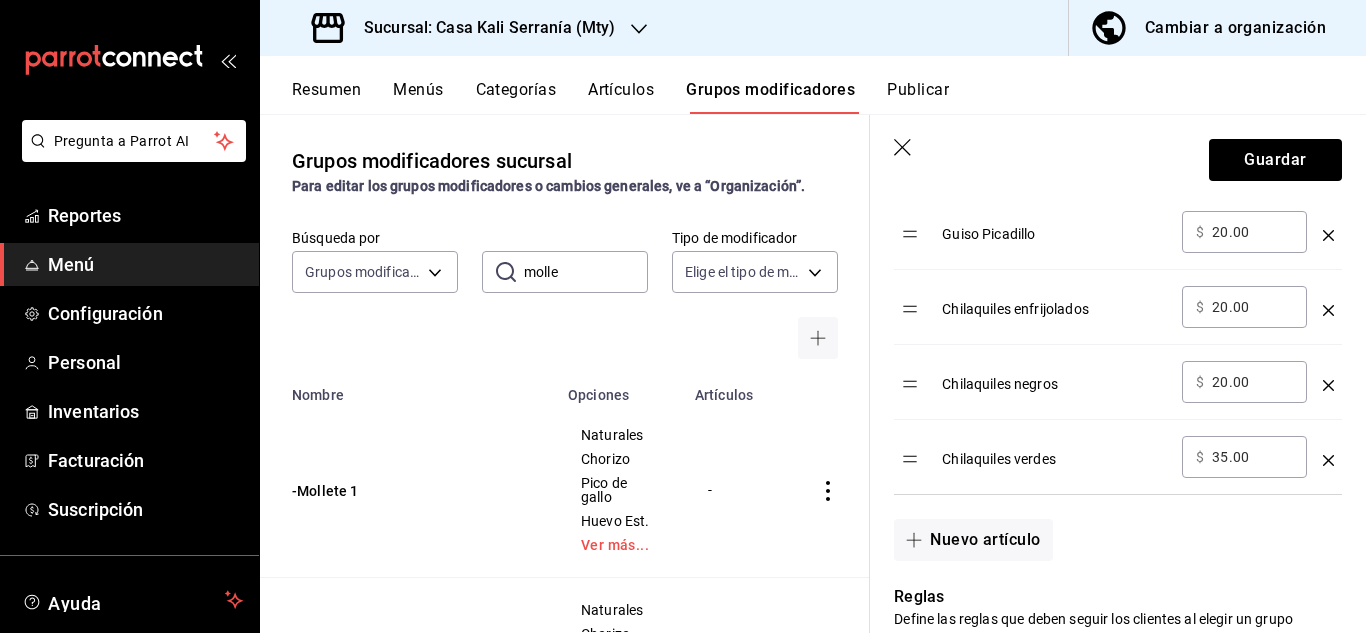 click on "35.00" at bounding box center [1252, 457] 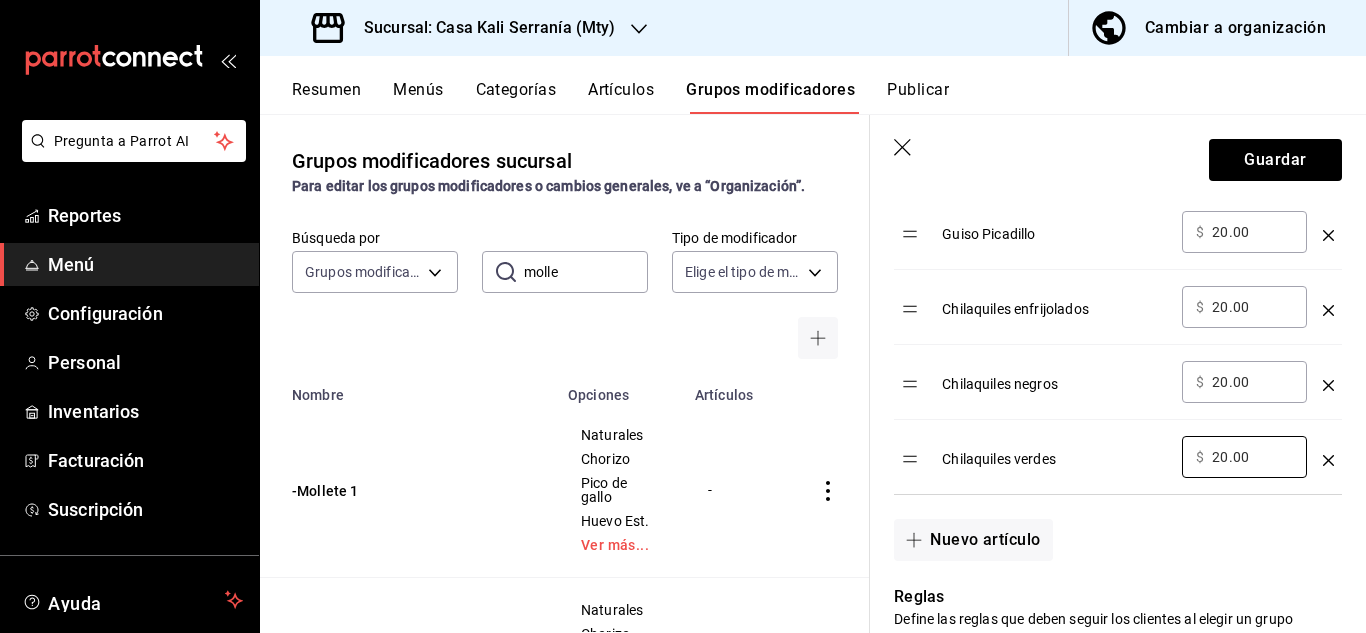 type on "20.00" 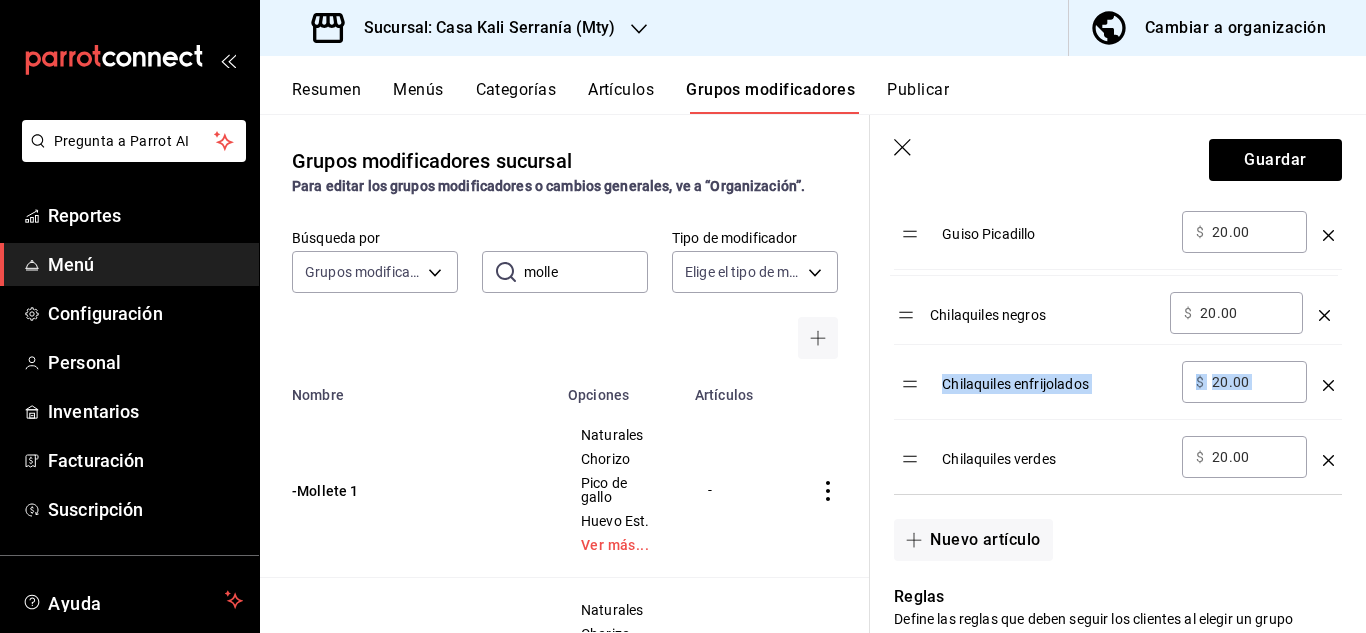 drag, startPoint x: 906, startPoint y: 383, endPoint x: 902, endPoint y: 313, distance: 70.11419 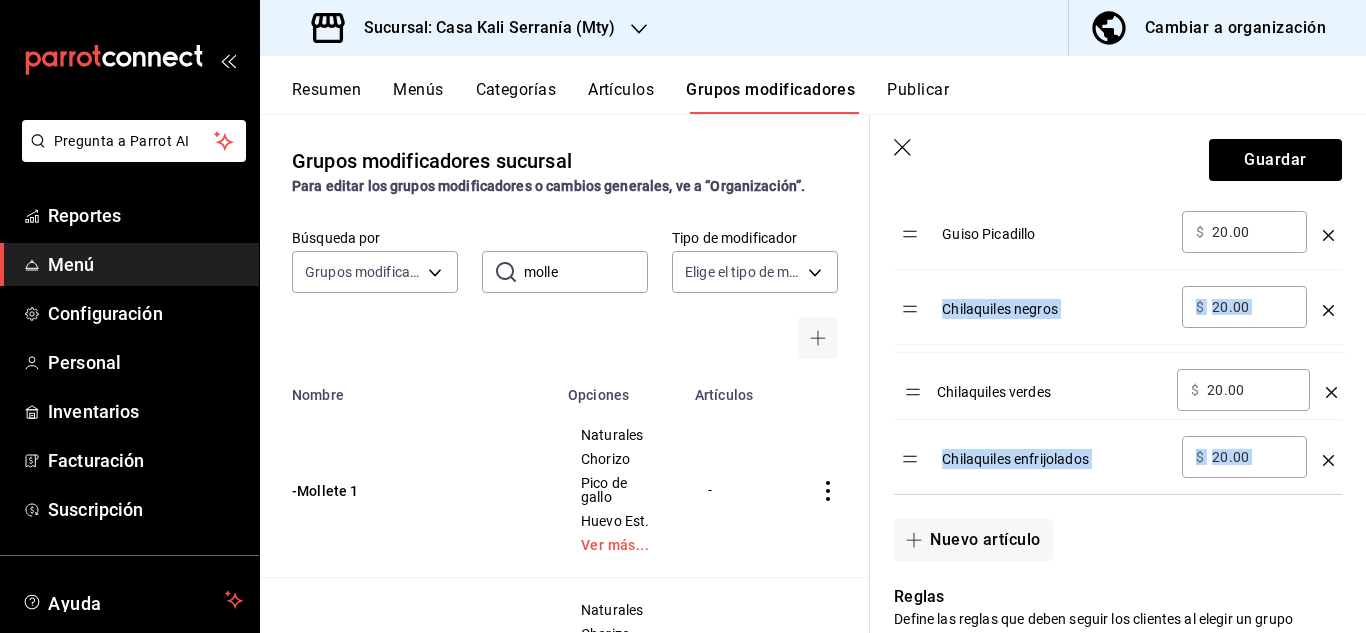 click on "Opción Precio Guiso Asado ​ $ 20.00 ​ Guiso Barbacoa ​ $ 30.00 ​ Guiso Chicharrón ​ $ 20.00 ​ Guiso Deshebrada ​ $ 20.00 ​ Guiso Papa c/chorizo ​ $ 20.00 ​ Guiso Picadillo ​ $ 20.00 ​ Chilaquiles negros ​ $ 20.00 ​ Chilaquiles enfrijolados ​ $ 20.00 ​ Chilaquiles verdes ​ $ 20.00 ​" at bounding box center [1118, 132] 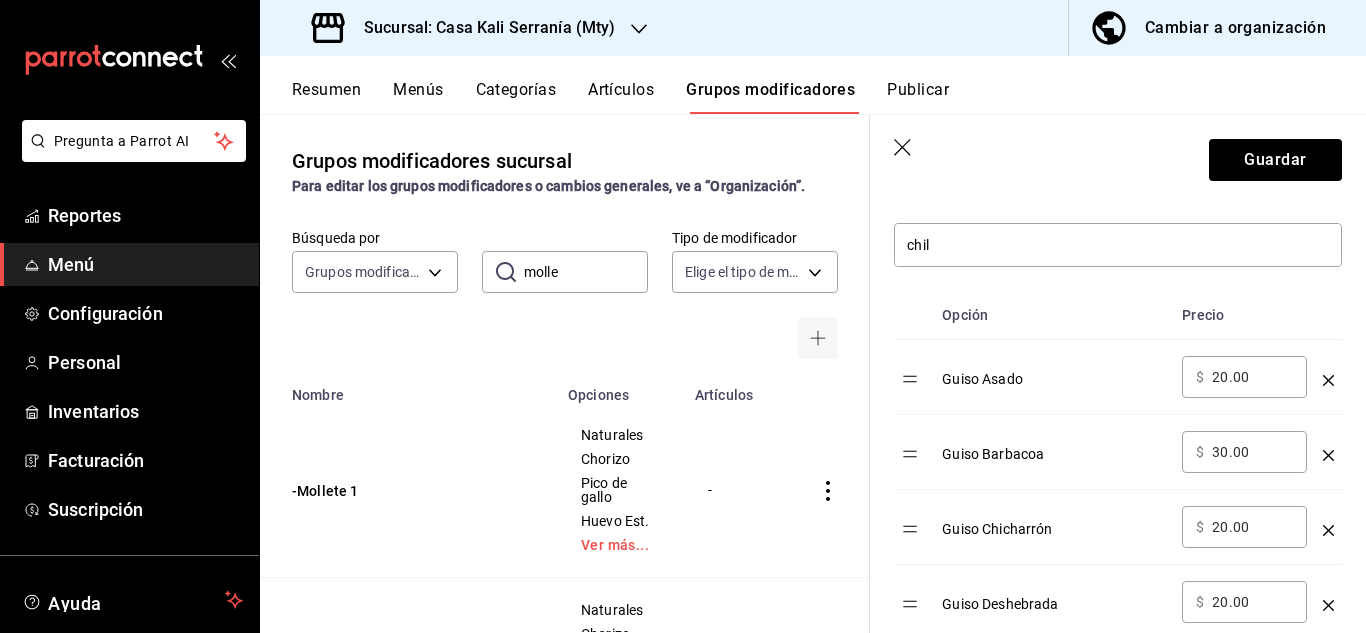 scroll, scrollTop: 463, scrollLeft: 0, axis: vertical 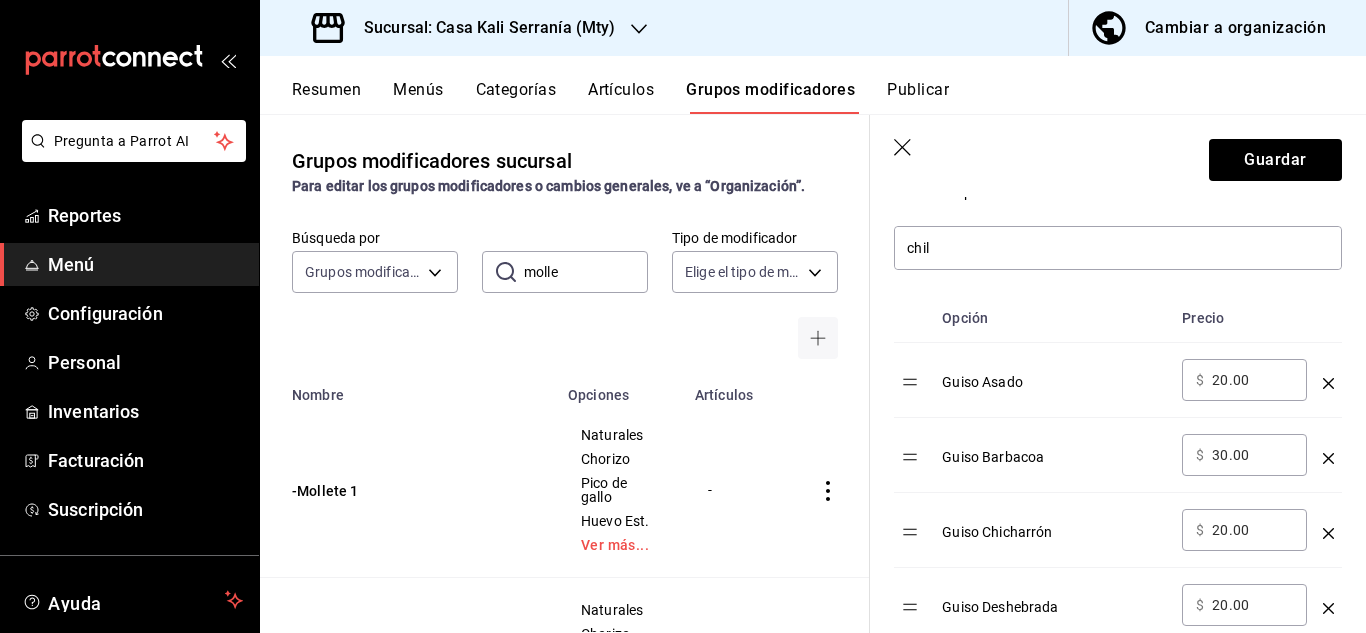 click on "Opción Precio Guiso Asado ​ $ 20.00 ​ Guiso Barbacoa ​ $ 30.00 ​ Guiso Chicharrón ​ $ 20.00 ​ Guiso Deshebrada ​ $ 20.00 ​ Guiso Papa c/chorizo ​ $ 20.00 ​ Guiso Picadillo ​ $ 20.00 ​ Chilaquiles negros ​ $ 20.00 ​ Chilaquiles verdes ​ $ 20.00 ​ Chilaquiles enfrijolados ​ $ 20.00 ​" at bounding box center (1118, 655) 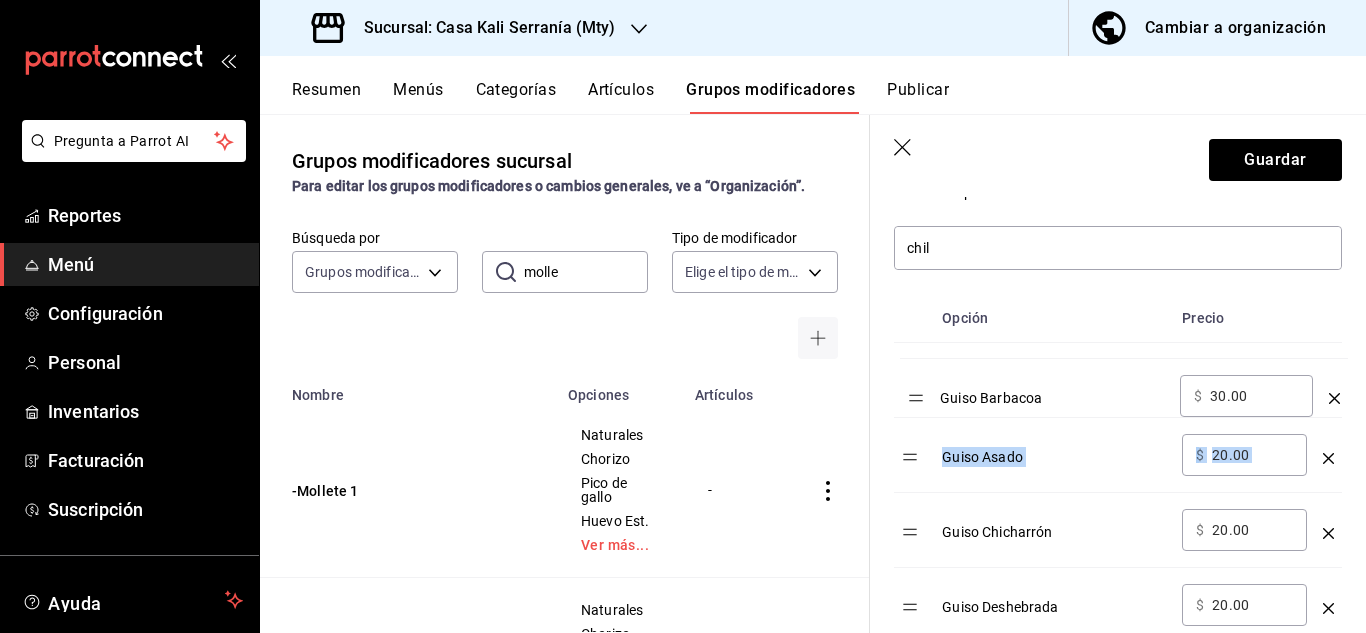 drag, startPoint x: 909, startPoint y: 457, endPoint x: 915, endPoint y: 397, distance: 60.299255 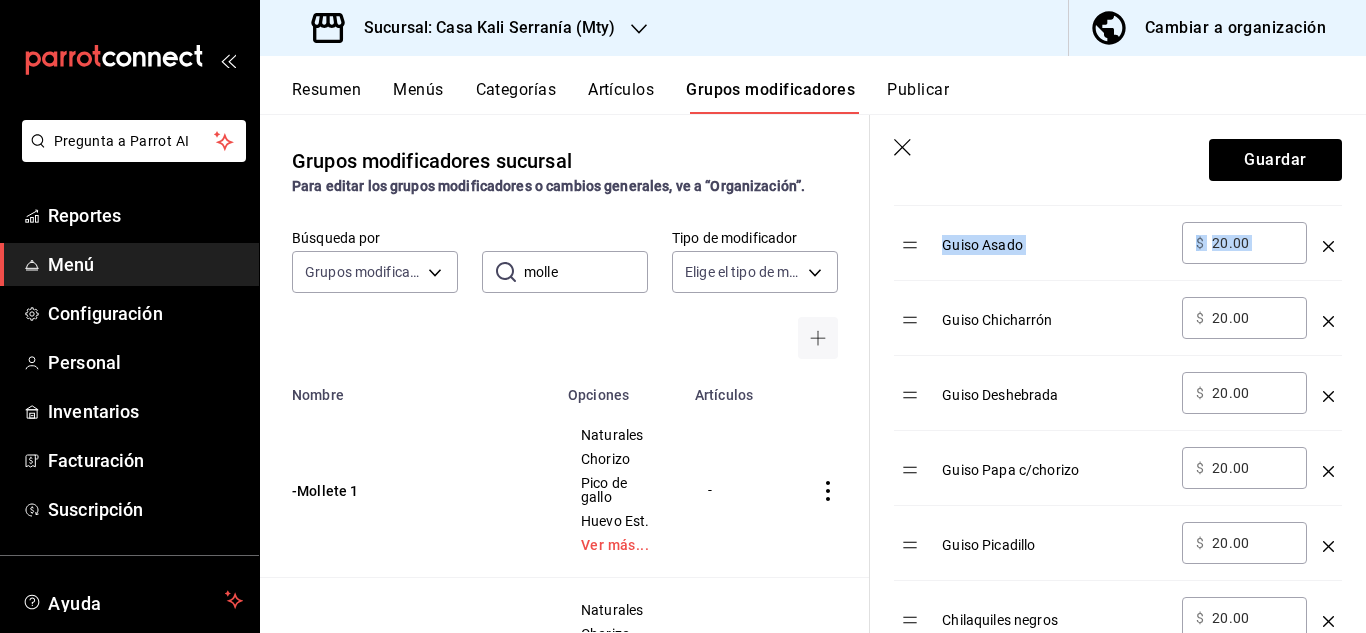 scroll, scrollTop: 684, scrollLeft: 0, axis: vertical 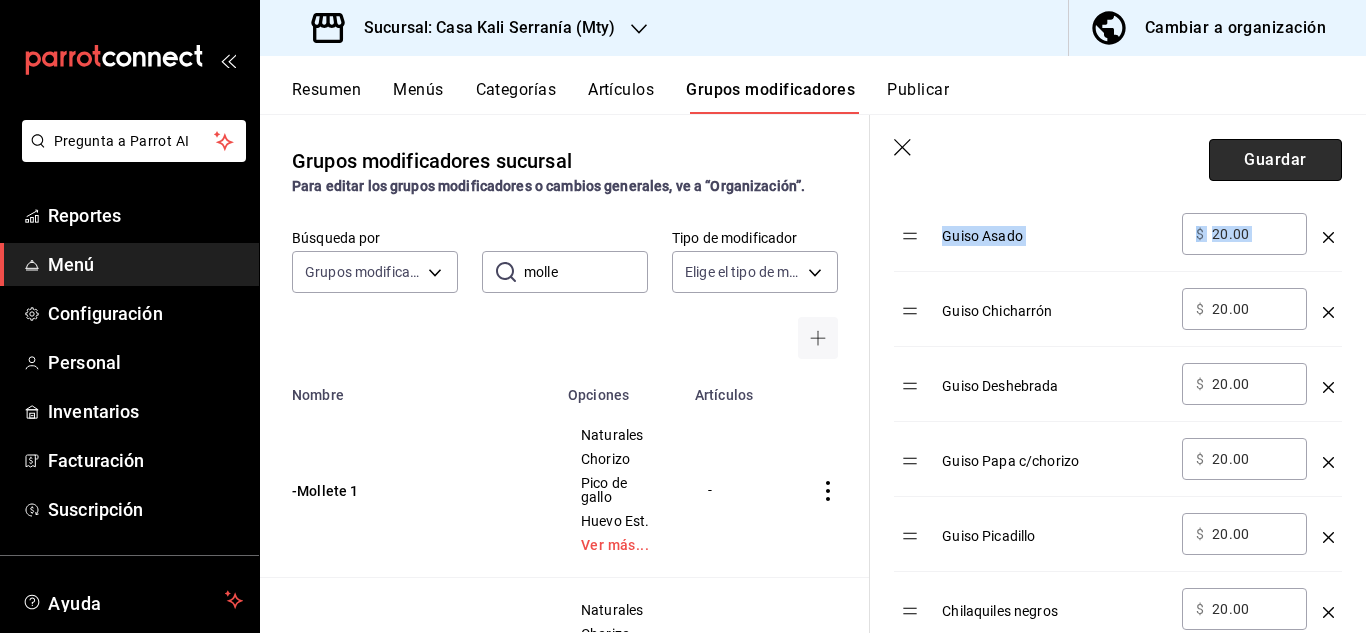 click on "Guardar" at bounding box center [1275, 160] 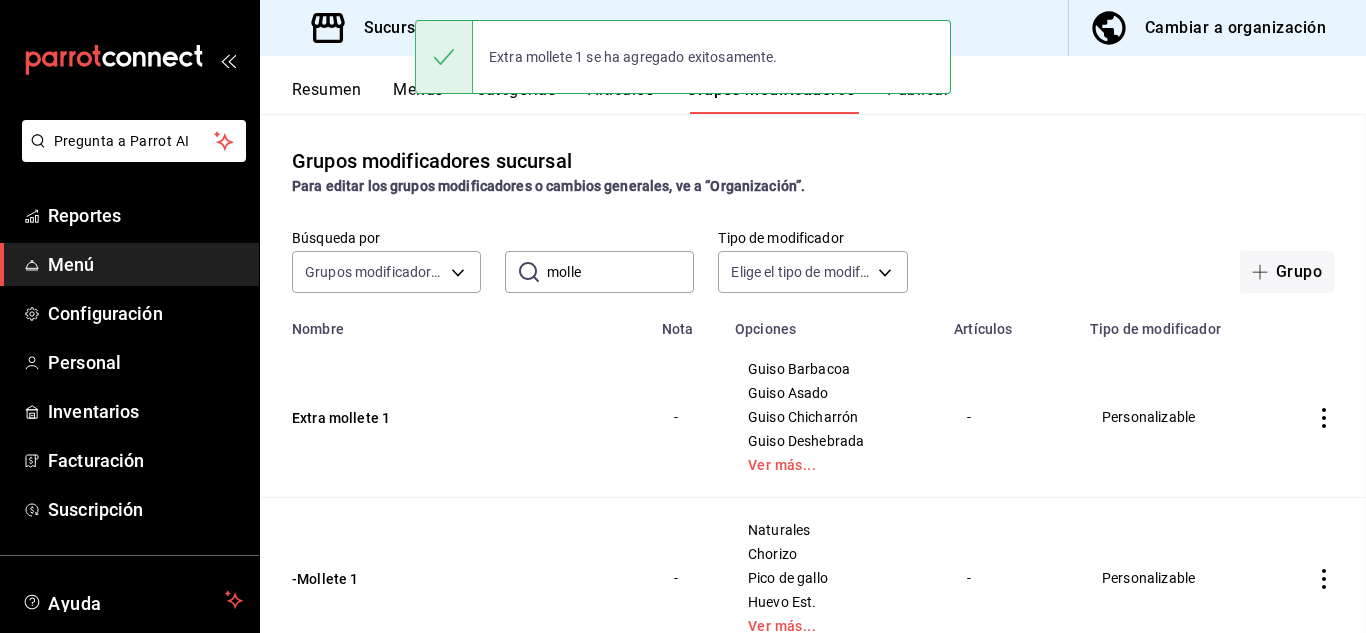 scroll, scrollTop: 0, scrollLeft: 0, axis: both 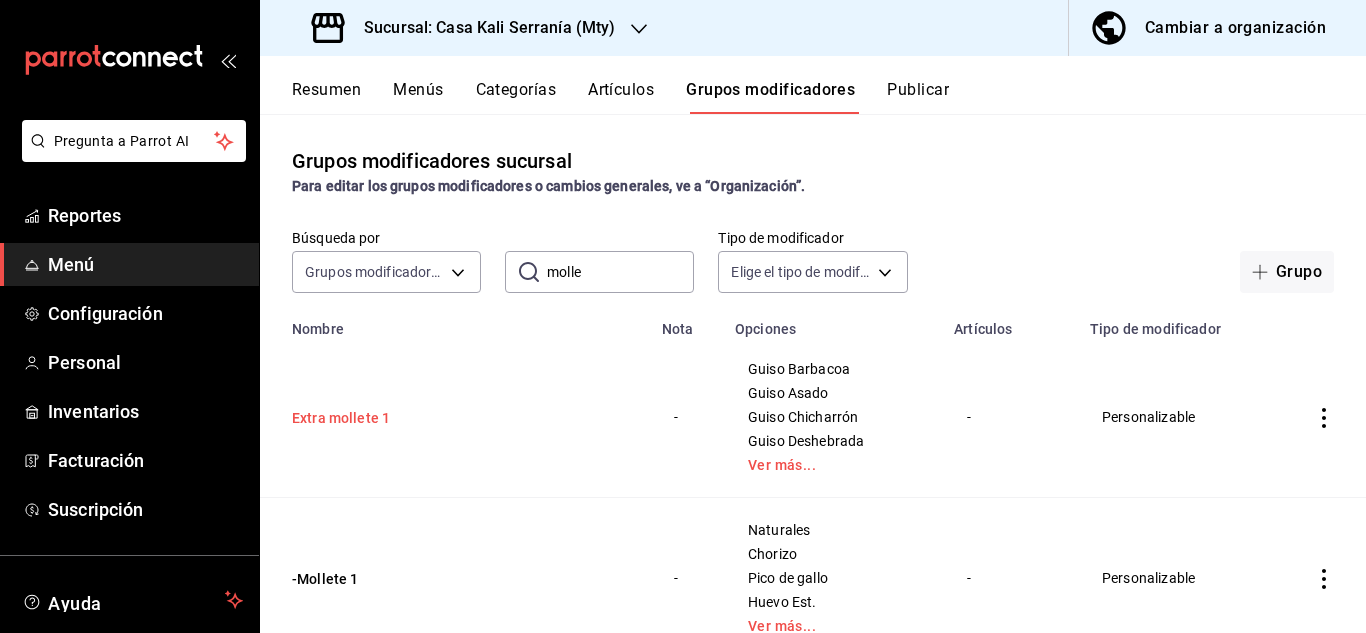 click on "Extra mollete 1" at bounding box center [412, 418] 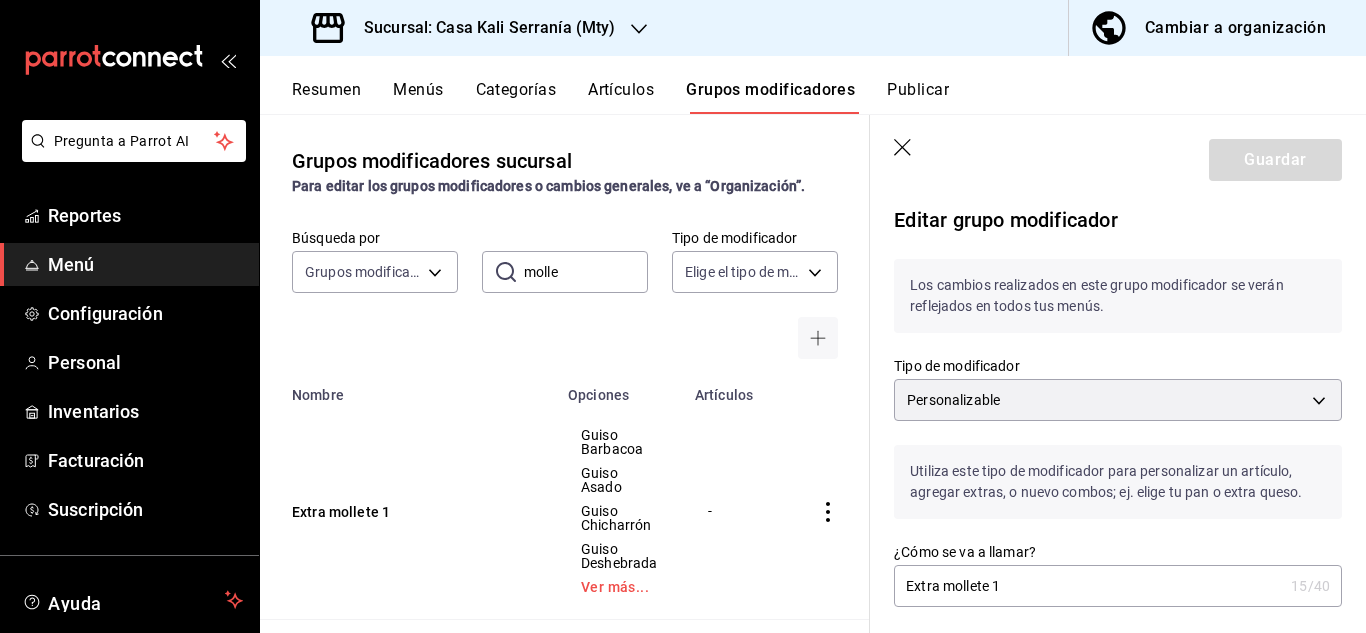 click 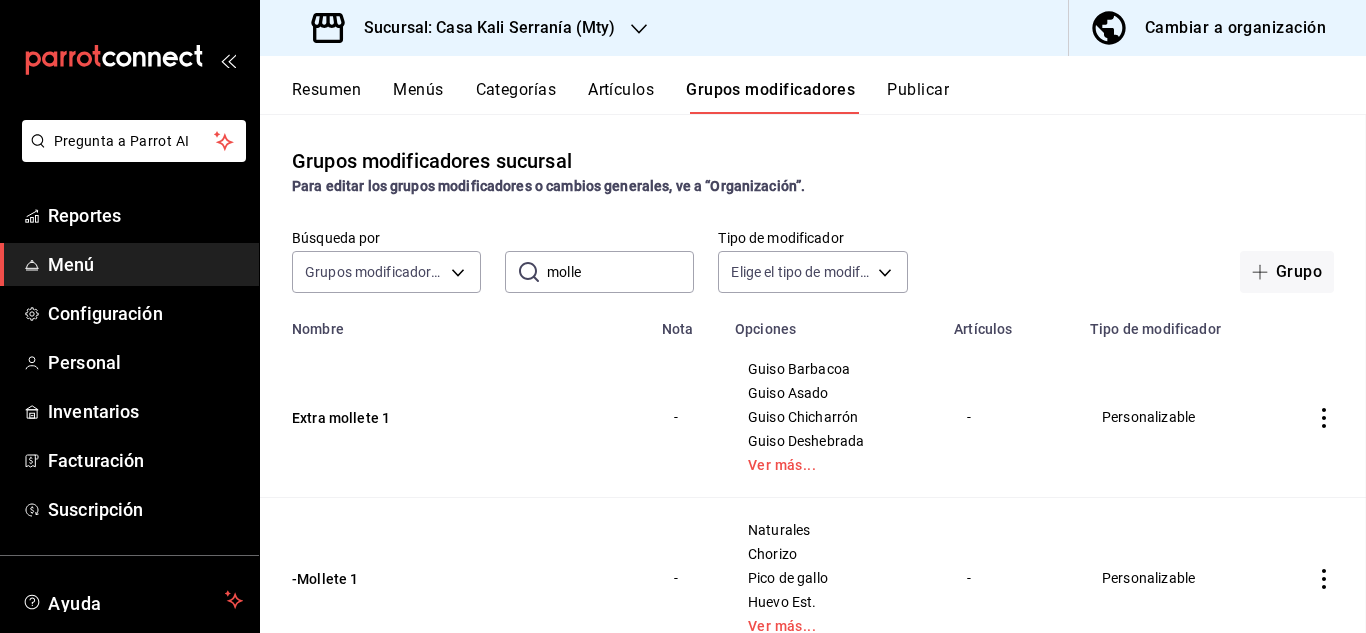 scroll, scrollTop: 0, scrollLeft: 0, axis: both 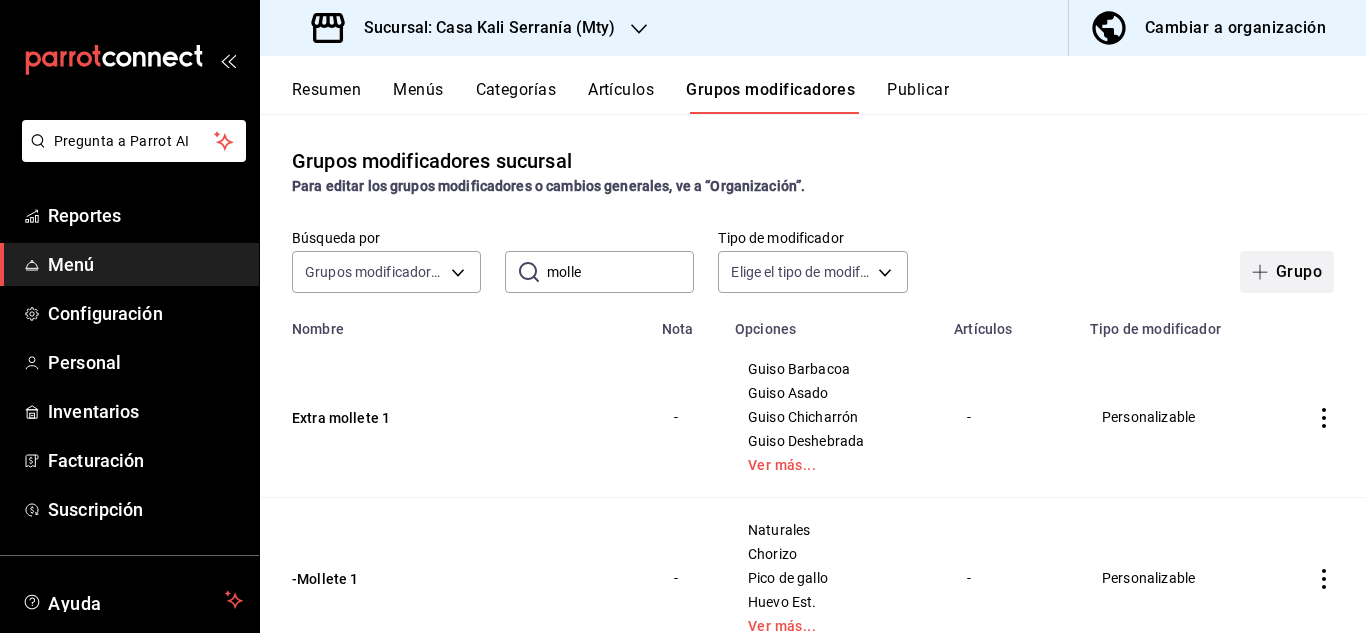 click on "Grupo" at bounding box center (1287, 272) 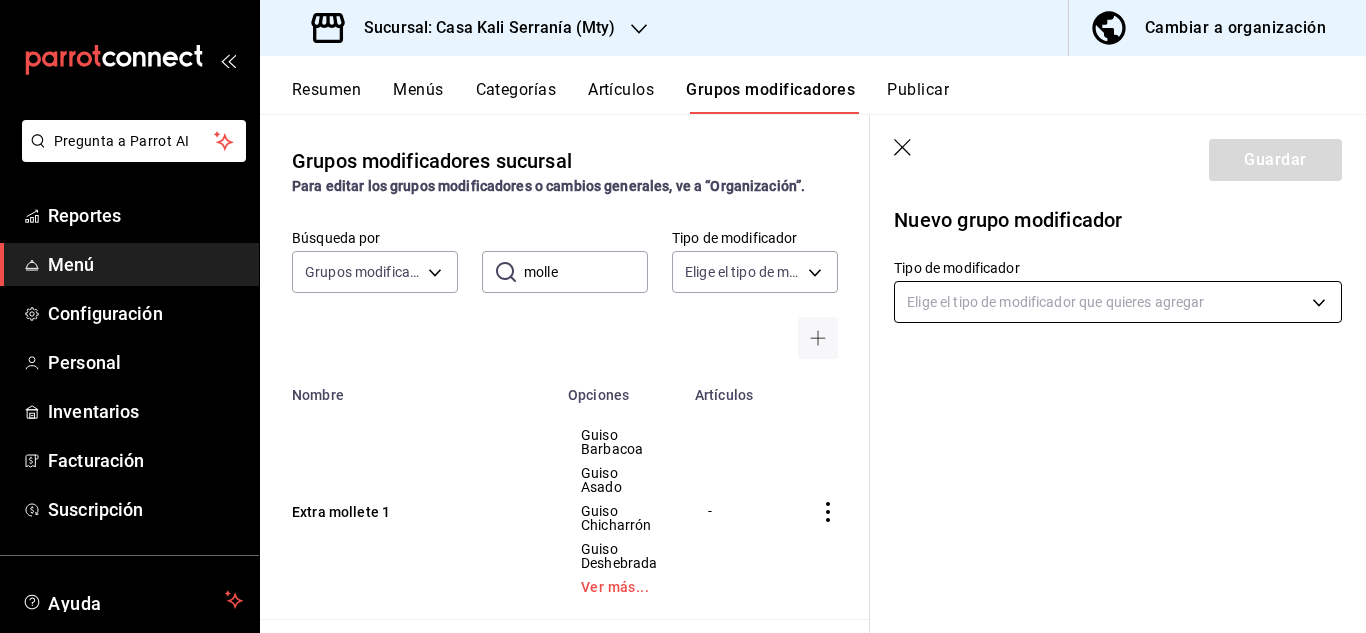 click on "Pregunta a Parrot AI Reportes   Menú   Configuración   Personal   Inventarios   Facturación   Suscripción   Ayuda Recomienda Parrot   [FIRST] [LAST]   Sugerir nueva función   Sucursal: Casa Kali Serranía ([CITY]) Cambiar a organización Resumen Menús Categorías Artículos Grupos modificadores Publicar Grupos modificadores sucursal Para editar los grupos modificadores o cambios generales, ve a “Organización”. Búsqueda por Grupos modificadores GROUP ​ molle ​ Tipo de modificador Elige el tipo de modificador Nombre Opciones Artículos Extra mollete 1 Guiso Barbacoa Guiso Asado Guiso Chicharrón Guiso Deshebrada Ver más... - -Mollete 1 Naturales Chorizo Pico de gallo Huevo Est. Ver más... - -Mollete 2 Naturales Chorizo Pico de gallo Huevo Est. Ver más... - Mollete 2 Naturales Chorizo Pico de gallo Huevo Est. Ver más... Molletes Mollete 1 Naturales Chorizo Pico de gallo Huevo Est. Ver más... Molletes Guardar Nuevo grupo modificador Tipo de modificador Ver video tutorial Ir a video Reportes" at bounding box center (683, 316) 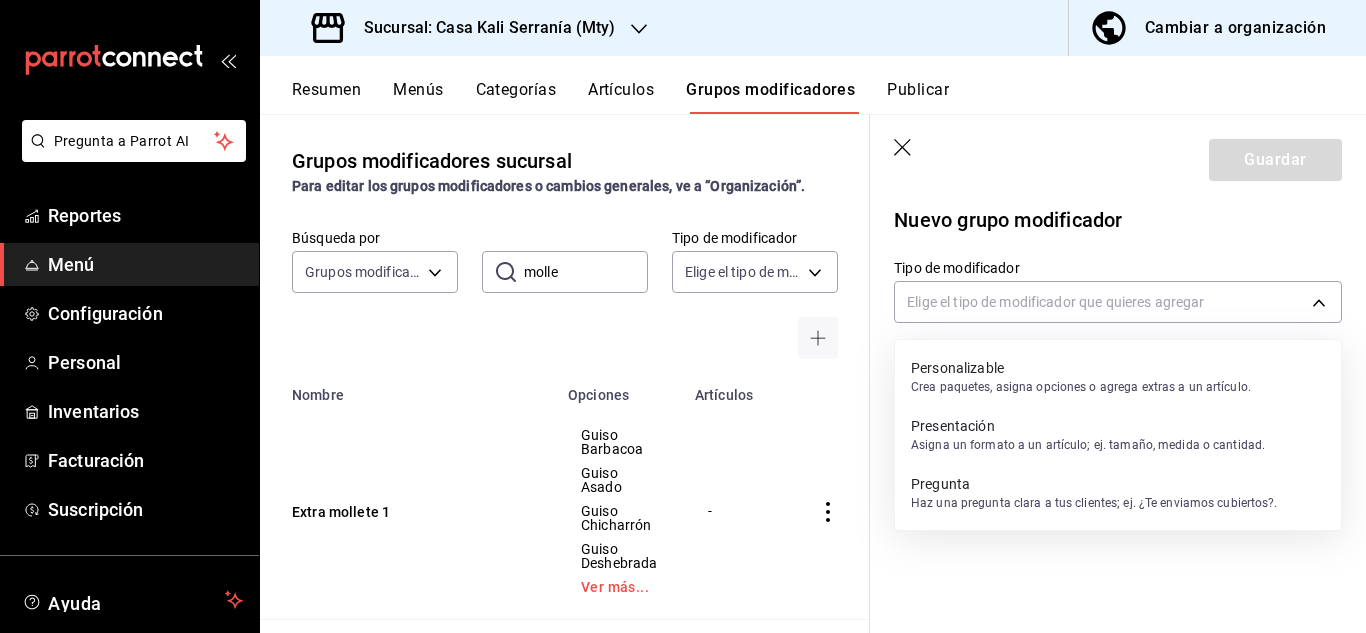 click on "Personalizable" at bounding box center [1081, 368] 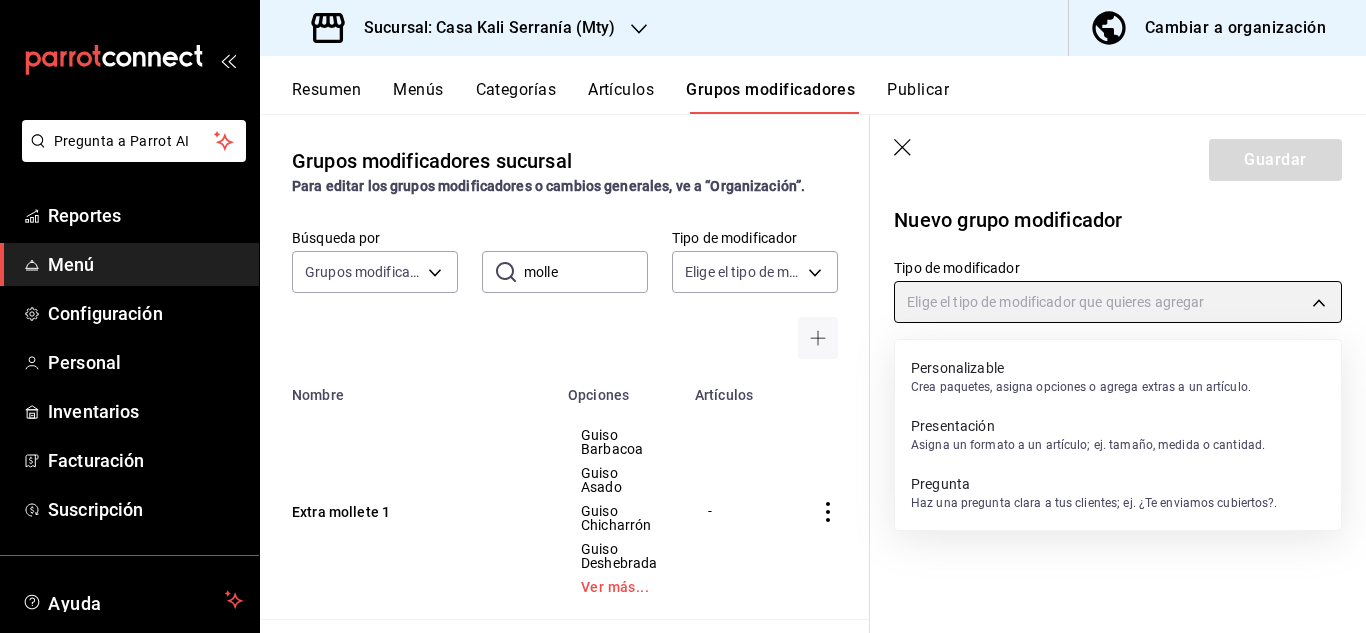 type on "CUSTOMIZABLE" 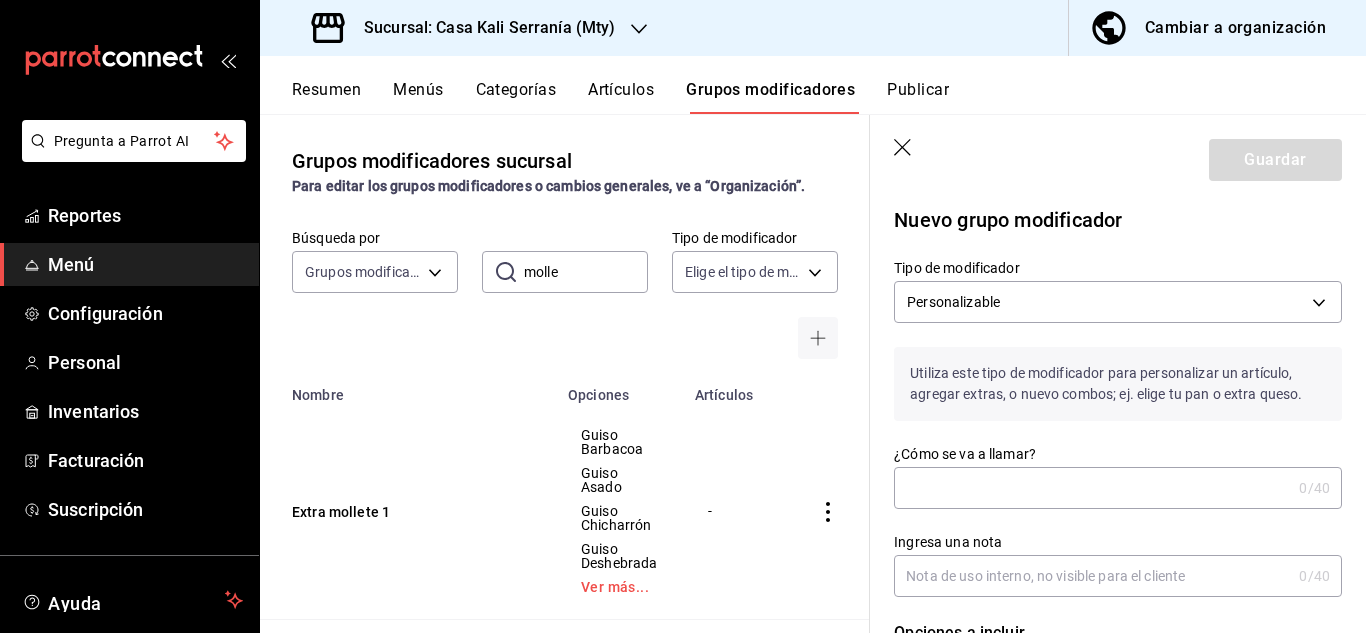 click on "¿Cómo se va a llamar?" at bounding box center [1092, 488] 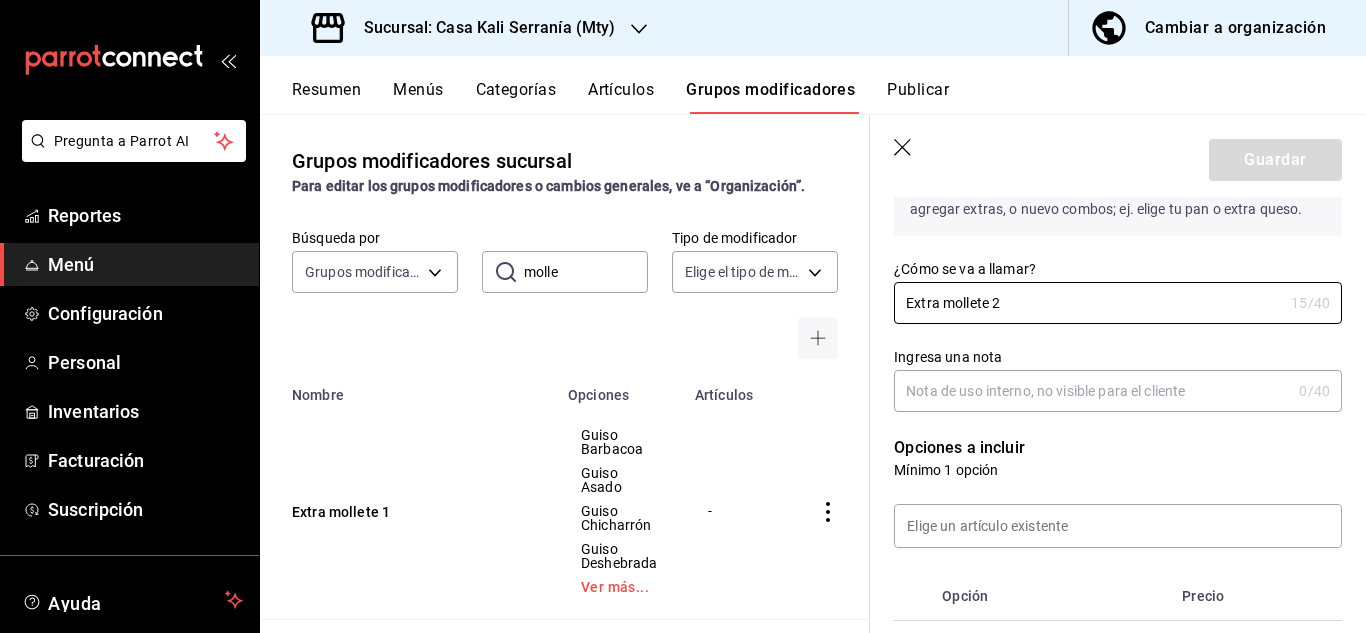 scroll, scrollTop: 232, scrollLeft: 0, axis: vertical 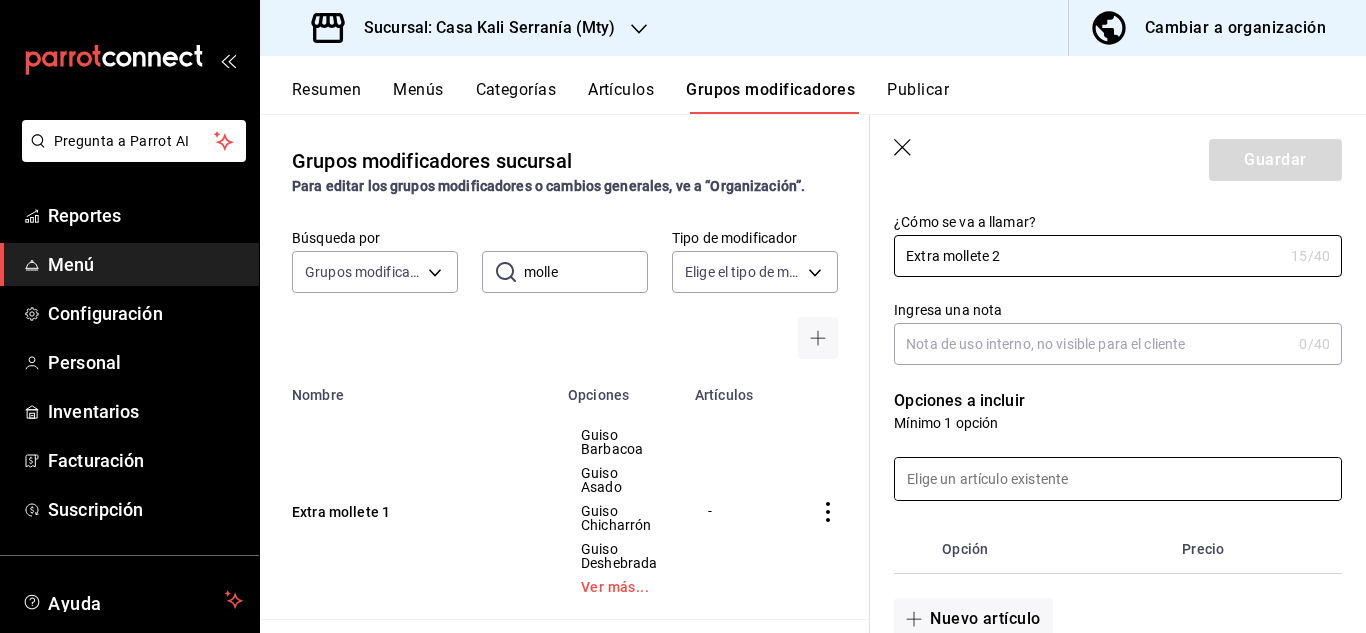 type on "Extra mollete 2" 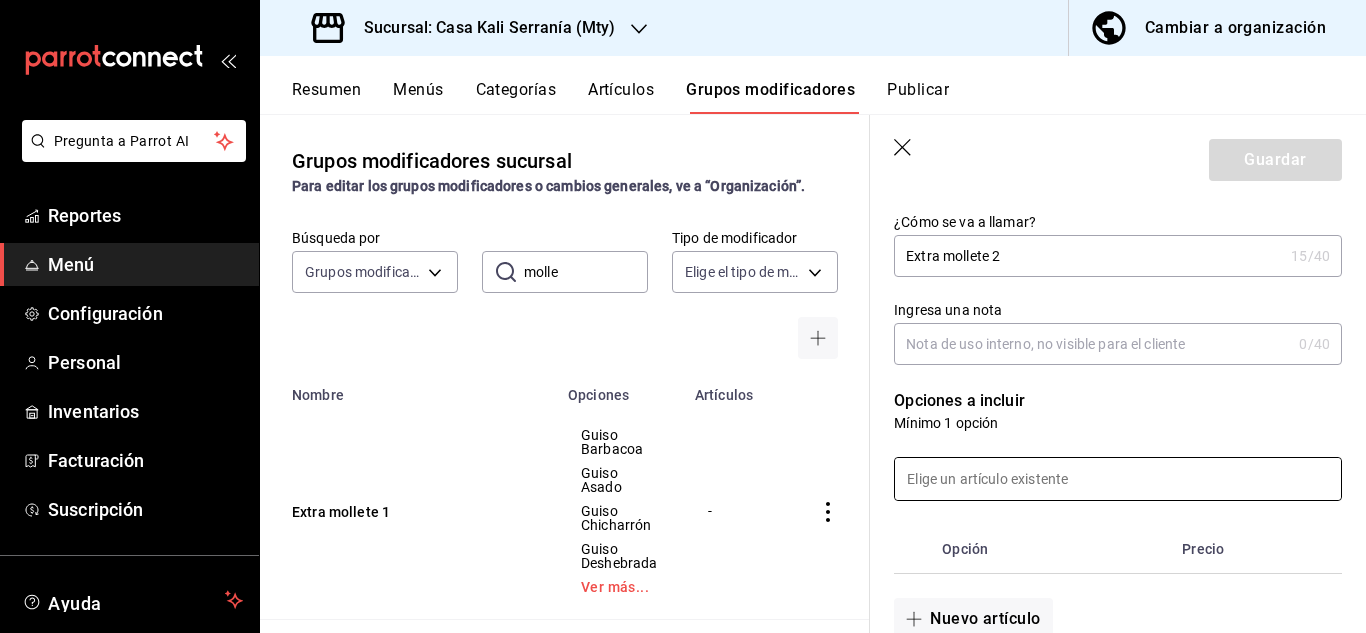 click at bounding box center (1118, 479) 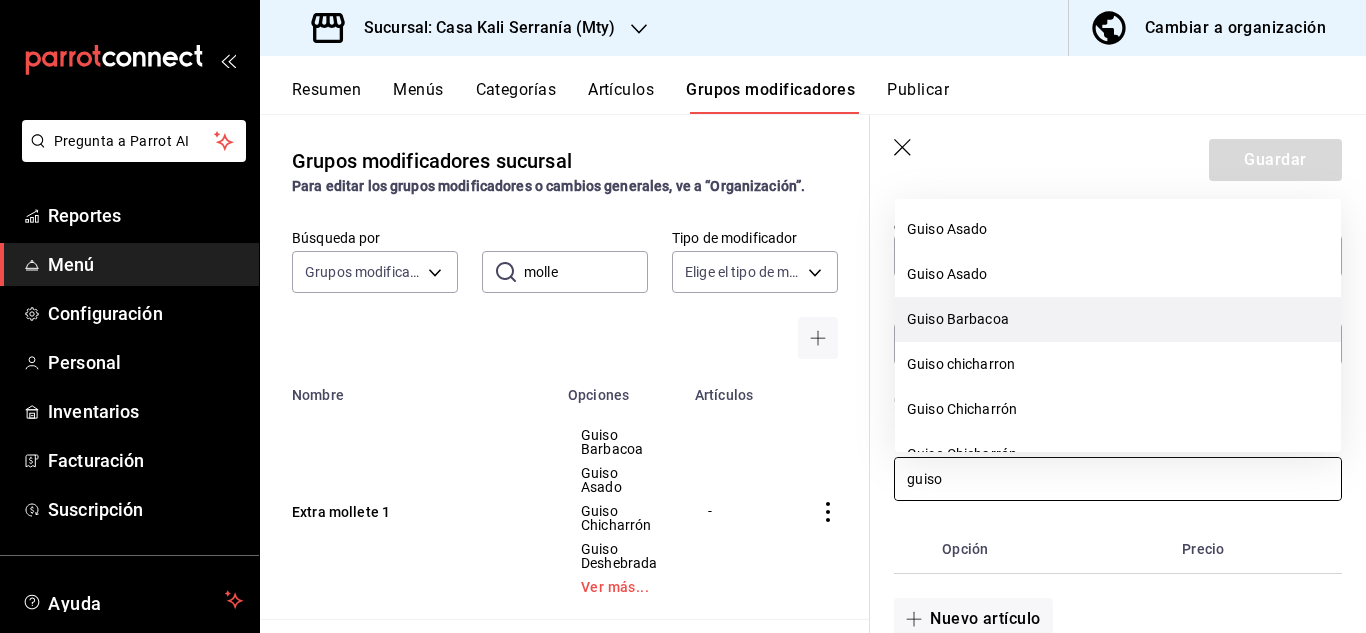 click on "Guiso Barbacoa" at bounding box center (1118, 319) 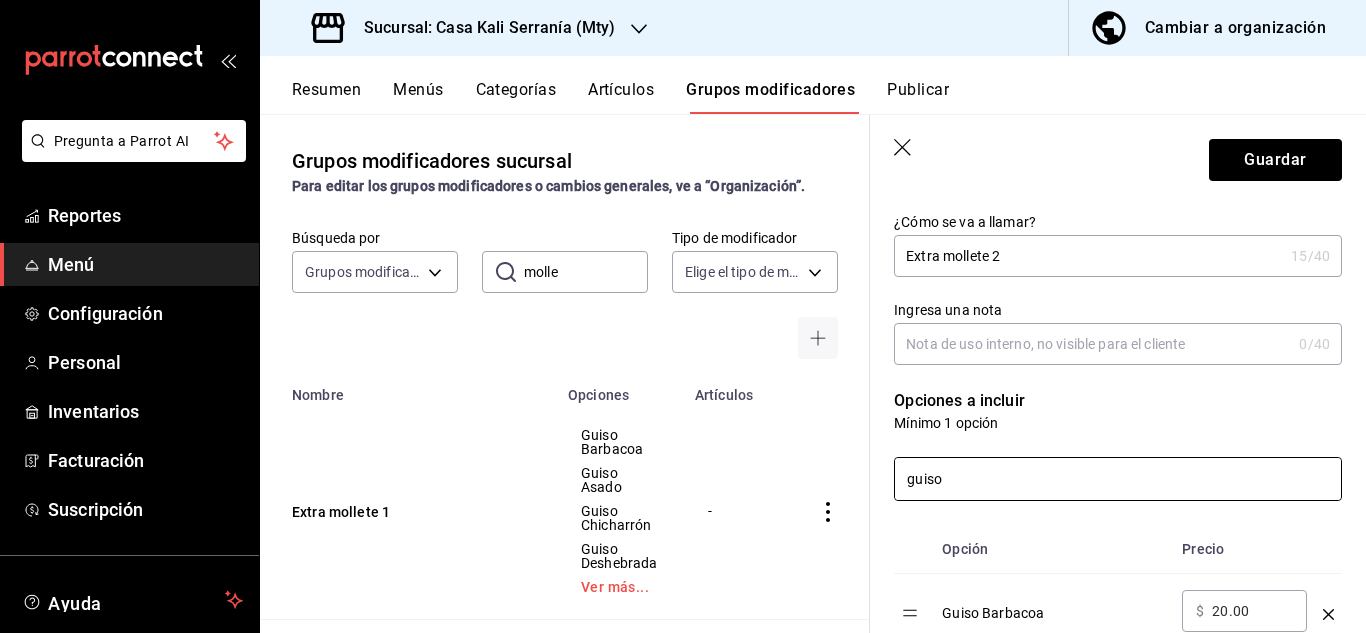 click on "guiso" at bounding box center (1118, 479) 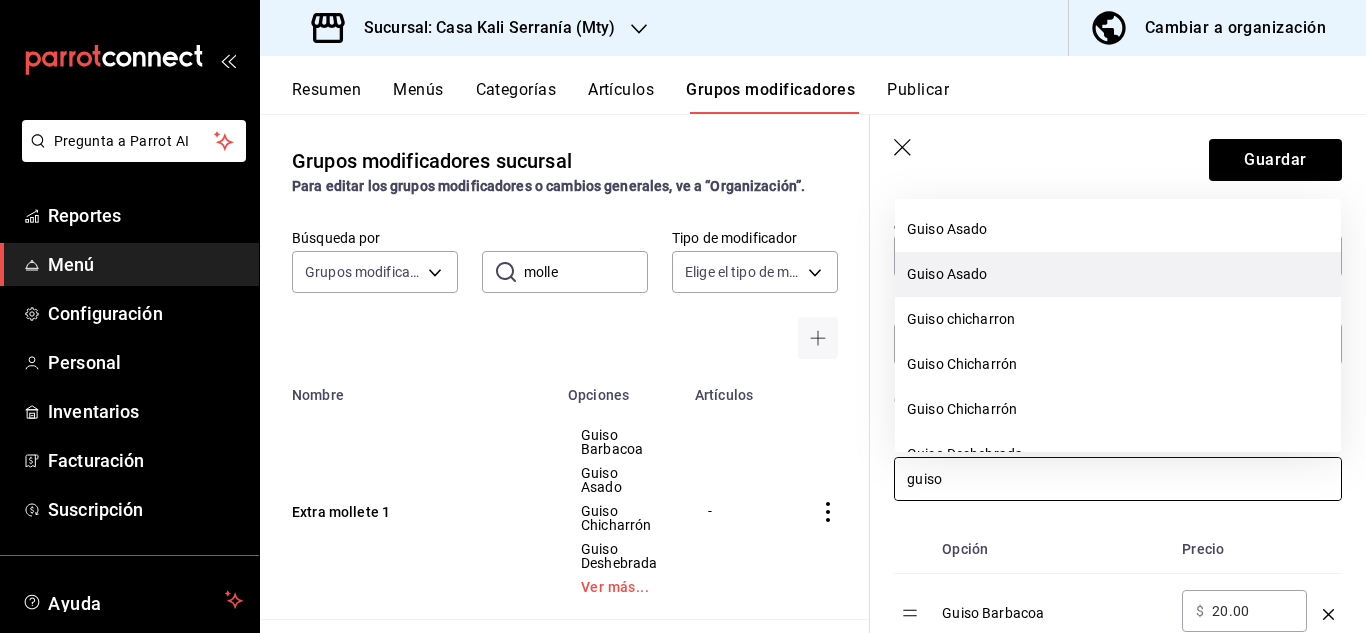 click on "Guiso Asado" at bounding box center (1118, 274) 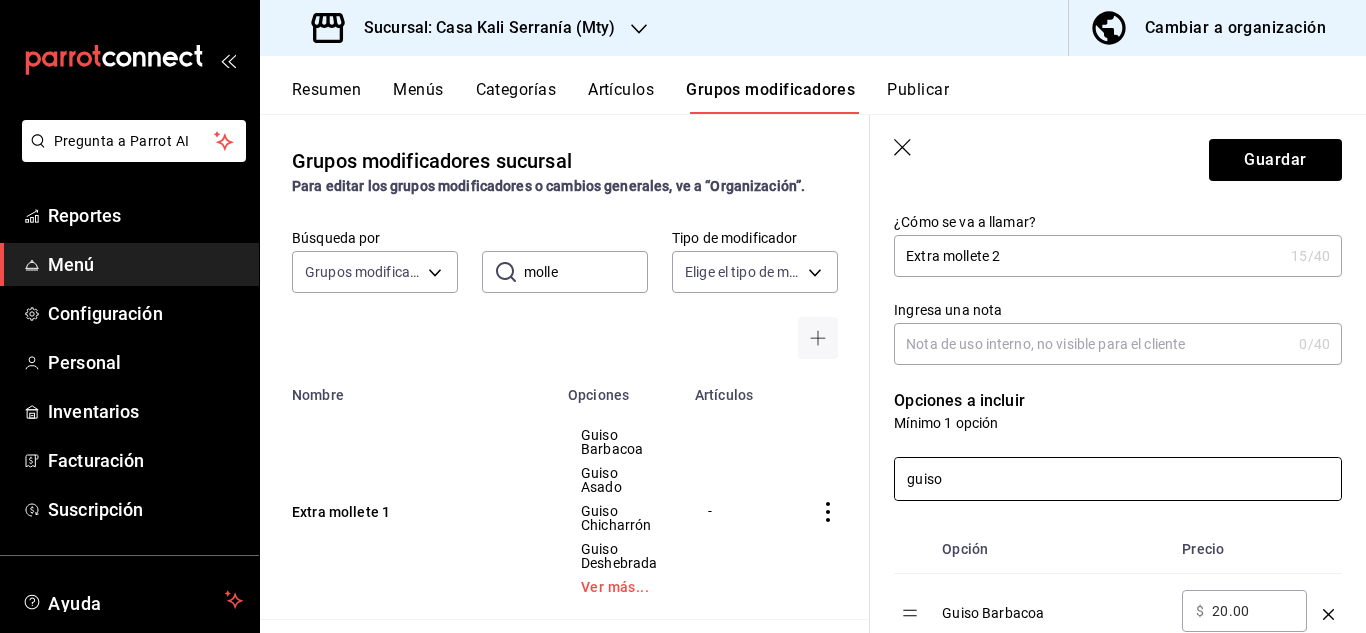 click on "guiso" at bounding box center (1118, 479) 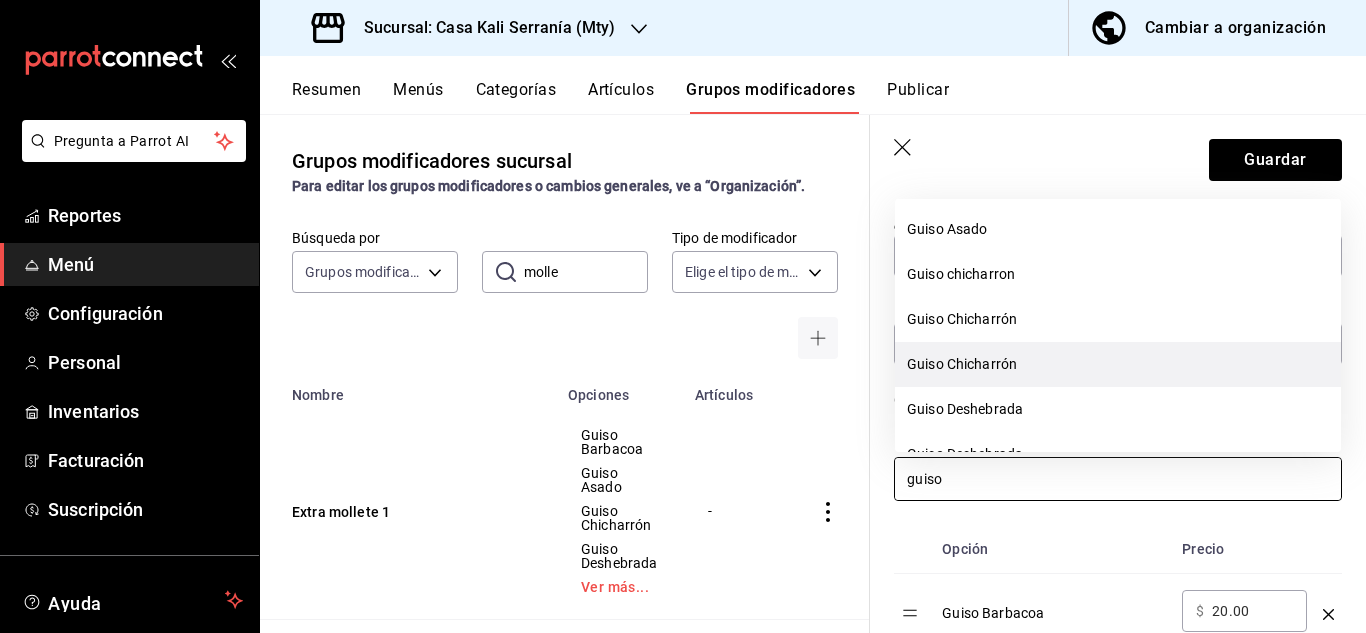 click on "Guiso Chicharrón" at bounding box center (1118, 364) 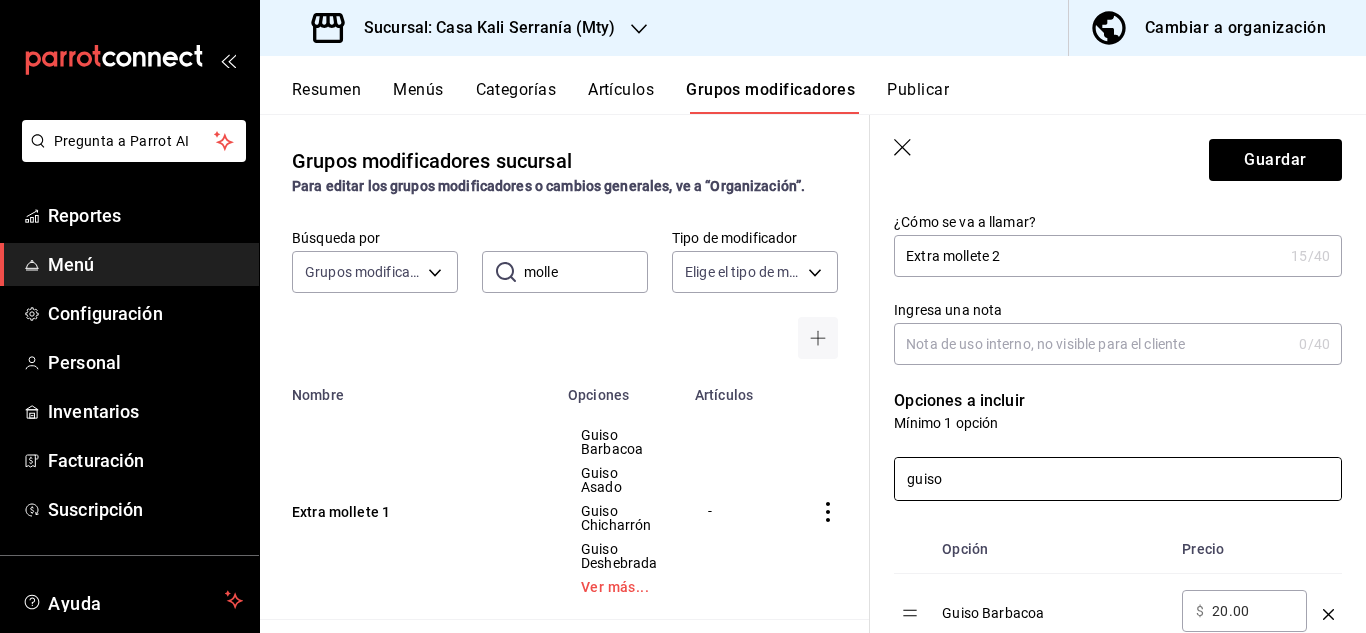 click on "guiso" at bounding box center (1118, 479) 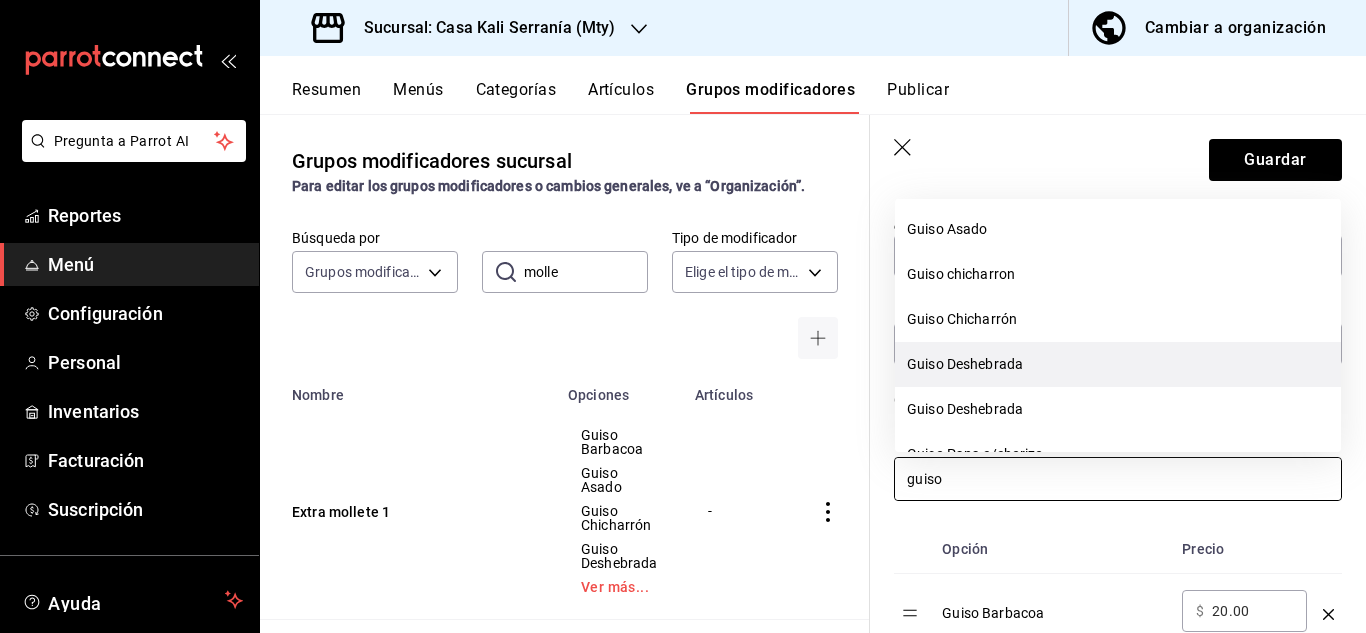 click on "Guiso Deshebrada" at bounding box center (1118, 364) 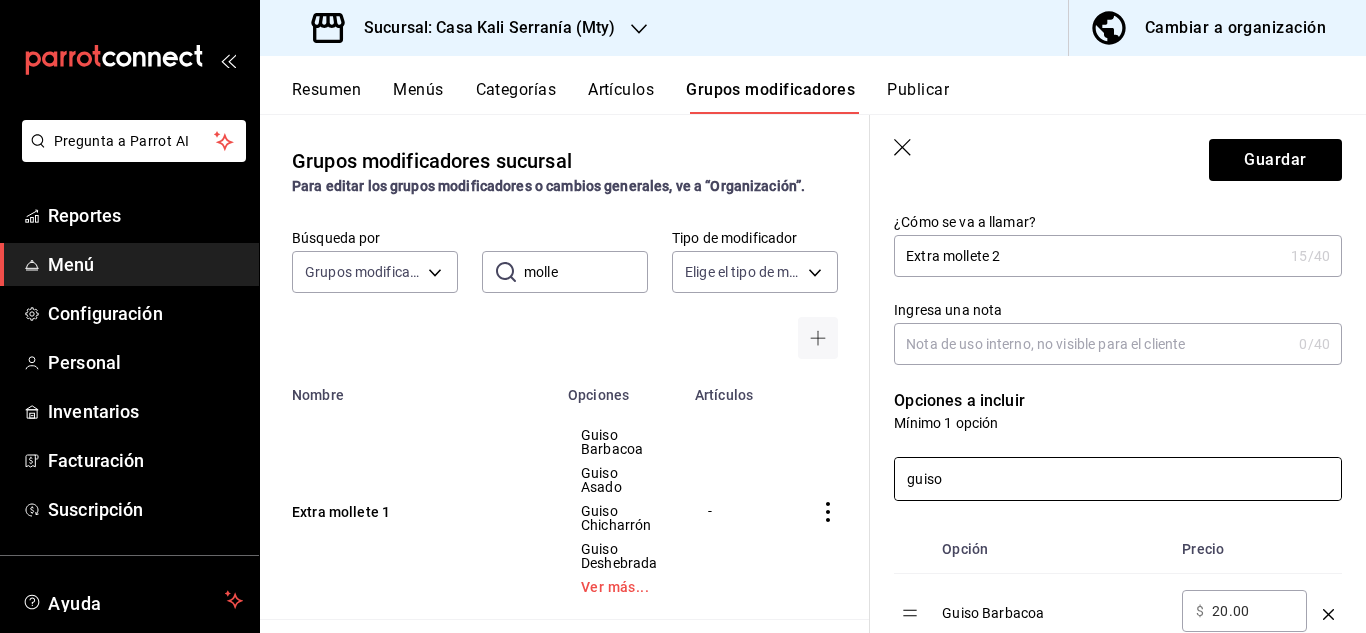 click on "guiso" at bounding box center [1118, 479] 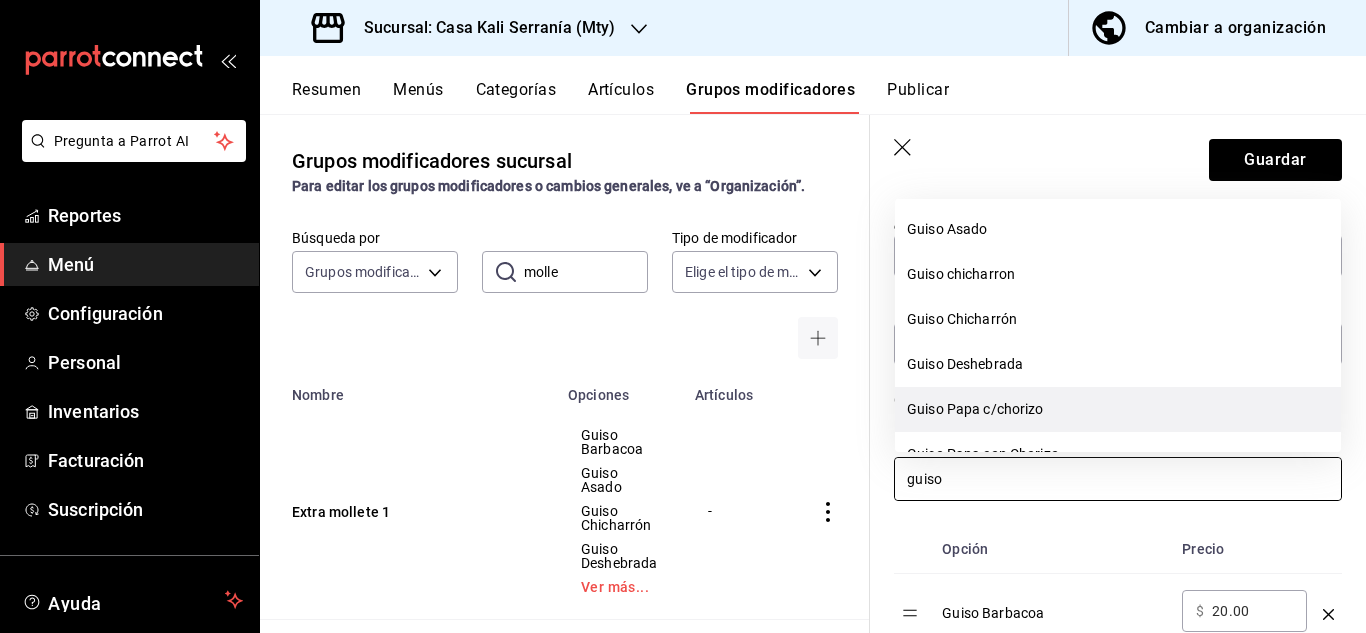 click on "Guiso Papa c/chorizo" at bounding box center (1118, 409) 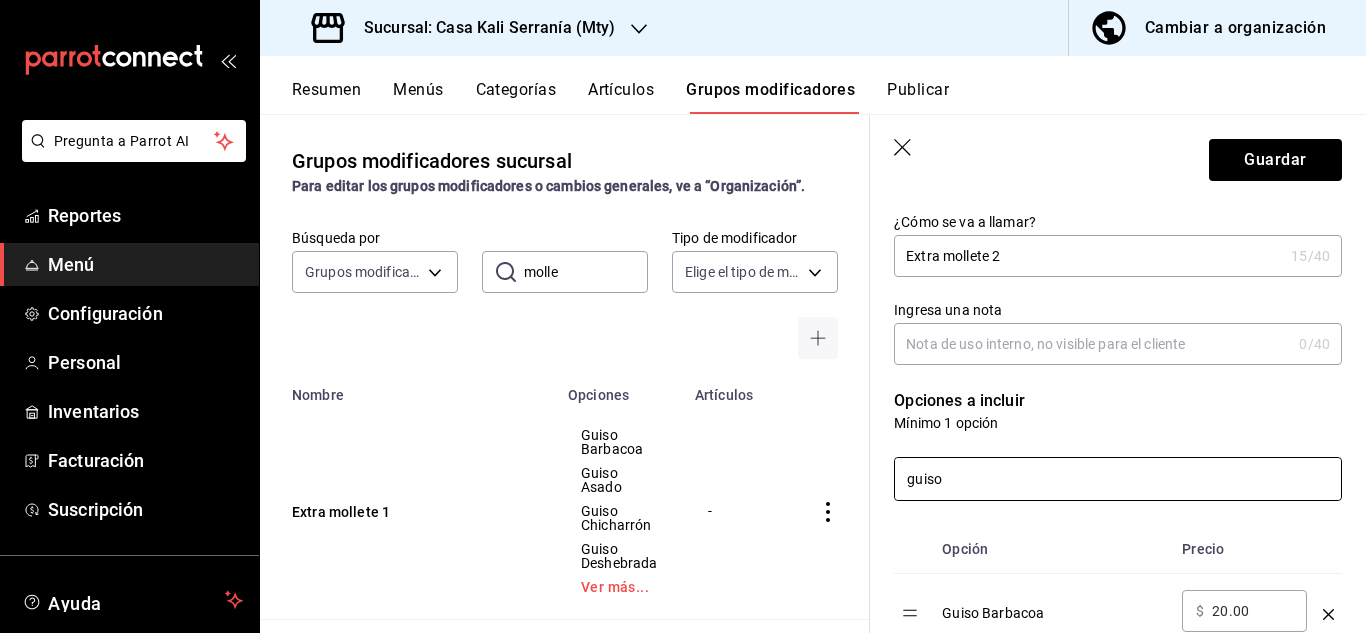click on "guiso" at bounding box center (1118, 479) 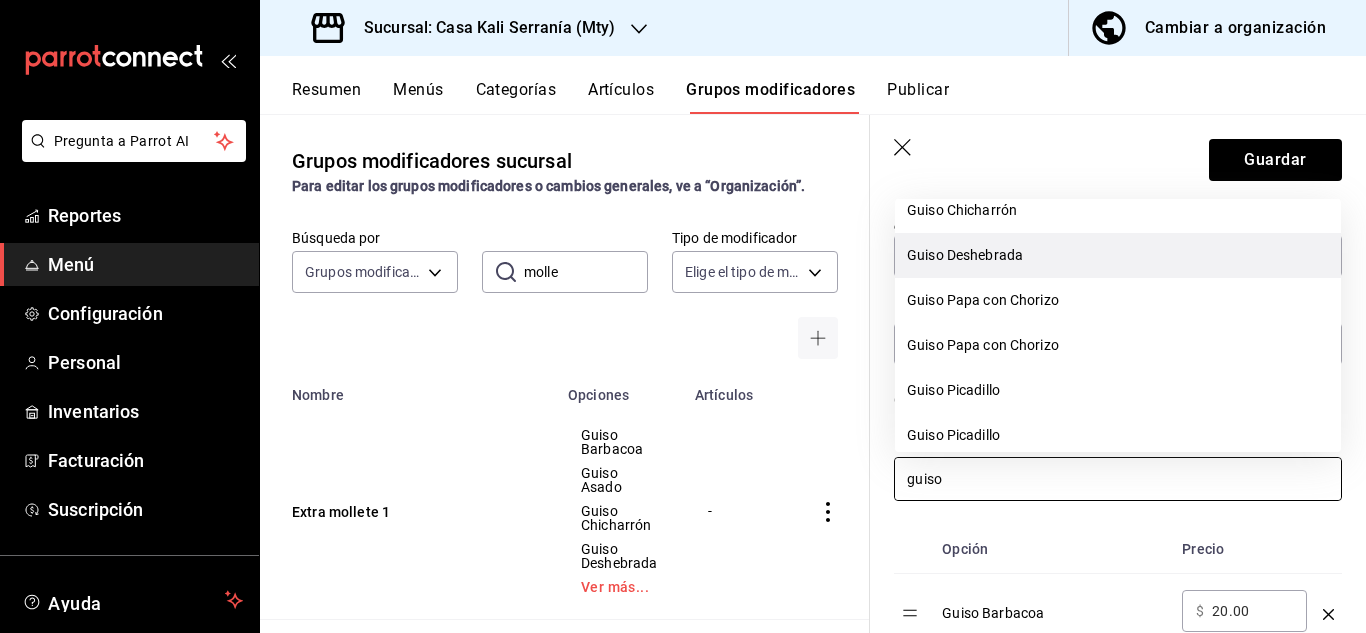 scroll, scrollTop: 112, scrollLeft: 0, axis: vertical 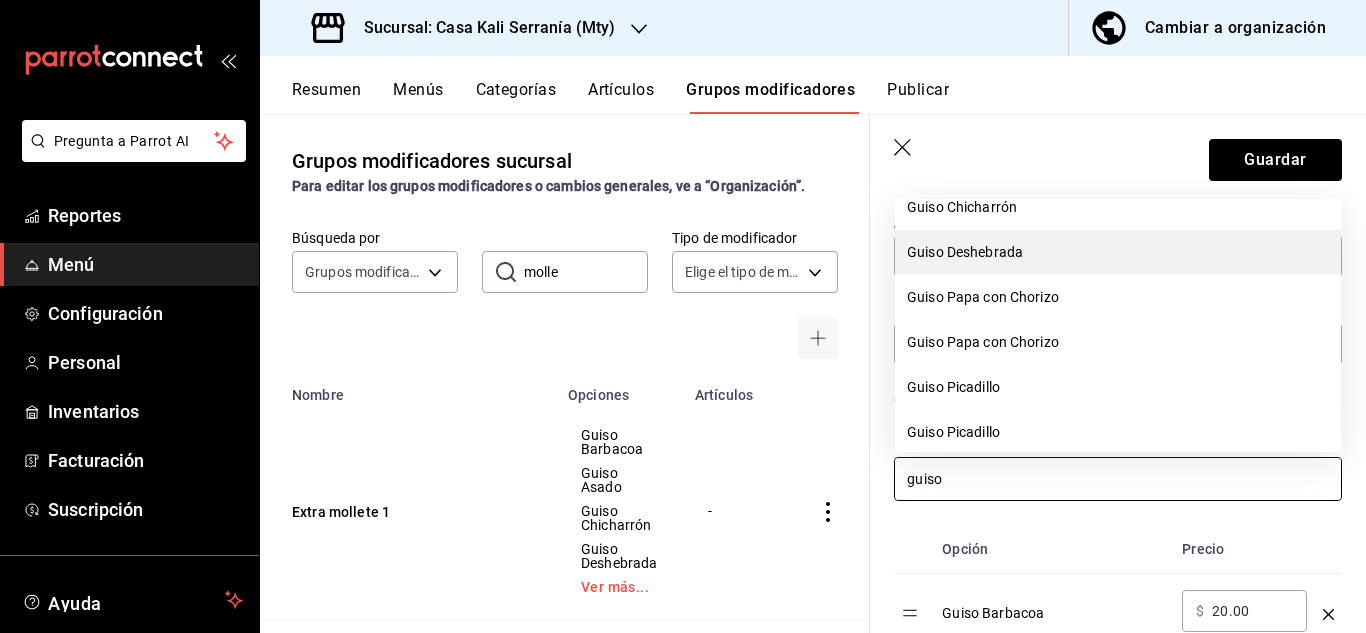 click on "Guiso Picadillo" at bounding box center (1118, 387) 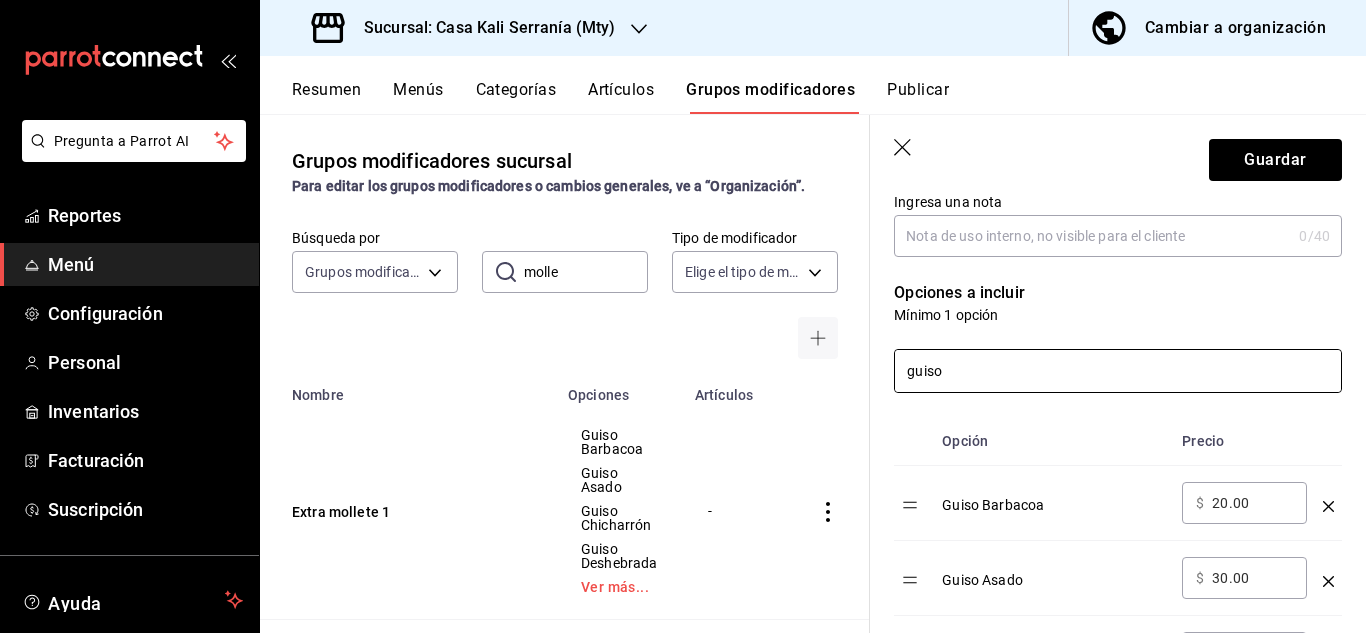 scroll, scrollTop: 332, scrollLeft: 0, axis: vertical 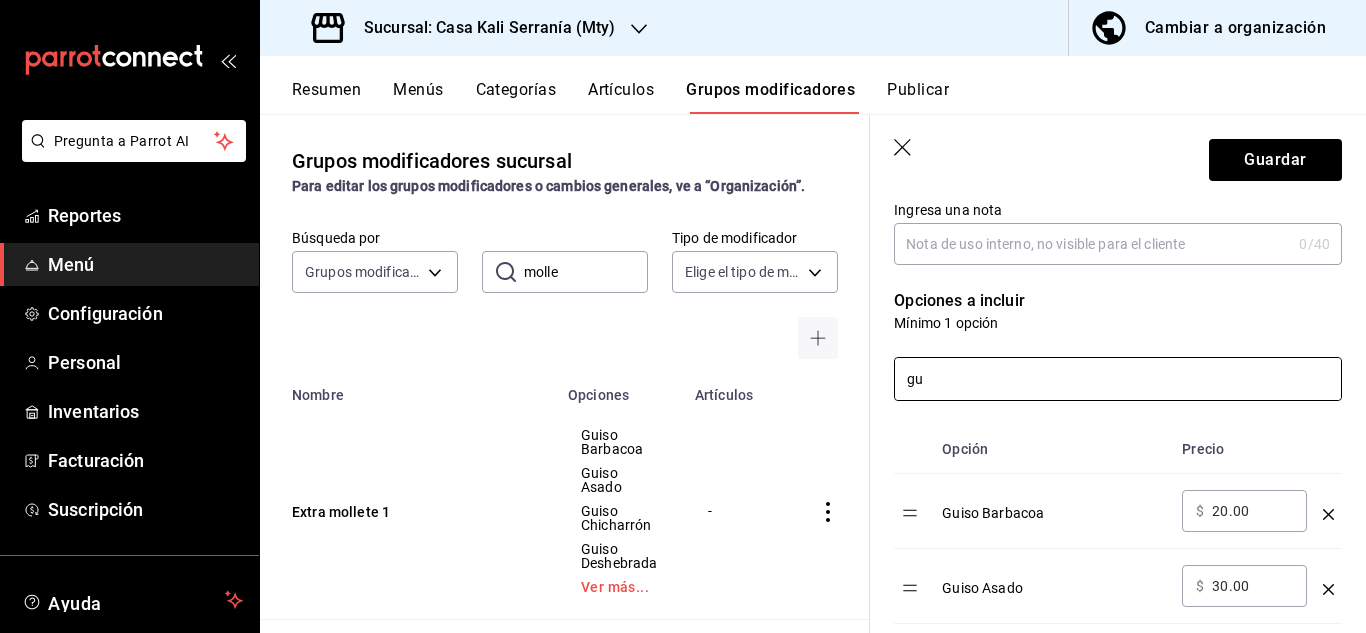 type on "g" 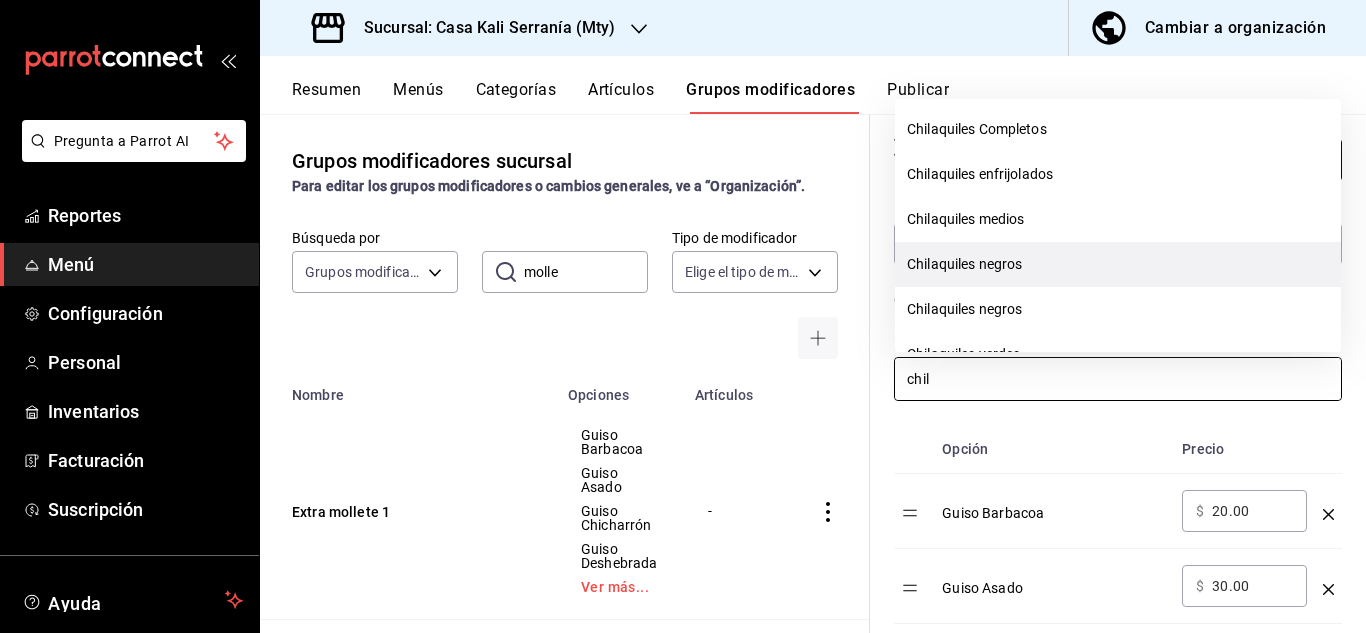 click on "Chilaquiles negros" at bounding box center (1118, 264) 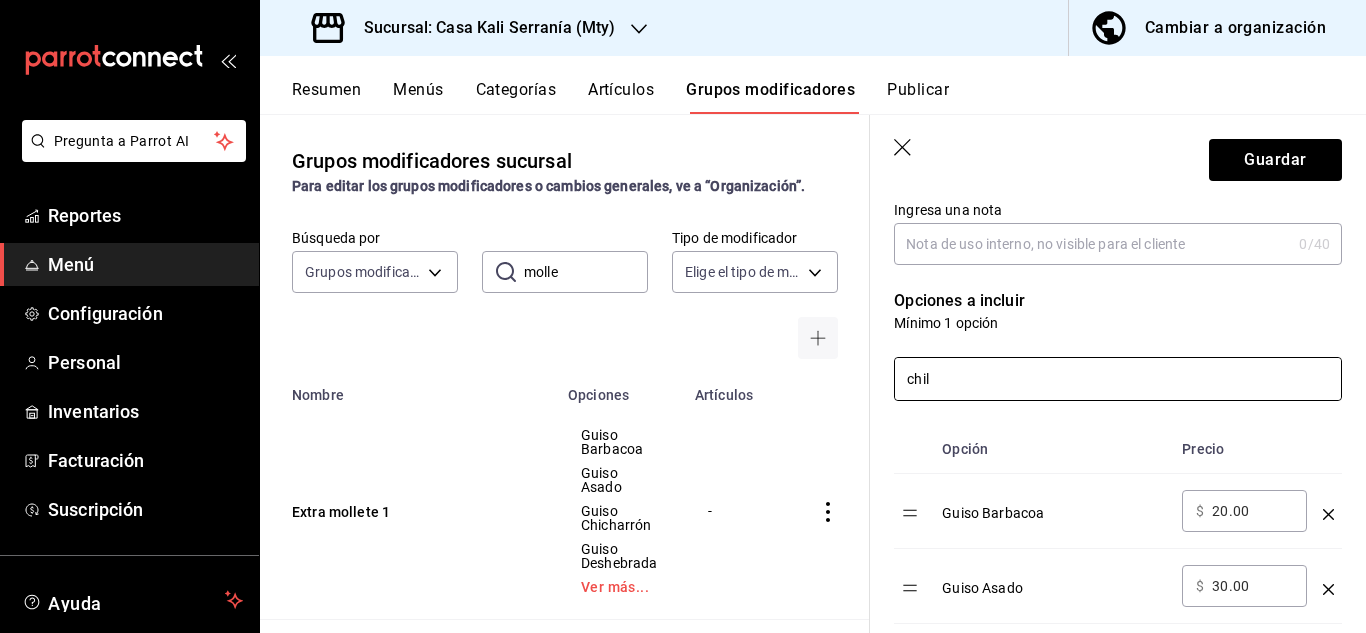 click on "chil" at bounding box center (1118, 379) 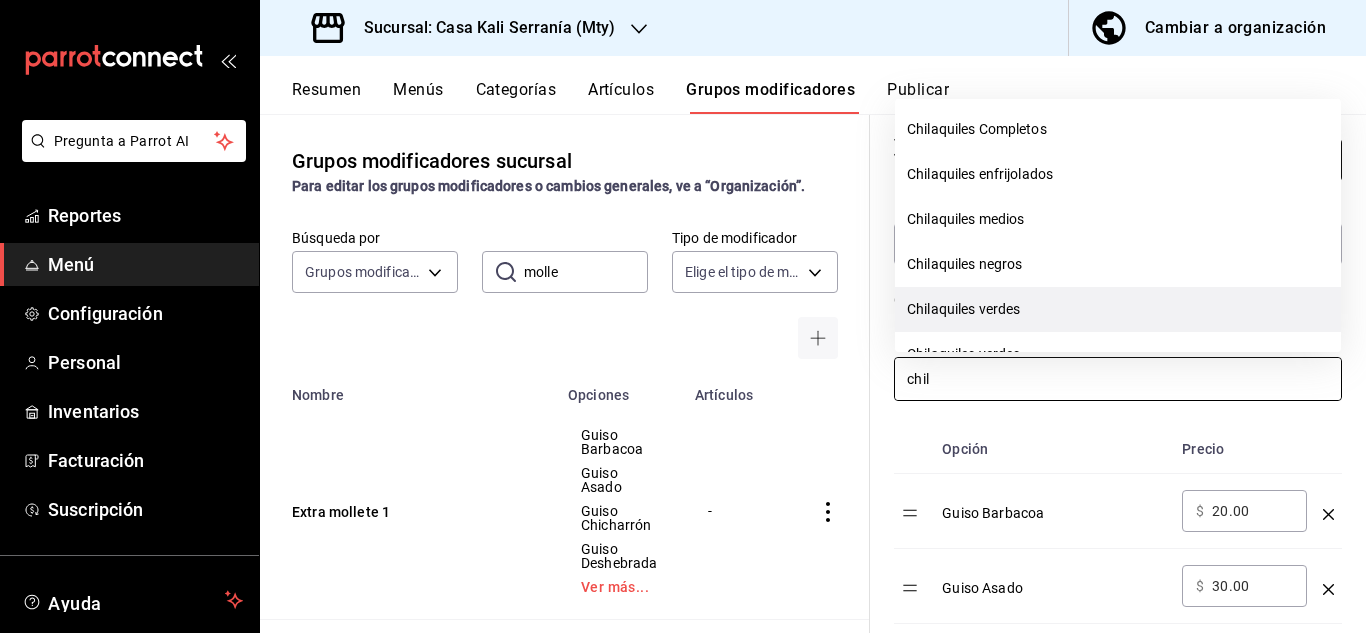 click on "Chilaquiles verdes" at bounding box center (1118, 309) 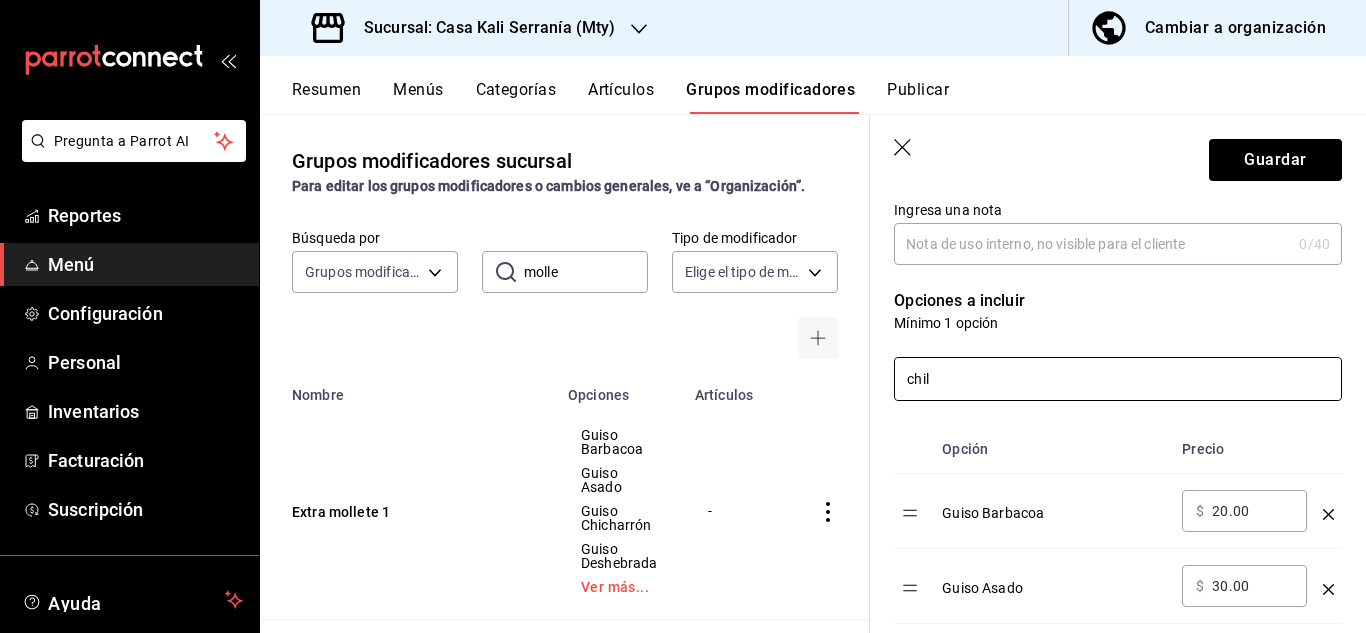click on "chil" at bounding box center (1118, 379) 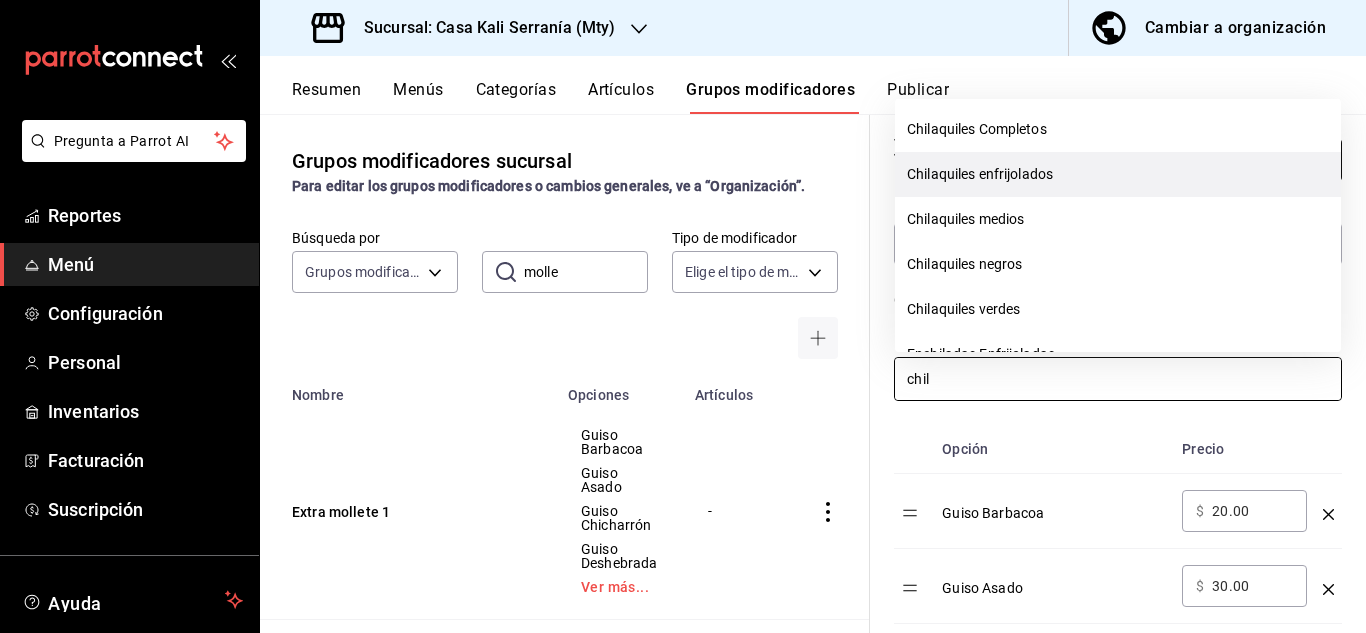 click on "Chilaquiles enfrijolados" at bounding box center (1118, 174) 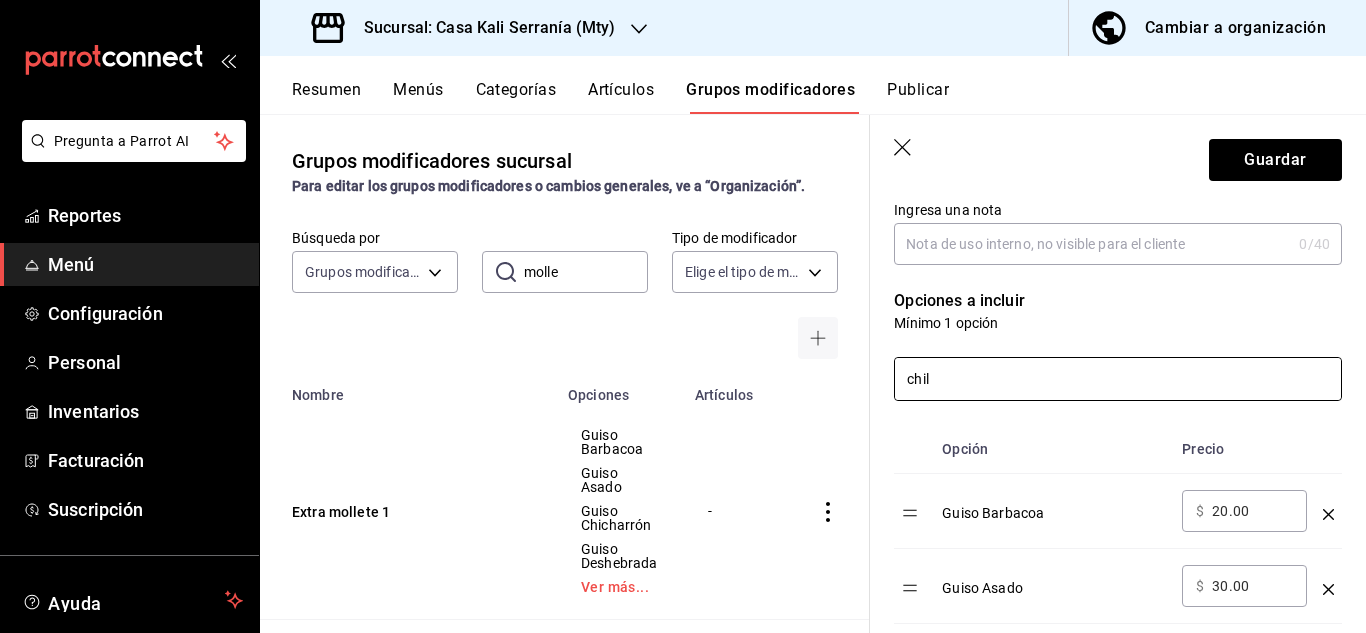 type on "chil" 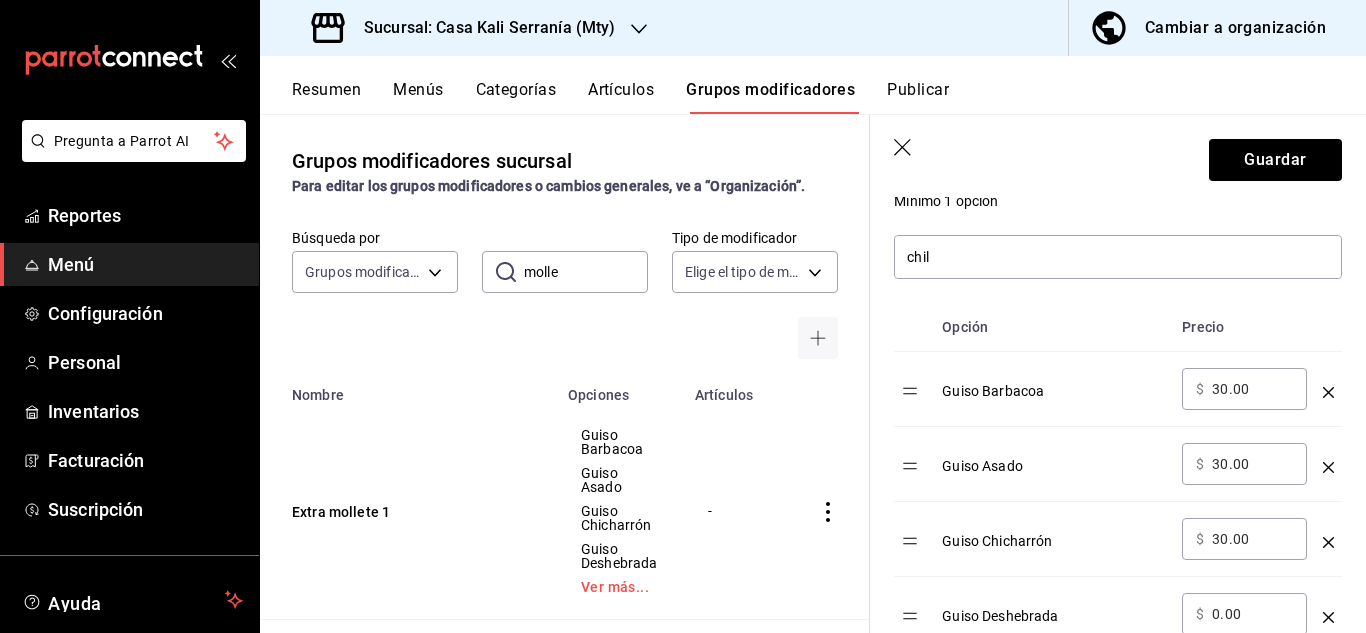 scroll, scrollTop: 472, scrollLeft: 0, axis: vertical 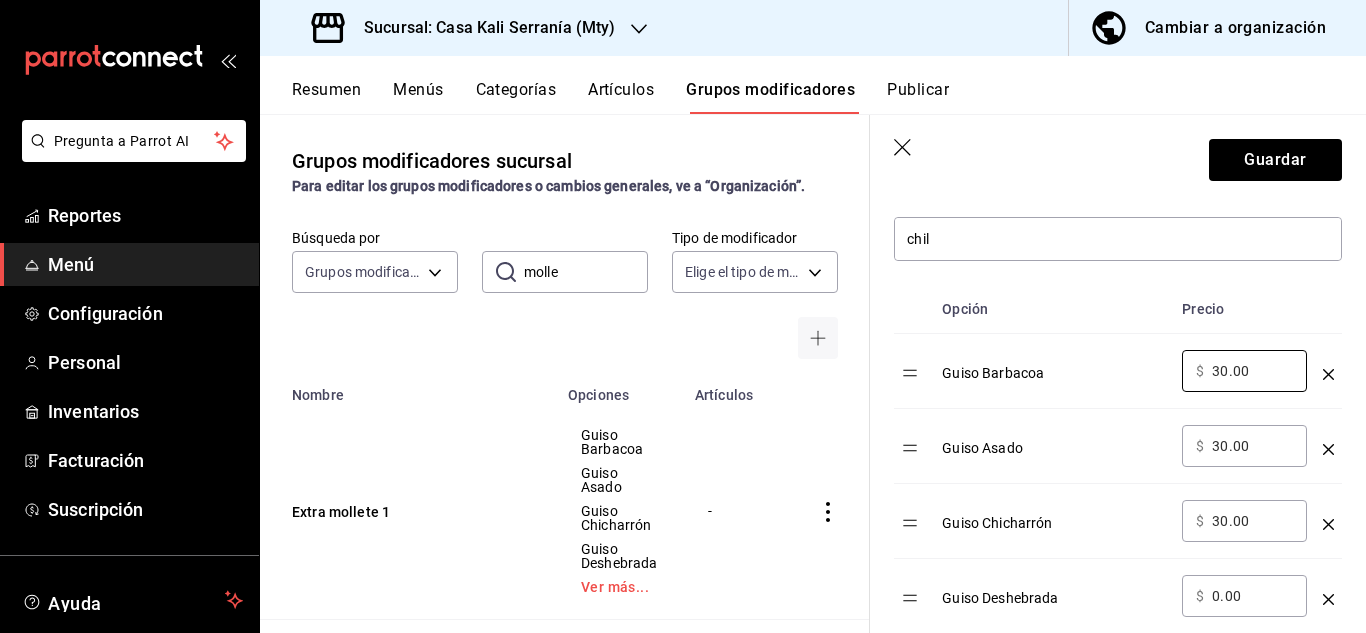 type on "30.00" 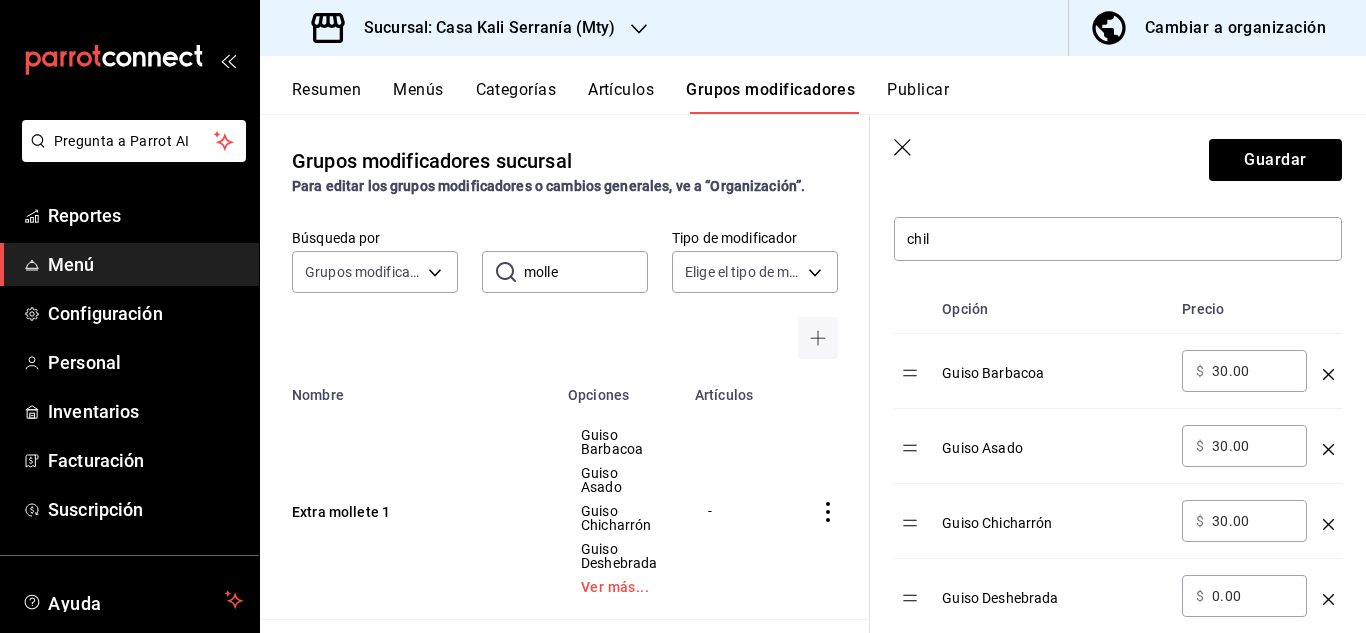 click on "30.00" at bounding box center (1252, 446) 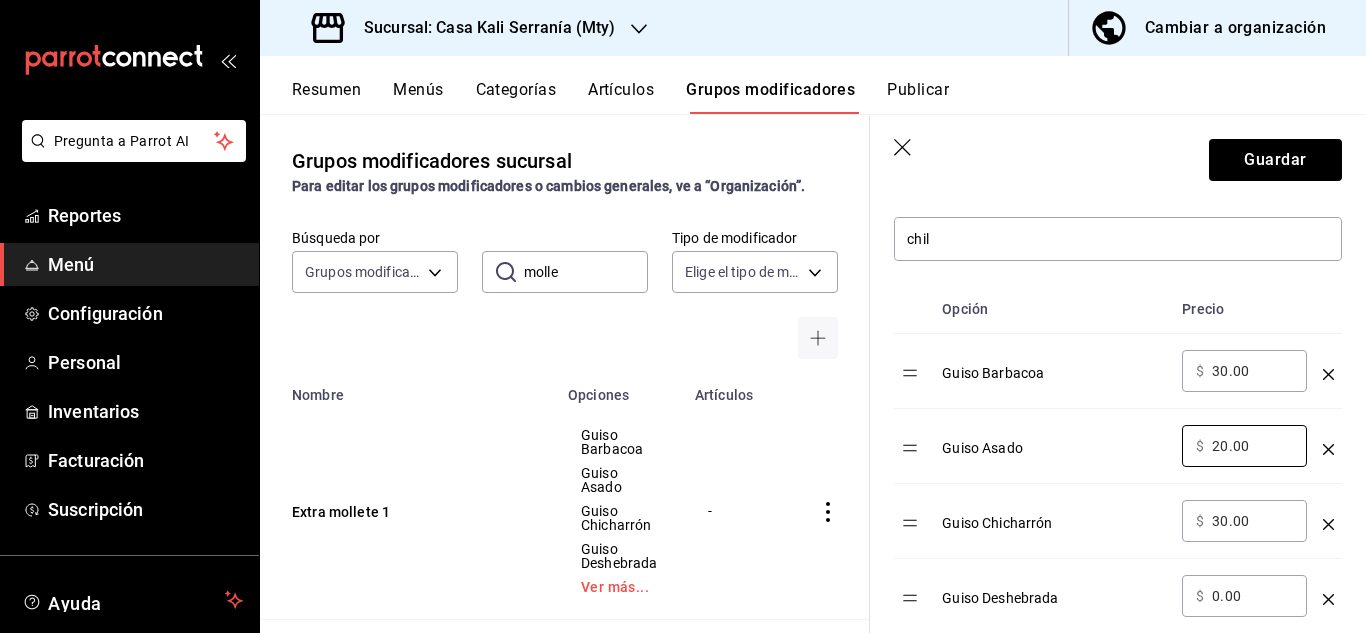 type on "20.00" 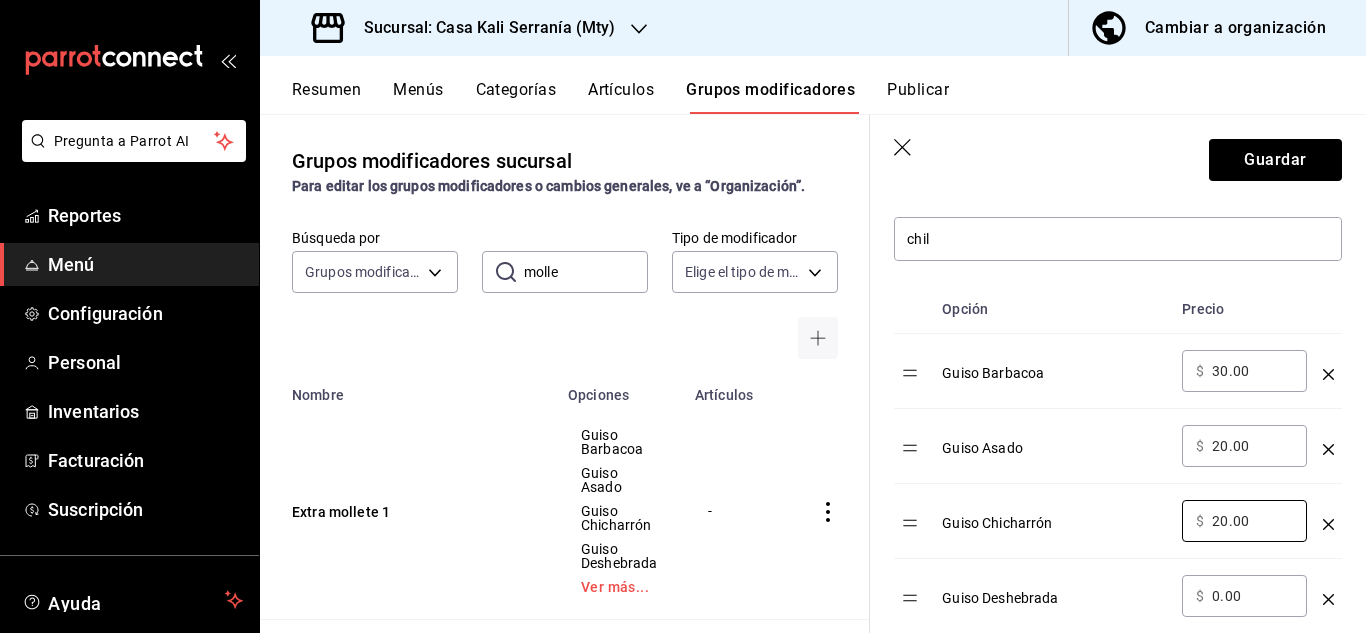 type on "20.00" 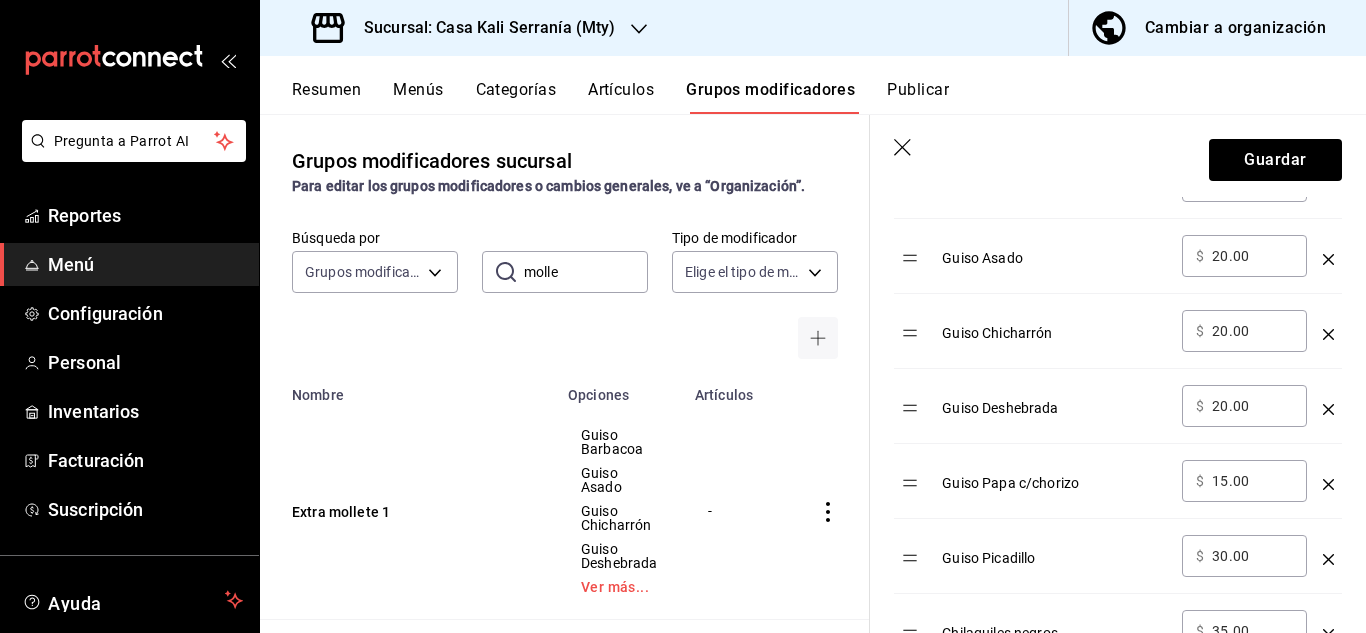 scroll, scrollTop: 665, scrollLeft: 0, axis: vertical 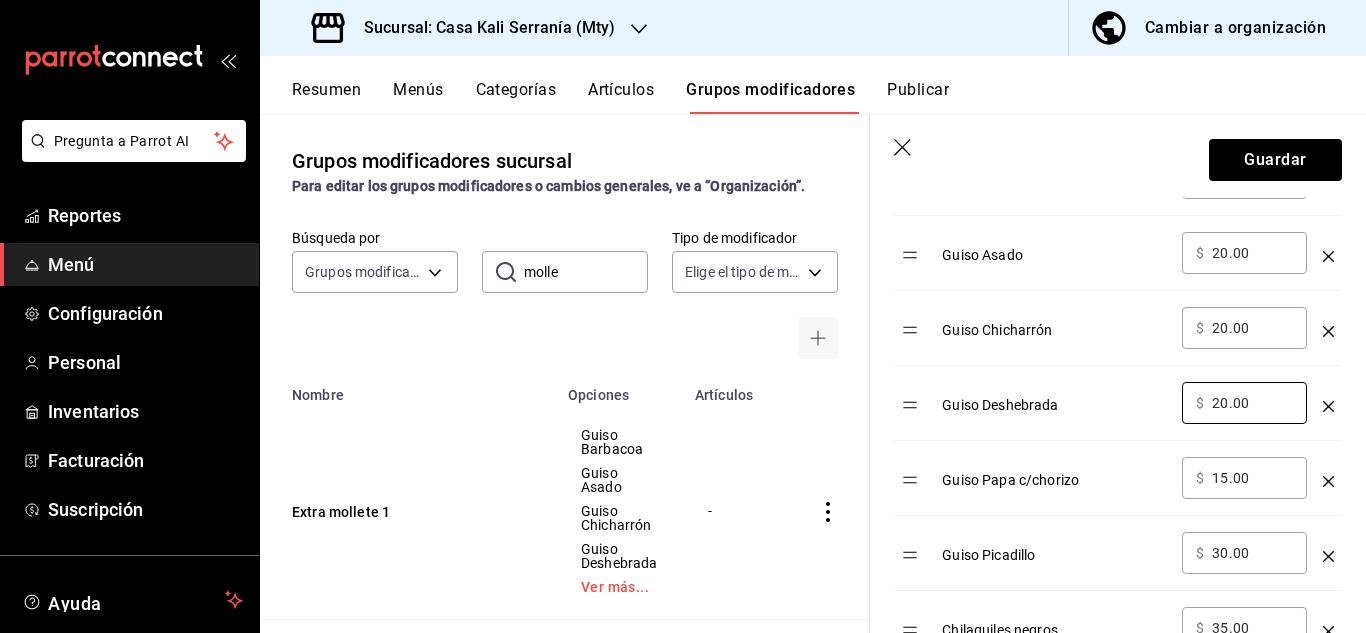 type on "20.00" 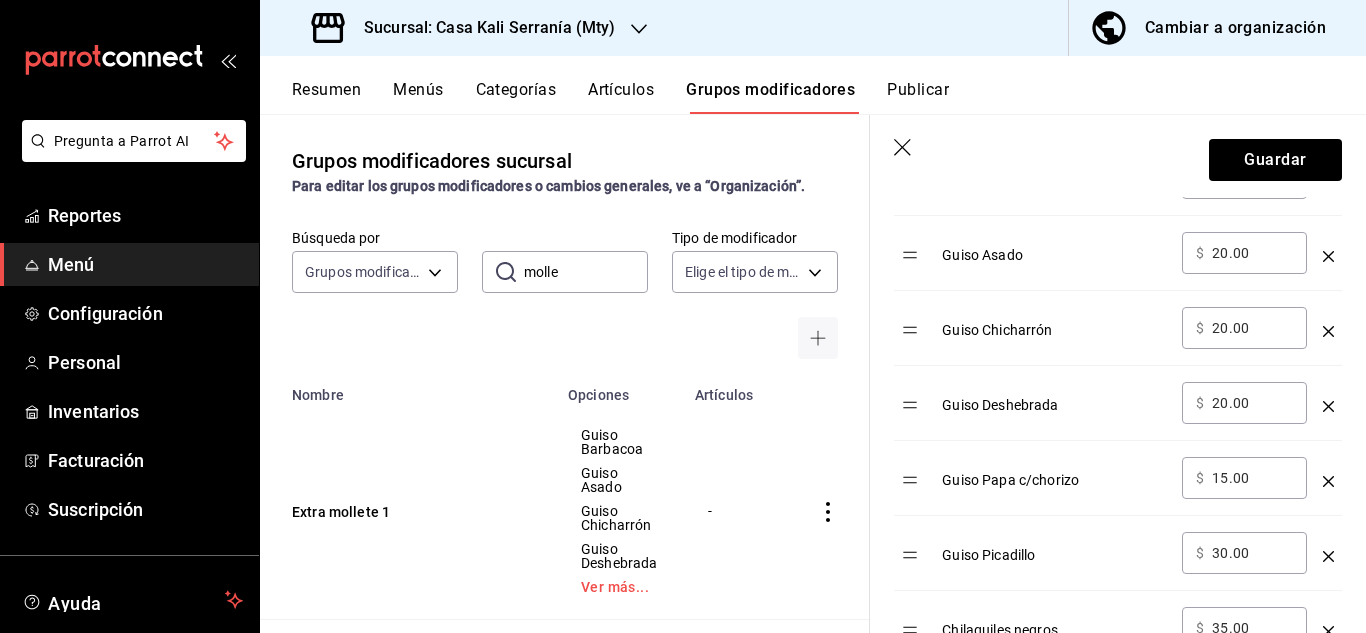 click on "15.00" at bounding box center (1252, 478) 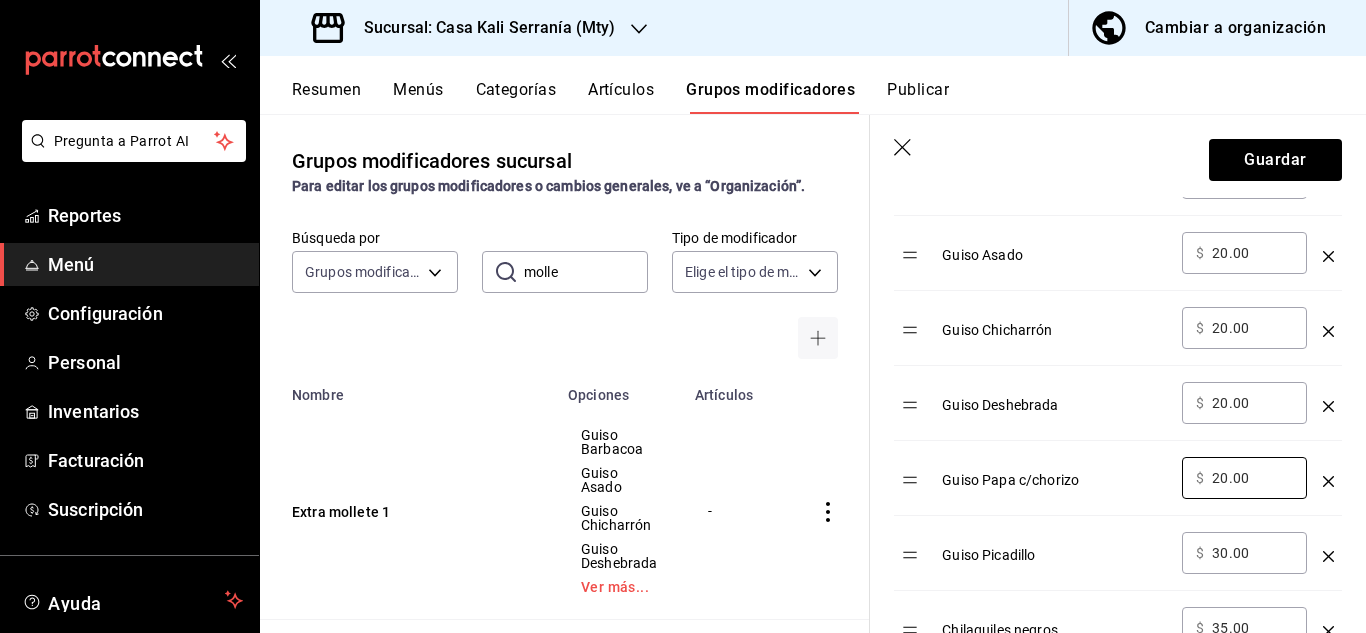 type on "20.00" 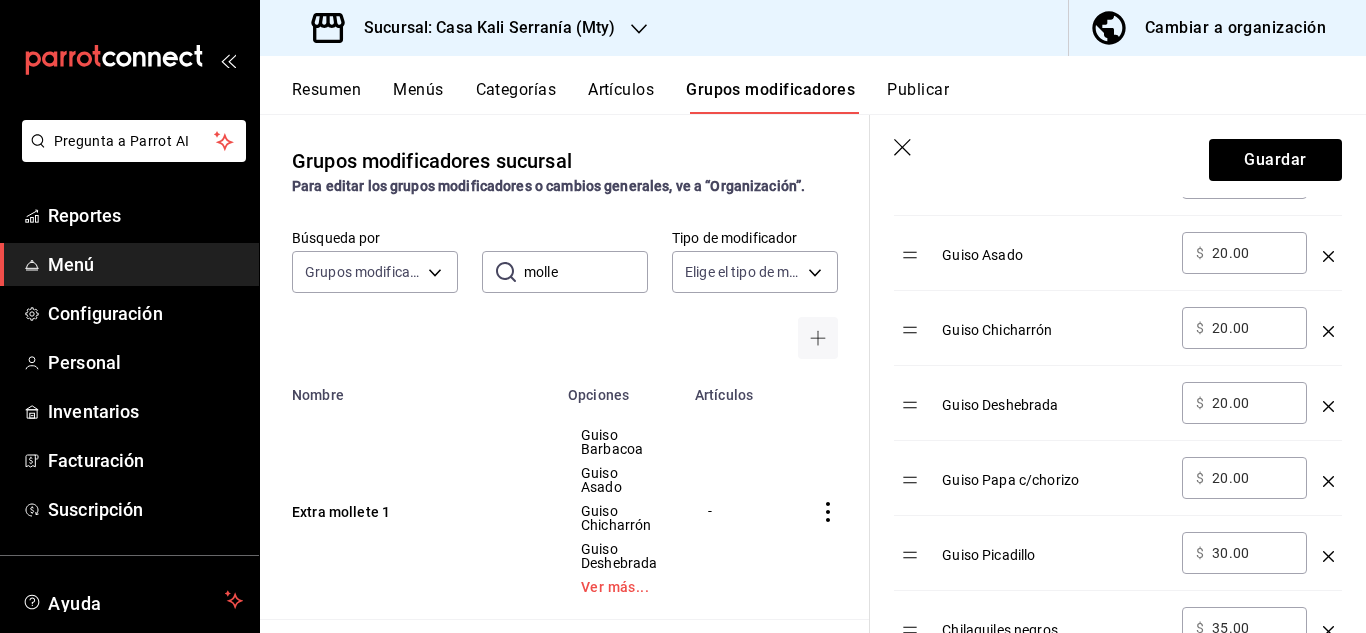click on "30.00" at bounding box center (1252, 553) 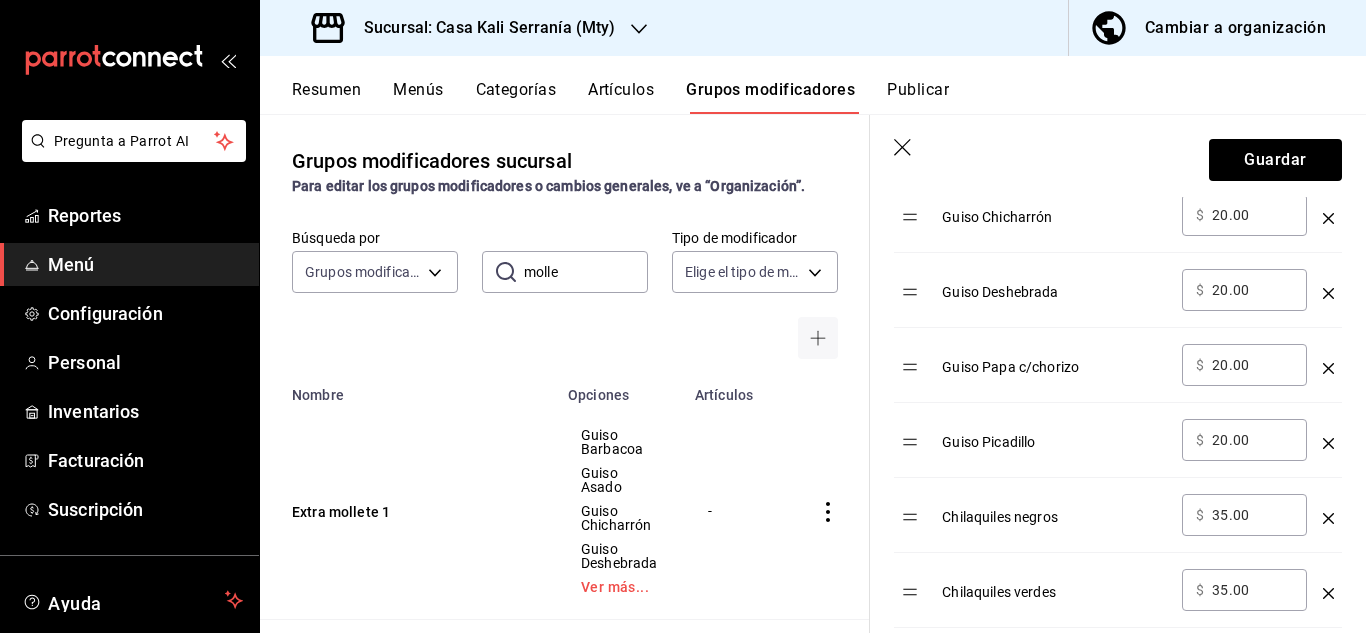 scroll, scrollTop: 779, scrollLeft: 0, axis: vertical 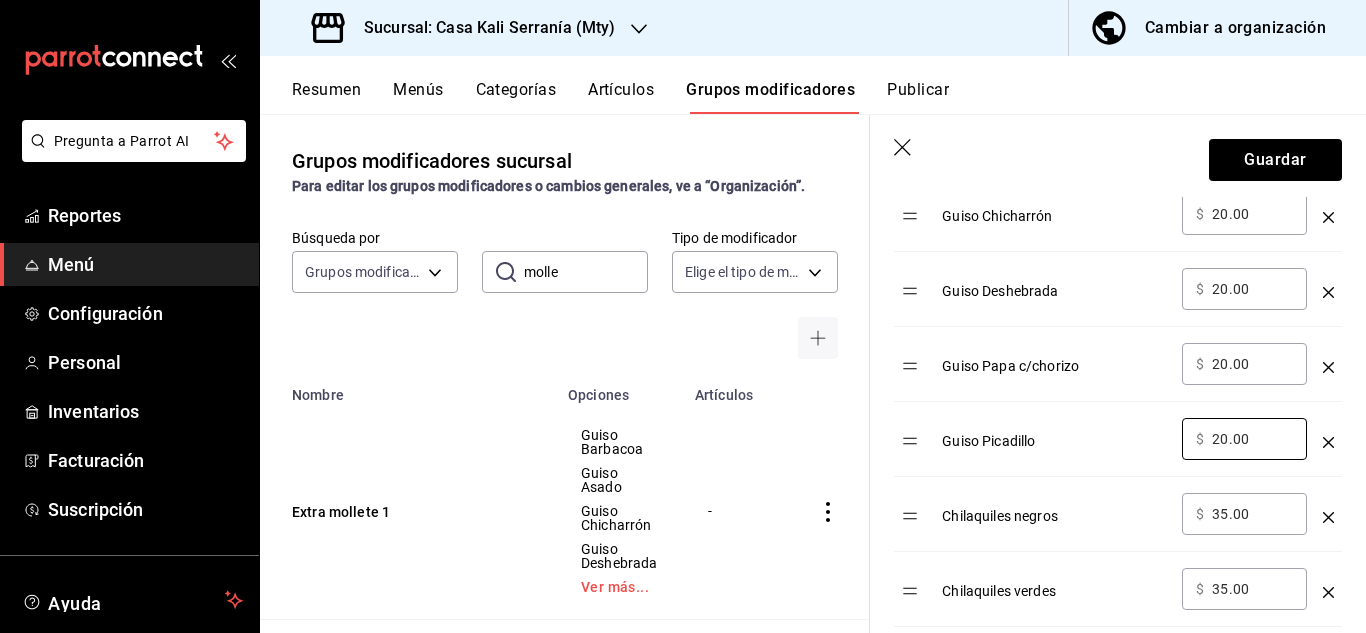 type on "20.00" 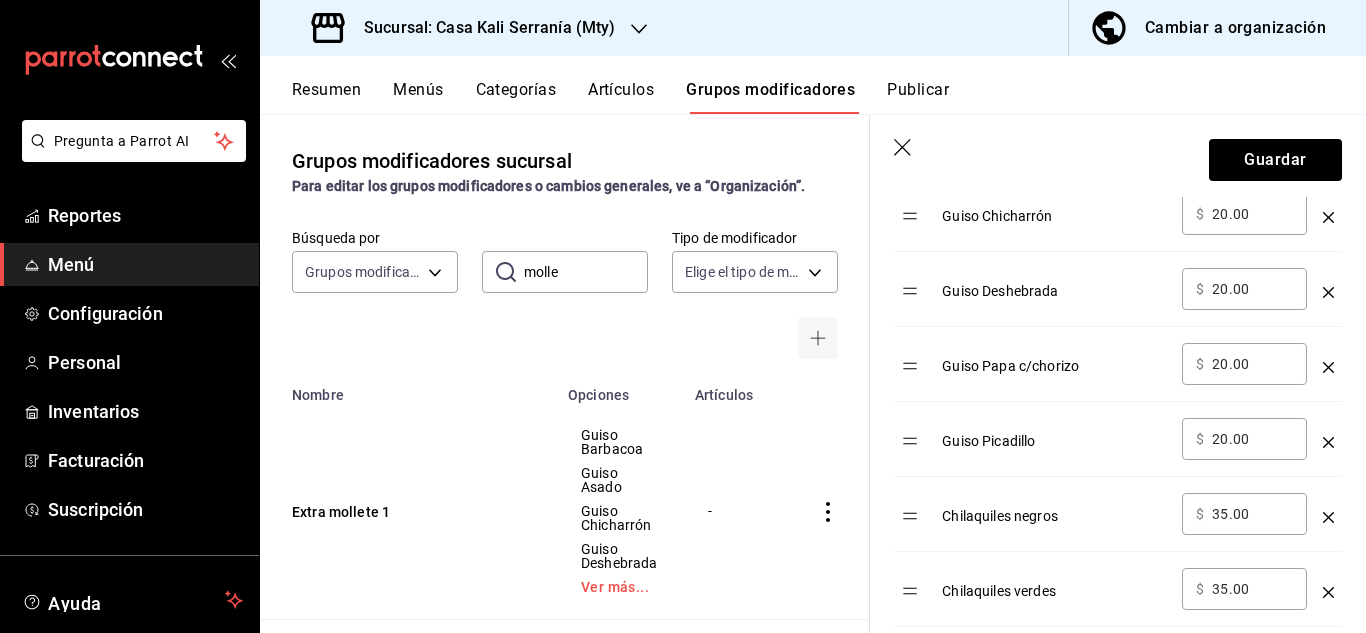 click on "35.00" at bounding box center [1252, 514] 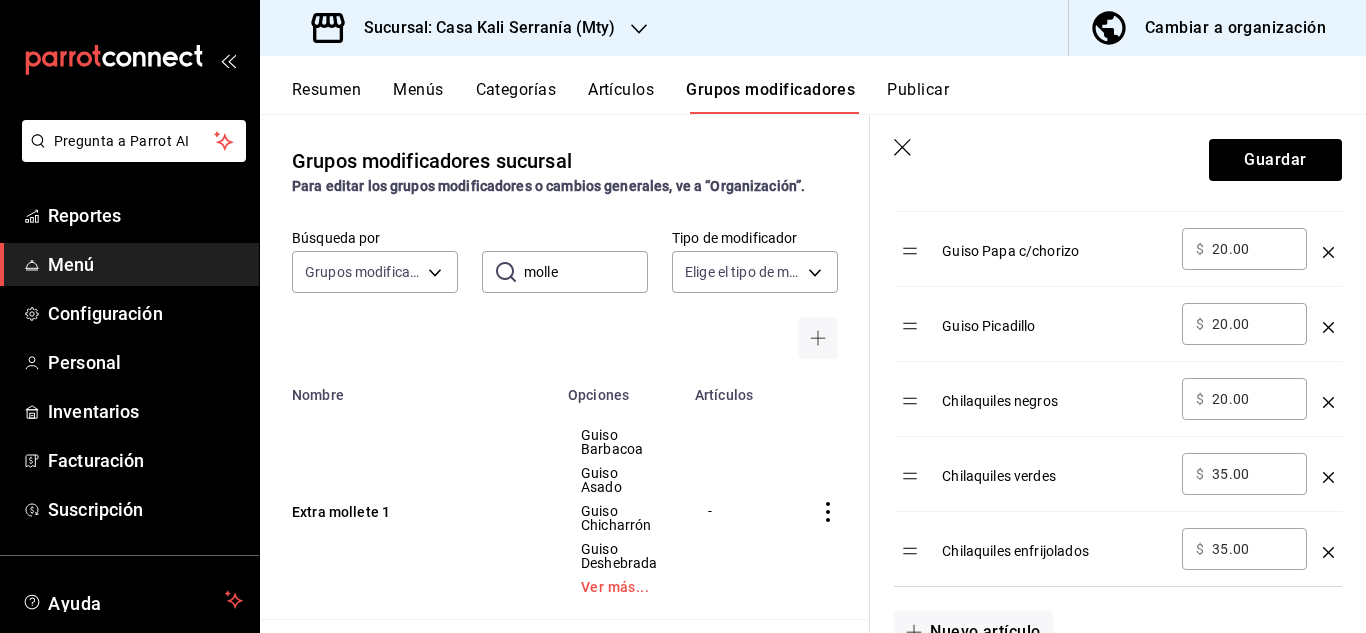 scroll, scrollTop: 907, scrollLeft: 0, axis: vertical 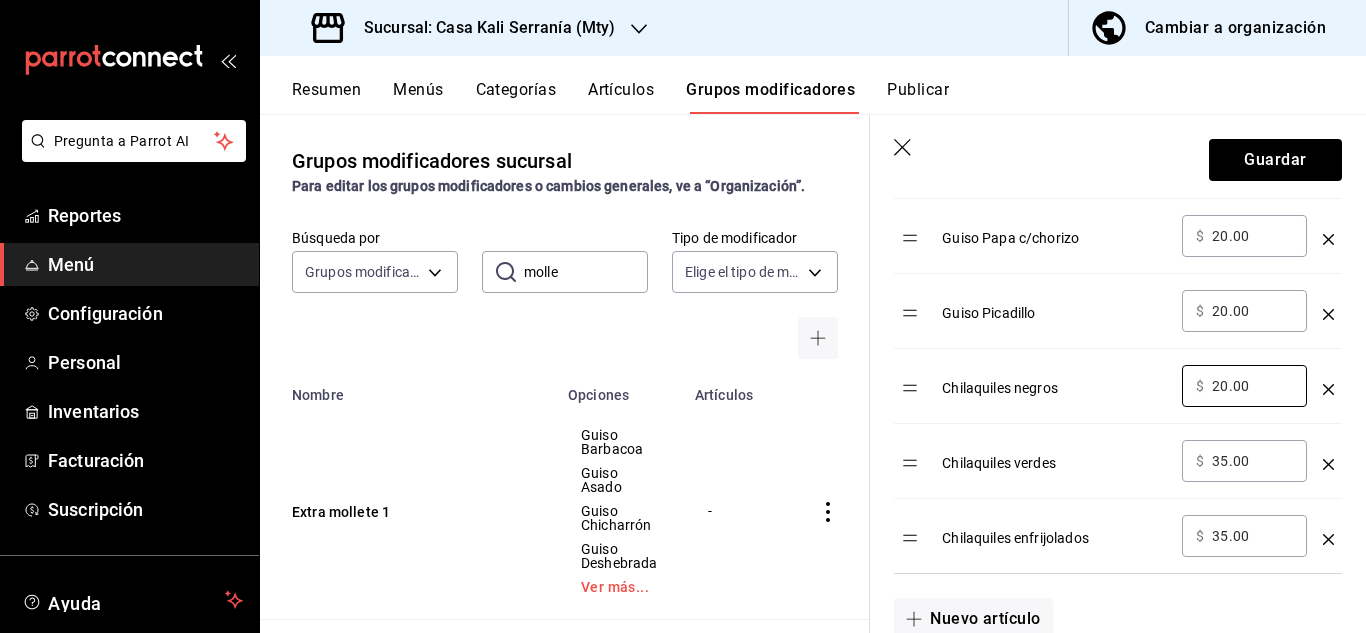 type on "20.00" 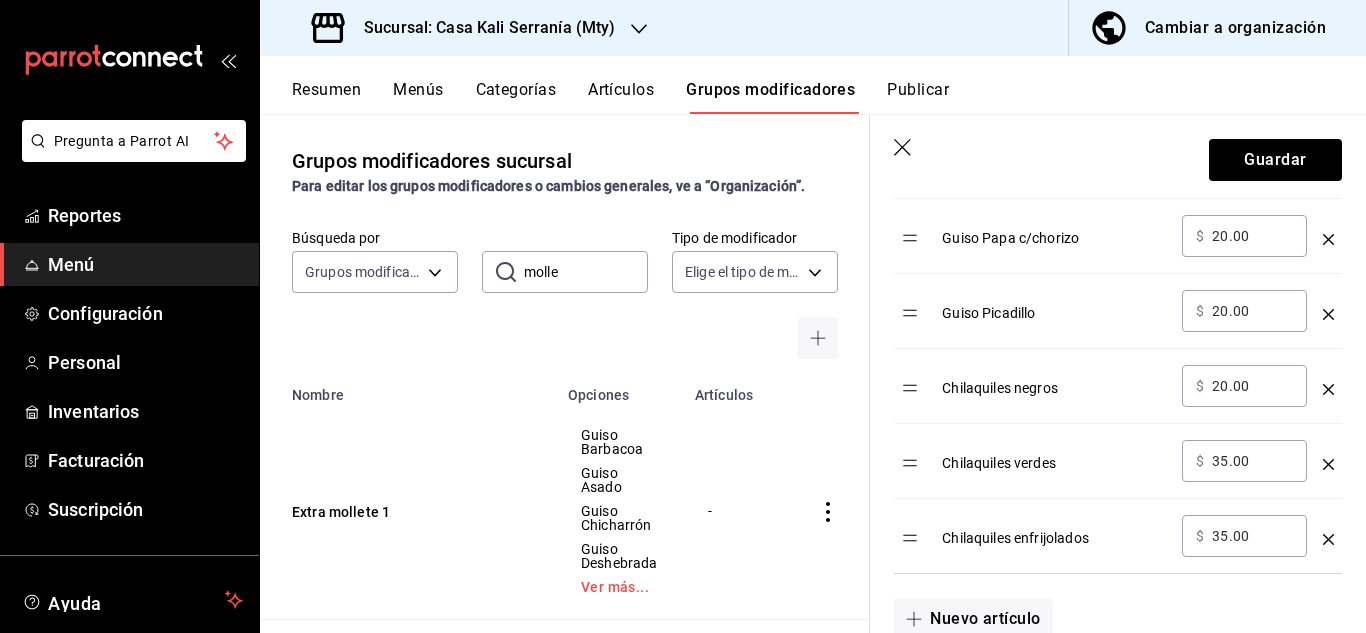 type on "3.00" 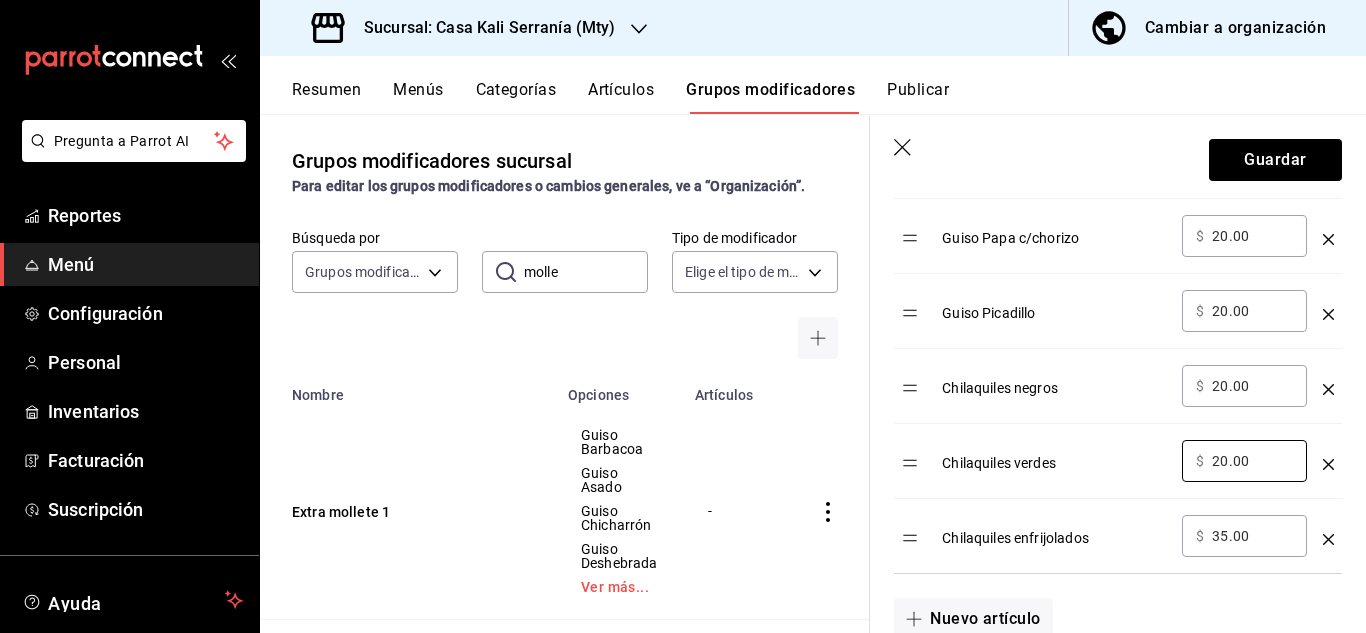 type on "20.00" 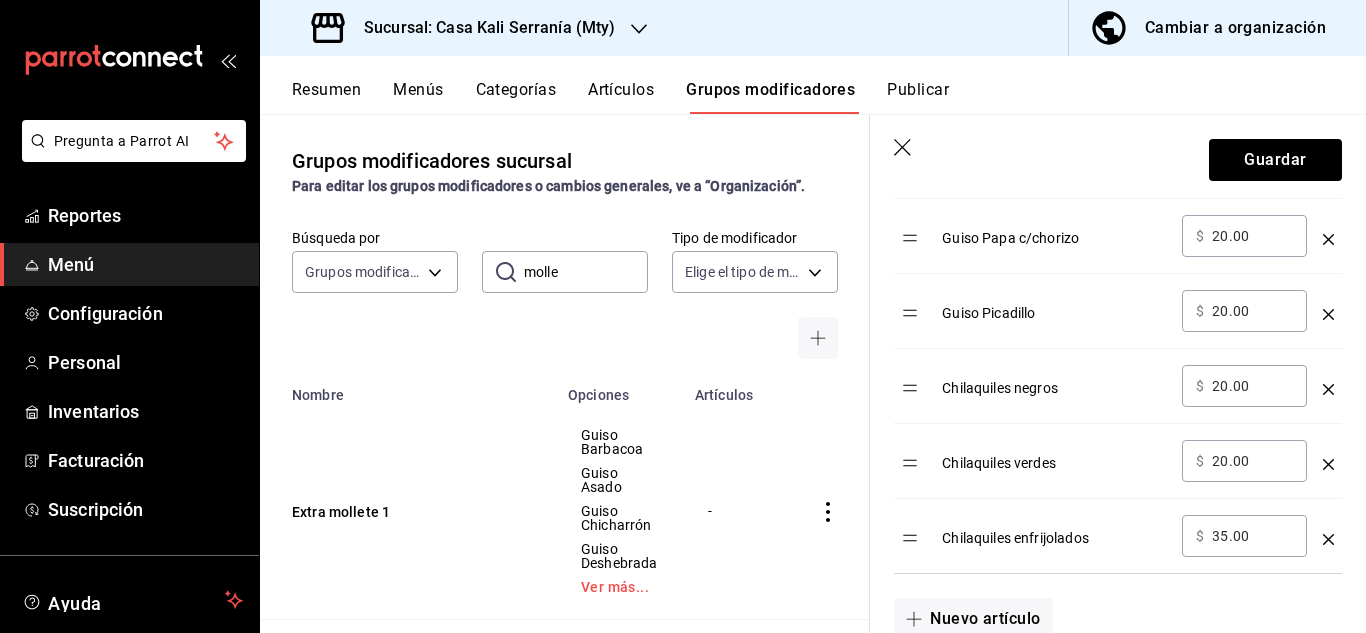 click on "35.00" at bounding box center [1252, 536] 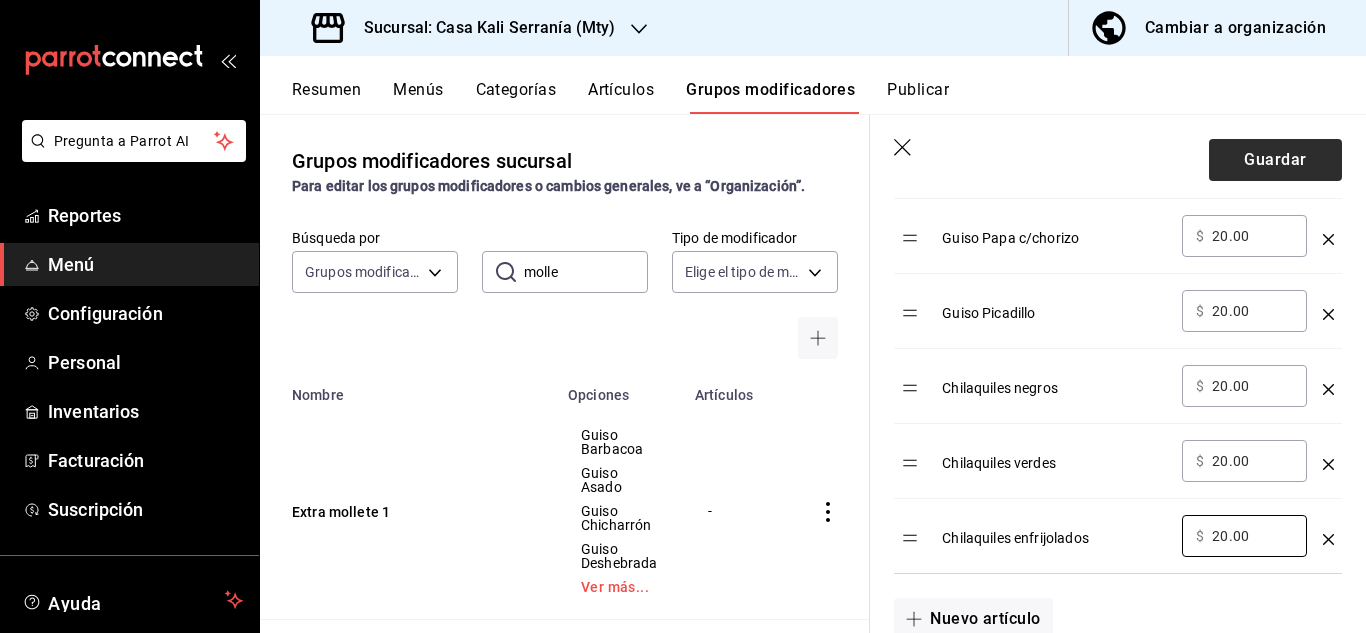 type on "20.00" 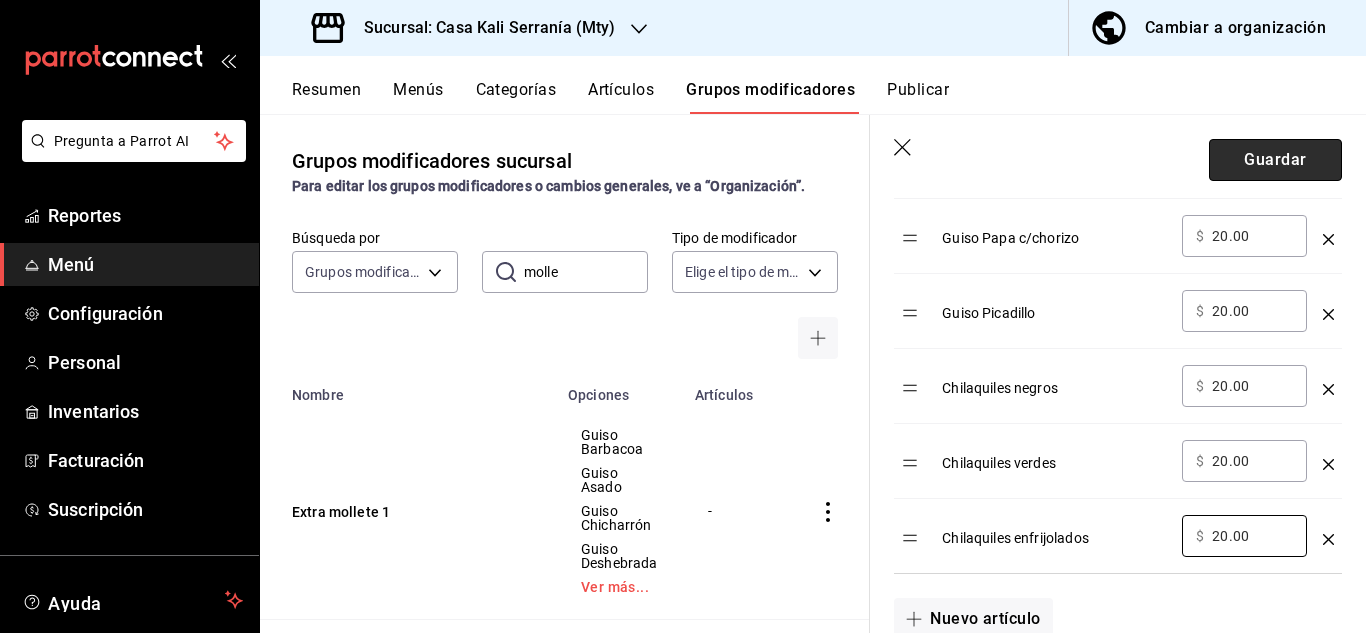 click on "Guardar" at bounding box center [1275, 160] 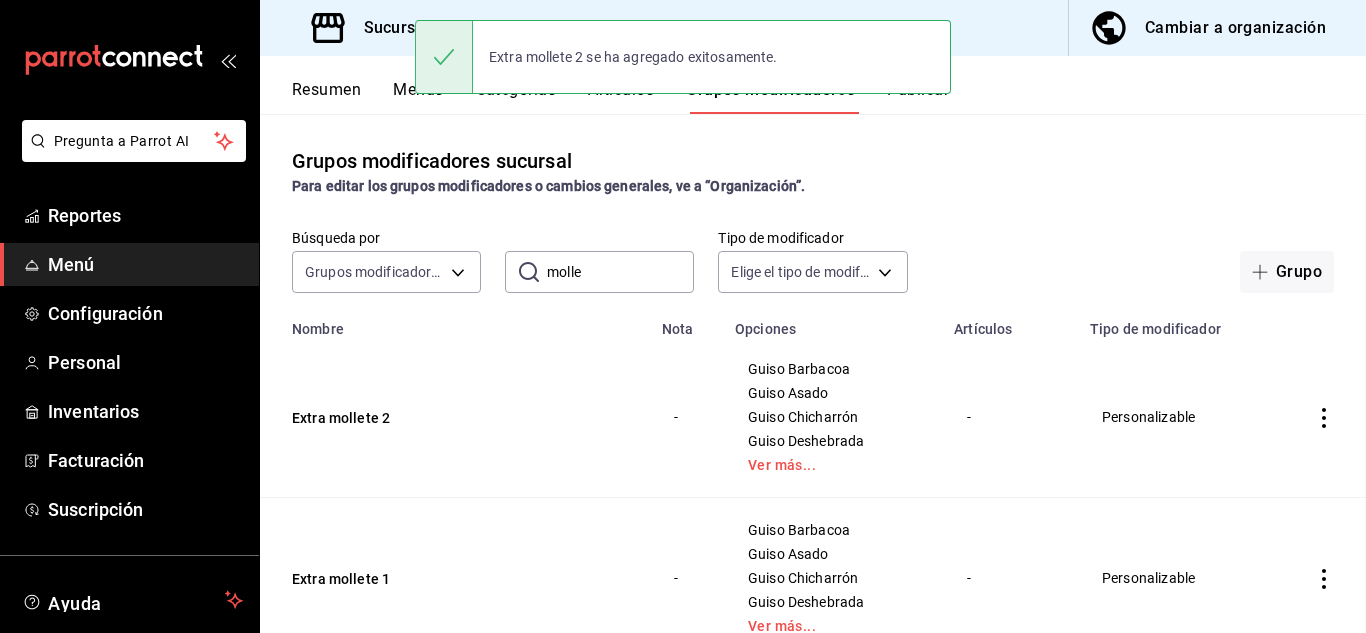 scroll, scrollTop: 0, scrollLeft: 0, axis: both 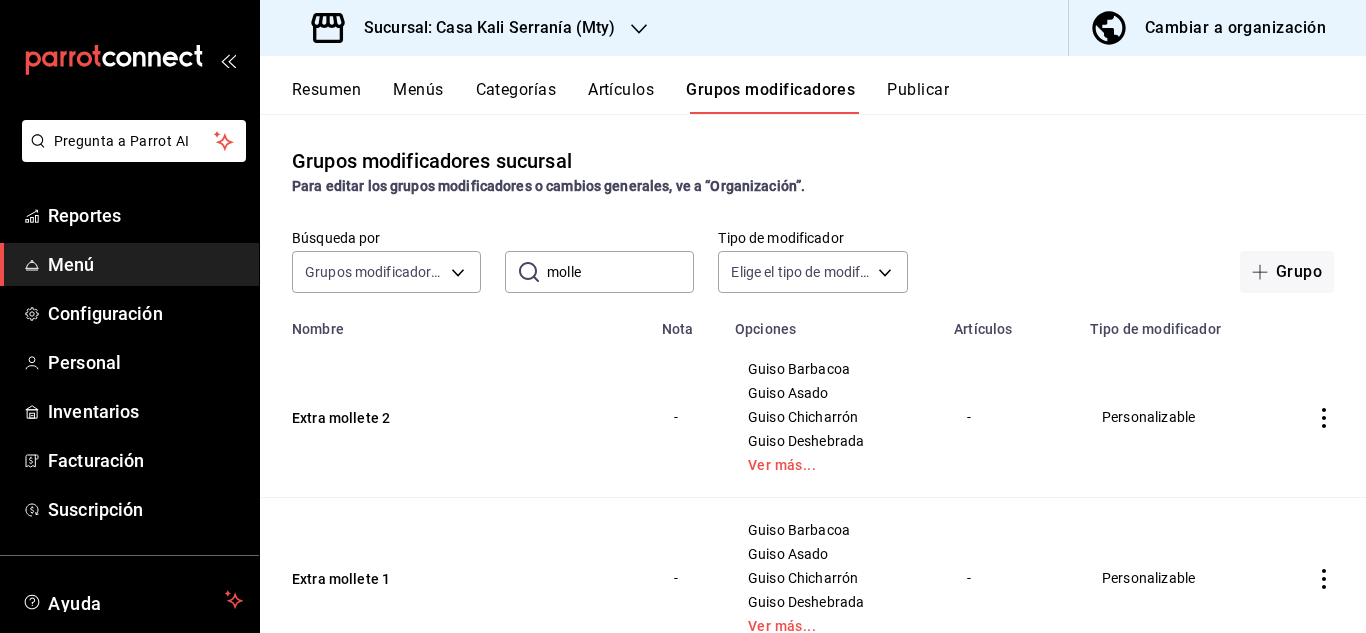 click on "Artículos" at bounding box center (621, 97) 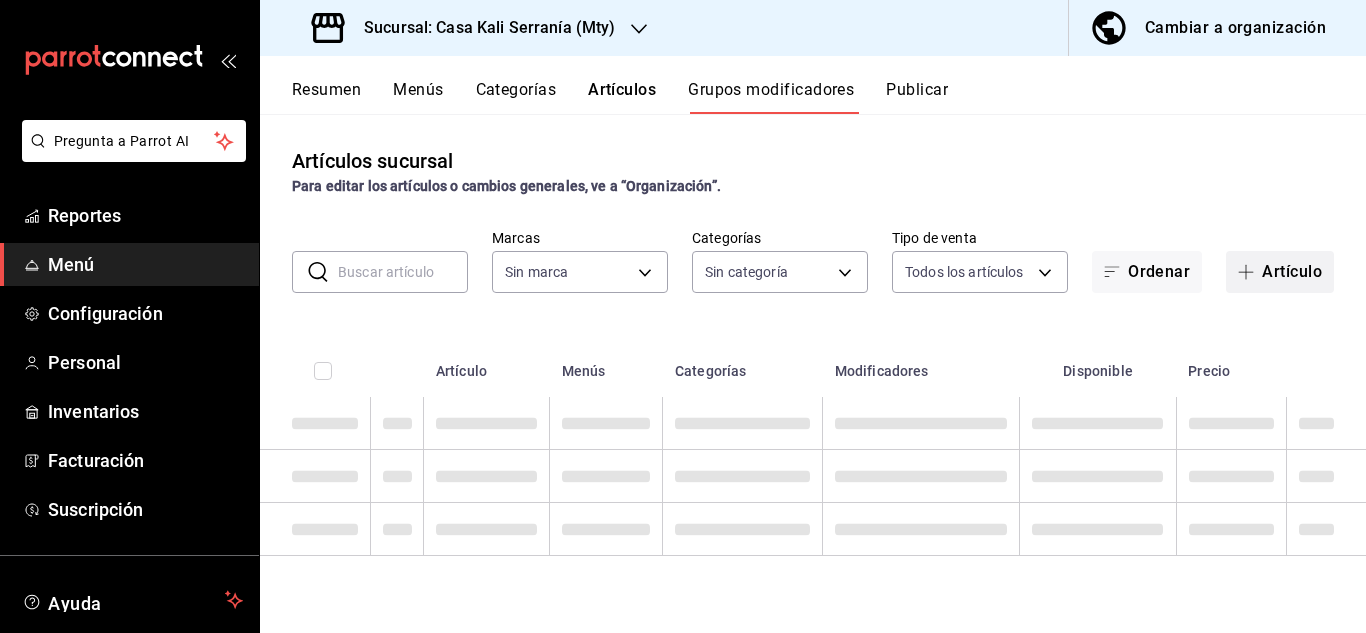 type on "486d9737-452b-4425-ae74-b55062befab6" 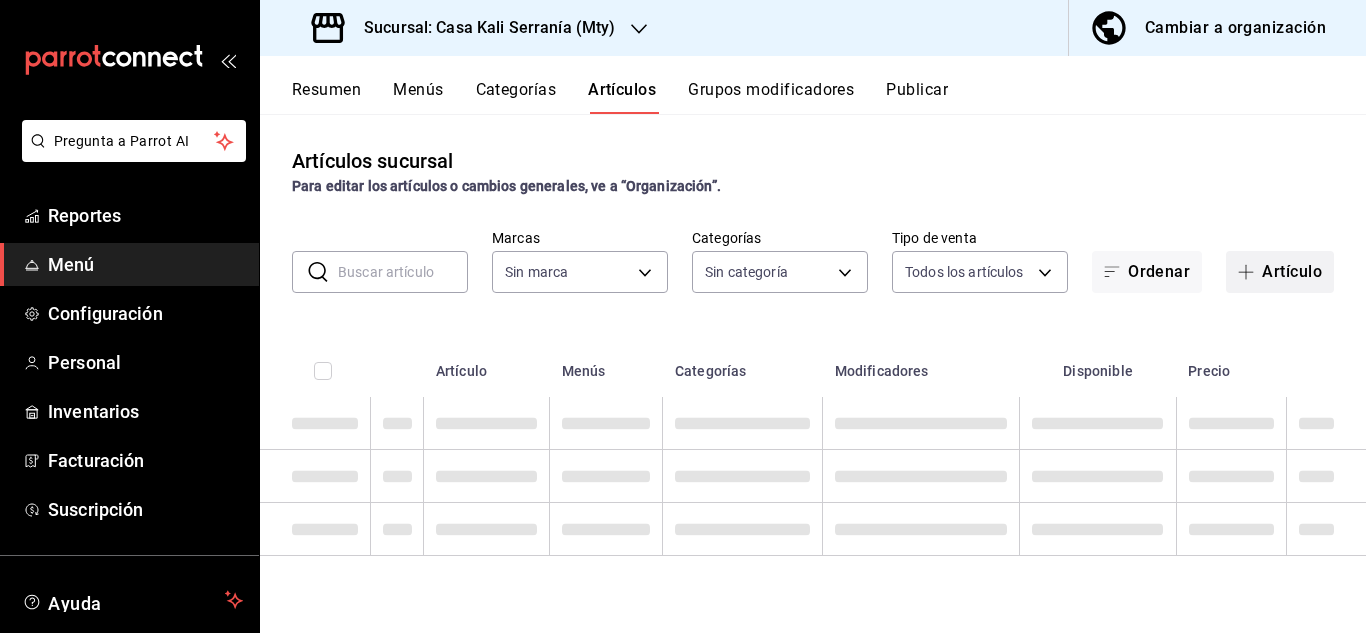 type 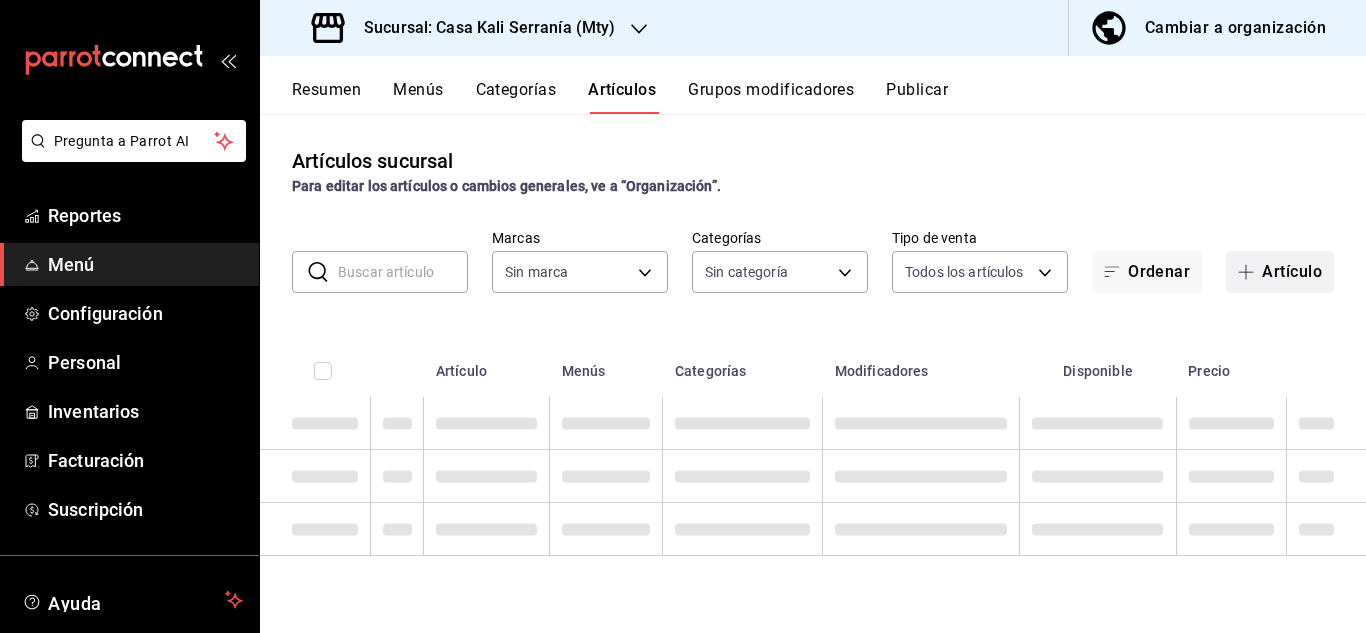 click on "Artículo" at bounding box center (1280, 272) 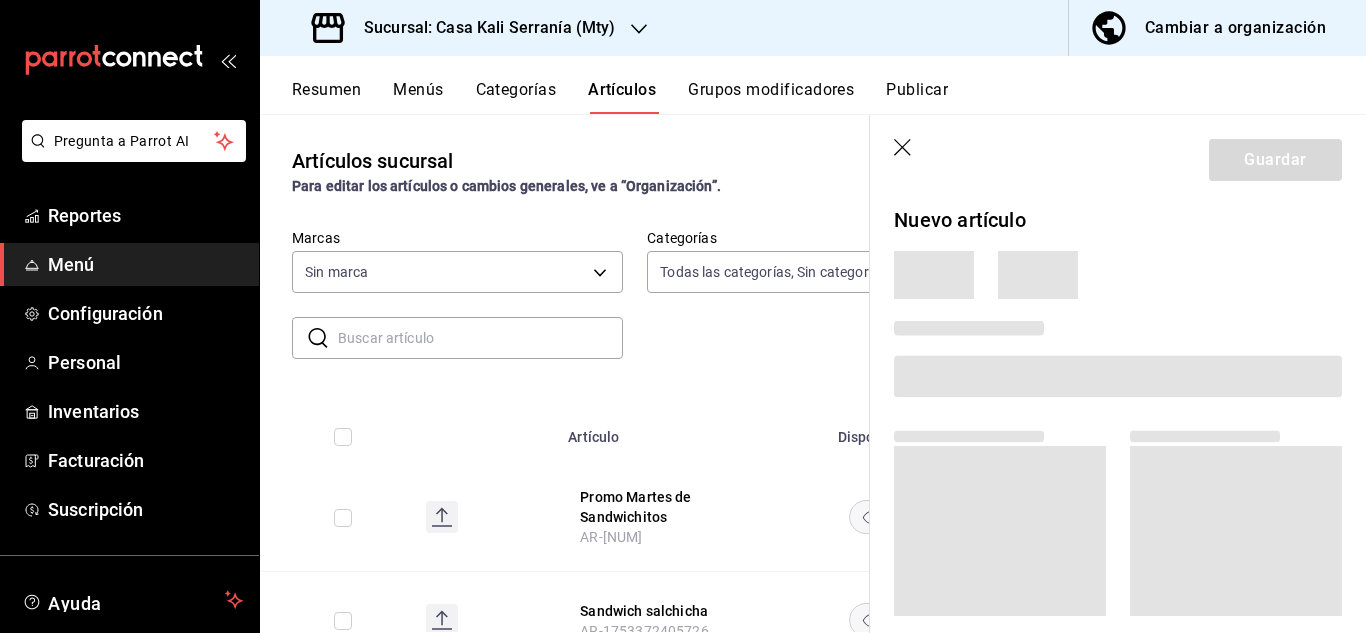 type on "0f9613e4-a649-43fe-91ad-04383f45e4ff,274c2e1c-2653-4b4a-b75e-4ee0a0c62852,d635291e-ef35-477c-8644-0e54e30b9b80,997cc59f-d004-4b30-bf03-4bef3b21e763,0ce1c51a-f124-4e90-a1d2-351f5560f24c,09b80248-ed3f-42aa-b1e2-8f4b34ae71b2,69beab3c-3a97-40ff-b28b-ba0d91946e03,e4a5cf57-d03c-4057-aa7b-5a5dcb9cdc76,0e181dfb-0023-4e7a-8dbb-685d8a25b1ee,762a5d3a-4e2c-4945-b873-86f64487a892" 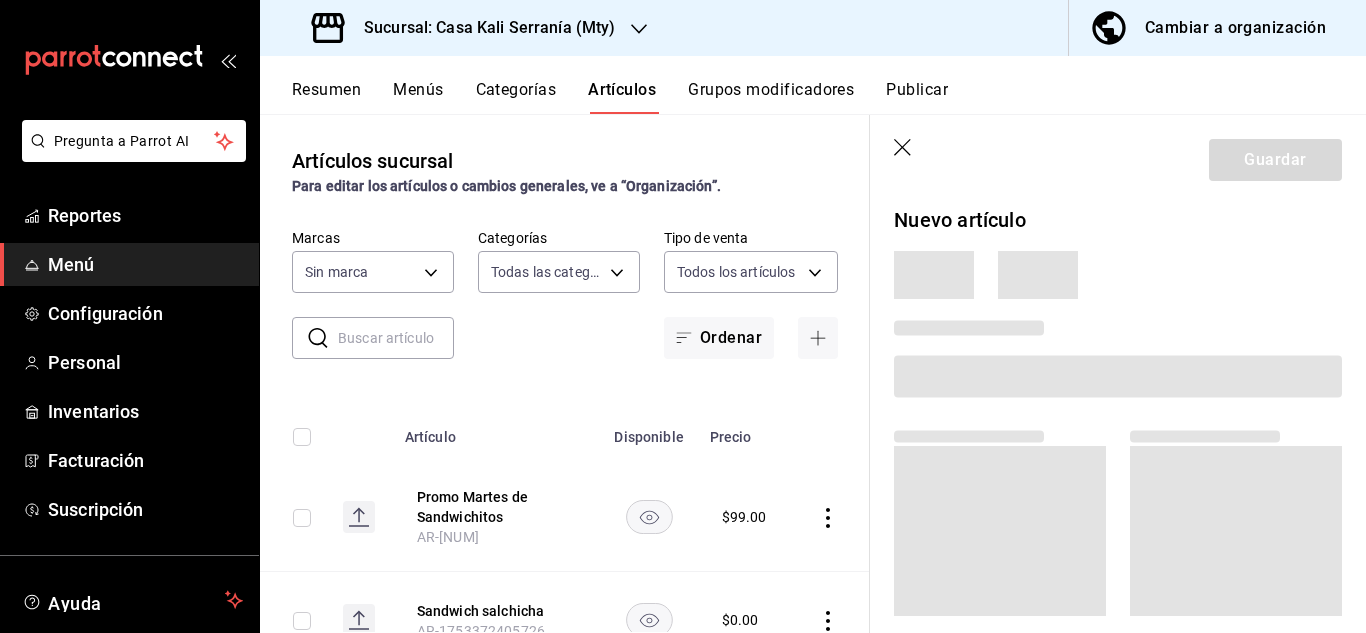 type on "486d9737-452b-4425-ae74-b55062befab6" 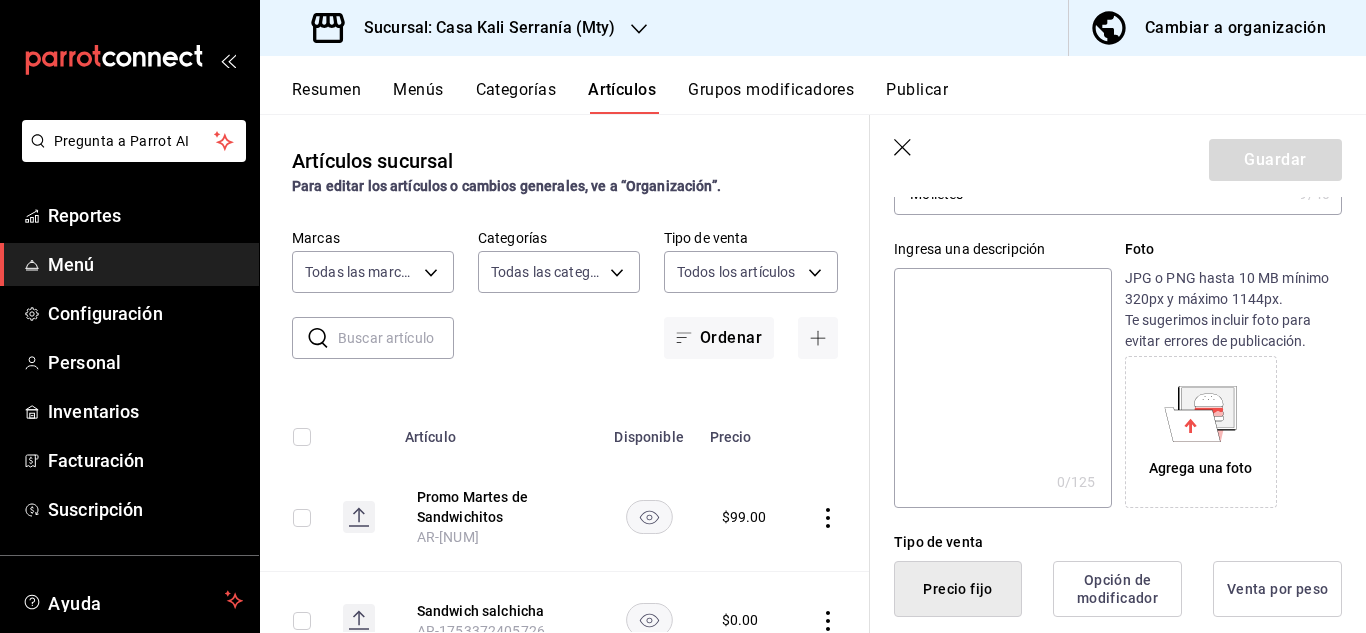 scroll, scrollTop: 158, scrollLeft: 0, axis: vertical 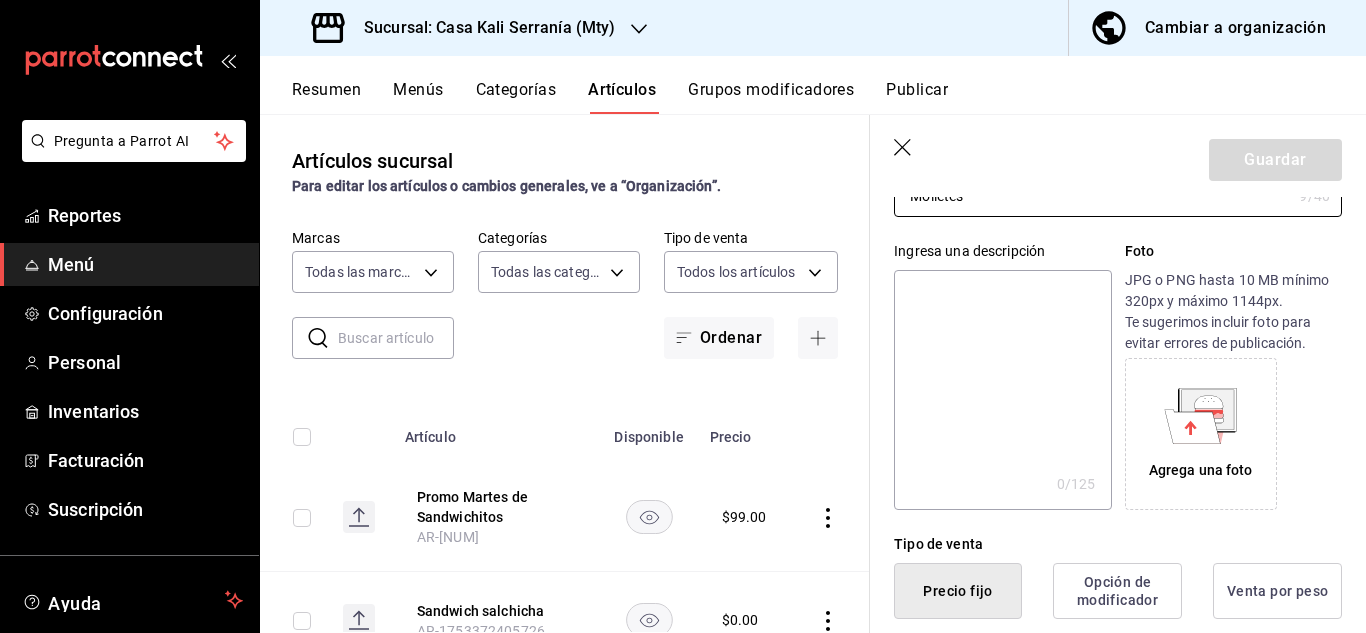 type on "-Molletes" 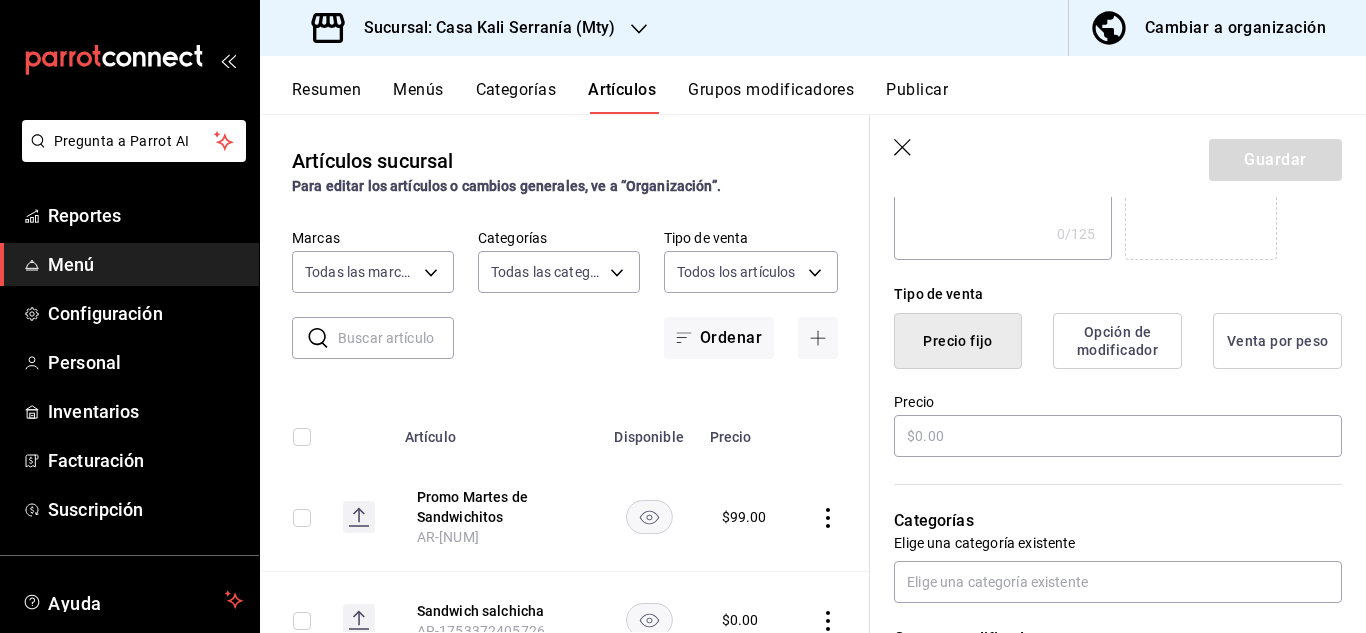 scroll, scrollTop: 420, scrollLeft: 0, axis: vertical 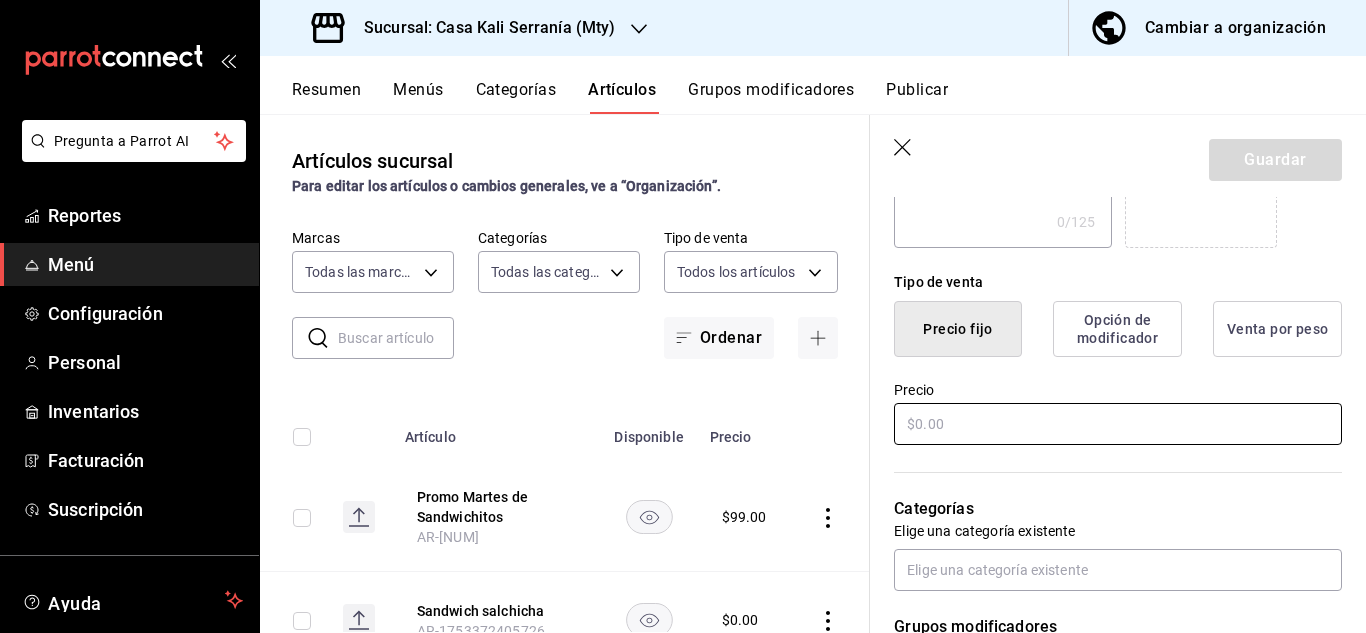 click at bounding box center [1118, 424] 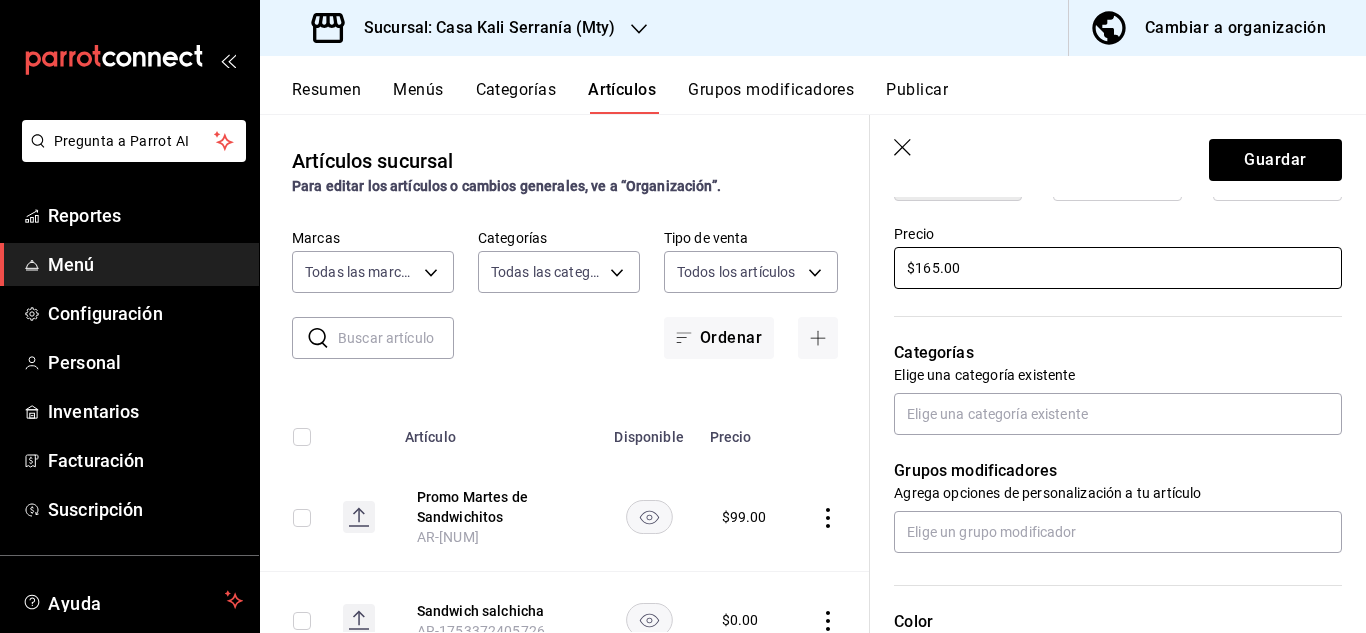 scroll, scrollTop: 580, scrollLeft: 0, axis: vertical 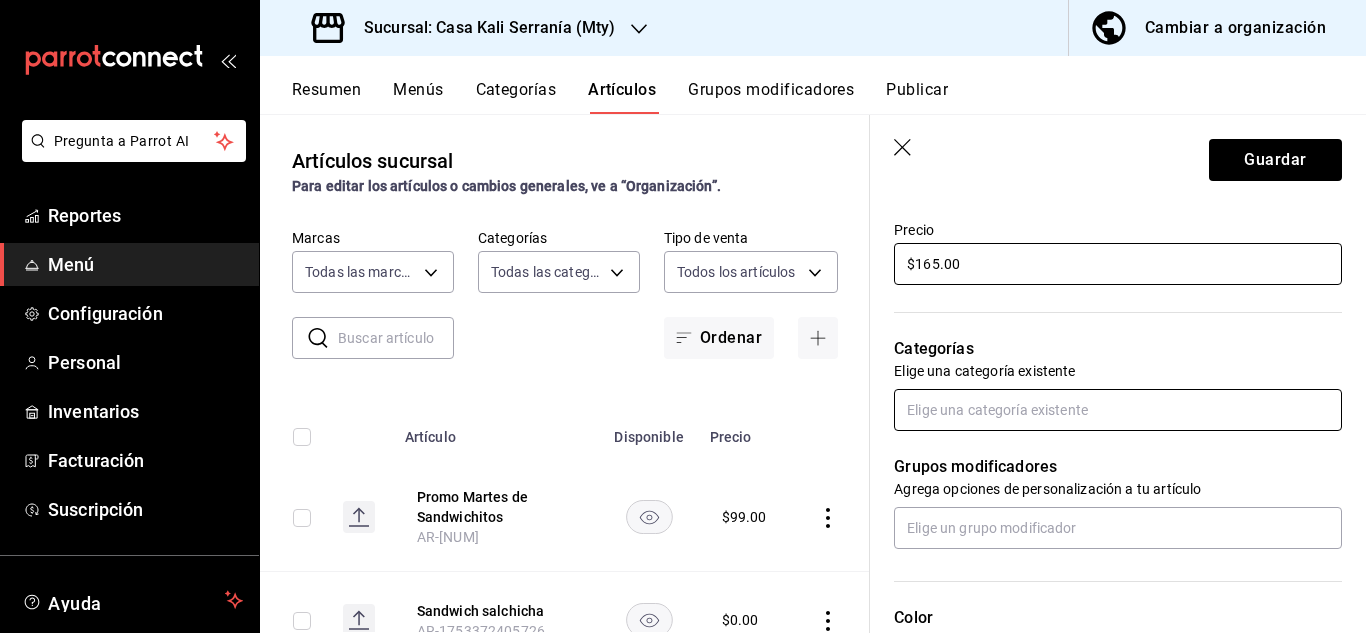 type on "$165.00" 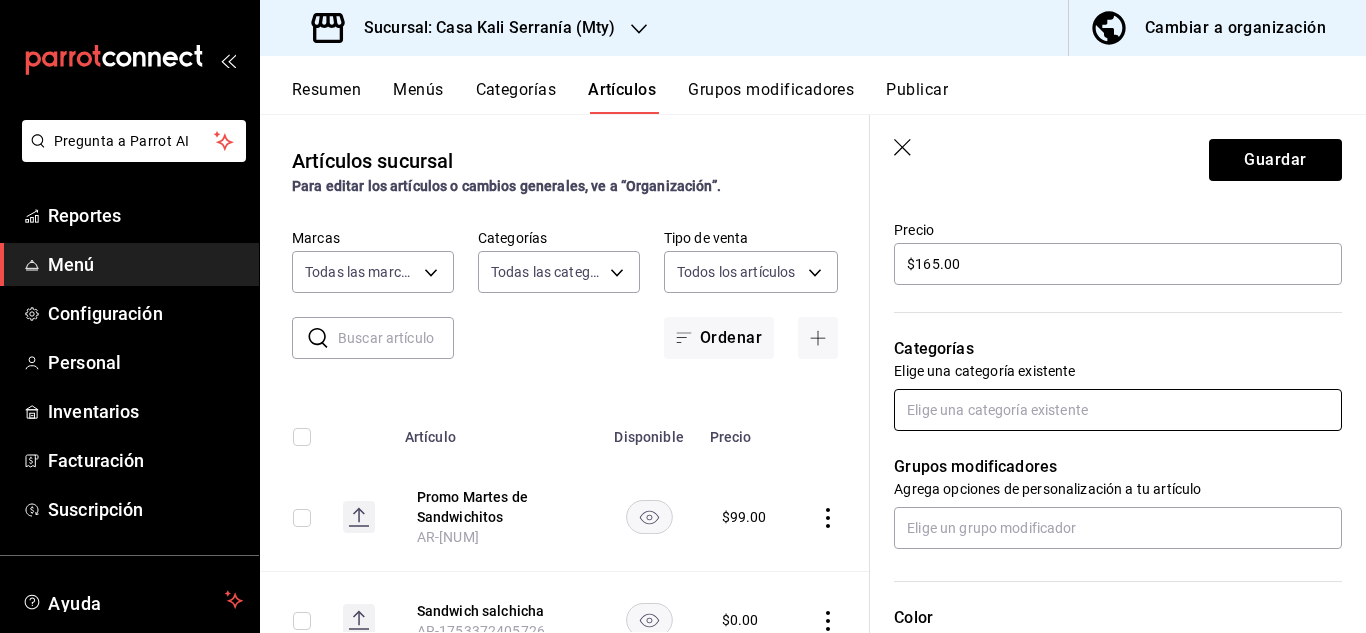 click at bounding box center (1118, 410) 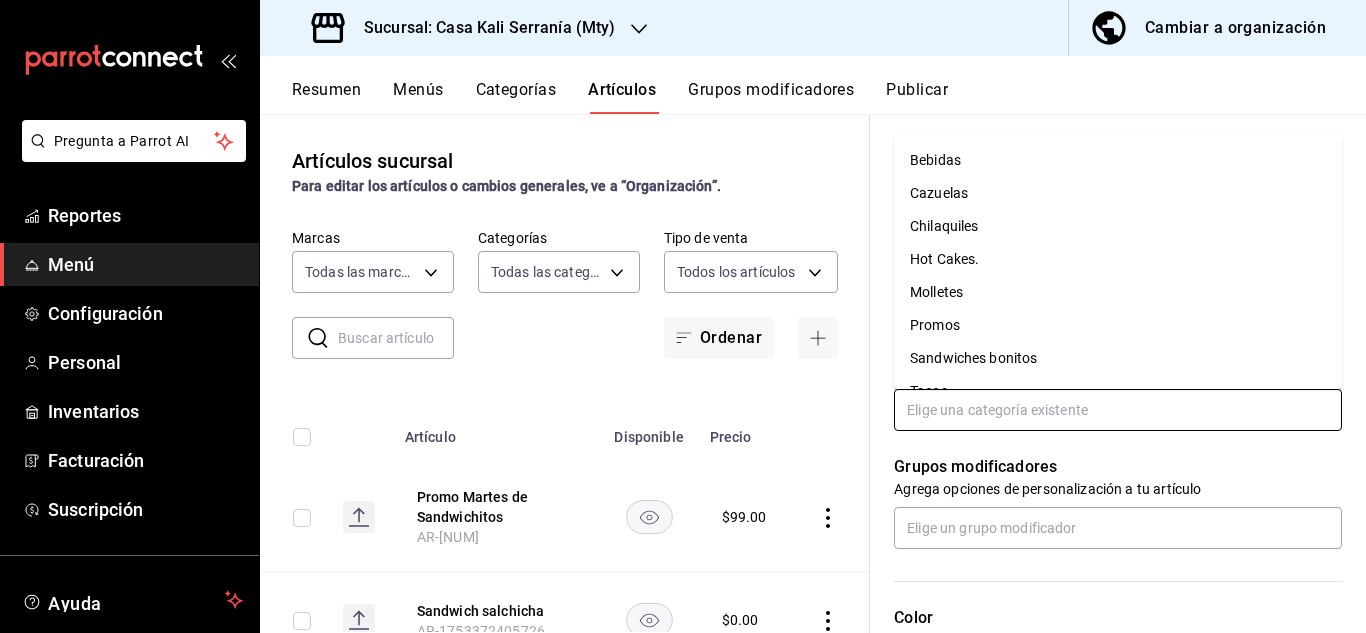 click on "Molletes" at bounding box center (1118, 292) 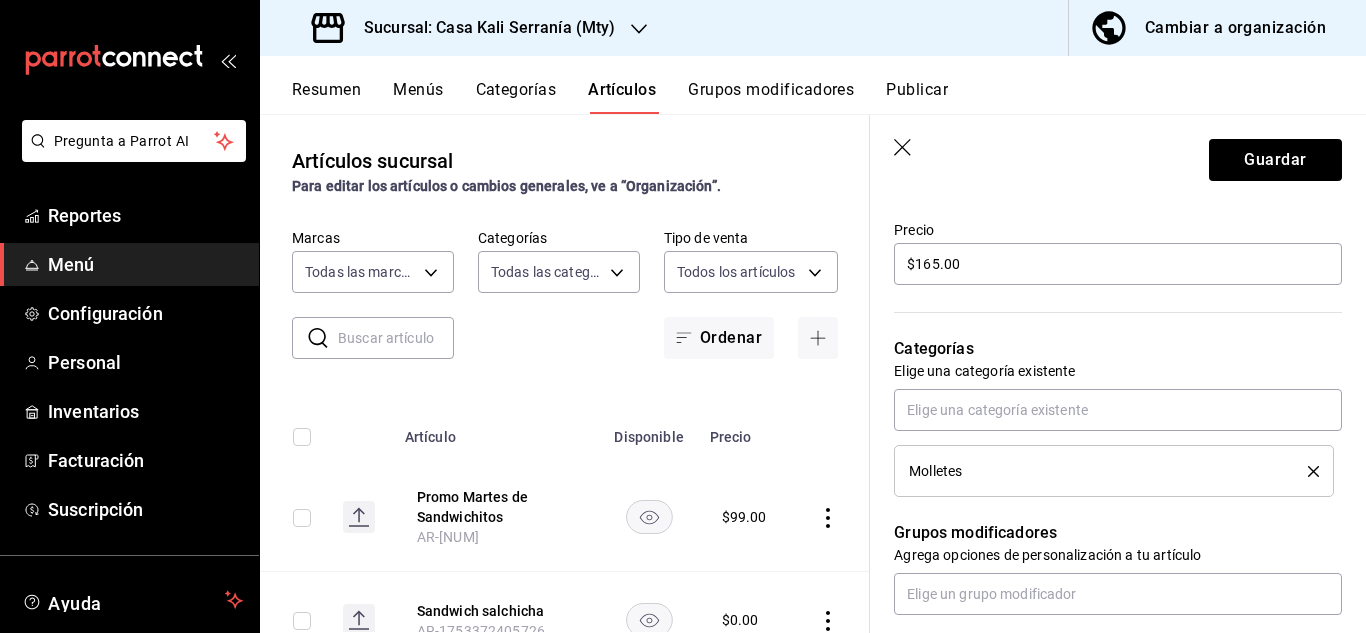 click on "Grupos modificadores Agrega opciones de personalización a tu artículo" at bounding box center [1106, 556] 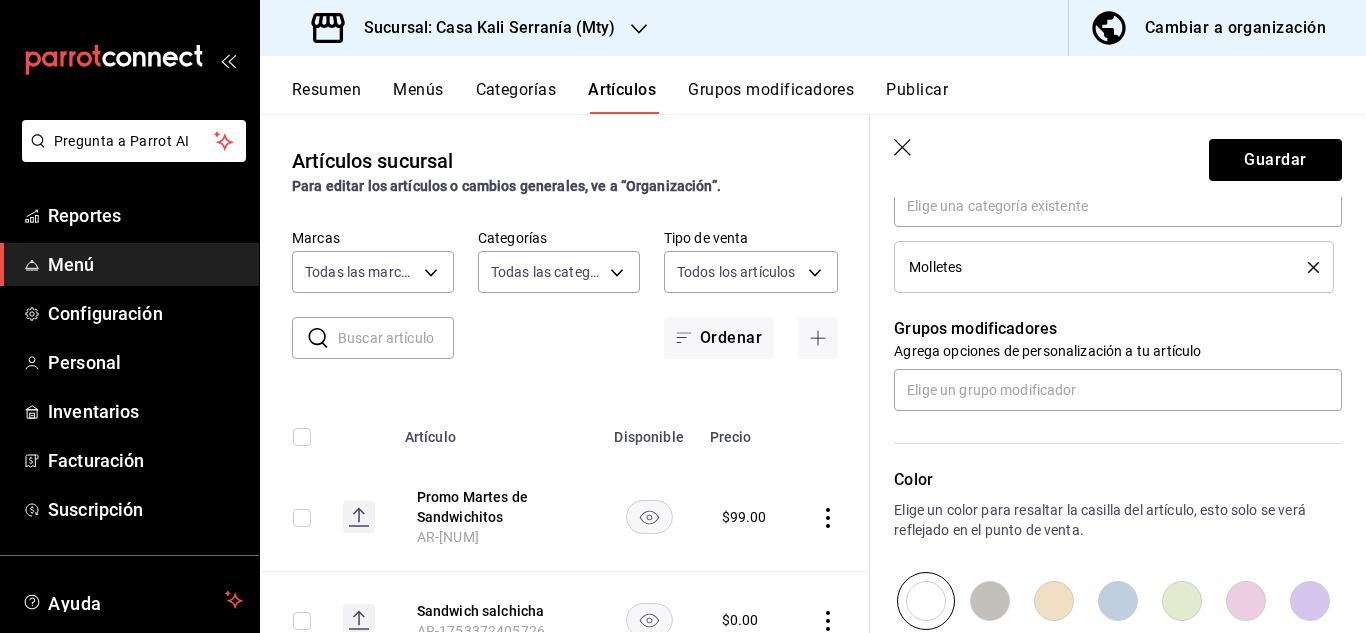 scroll, scrollTop: 786, scrollLeft: 0, axis: vertical 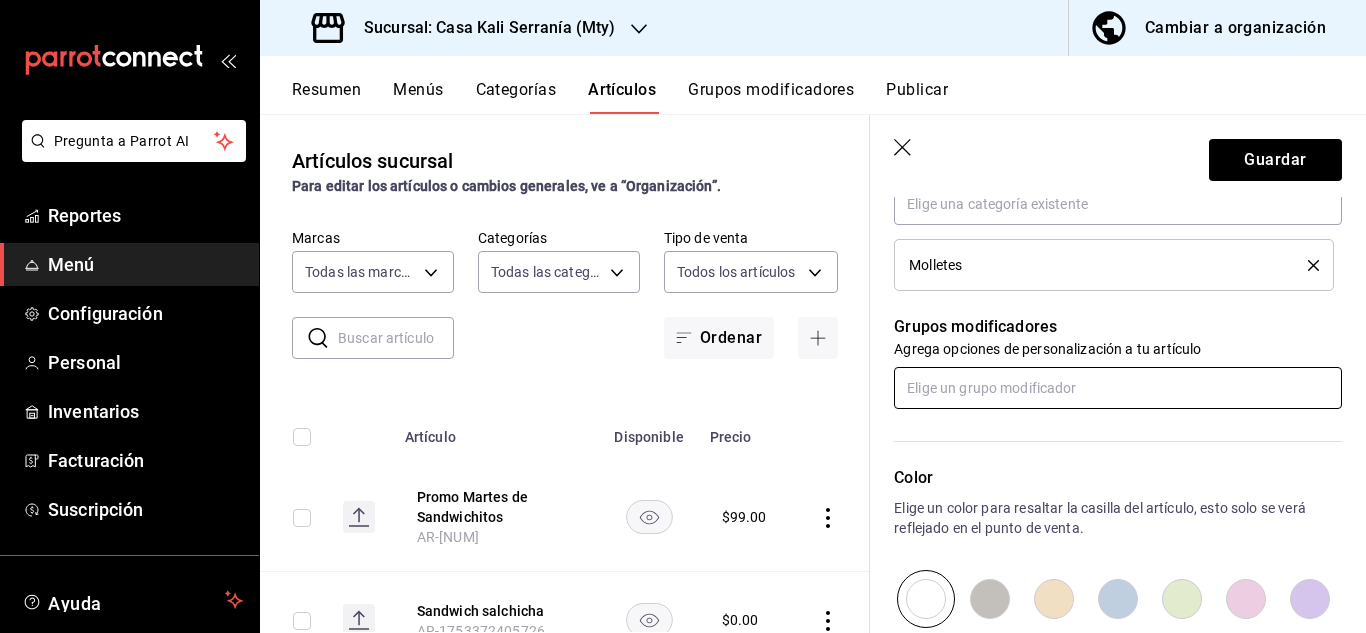 click at bounding box center [1118, 388] 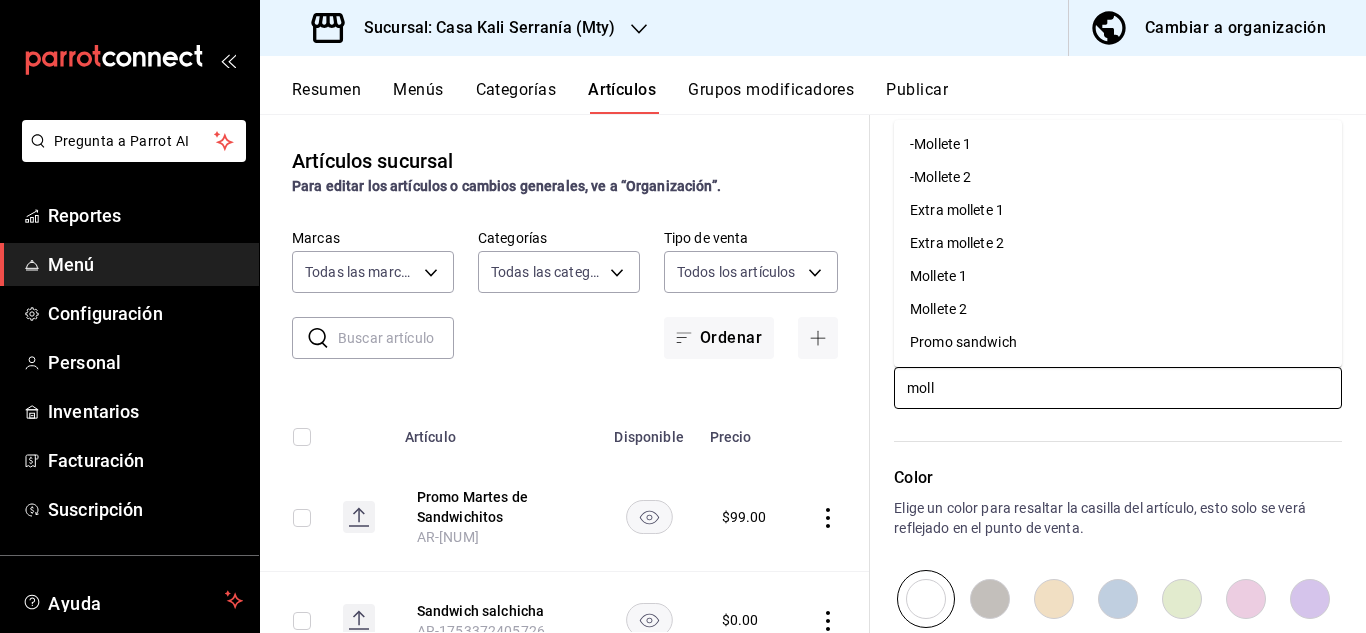 type on "molle" 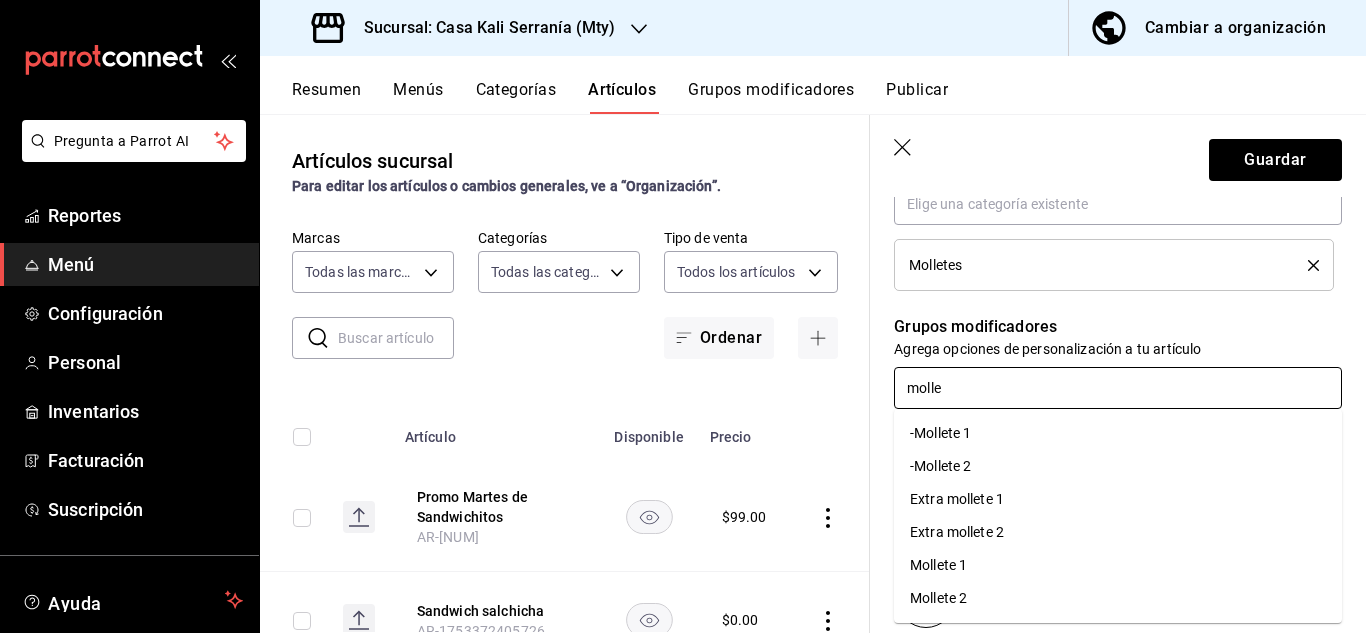 click on "-Mollete 1" at bounding box center [1118, 433] 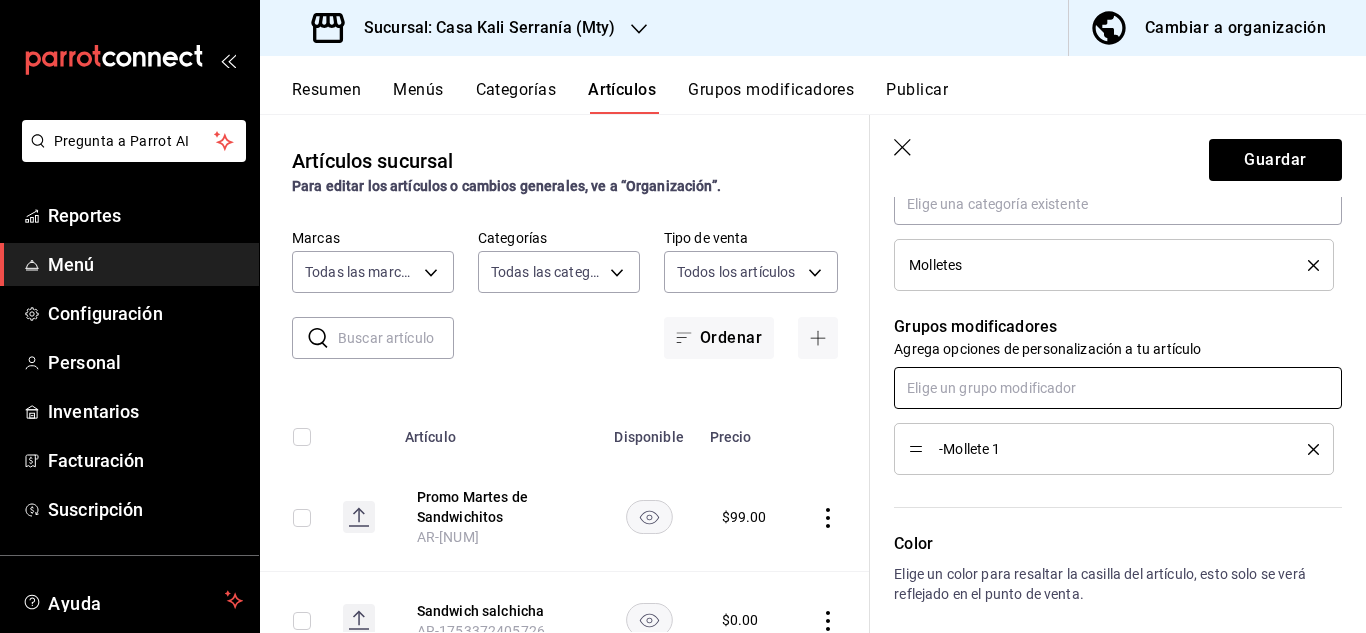 click at bounding box center (1118, 388) 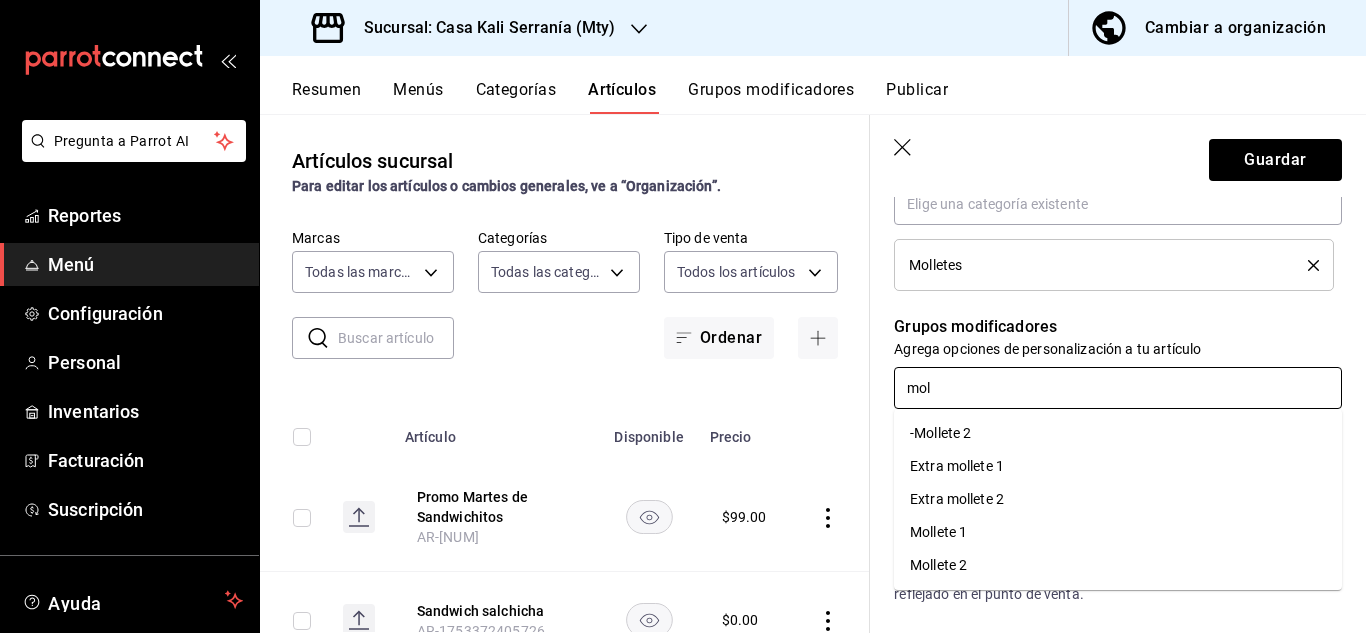 type on "moll" 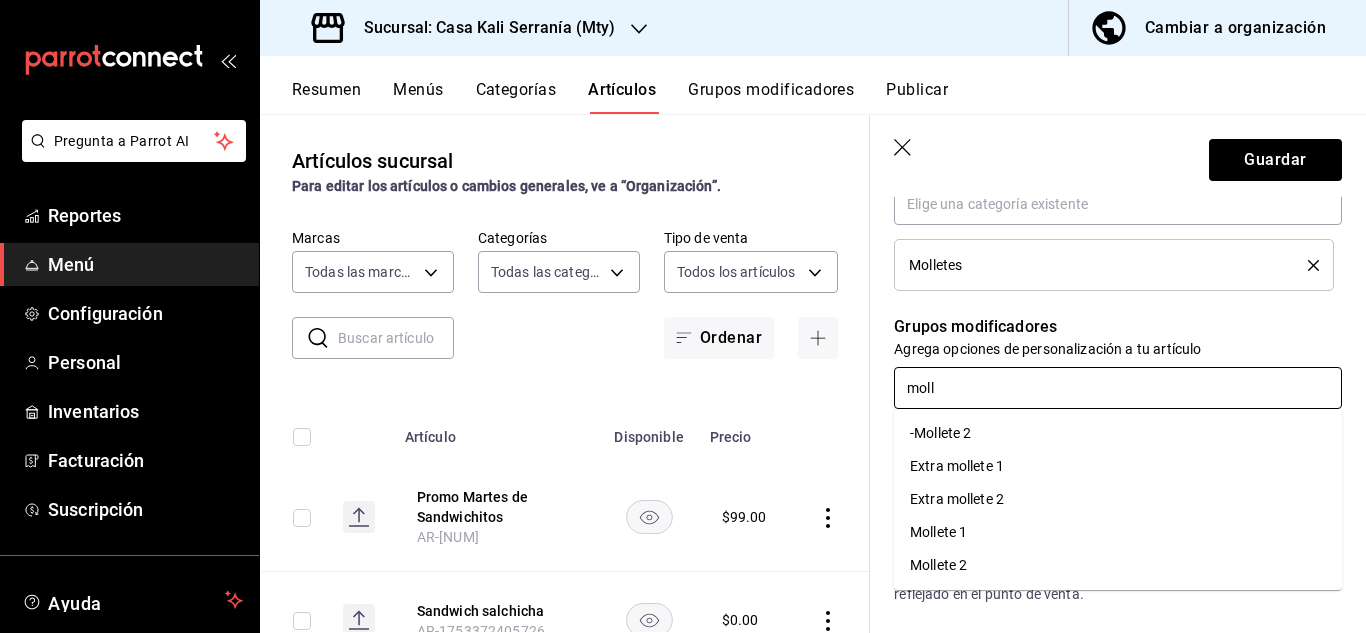 click on "-Mollete 2" at bounding box center [940, 433] 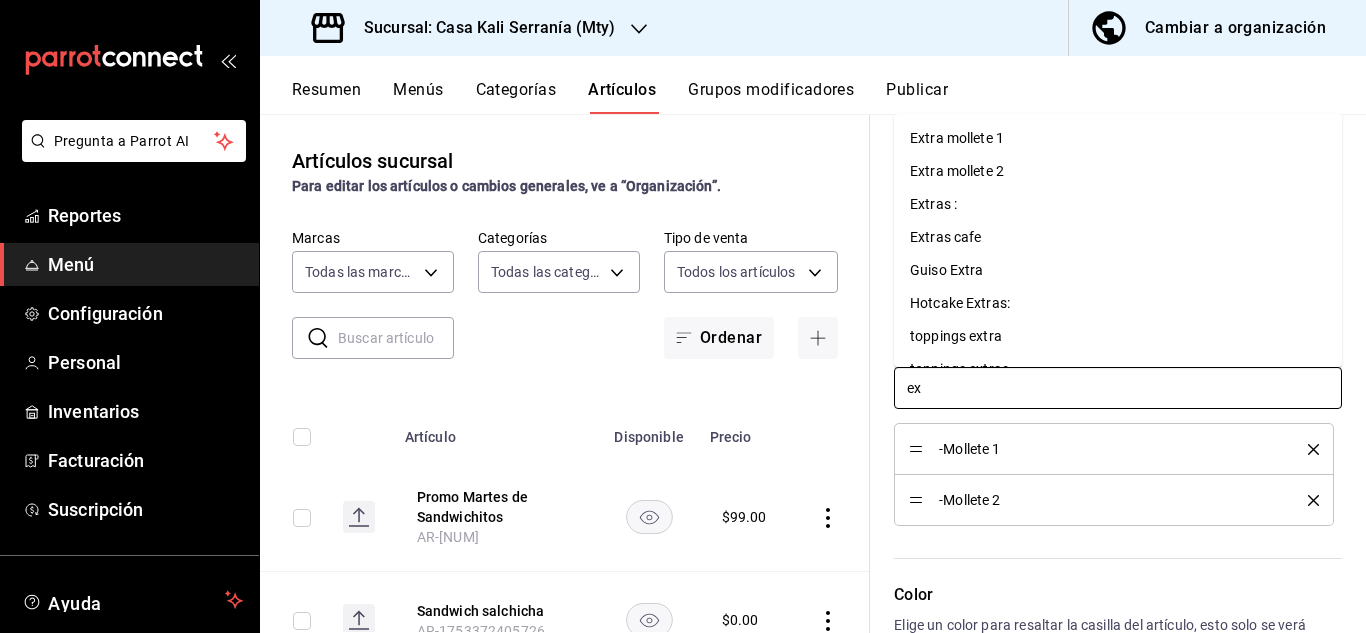 type on "ext" 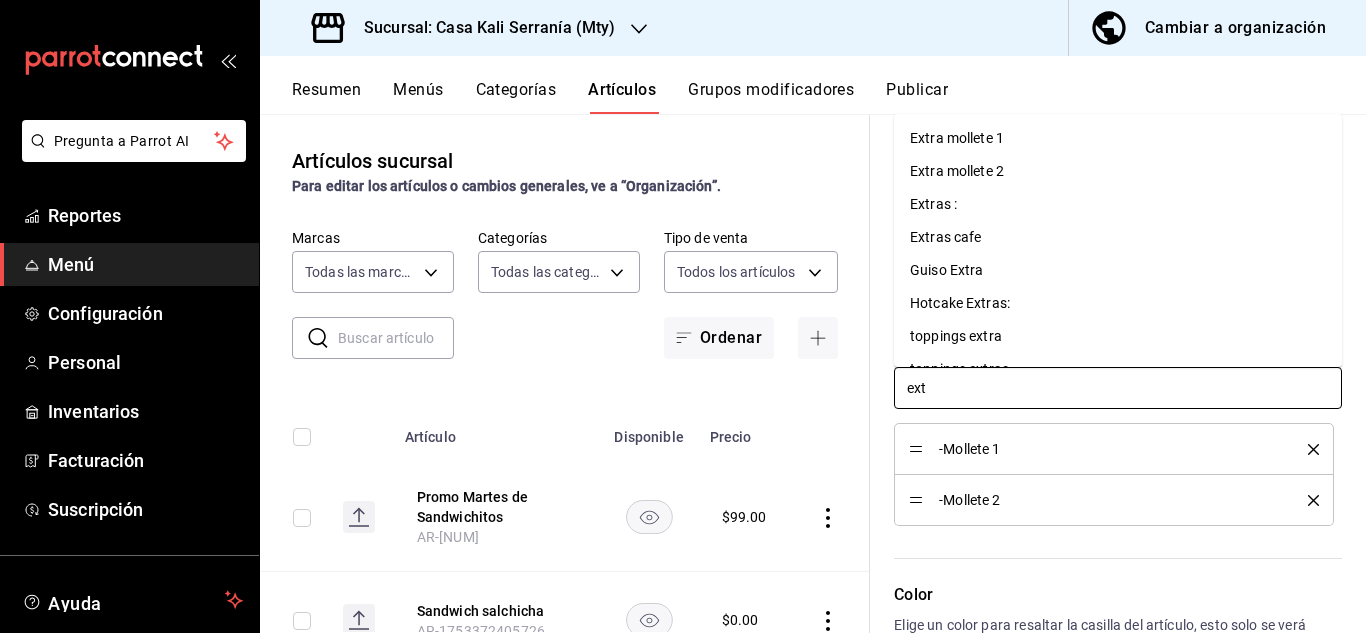 click on "Extra mollete 1" at bounding box center [957, 138] 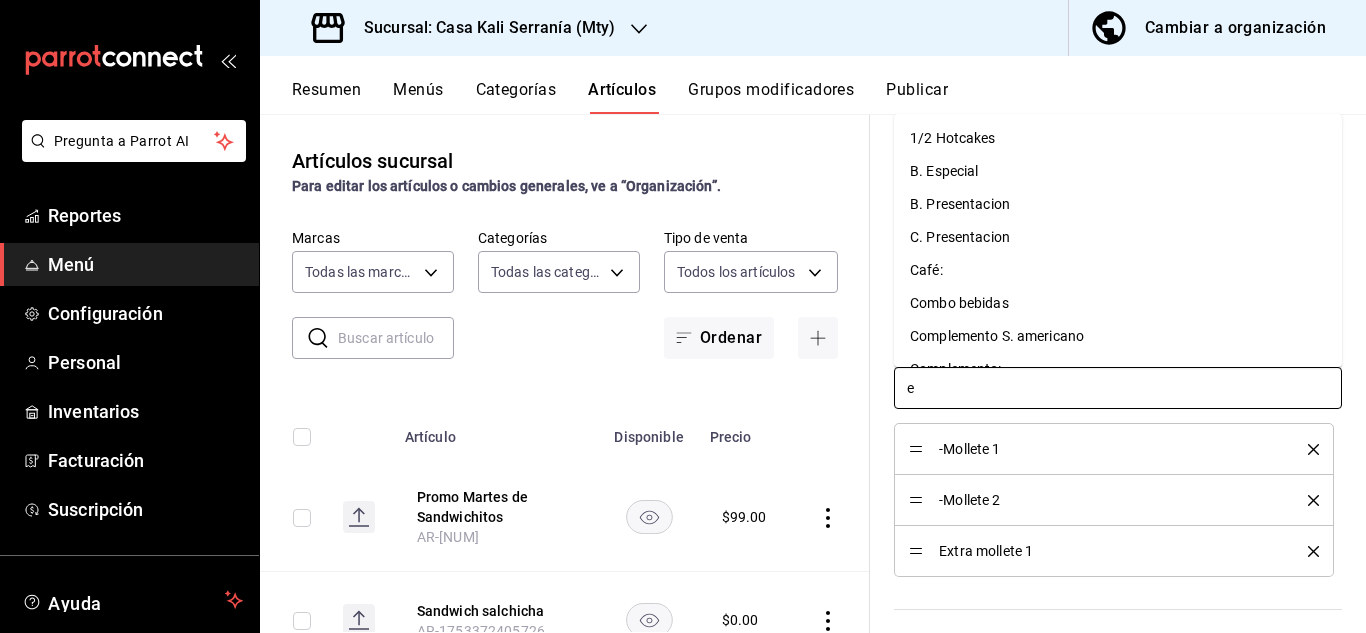 type on "ex" 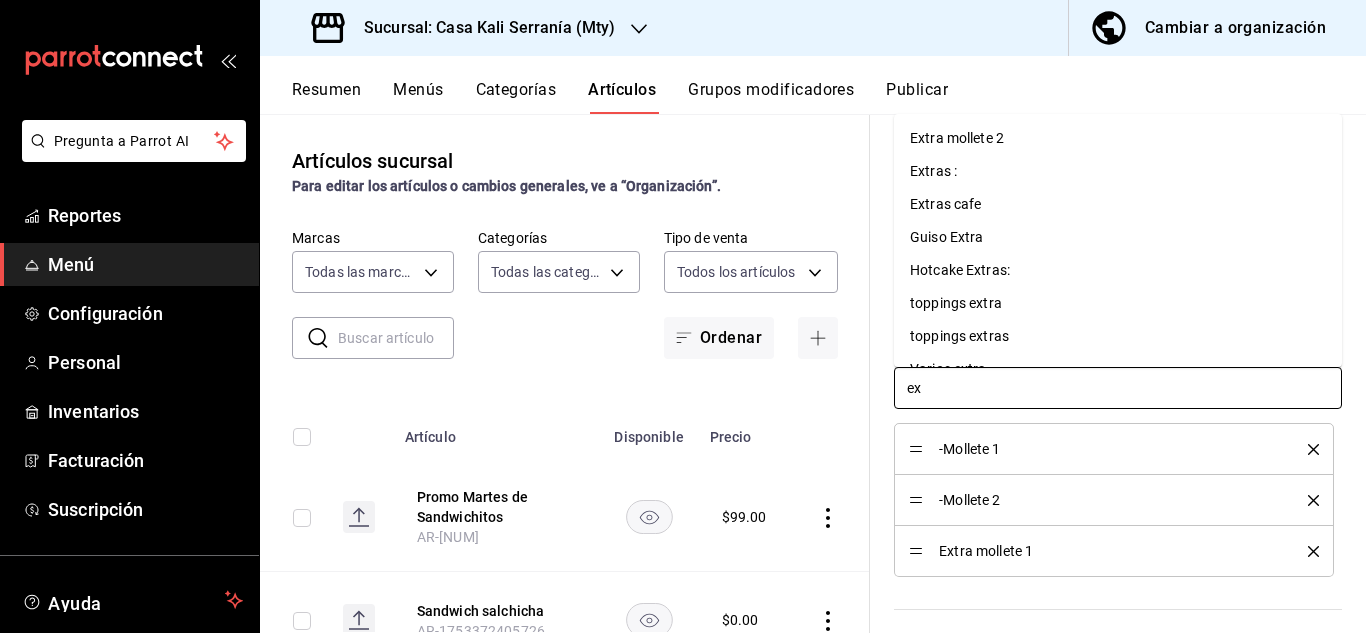click on "Extra mollete 2" at bounding box center [957, 138] 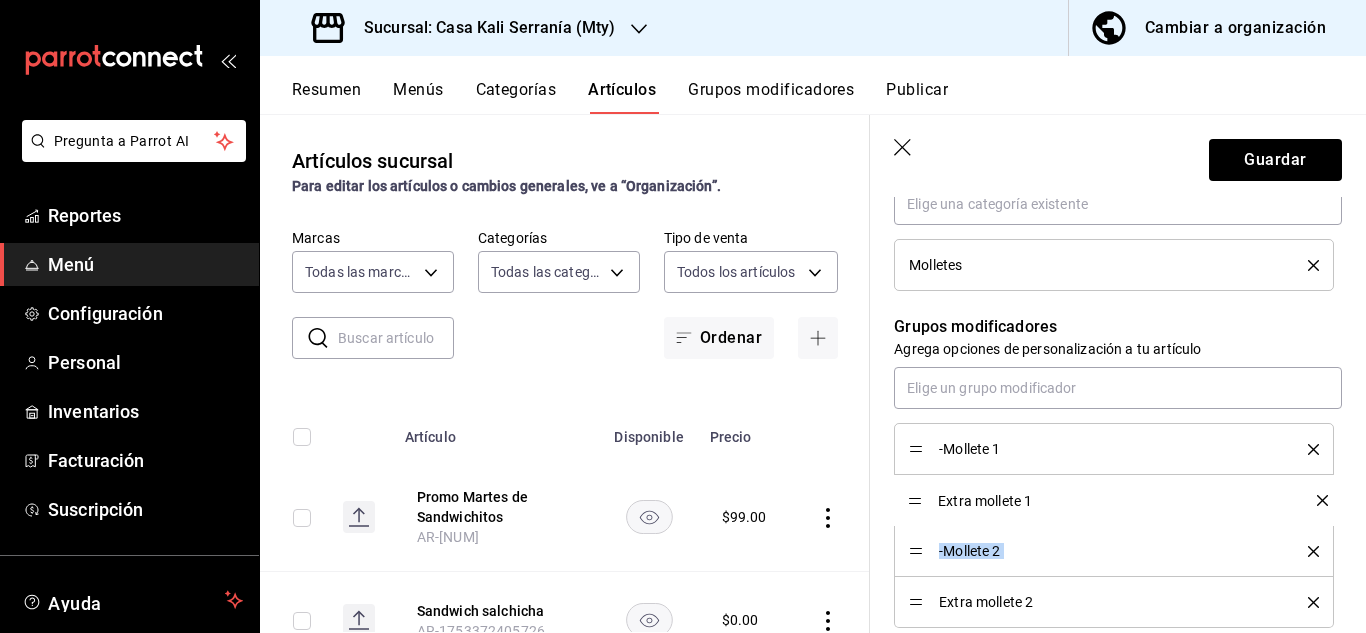 drag, startPoint x: 919, startPoint y: 550, endPoint x: 916, endPoint y: 498, distance: 52.086468 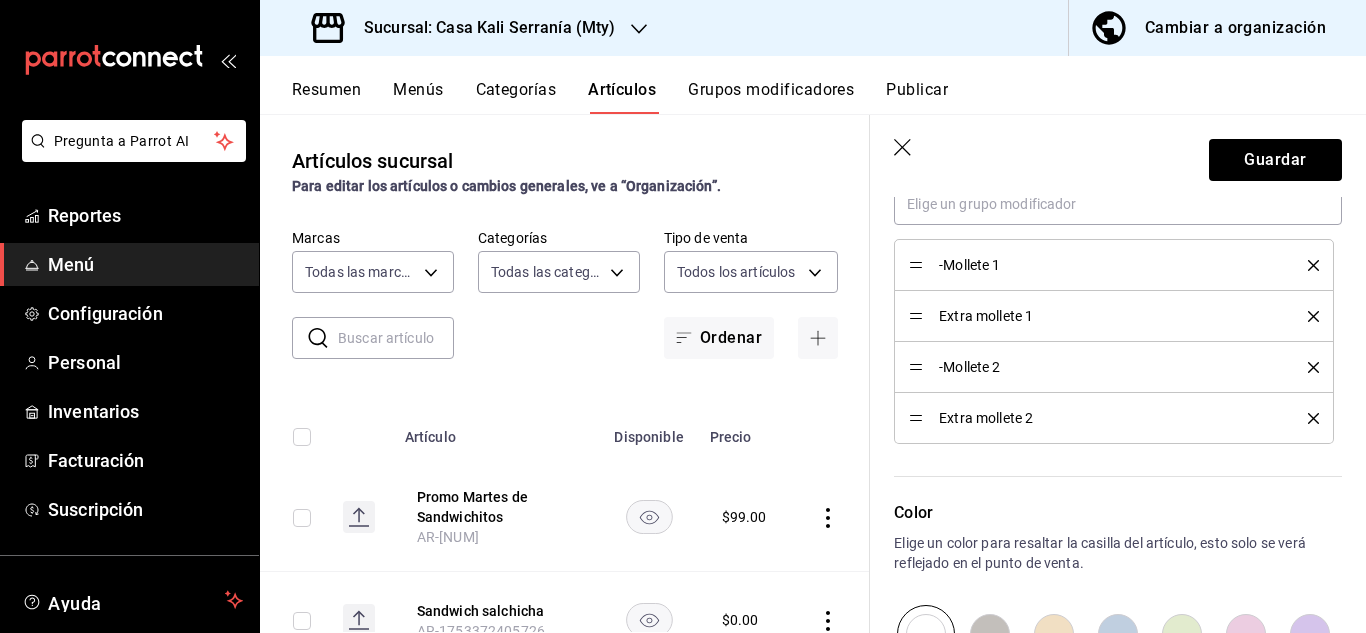 scroll, scrollTop: 969, scrollLeft: 0, axis: vertical 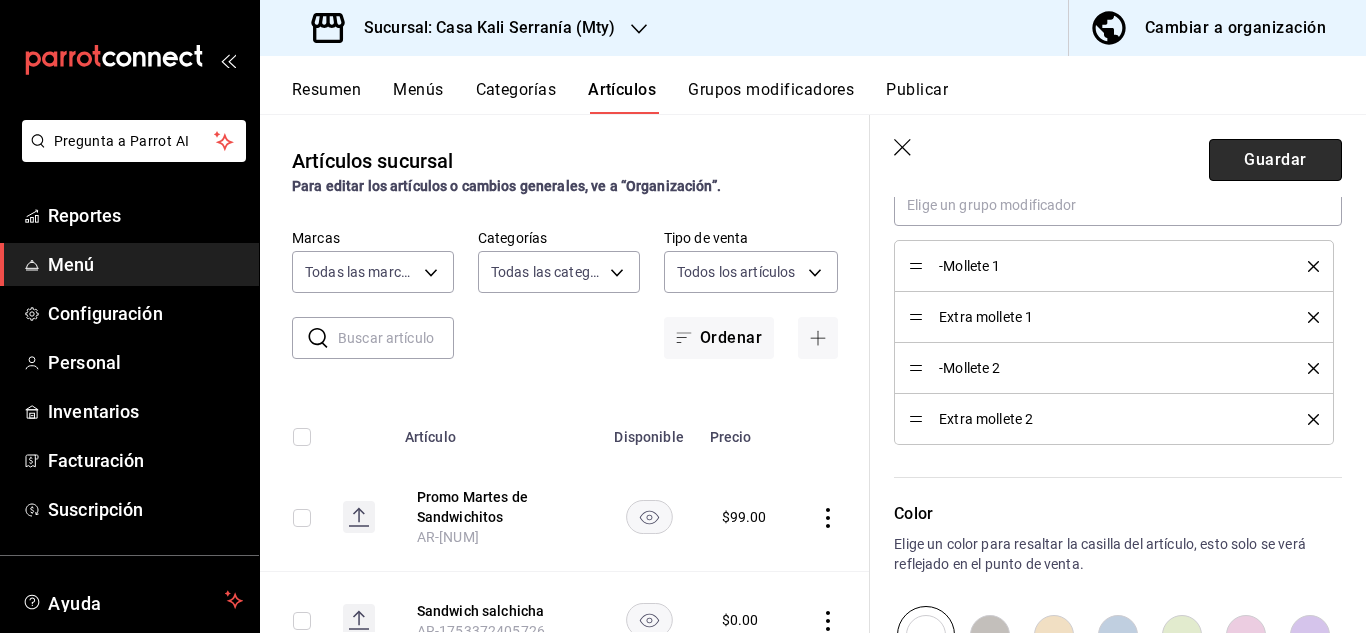 click on "Guardar" at bounding box center [1275, 160] 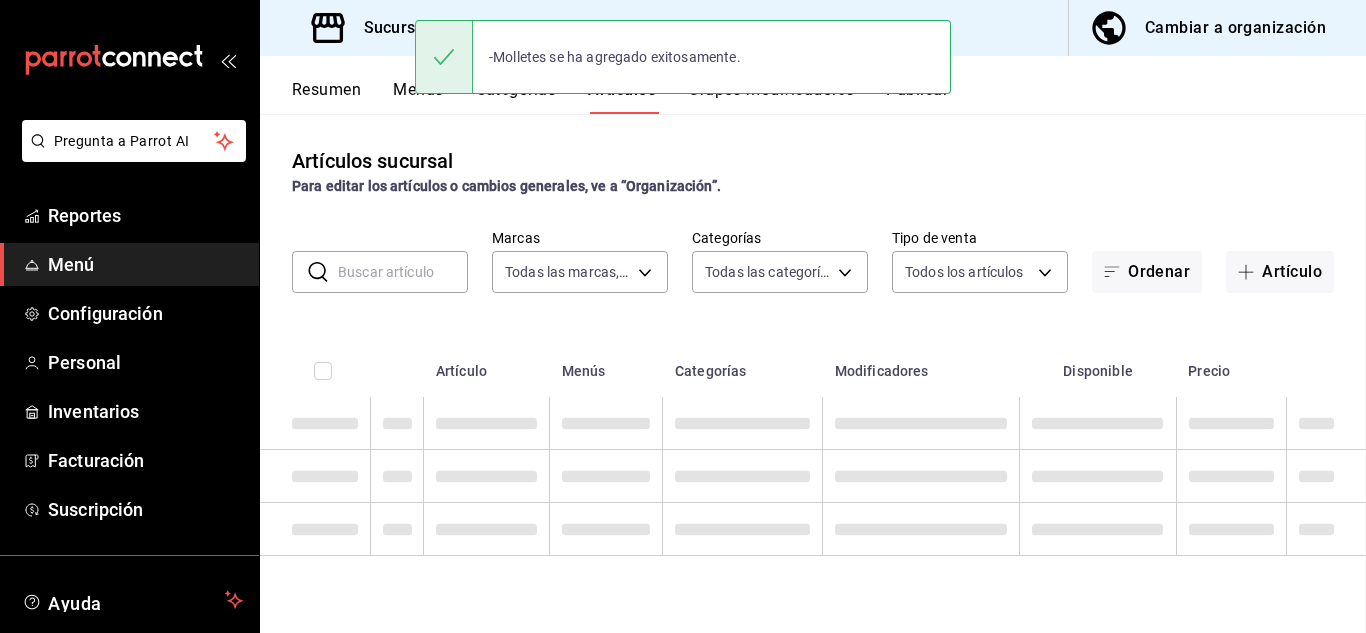 scroll, scrollTop: 0, scrollLeft: 0, axis: both 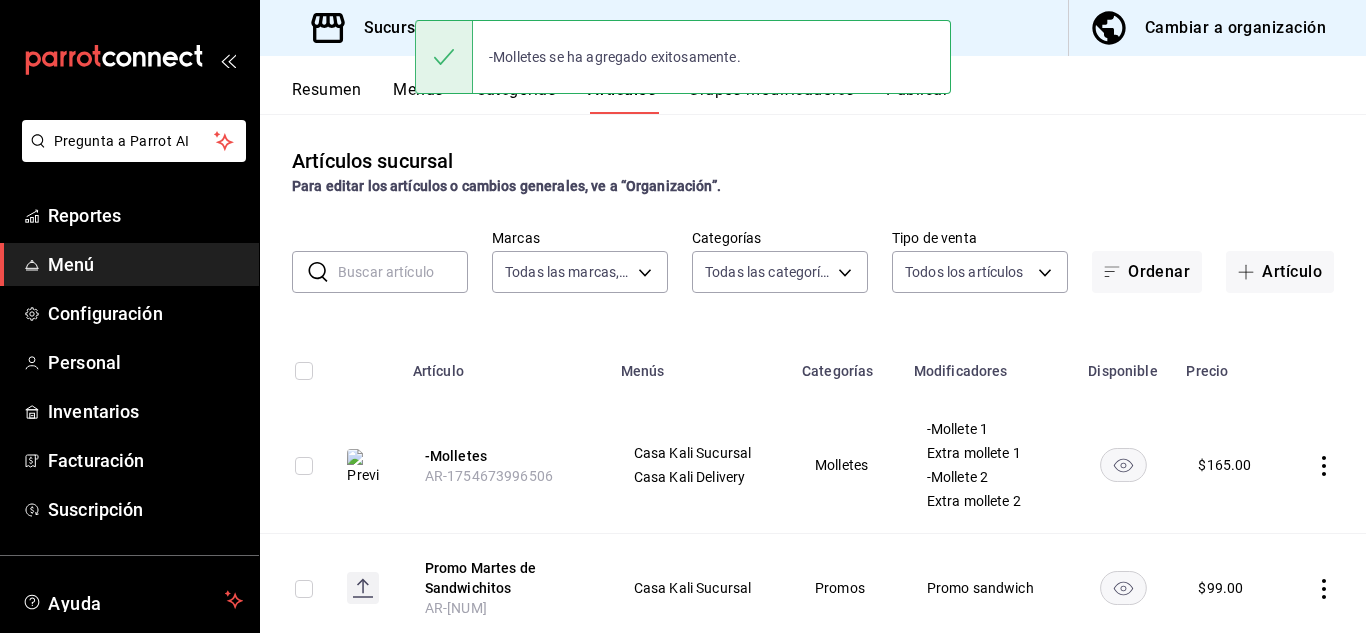 click on "Artículos sucursal Para editar los artículos o cambios generales, ve a “Organización”. ​ ​ Marcas Todas las marcas, Sin marca 486d9737-452b-4425-ae74-b55062befab6 Categorías Todas las categorías, Sin categoría 0f9613e4-a649-43fe-91ad-04383f45e4ff,274c2e1c-2653-4b4a-b75e-4ee0a0c62852,d635291e-ef35-477c-8644-0e54e30b9b80,997cc59f-d004-4b30-bf03-4bef3b21e763,0ce1c51a-f124-4e90-a1d2-351f5560f24c,09b80248-ed3f-42aa-b1e2-8f4b34ae71b2,69beab3c-3a97-40ff-b28b-ba0d91946e03,e4a5cf57-d03c-4057-aa7b-5a5dcb9cdc76,0e181dfb-0023-4e7a-8dbb-685d8a25b1ee,762a5d3a-4e2c-4945-b873-86f64487a892 Tipo de venta Todos los artículos ALL Ordenar Artículo Artículo Menús Categorías Modificadores Disponible Precio -Molletes AR-1754673996506 Casa Kali Sucursal Casa Kali Delivery Molletes -Mollete 1 Extra mollete 1 -Mollete 2 Extra mollete 2 $ 165.00 Promo Martes de Sandwichitos AR-1753372418575 Casa Kali Sucursal Promos Promo sandwich $ 99.00 Sandwich salchicha AR-1753372405726 $ 0.00 Combo tacos Hyundai AR-1752691815347" at bounding box center [813, 373] 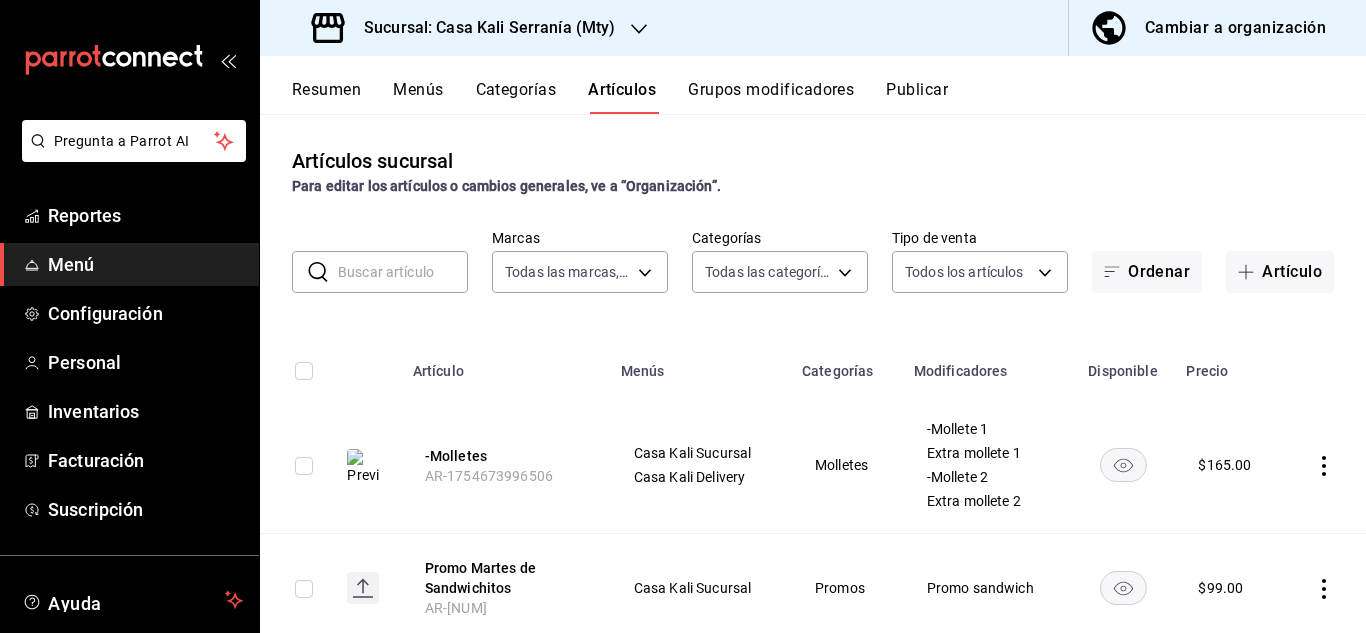 click on "Grupos modificadores" at bounding box center (771, 97) 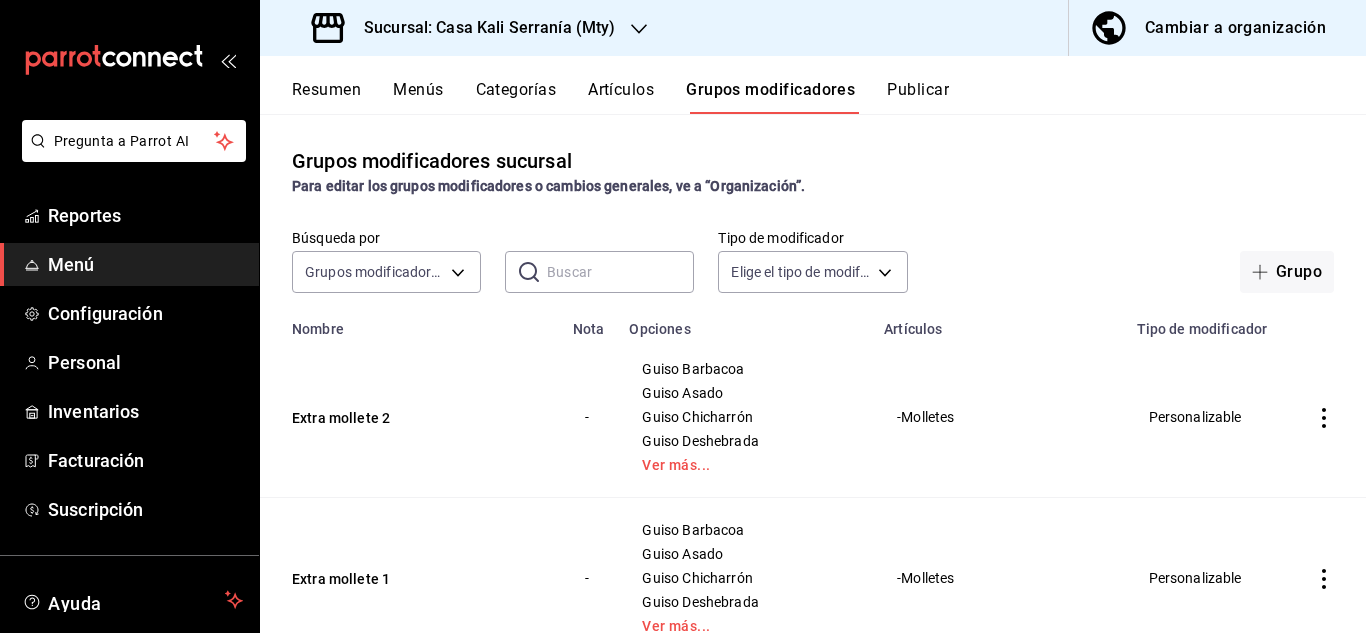 click at bounding box center (620, 272) 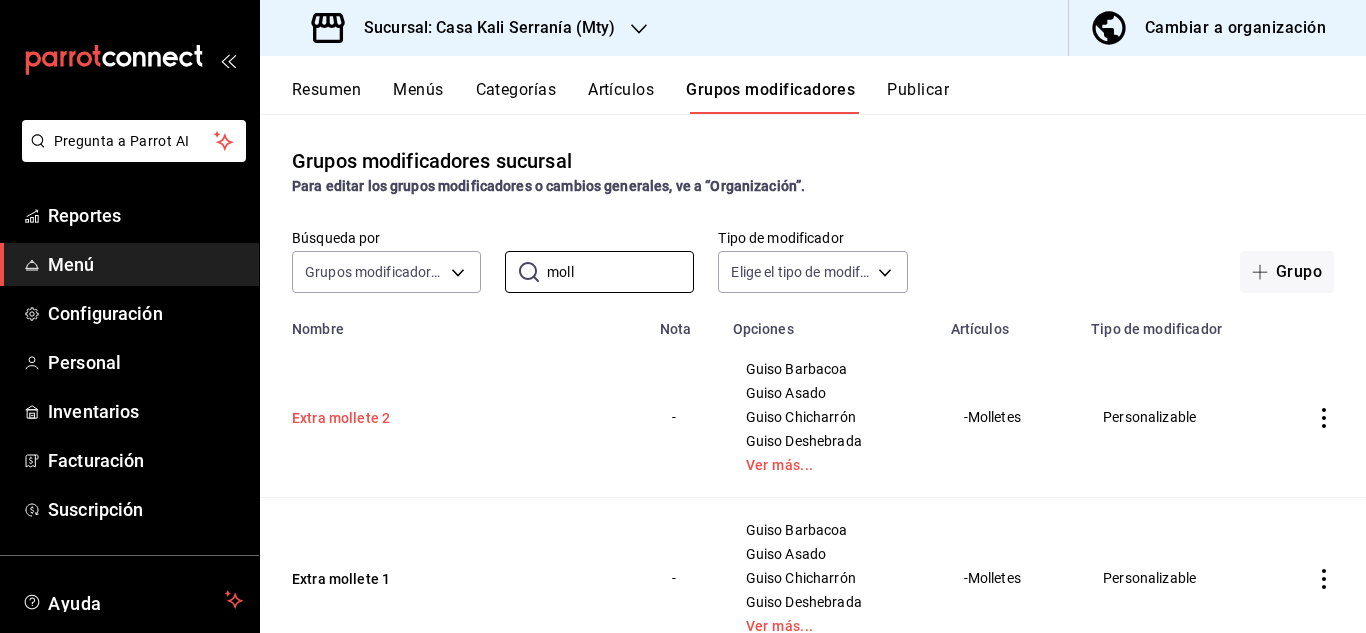 type on "moll" 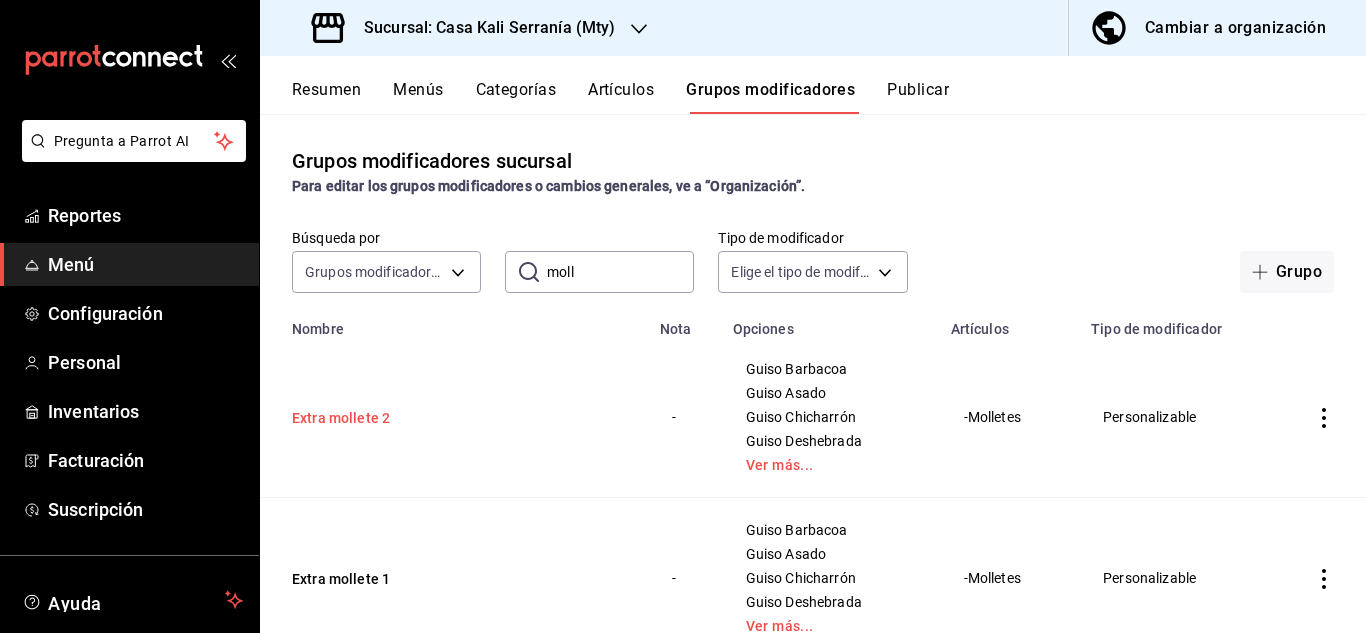 click on "Extra mollete 2" at bounding box center [412, 418] 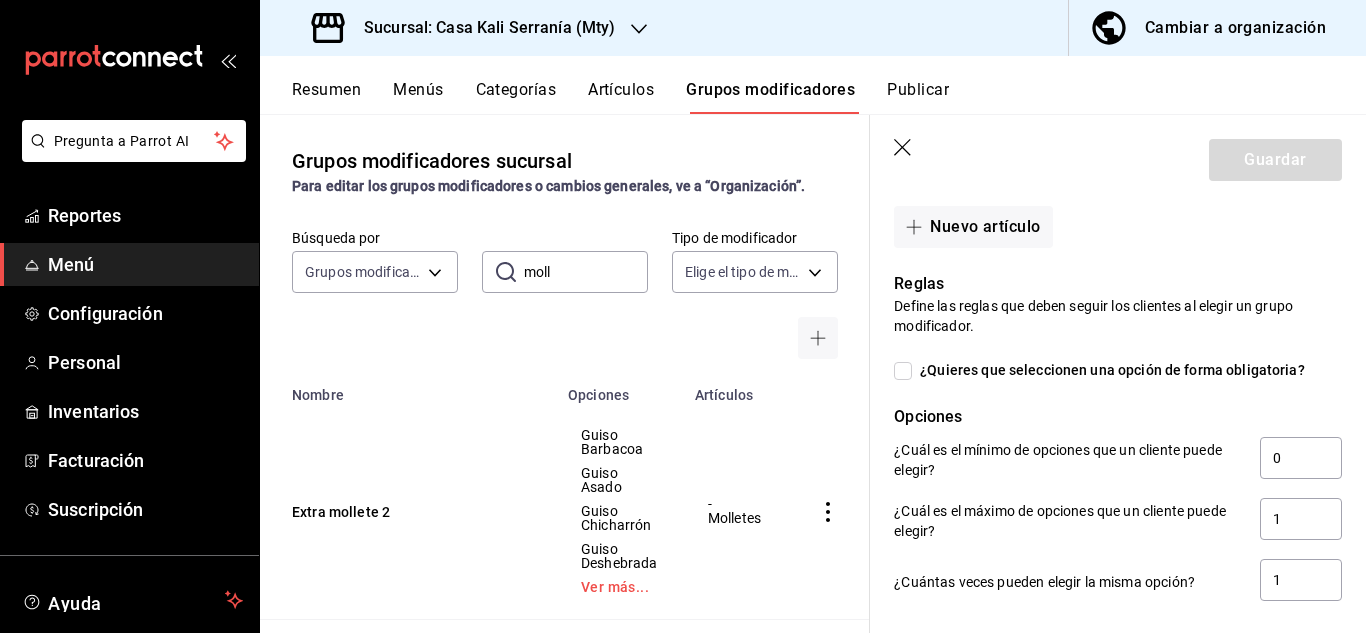 scroll, scrollTop: 1401, scrollLeft: 0, axis: vertical 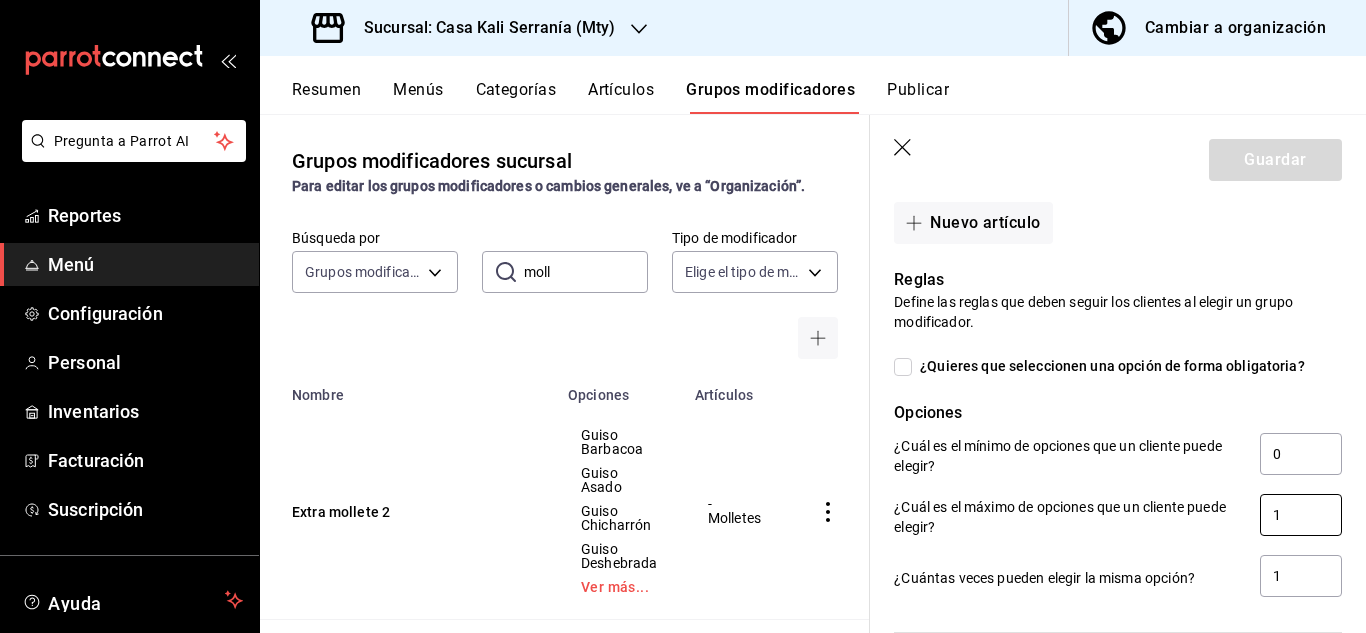 click on "1" at bounding box center (1301, 515) 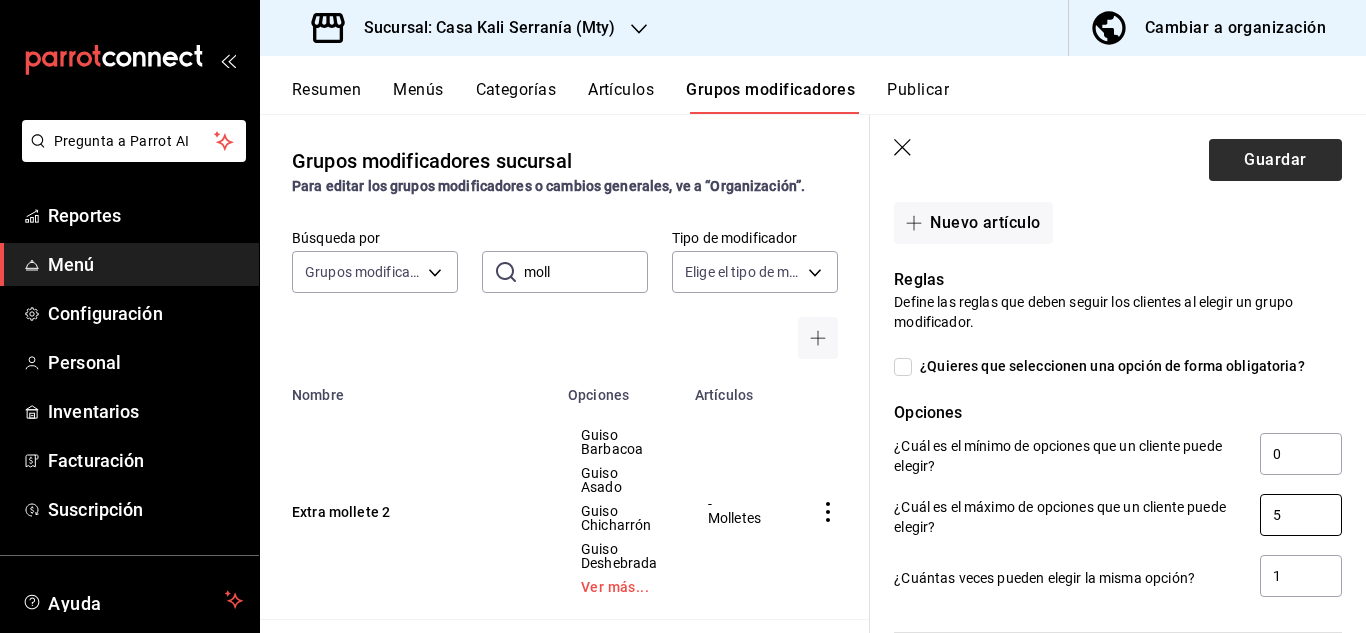 type on "5" 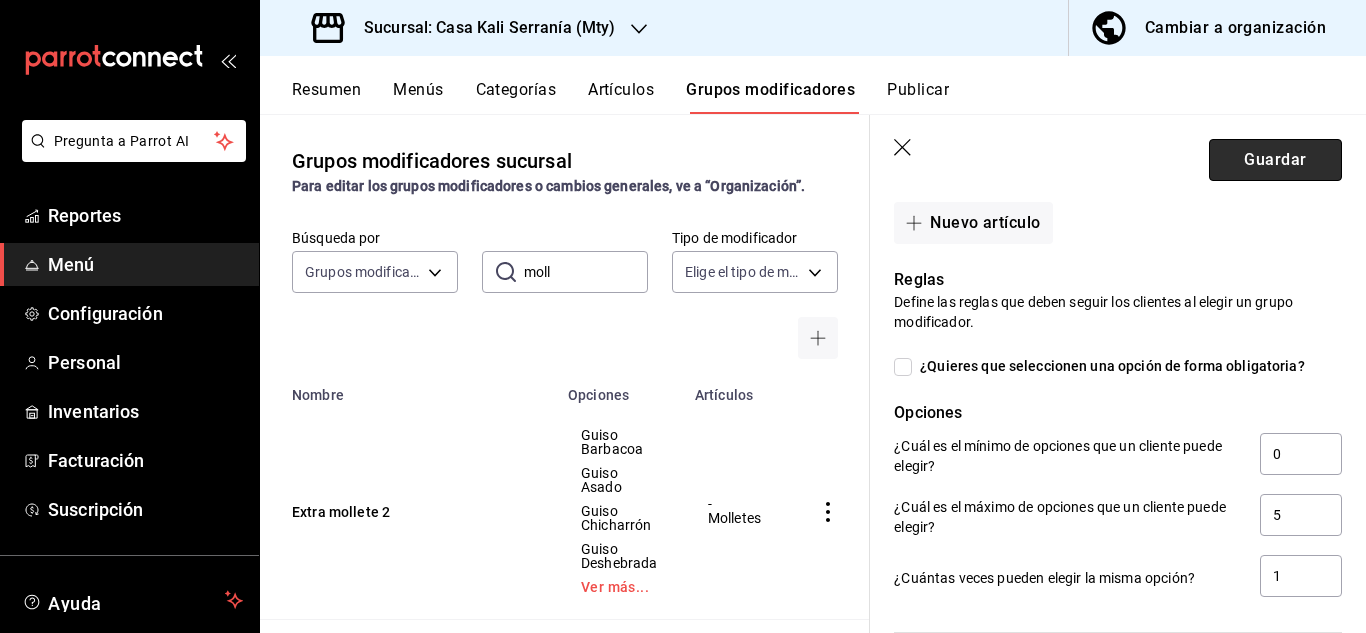 click on "Guardar" at bounding box center [1275, 160] 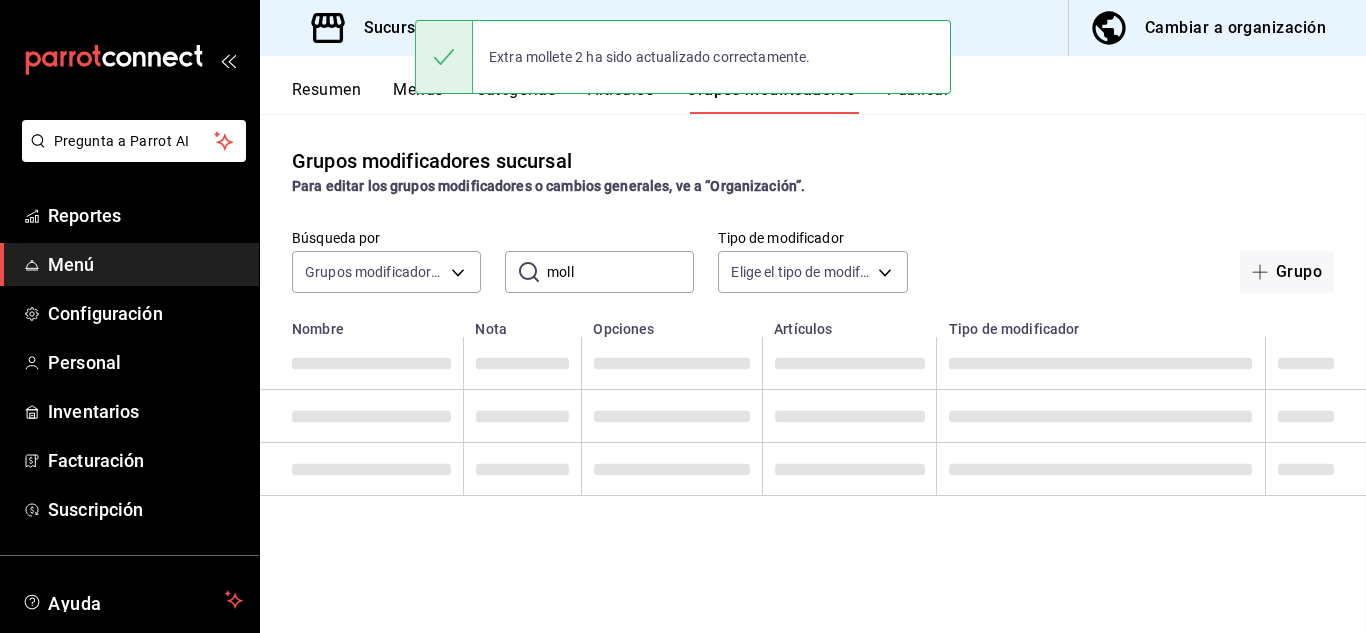 scroll, scrollTop: 0, scrollLeft: 0, axis: both 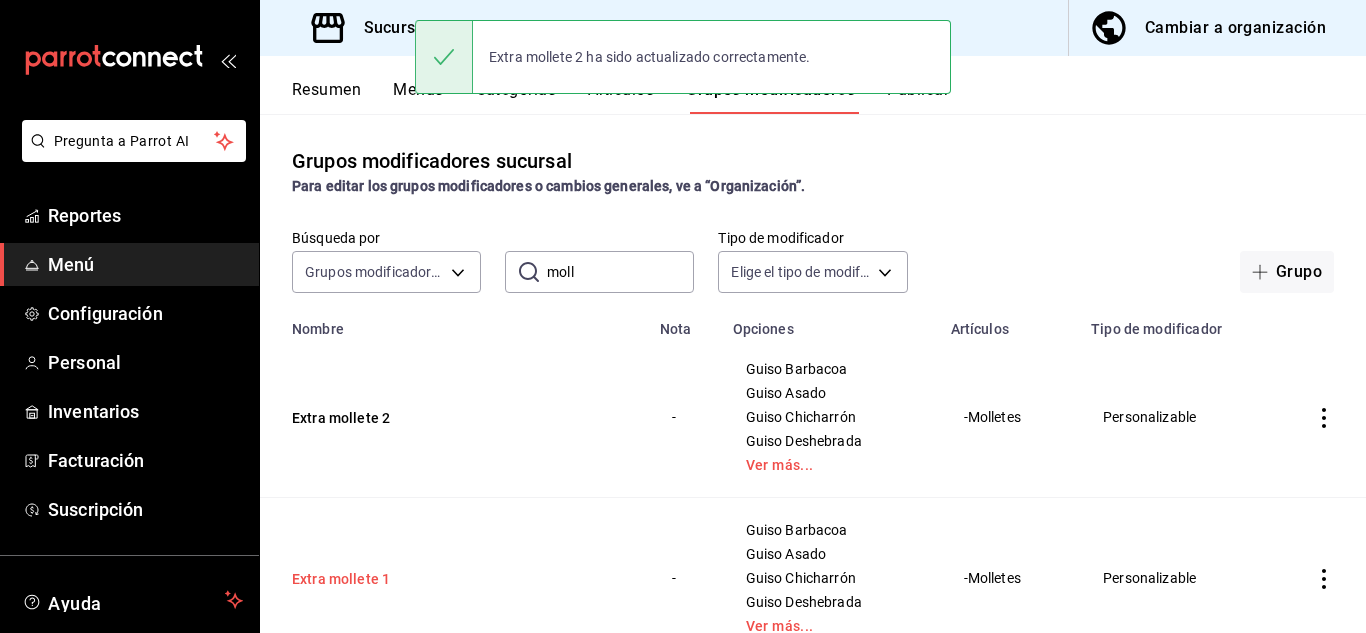 click on "Extra mollete 1" at bounding box center (412, 579) 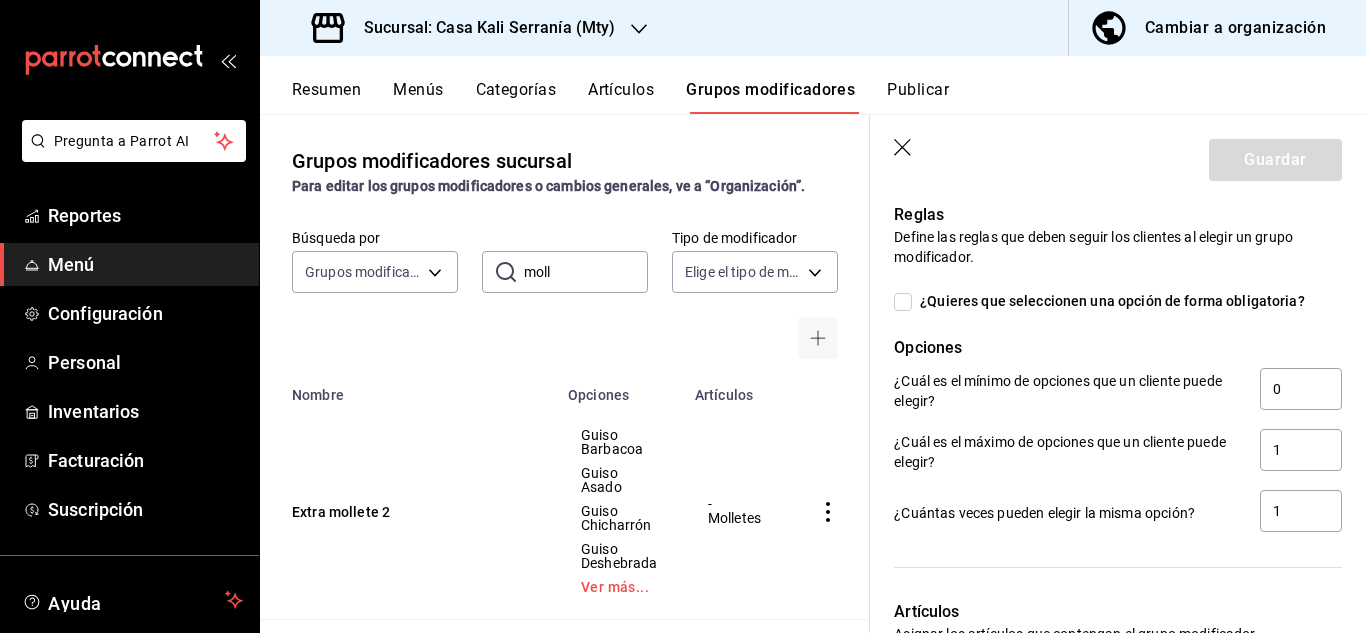 scroll, scrollTop: 1468, scrollLeft: 0, axis: vertical 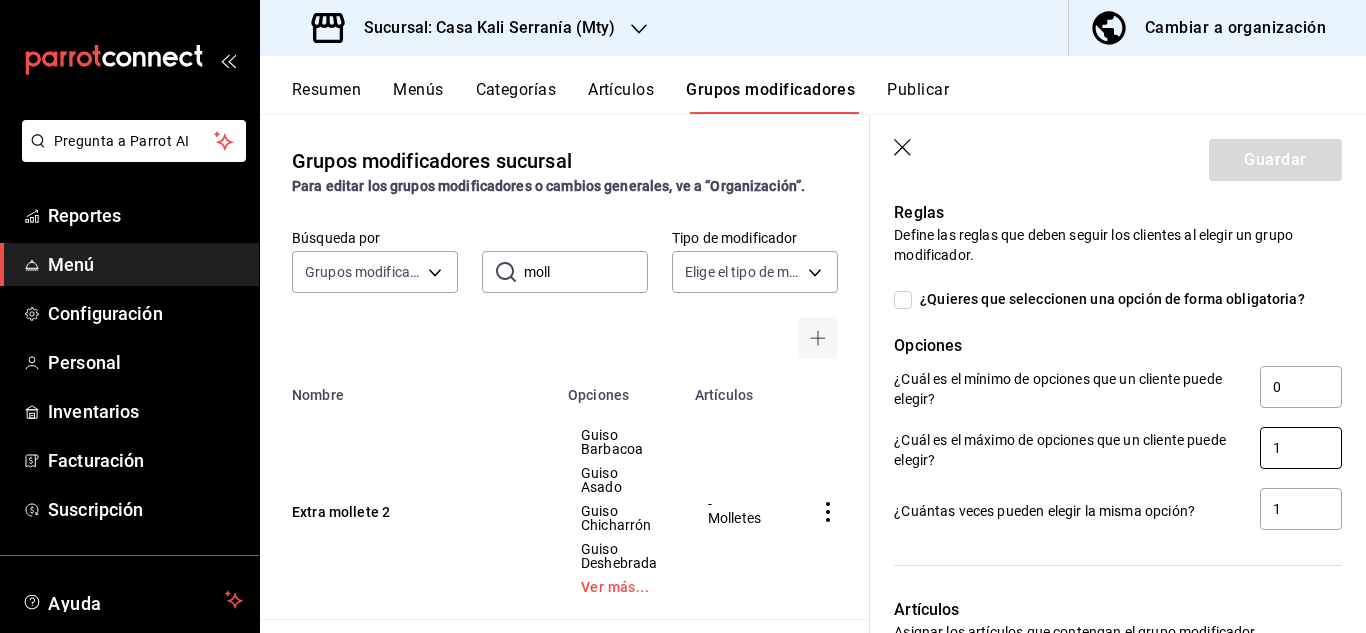 click on "1" at bounding box center (1301, 448) 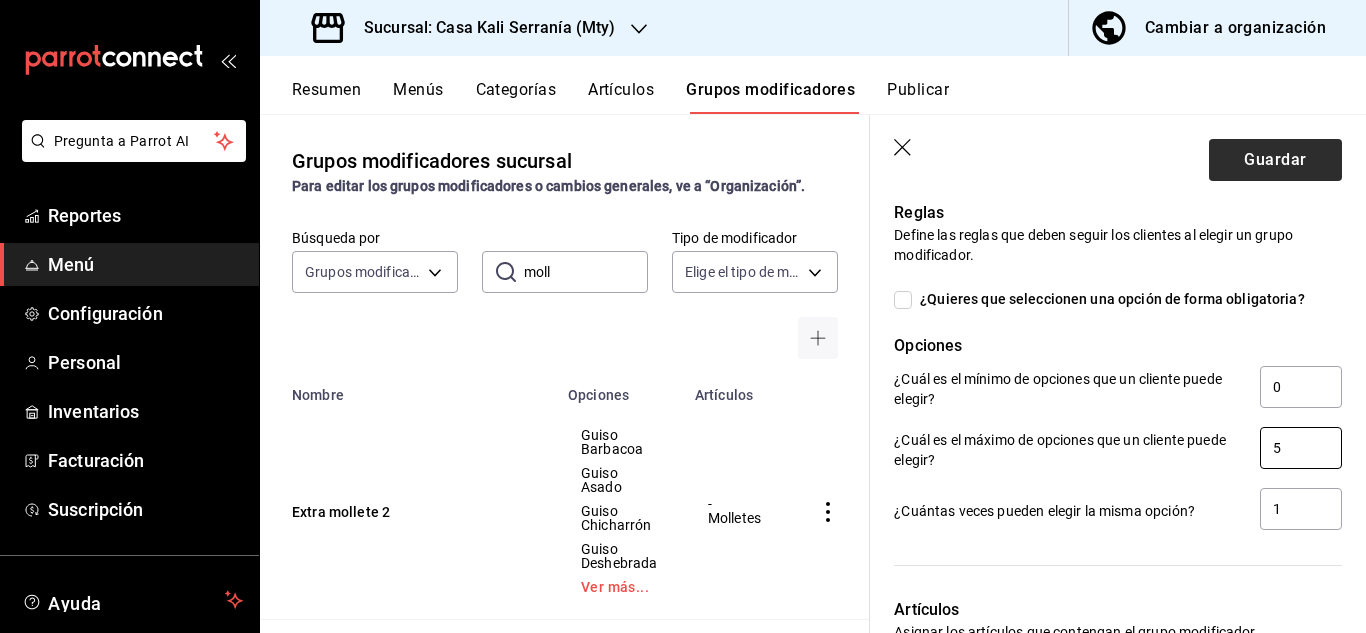 type on "5" 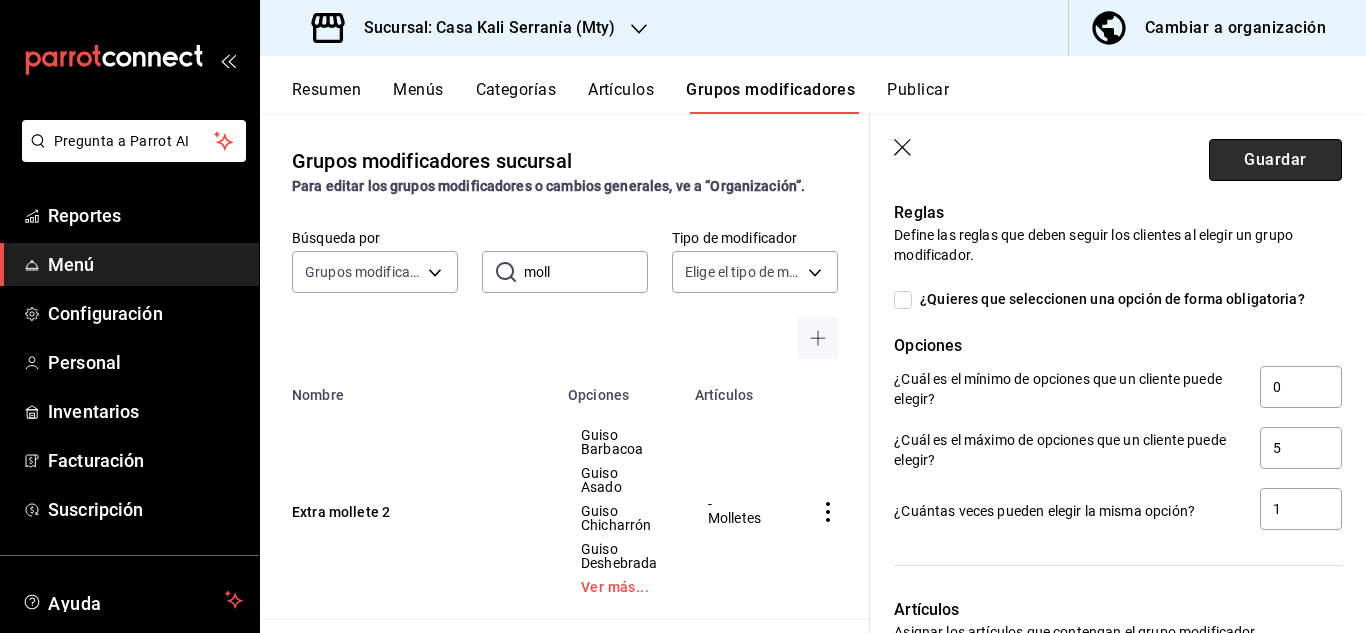click on "Guardar" at bounding box center [1275, 160] 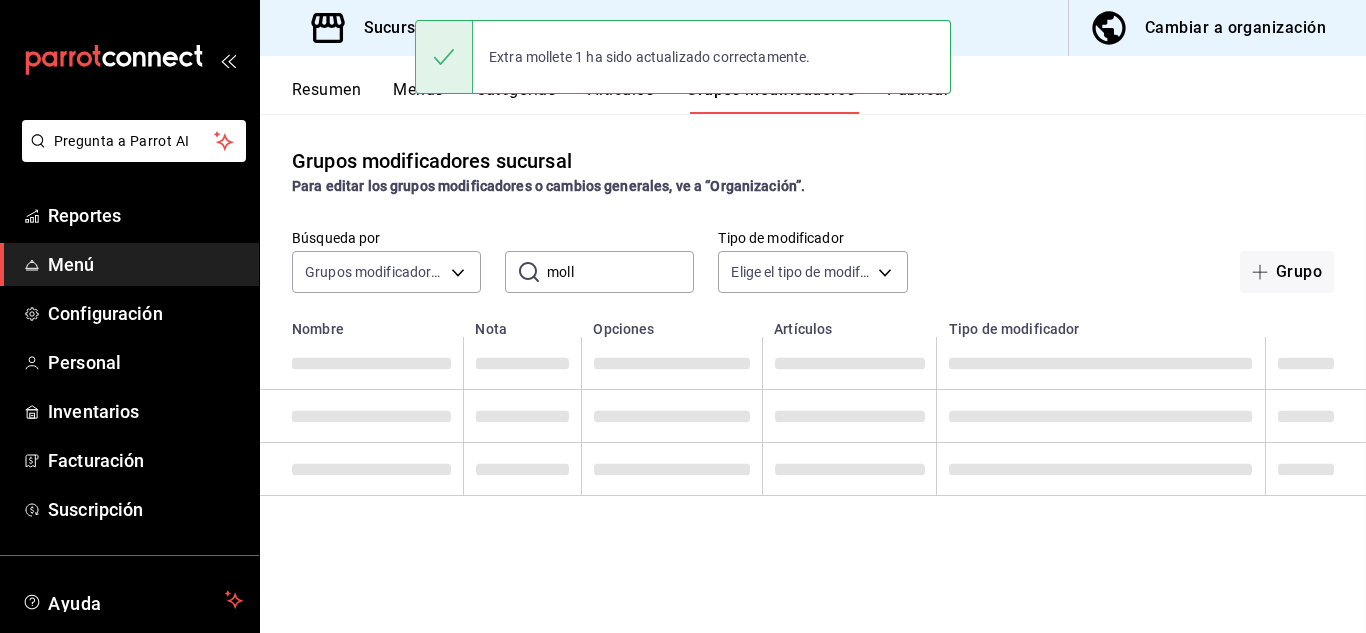 scroll, scrollTop: 0, scrollLeft: 0, axis: both 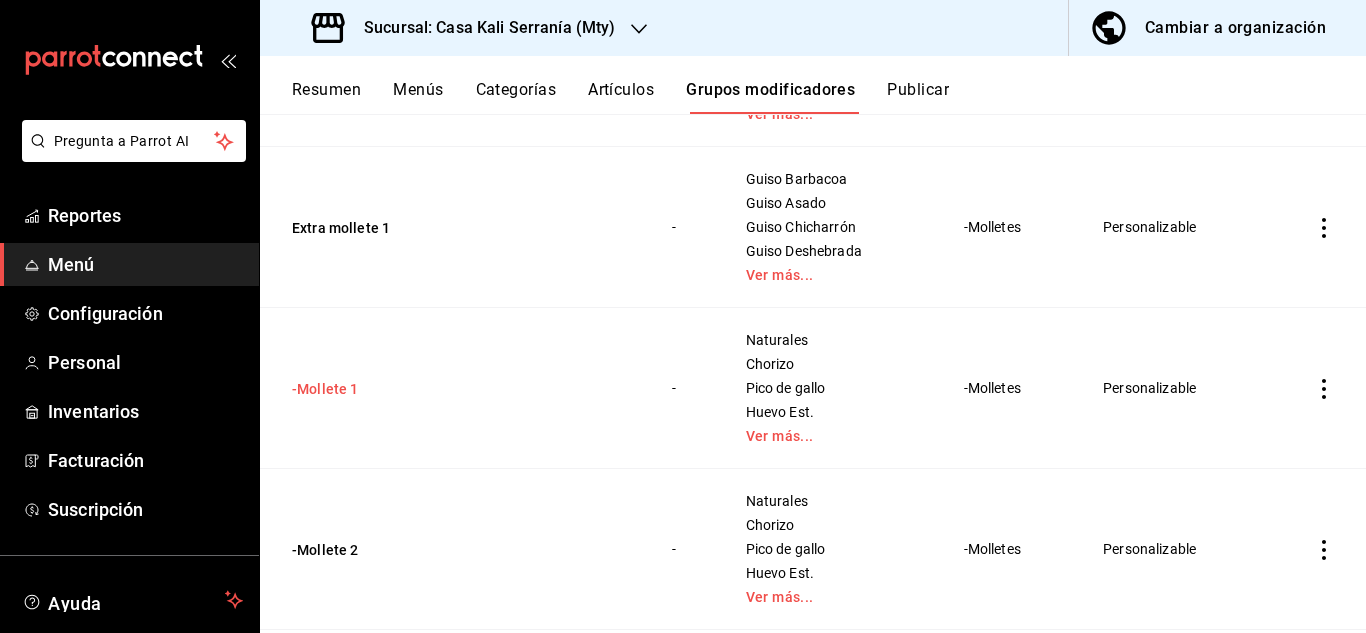 click on "-Mollete 1" at bounding box center [412, 389] 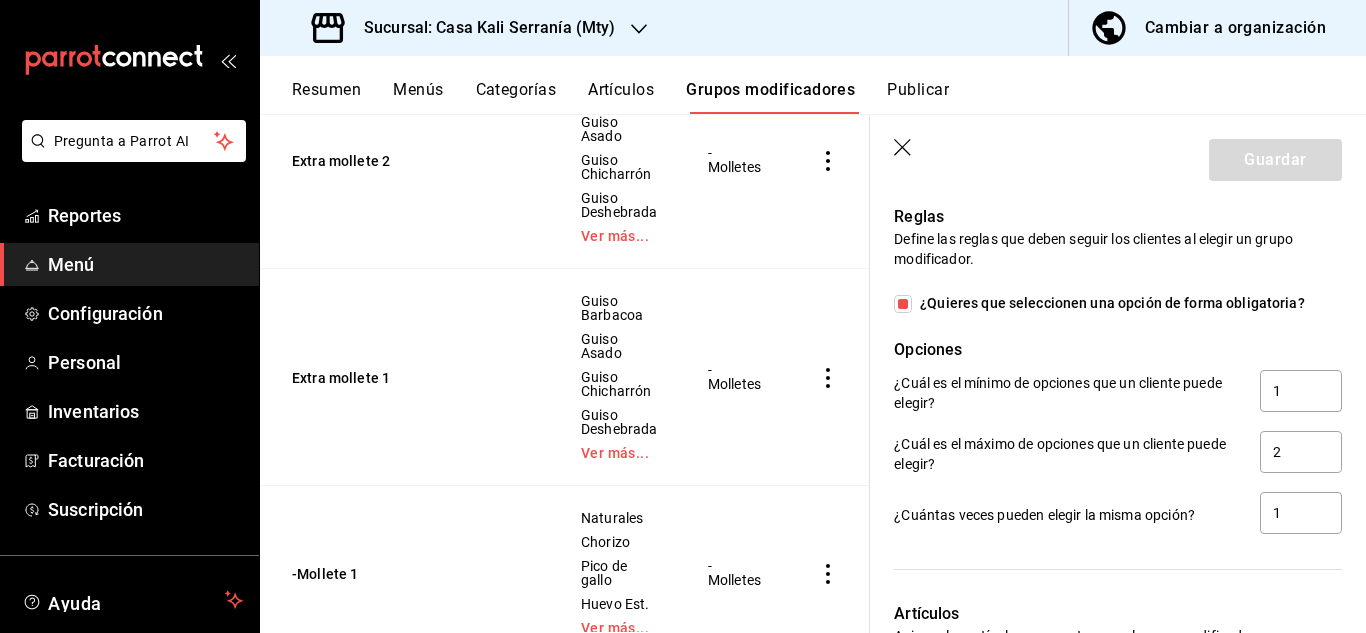scroll, scrollTop: 1398, scrollLeft: 0, axis: vertical 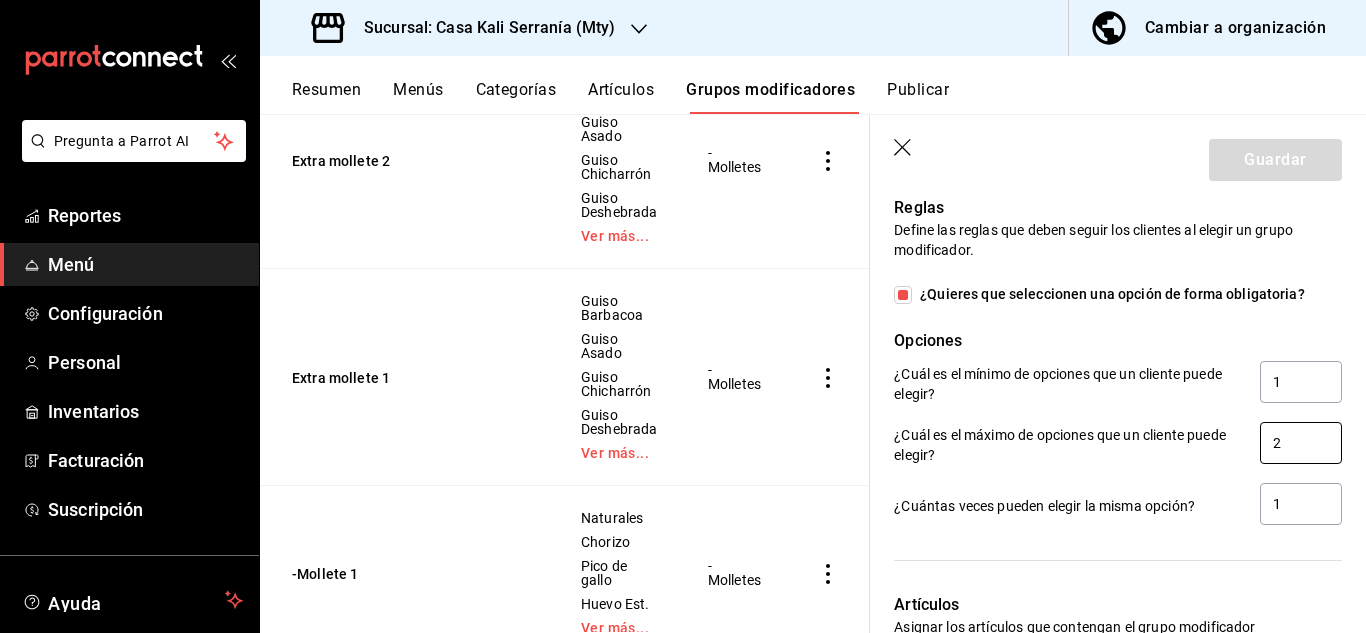 click on "2" at bounding box center (1301, 443) 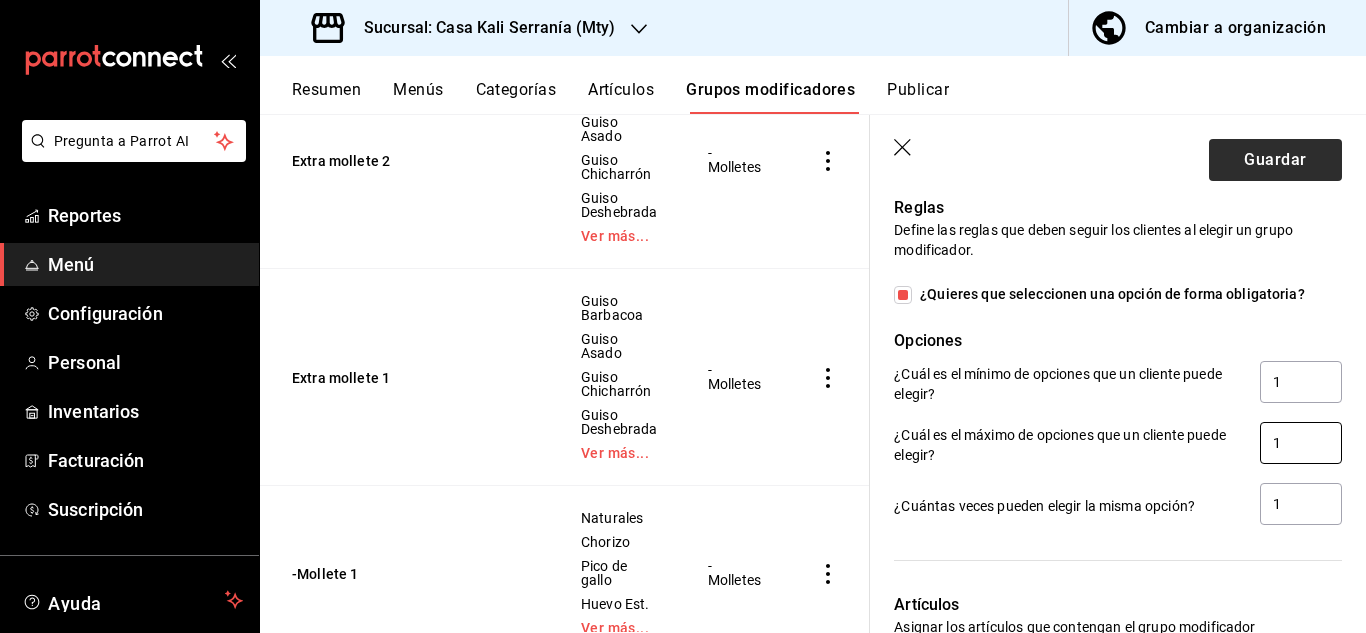 type on "1" 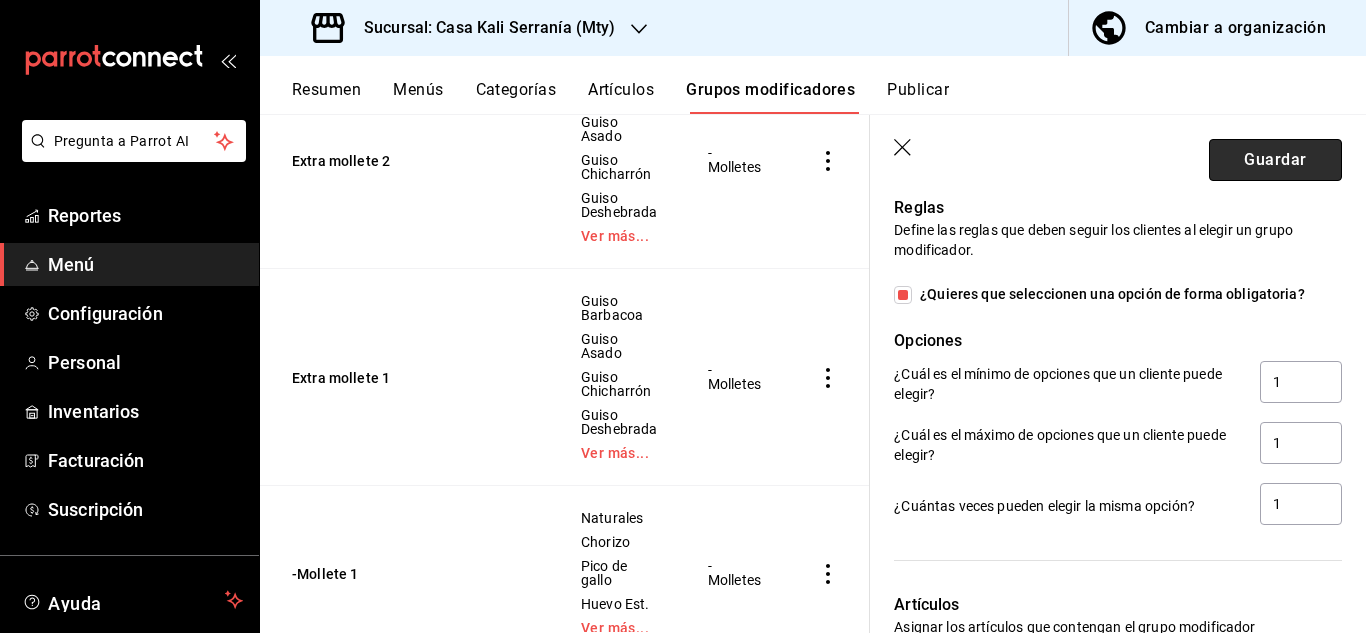 click on "Guardar" at bounding box center [1275, 160] 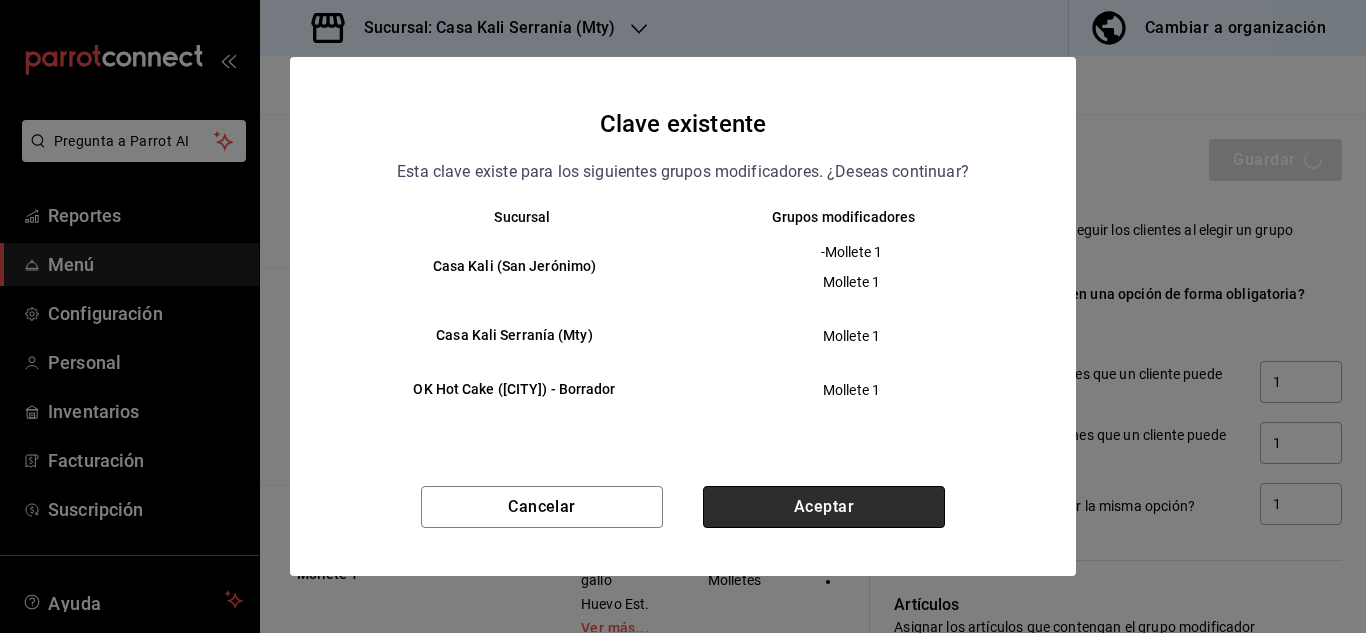 click on "Aceptar" at bounding box center (824, 507) 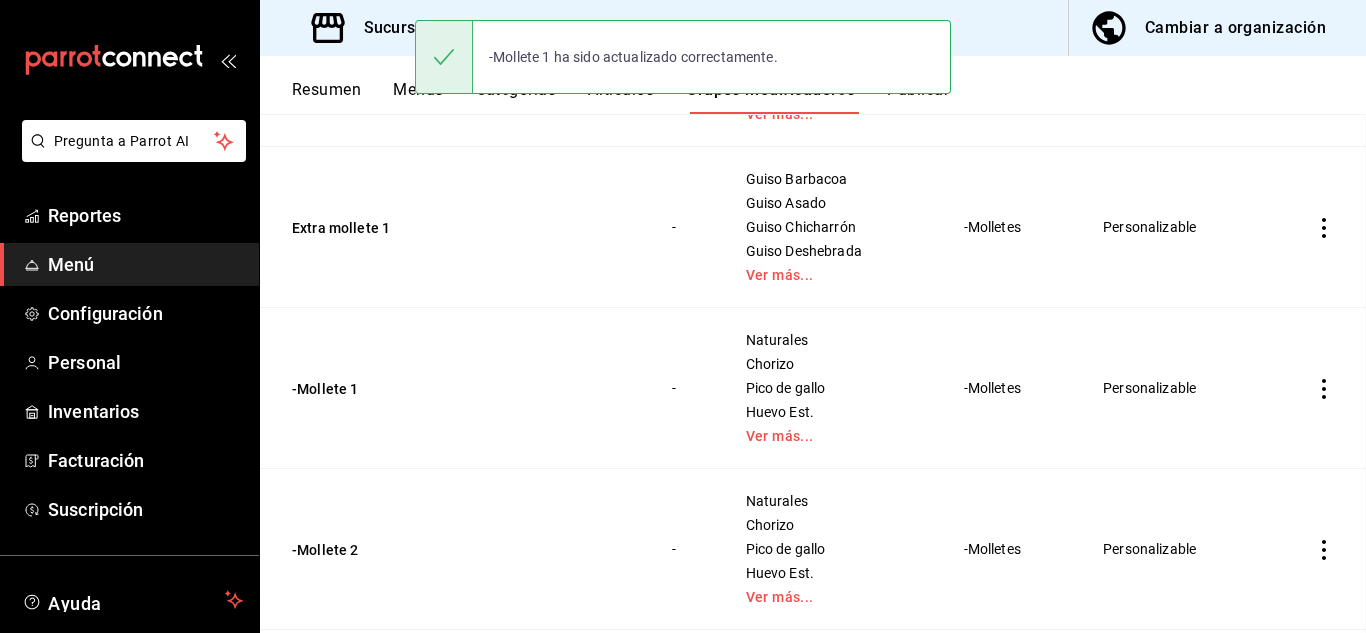 scroll, scrollTop: 0, scrollLeft: 0, axis: both 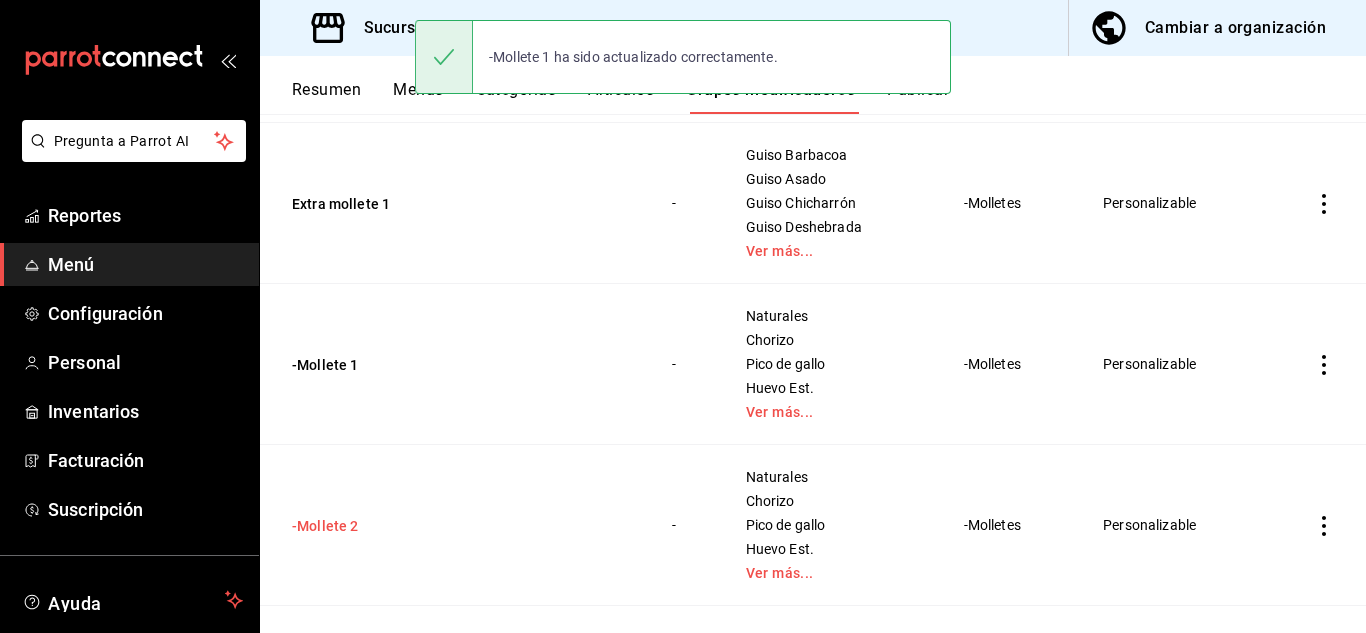 click on "-Mollete 2" at bounding box center (412, 526) 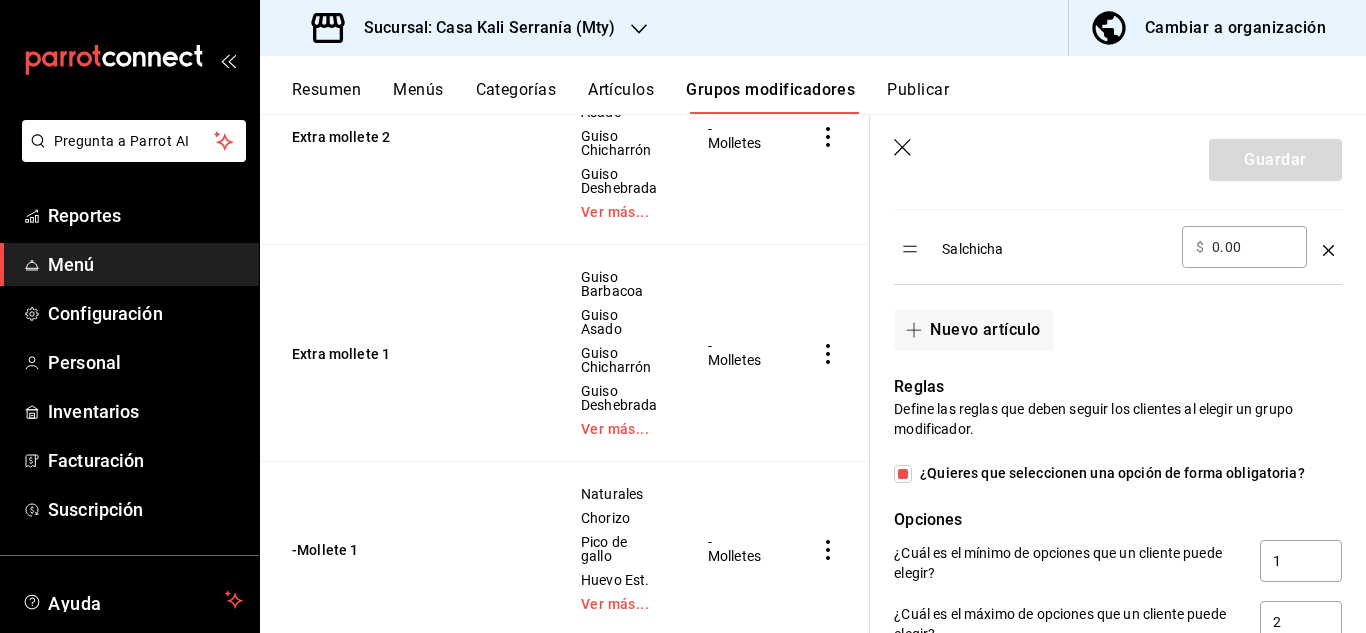 scroll, scrollTop: 1226, scrollLeft: 0, axis: vertical 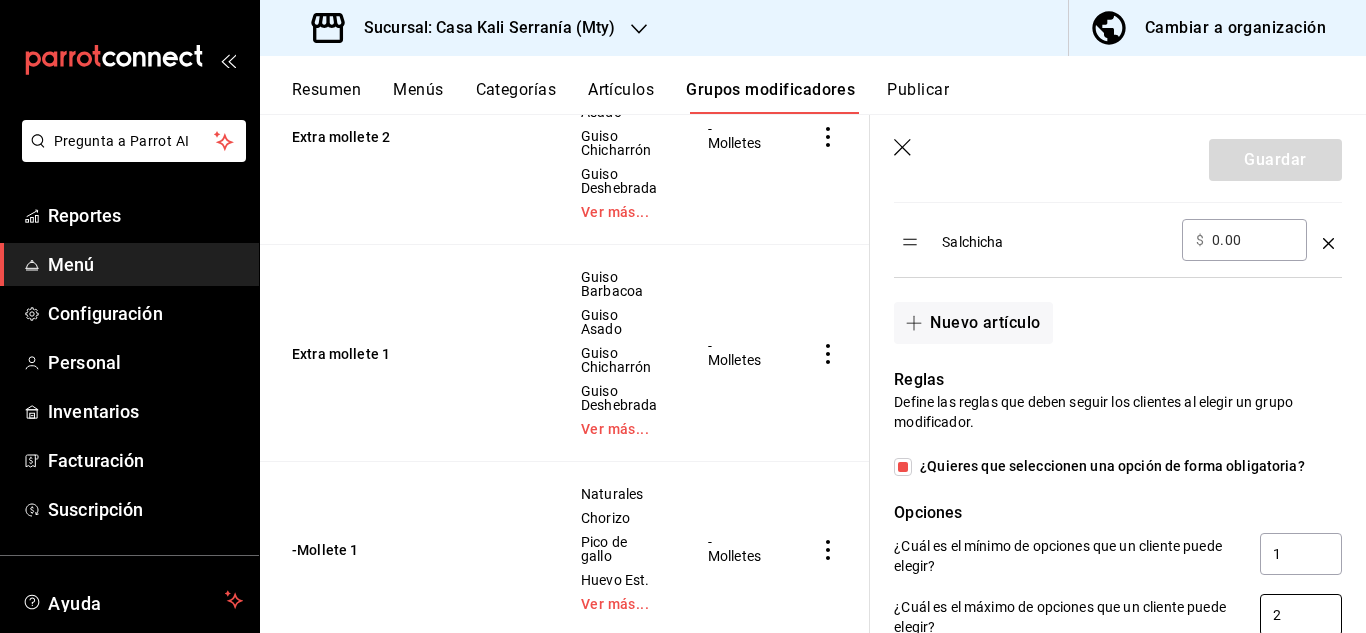 click on "2" at bounding box center (1301, 615) 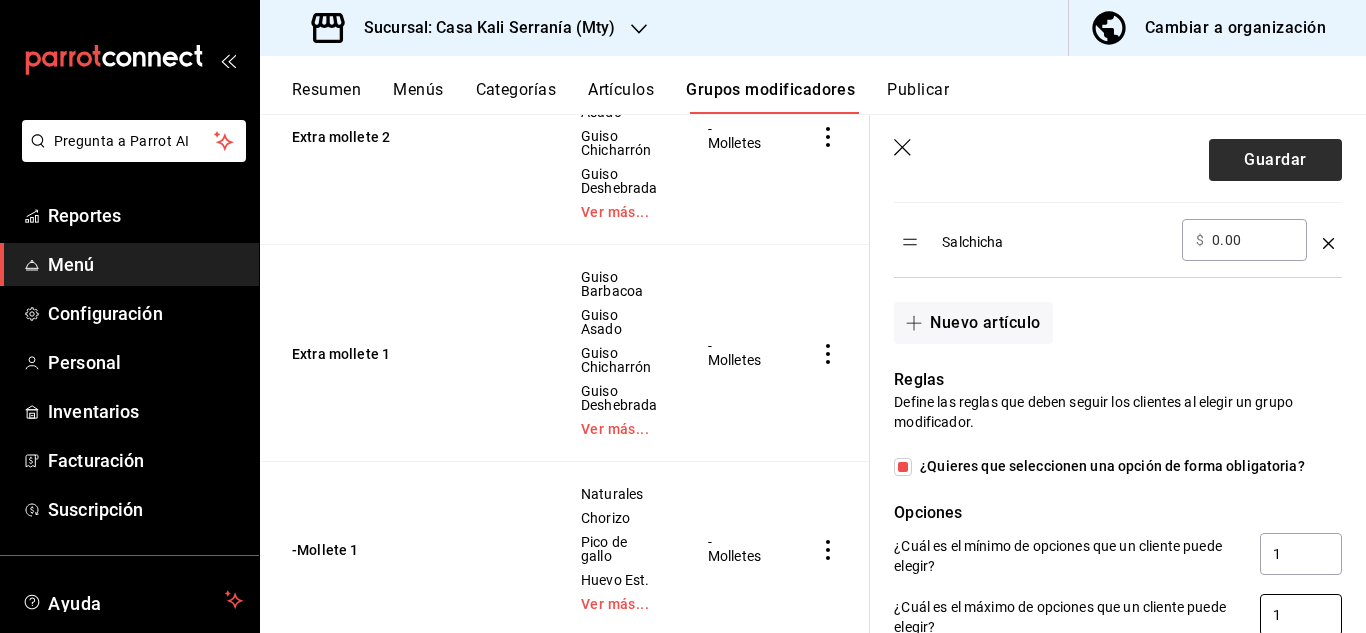 type on "1" 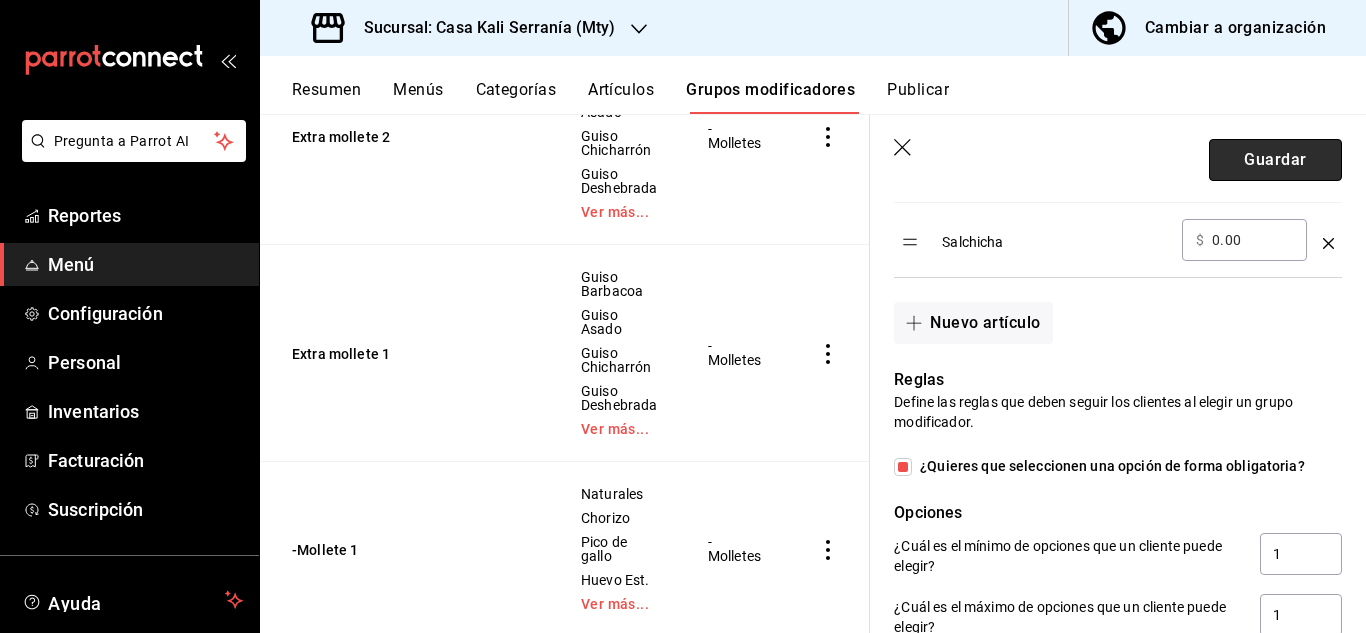 click on "Guardar" at bounding box center (1275, 160) 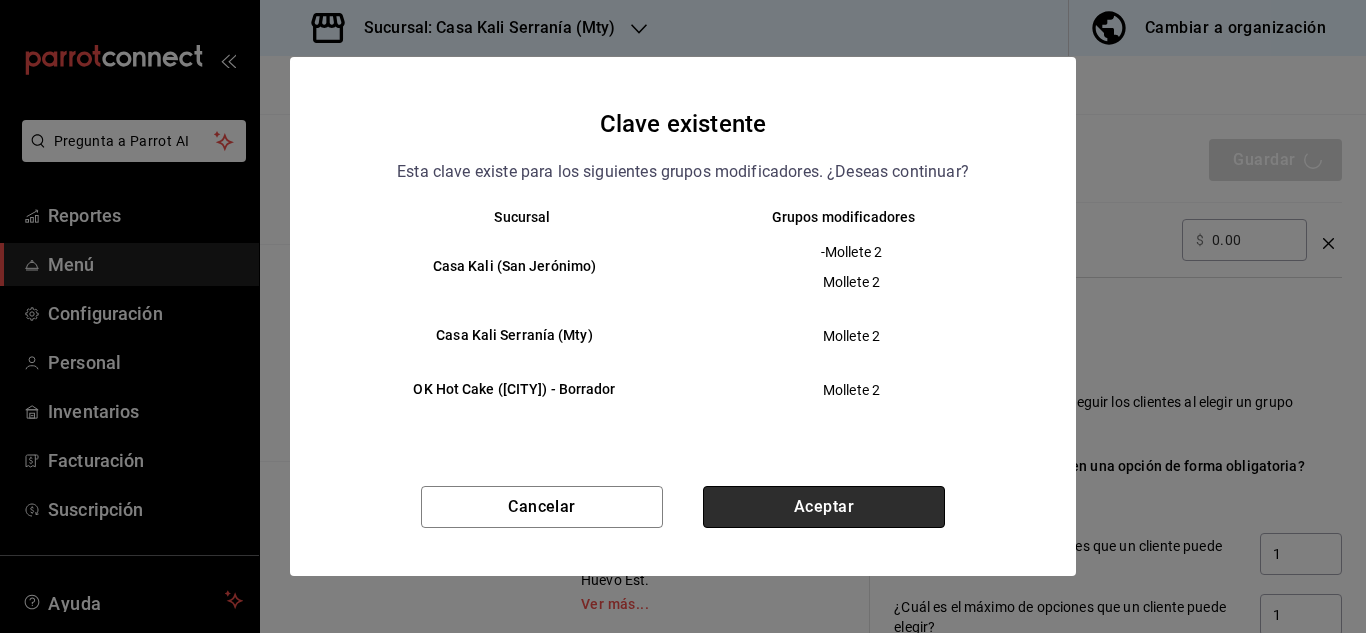 click on "Aceptar" at bounding box center [824, 507] 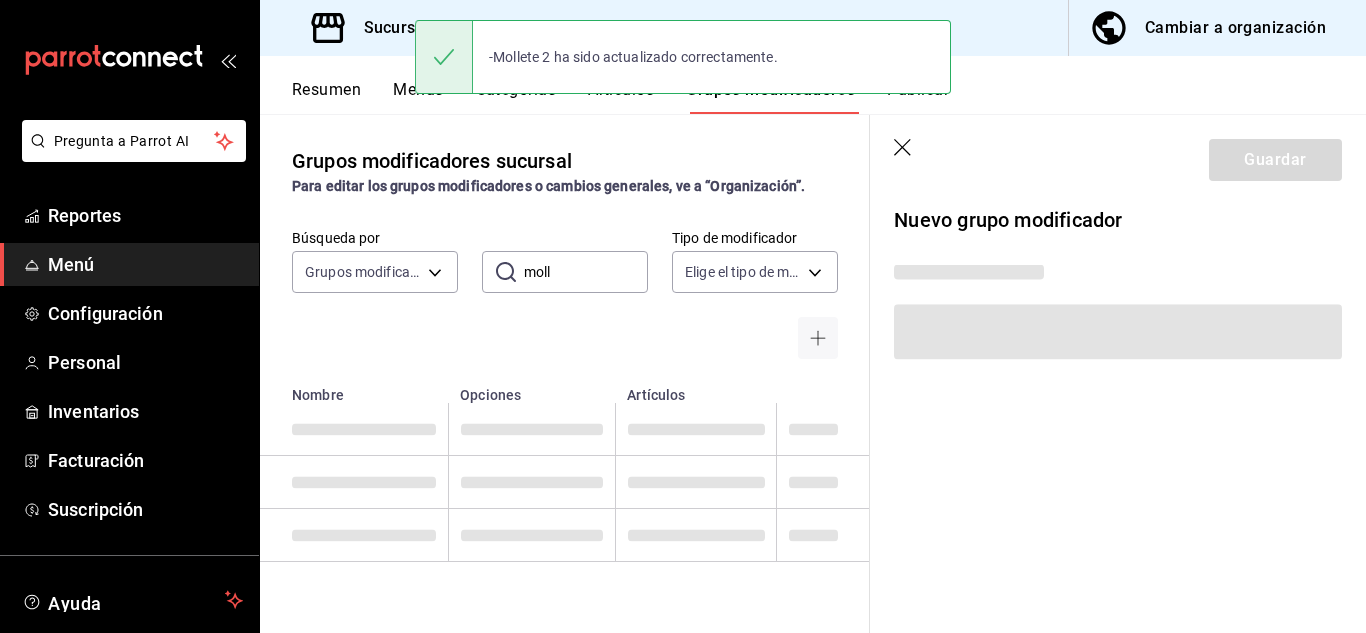 scroll, scrollTop: 0, scrollLeft: 0, axis: both 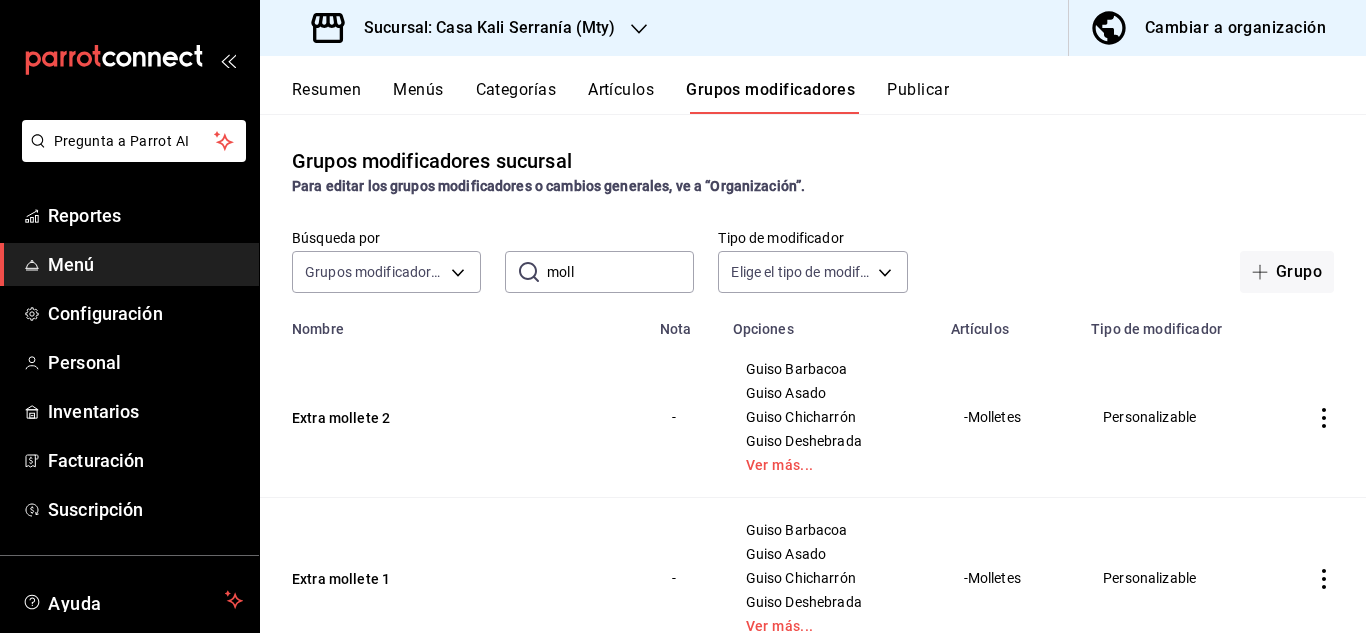 click on "Resumen" at bounding box center (326, 97) 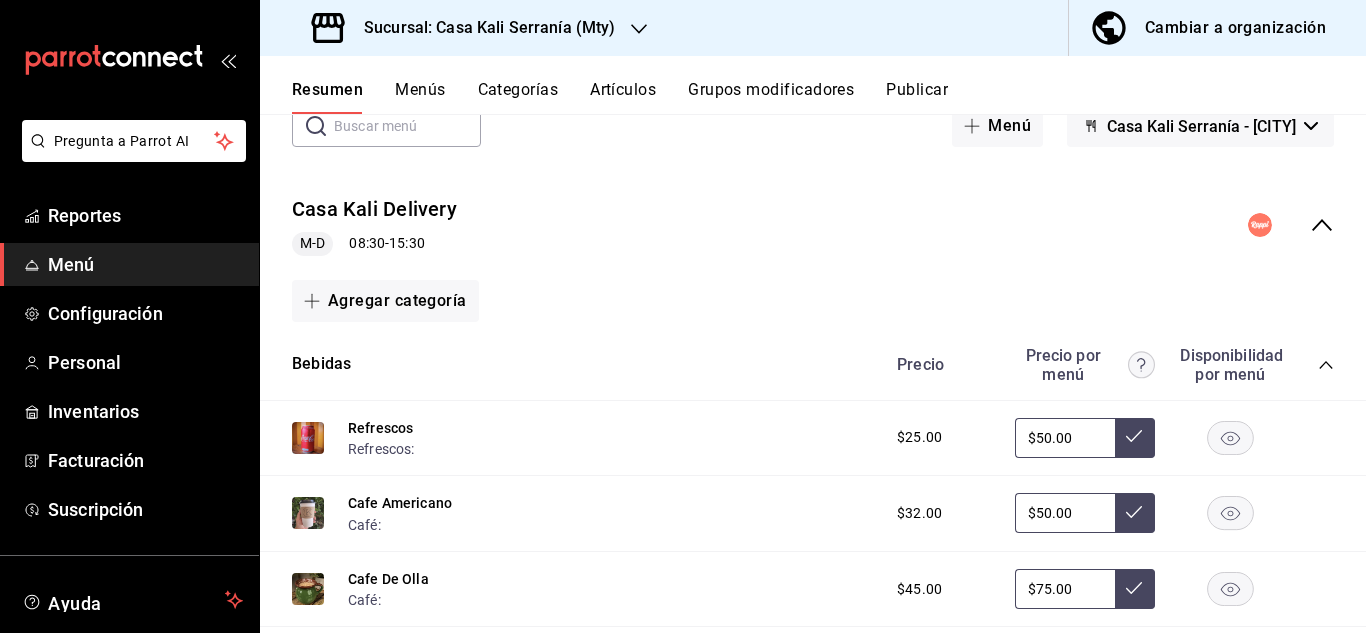 scroll, scrollTop: 132, scrollLeft: 0, axis: vertical 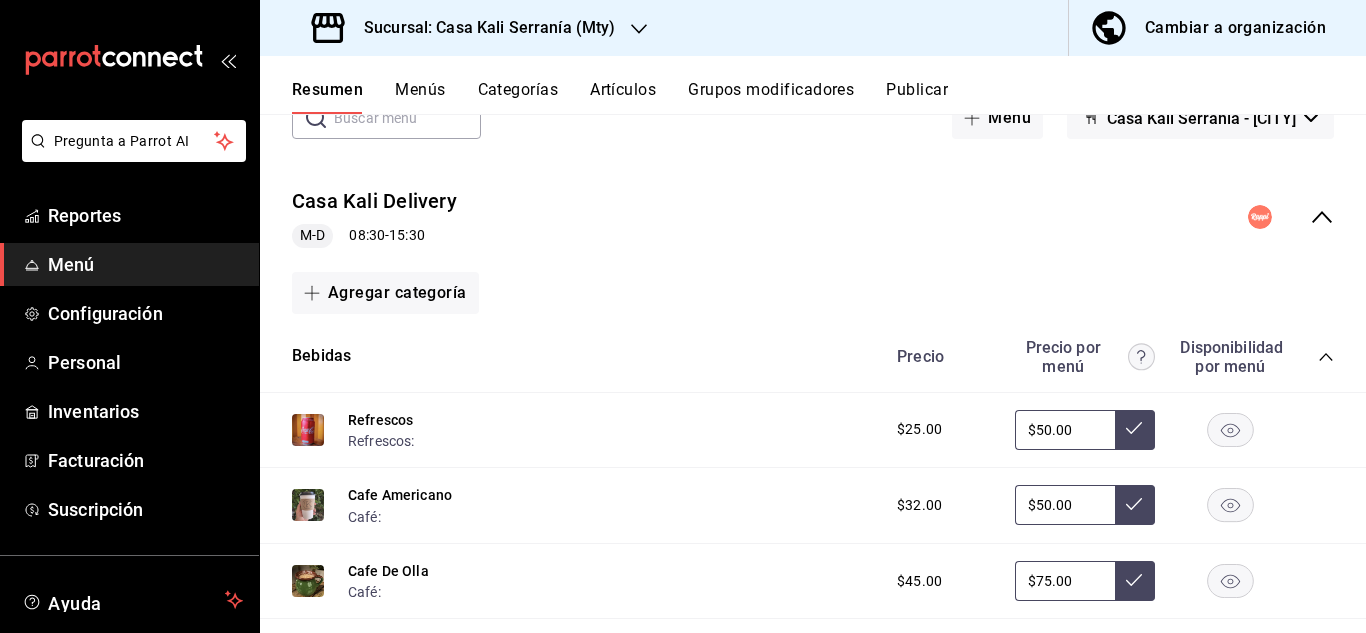 click 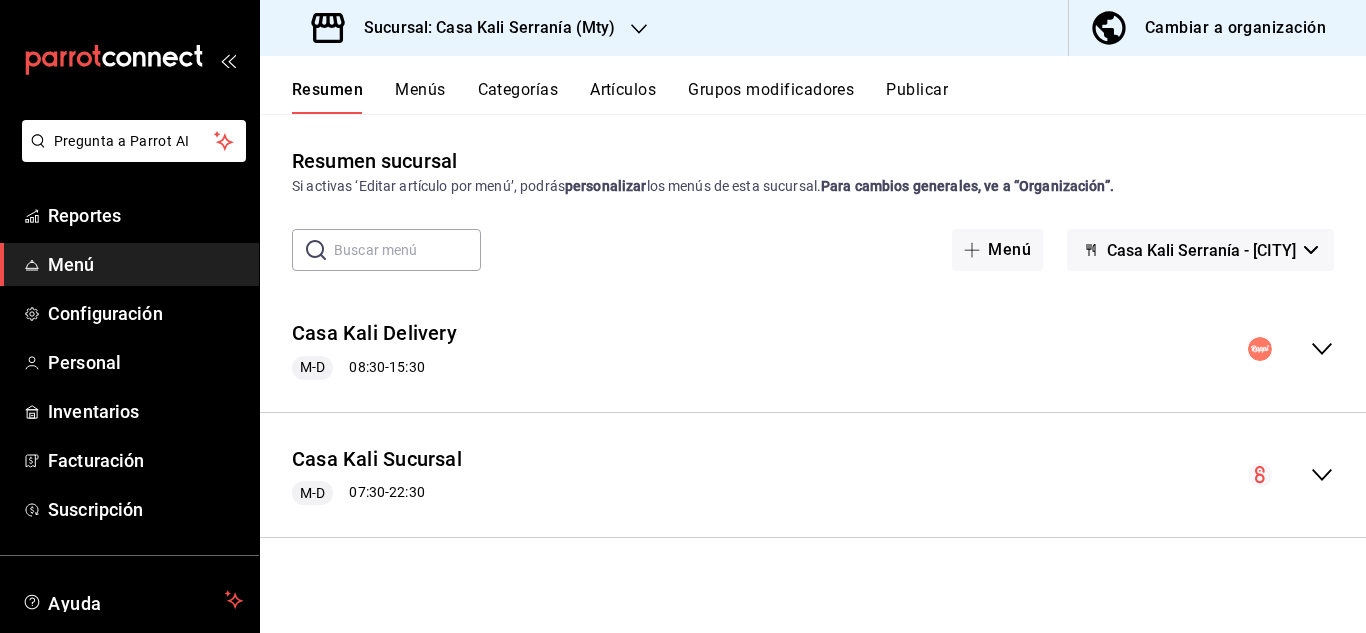 scroll, scrollTop: 0, scrollLeft: 0, axis: both 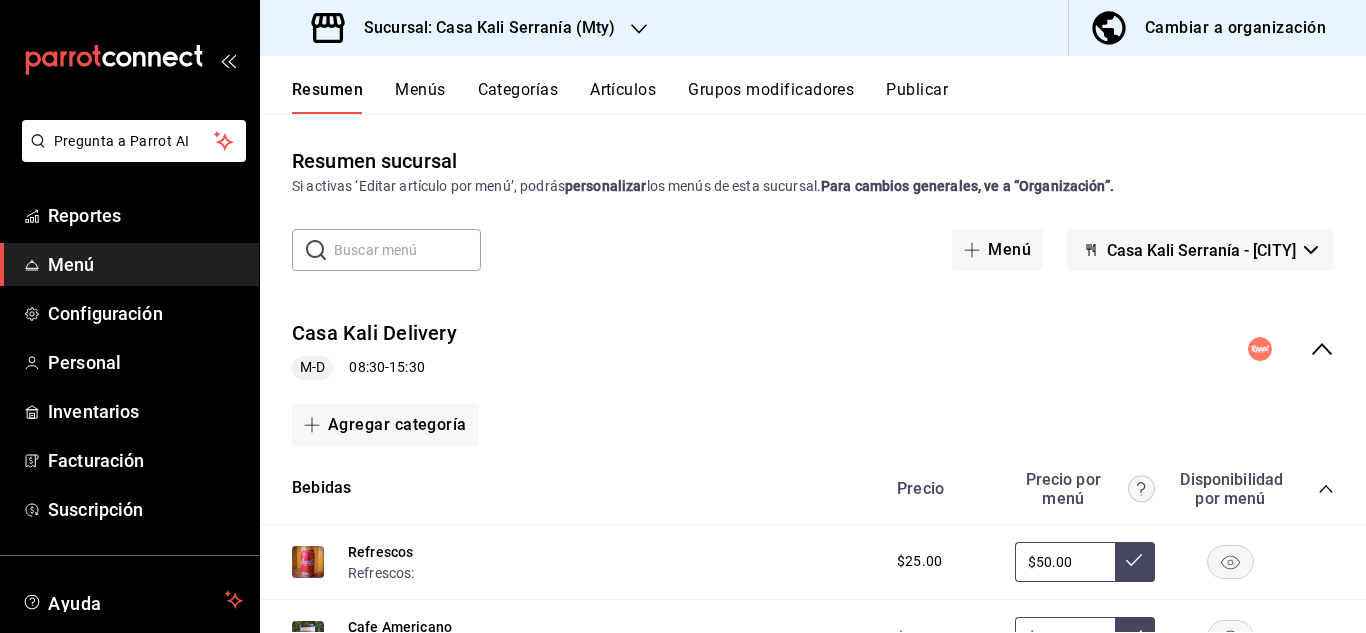 click 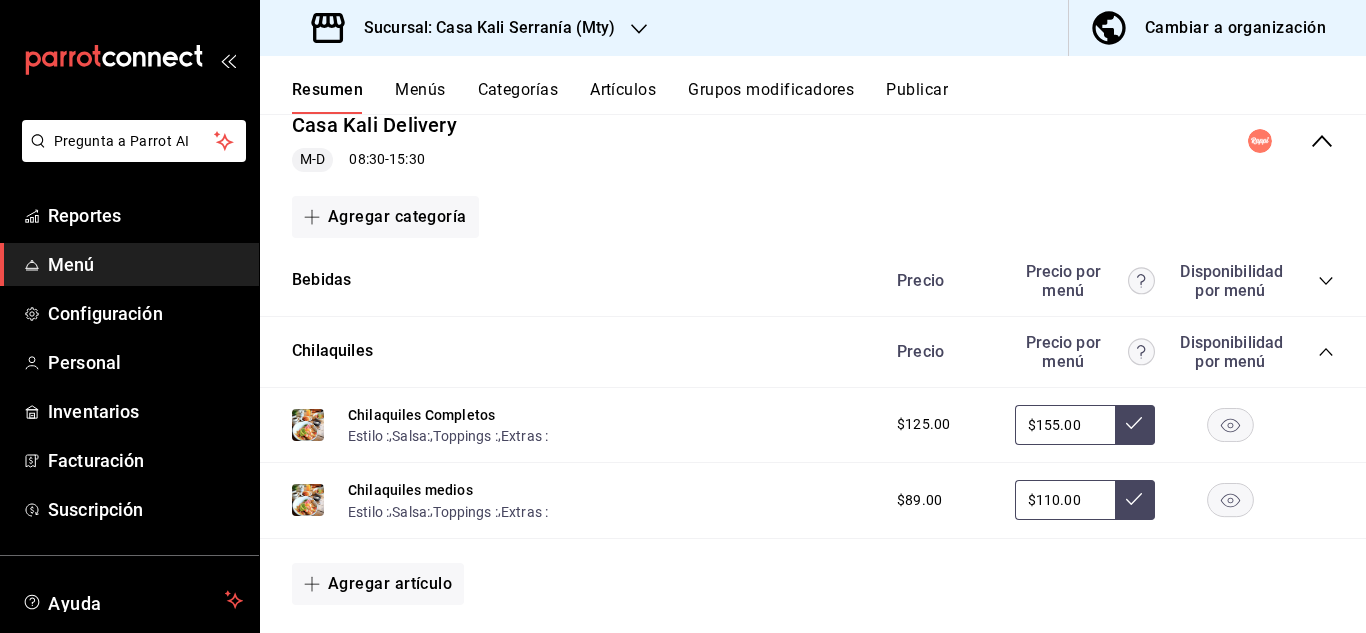 scroll, scrollTop: 214, scrollLeft: 0, axis: vertical 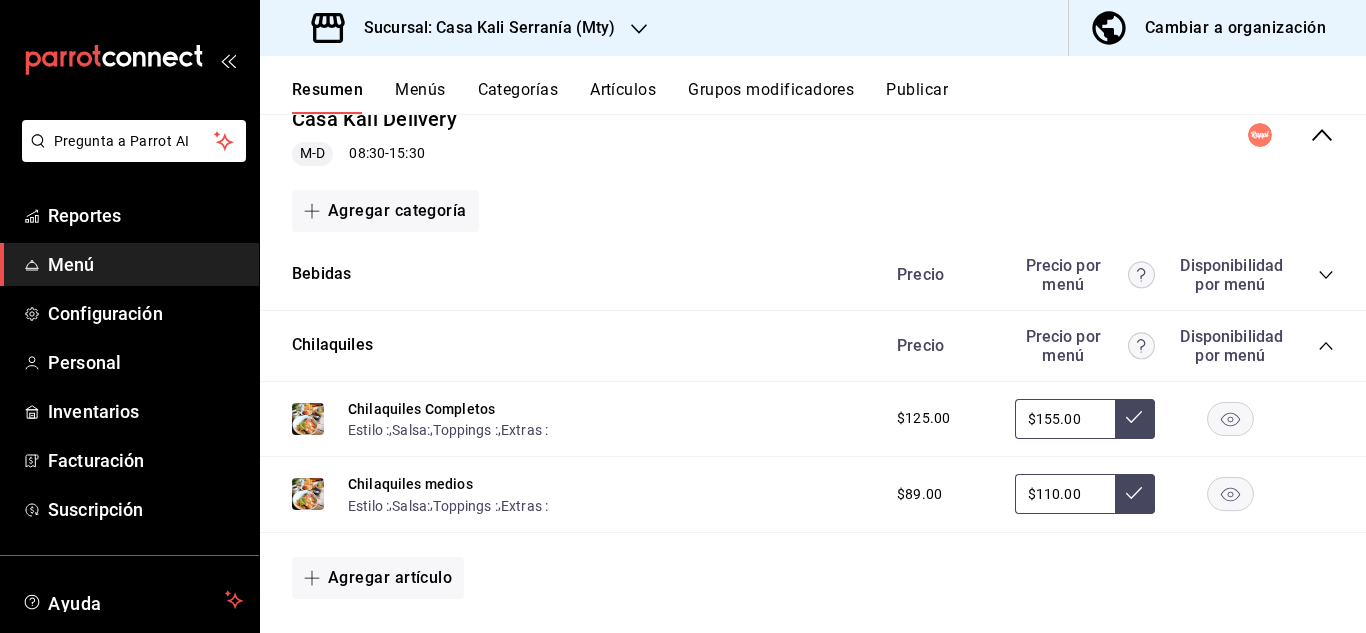 click 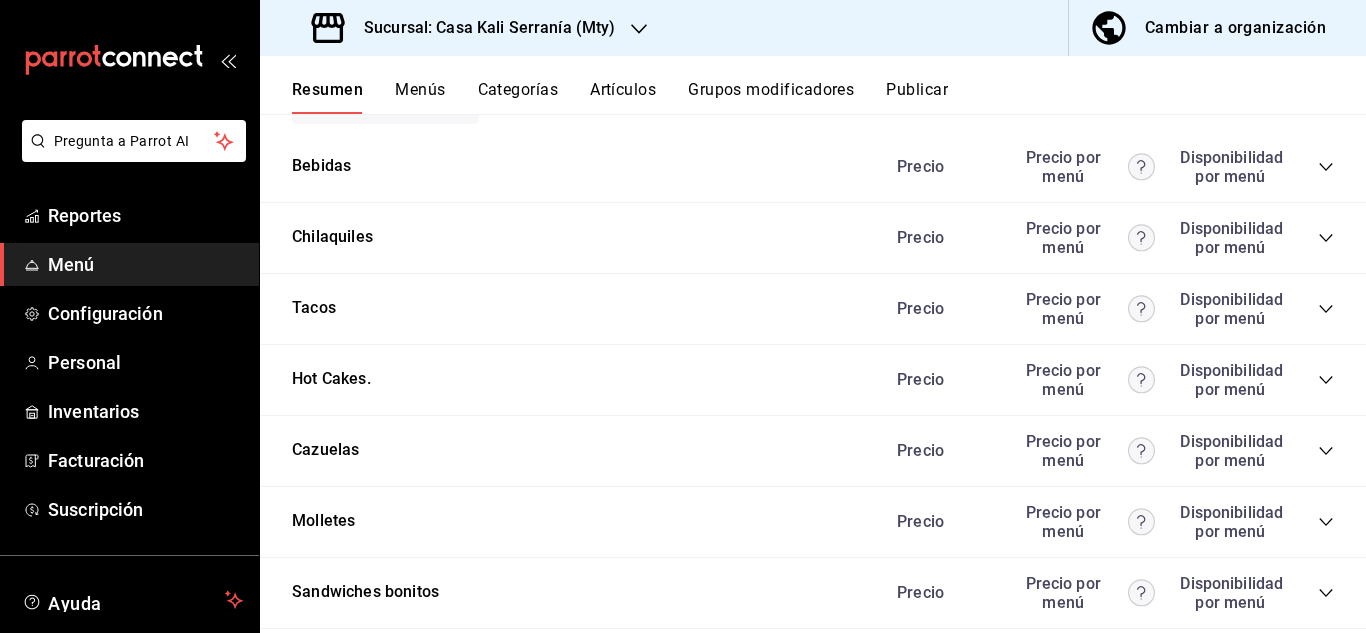 scroll, scrollTop: 323, scrollLeft: 0, axis: vertical 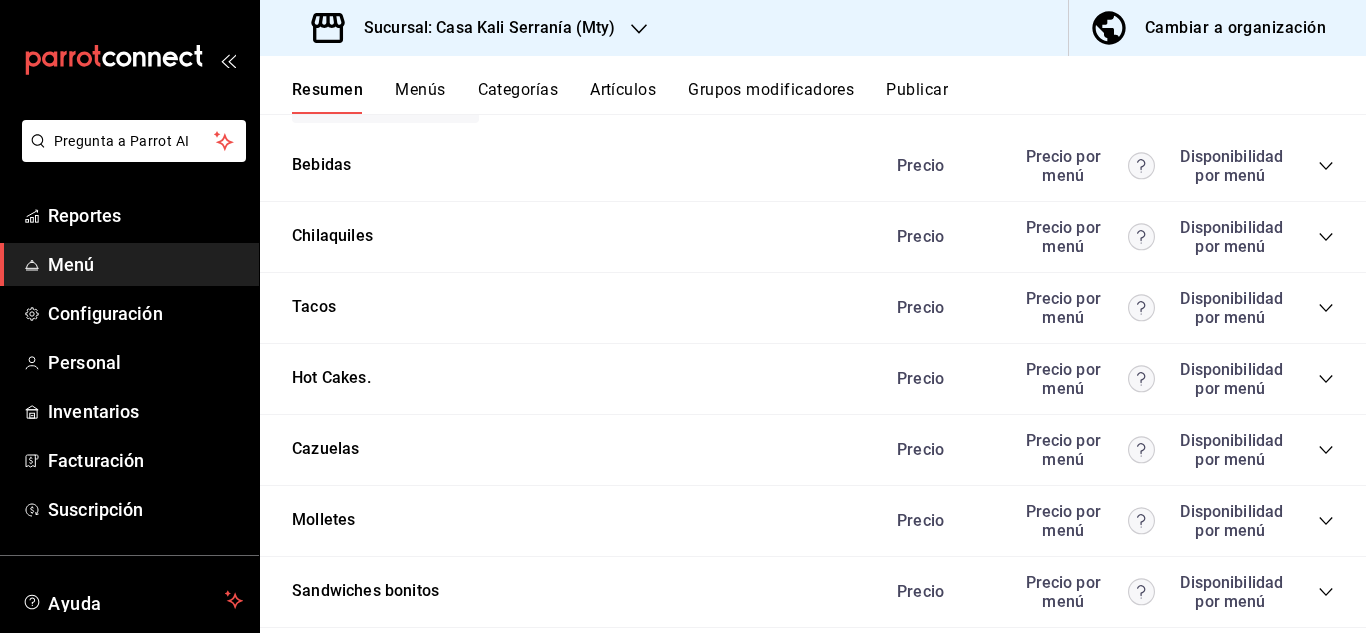 click 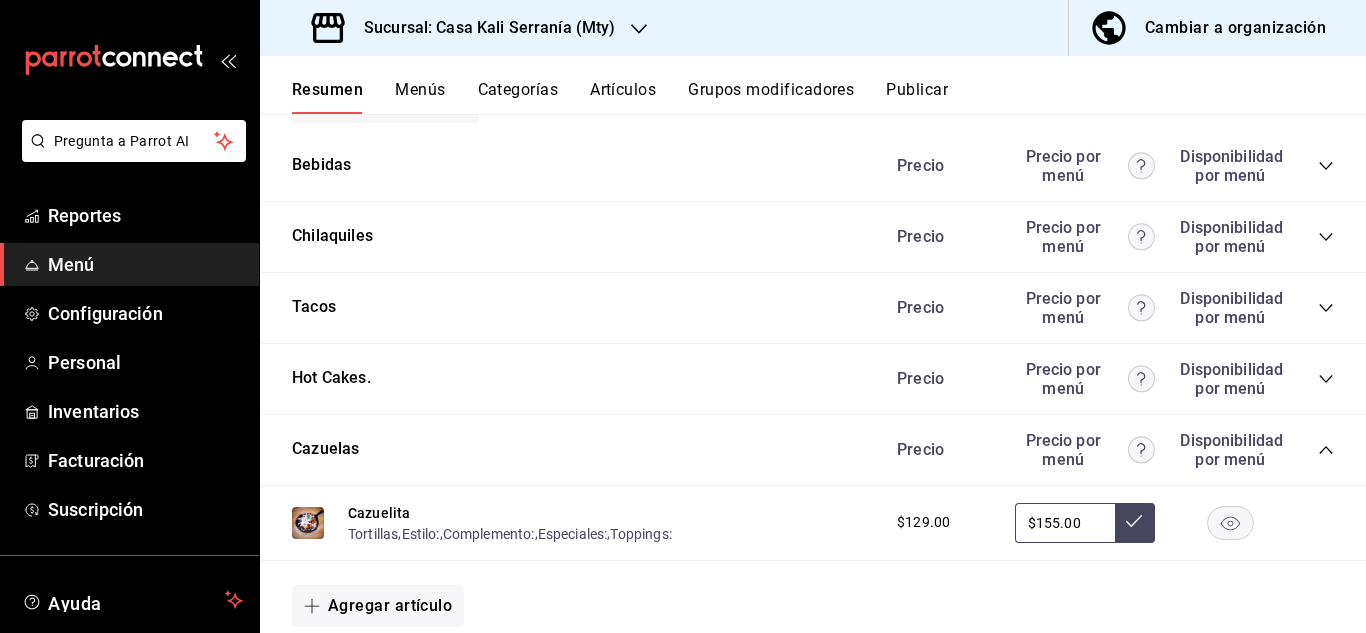 click 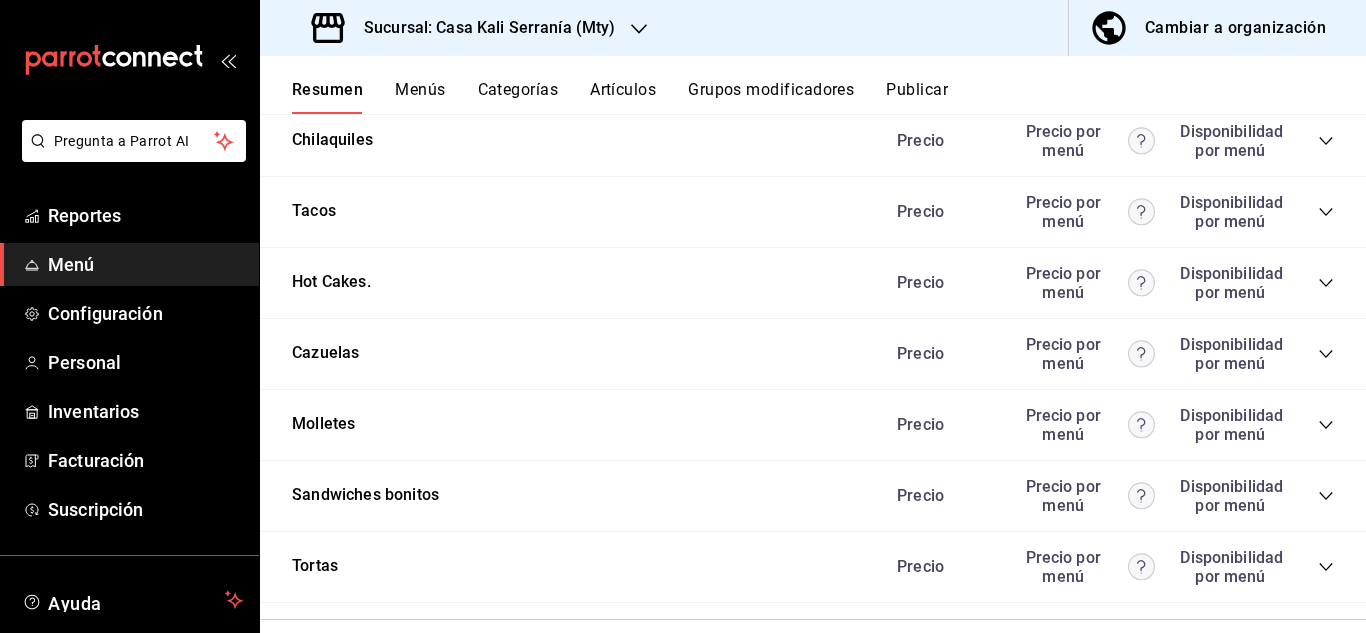 scroll, scrollTop: 426, scrollLeft: 0, axis: vertical 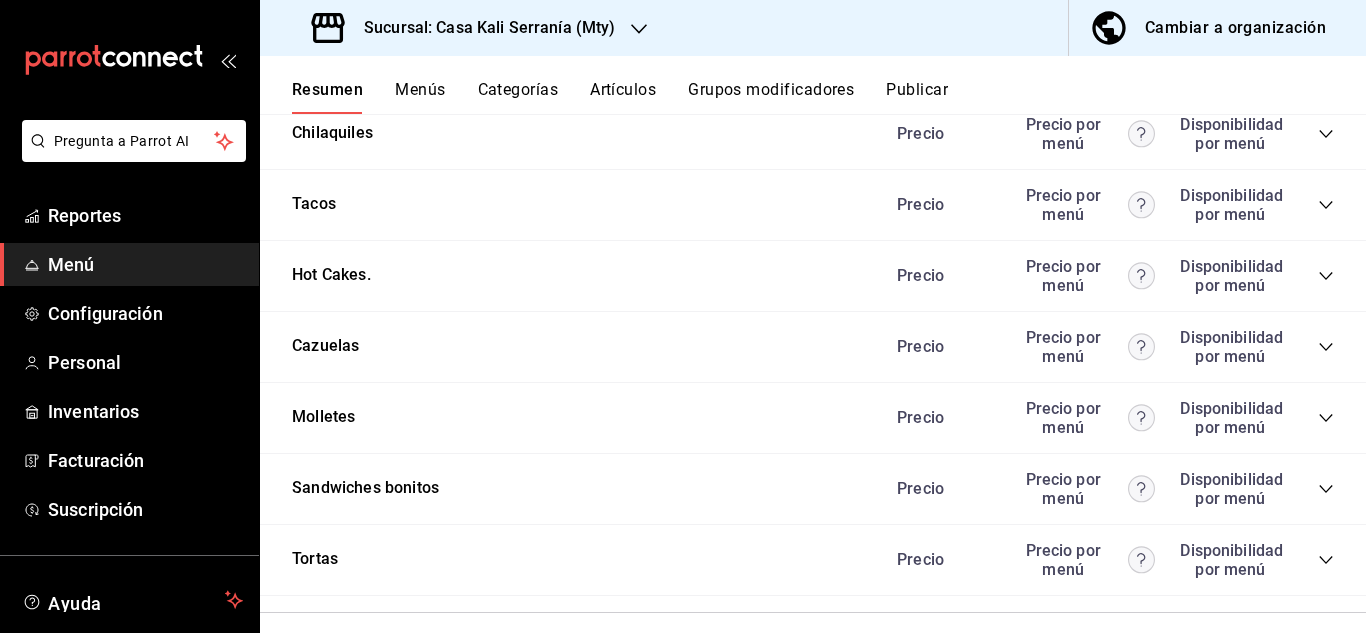click 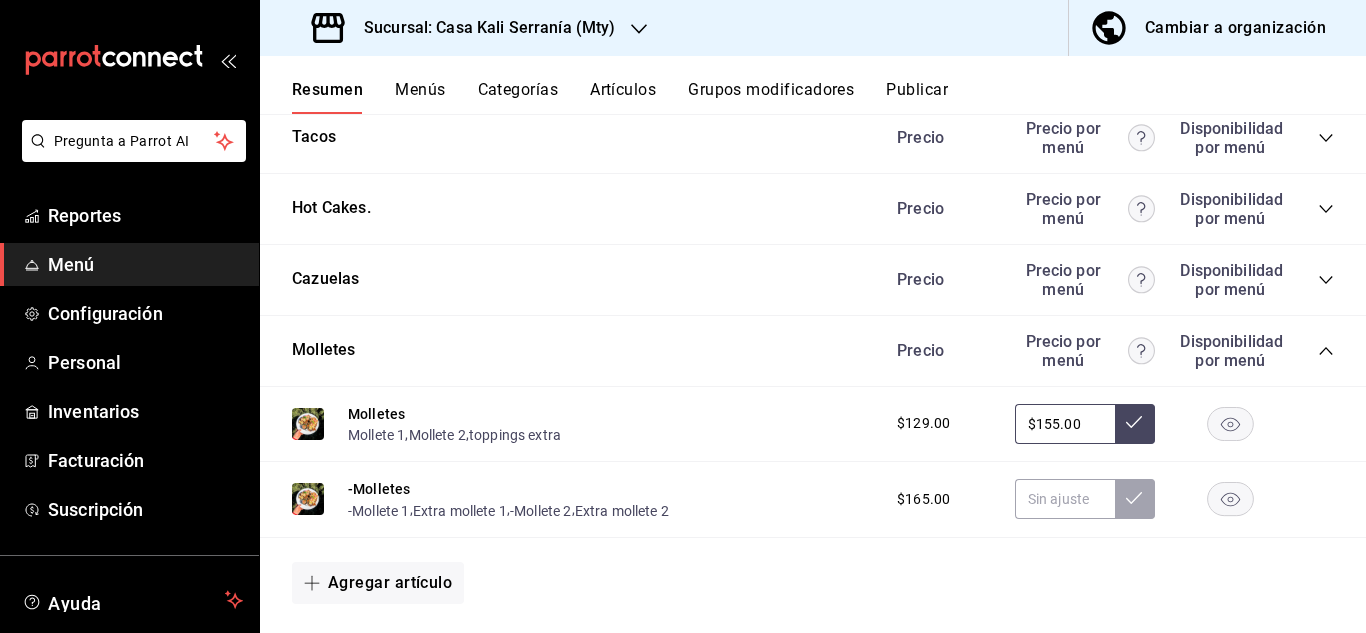scroll, scrollTop: 499, scrollLeft: 0, axis: vertical 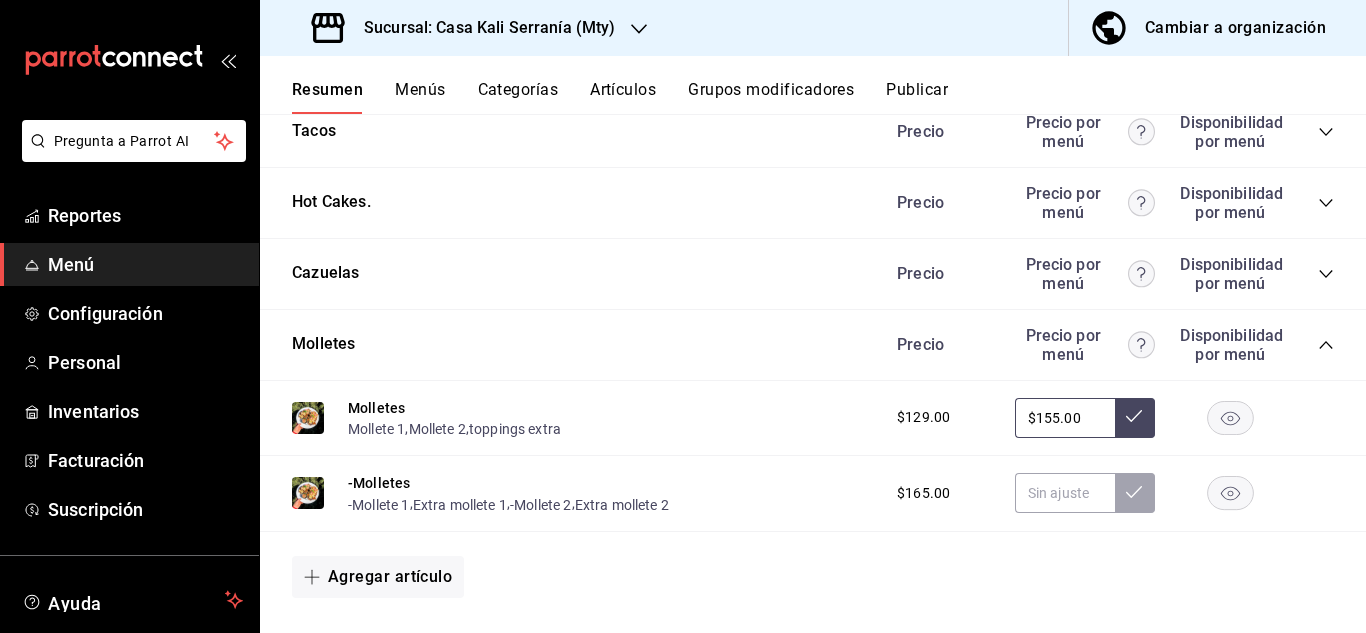 click 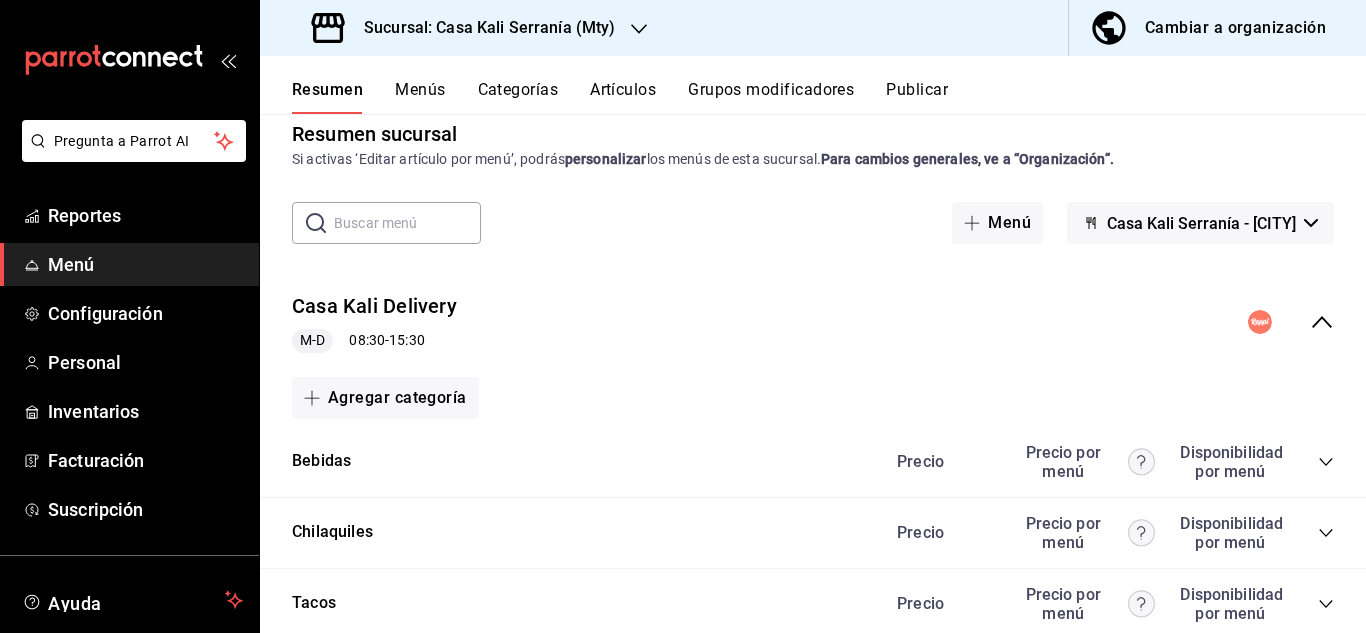 scroll, scrollTop: 0, scrollLeft: 0, axis: both 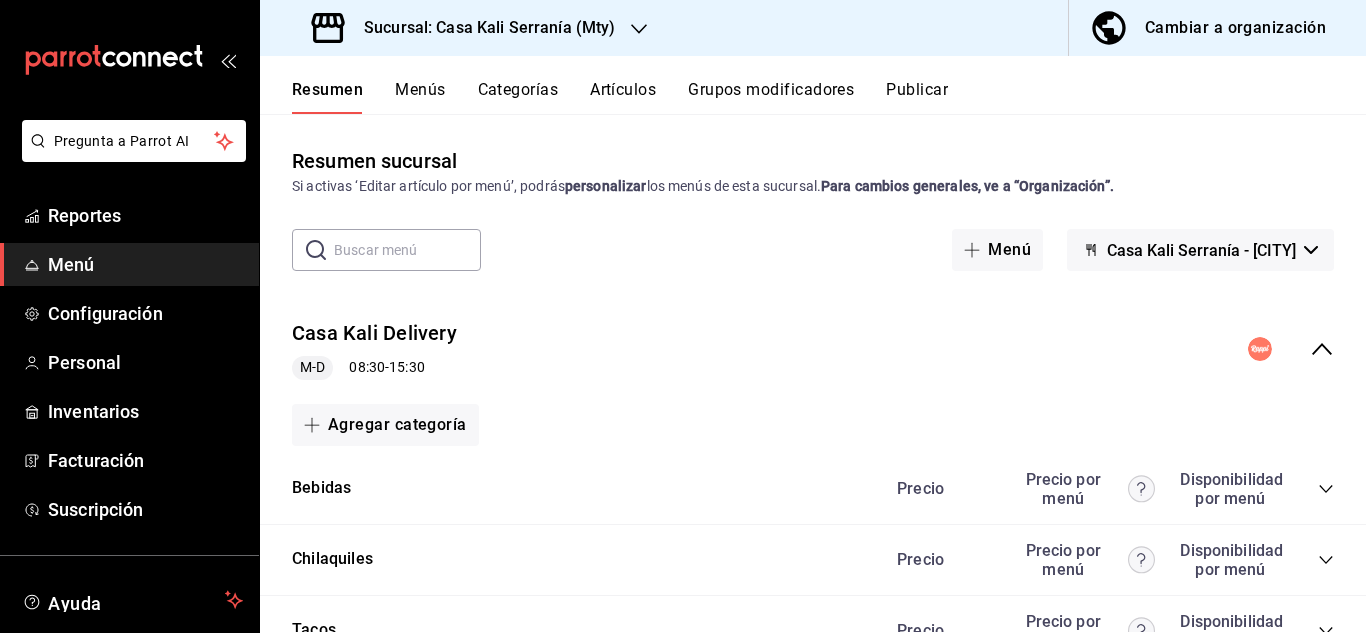 click on "Casa Kali Delivery M-D 08:30  -  15:30" at bounding box center [813, 349] 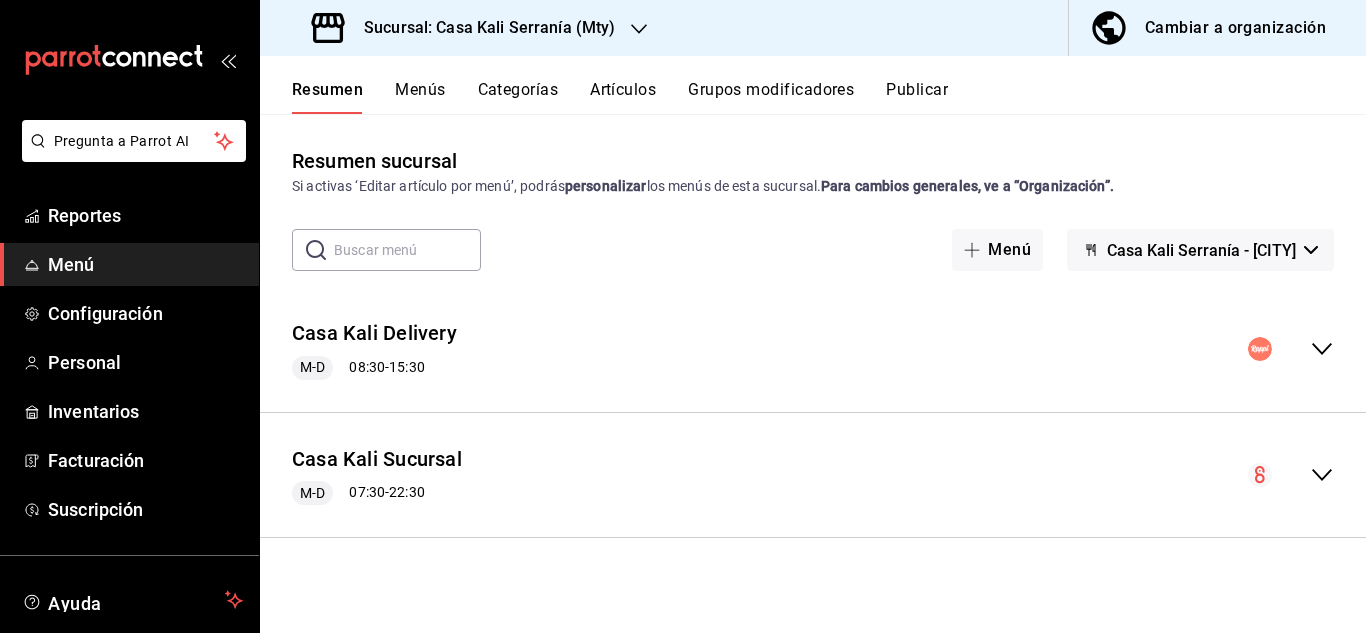 click 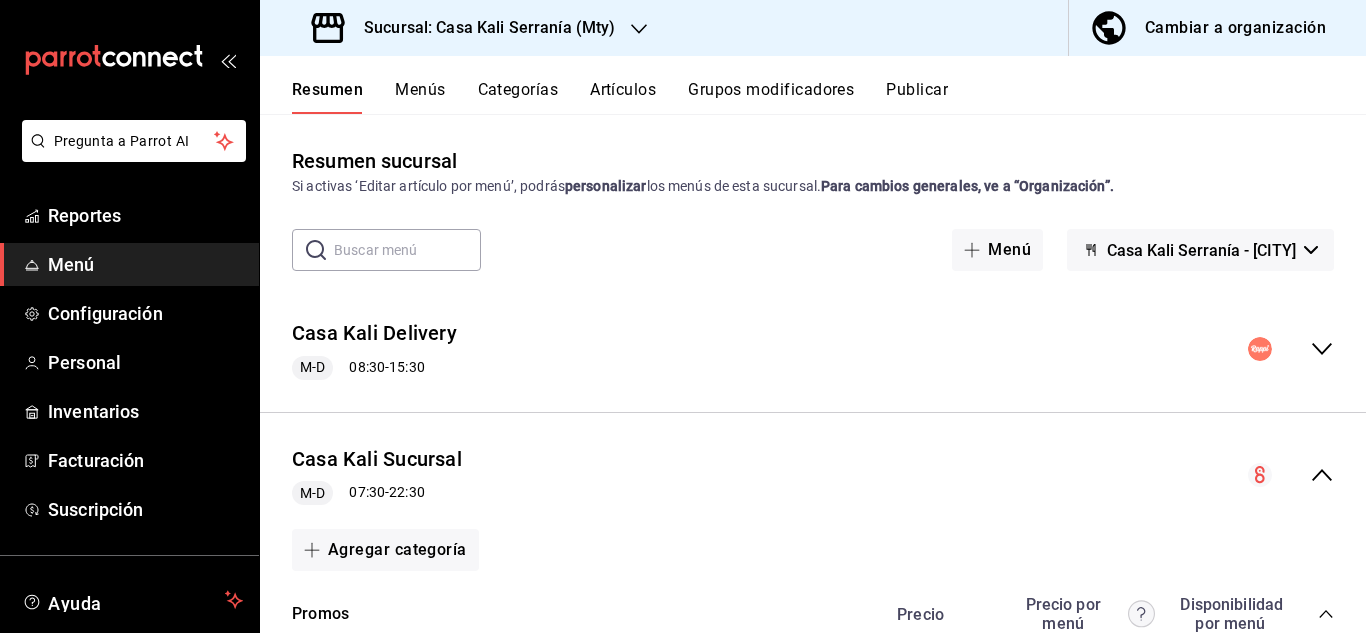 scroll, scrollTop: 206, scrollLeft: 0, axis: vertical 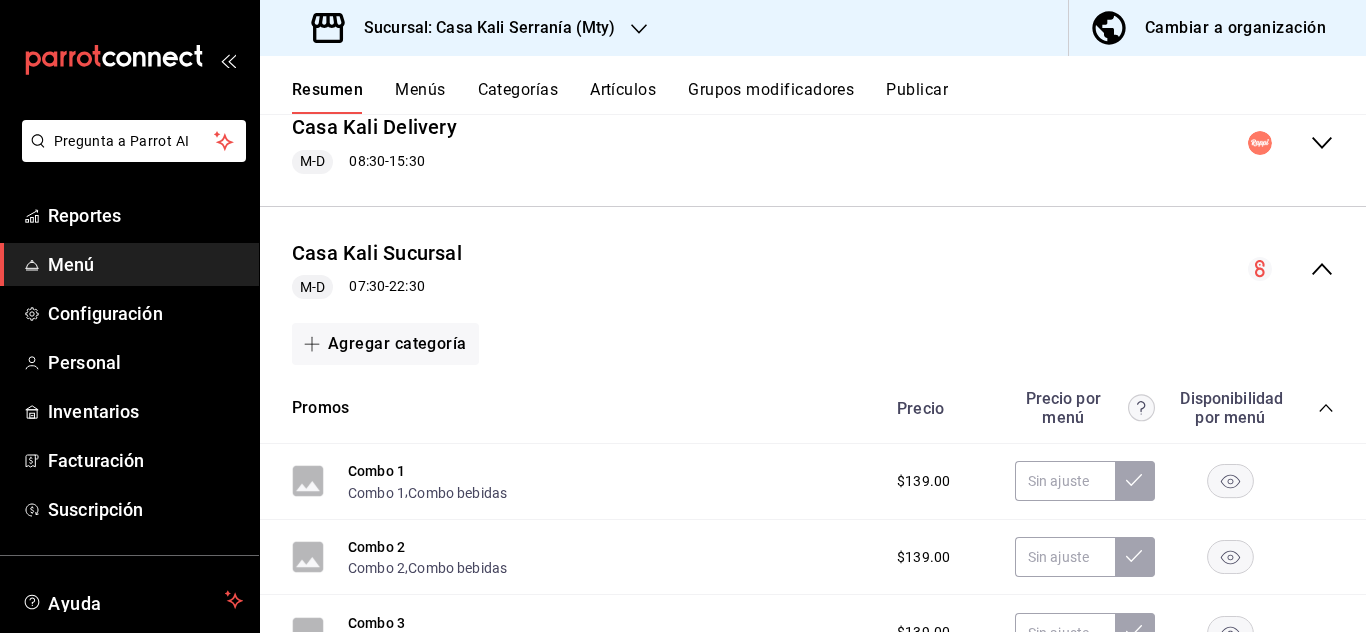 click 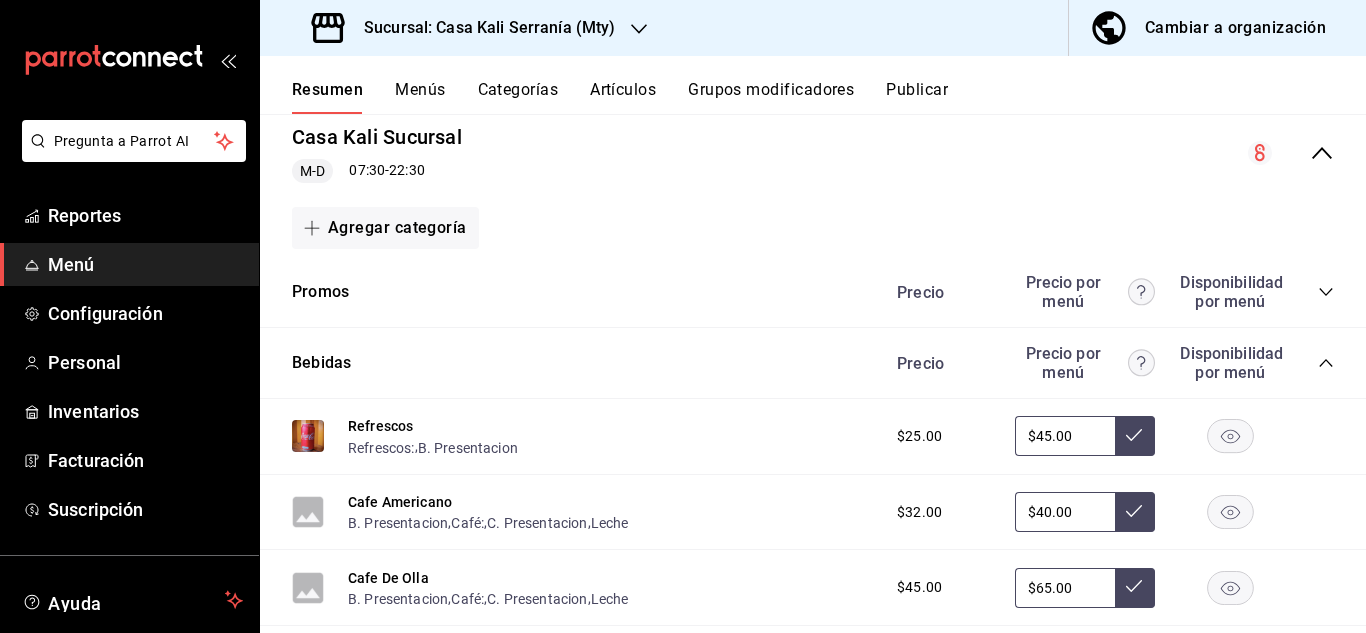scroll, scrollTop: 331, scrollLeft: 0, axis: vertical 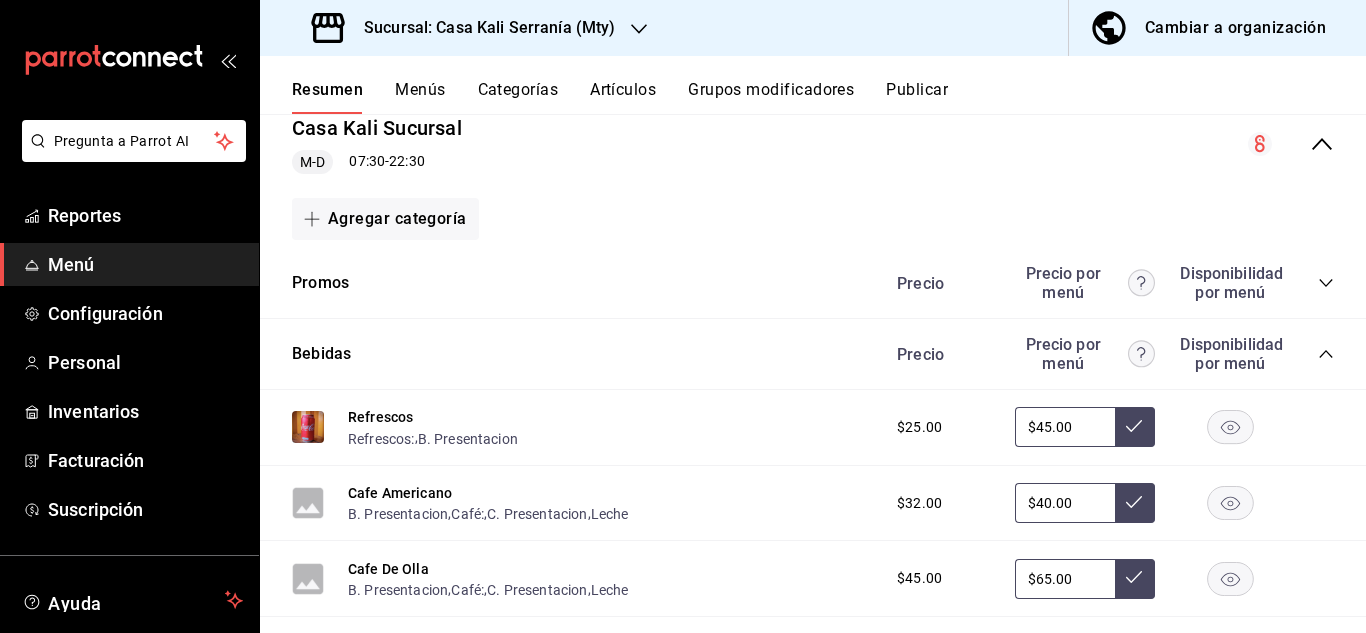 click 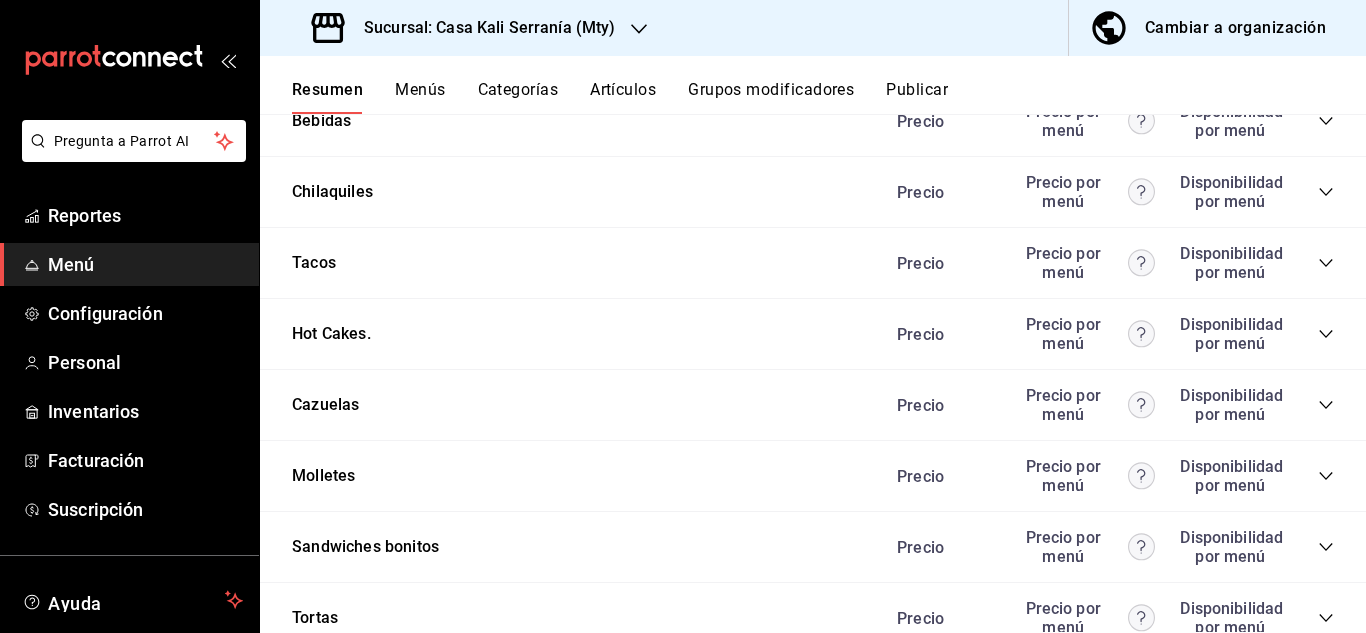 scroll, scrollTop: 565, scrollLeft: 0, axis: vertical 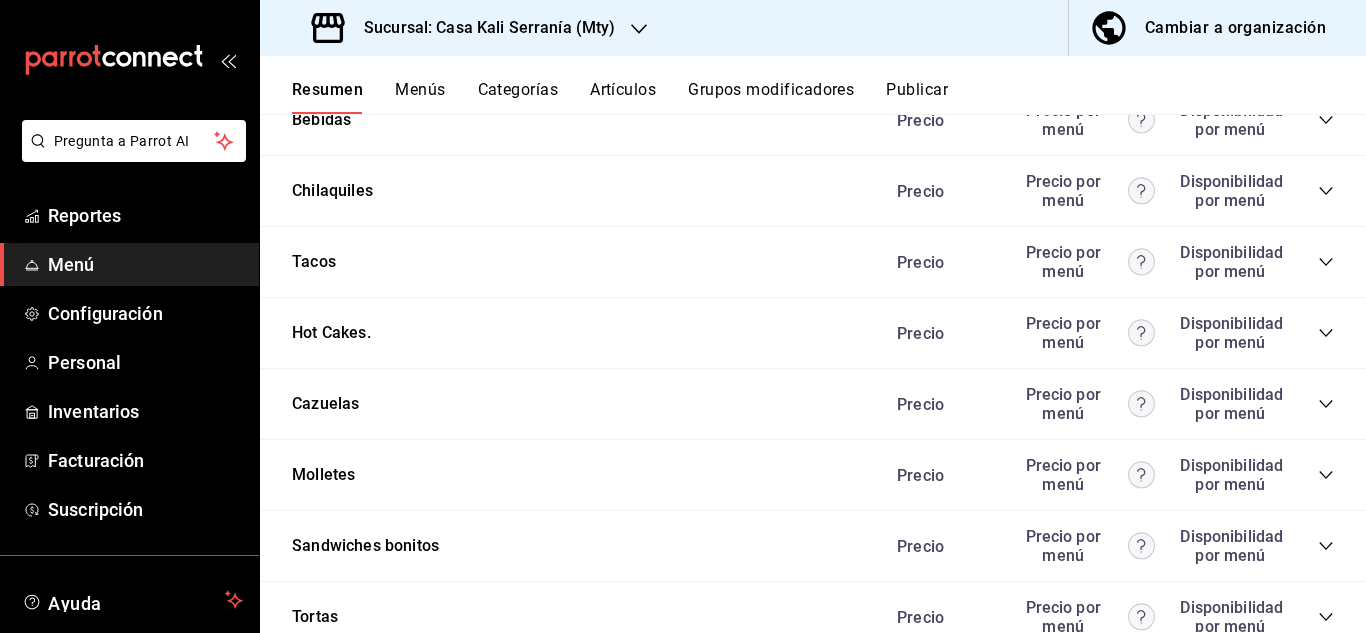 click 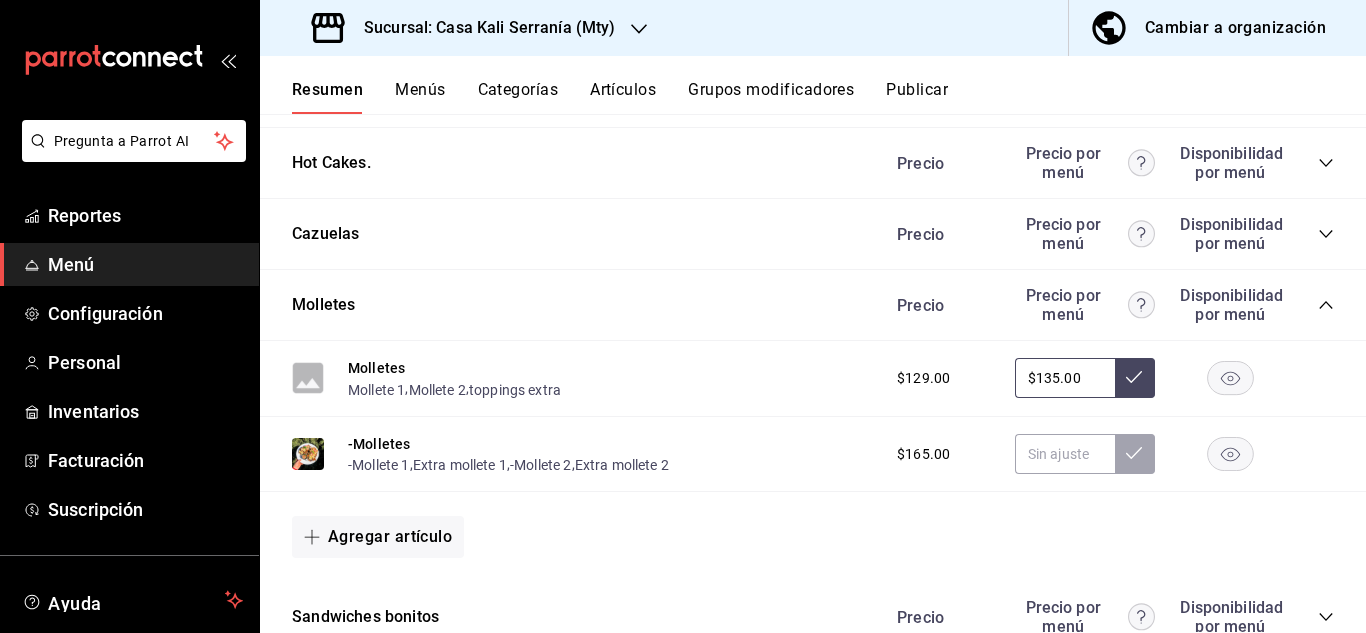 scroll, scrollTop: 736, scrollLeft: 0, axis: vertical 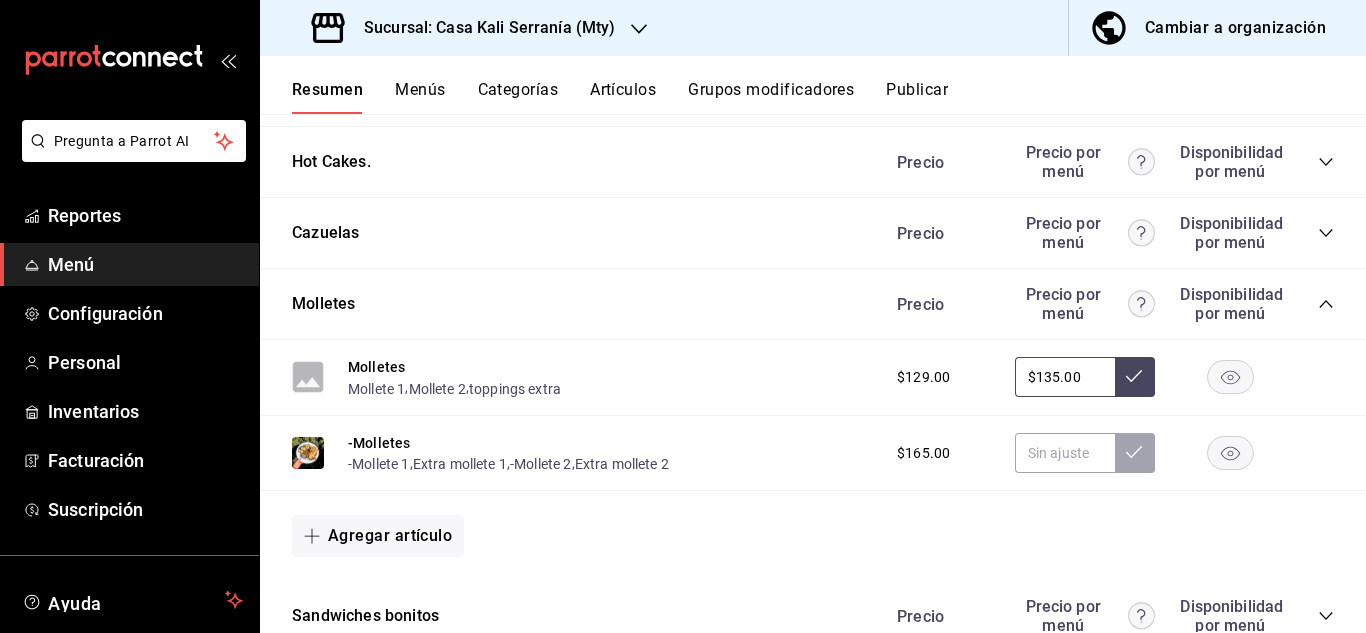 click 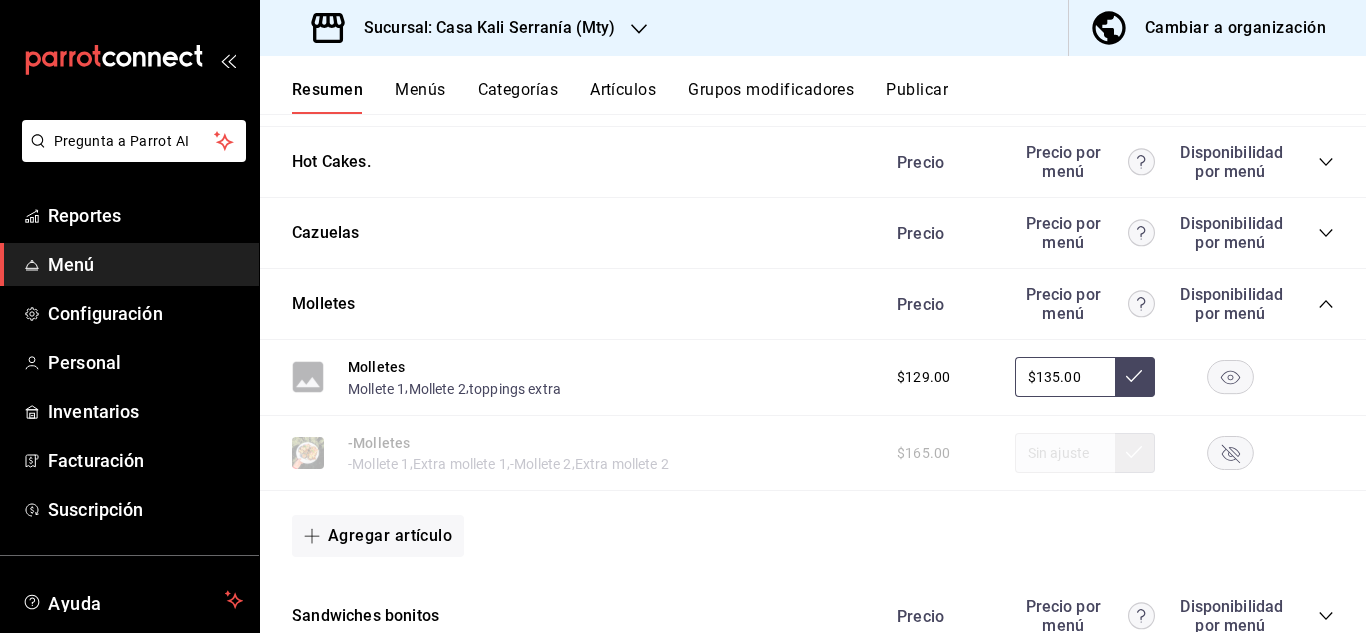 click on "Publicar" at bounding box center (917, 97) 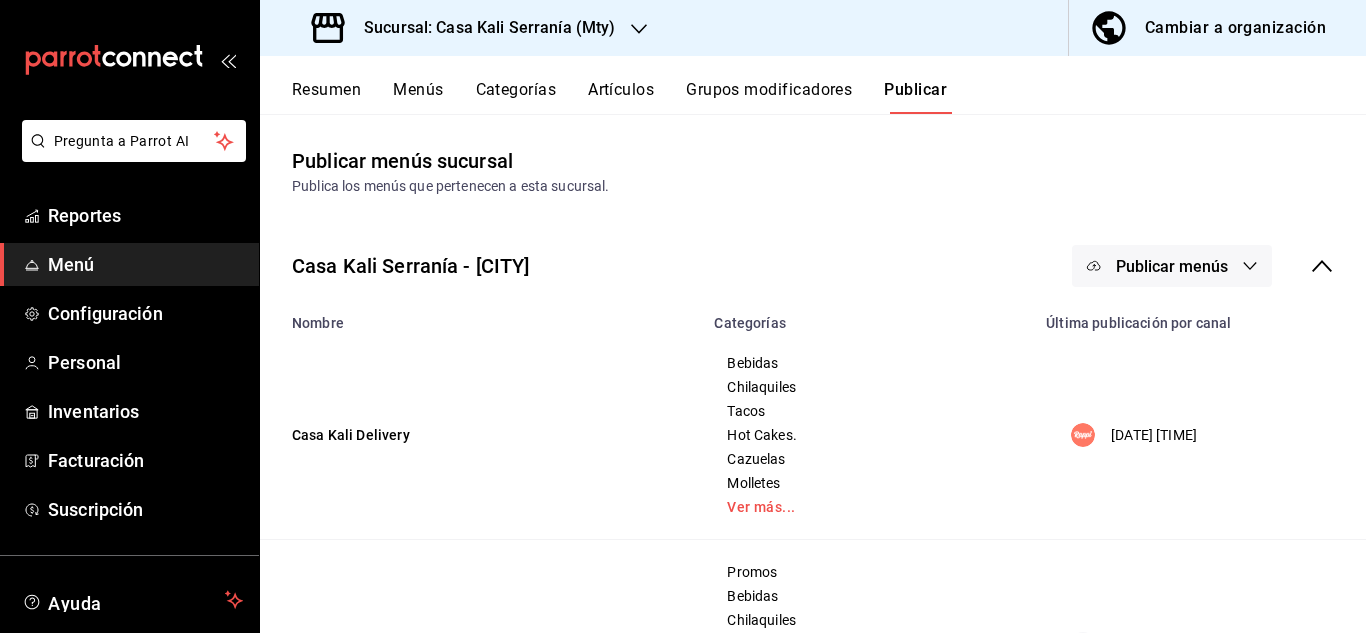 click on "Publicar menús" at bounding box center (1172, 266) 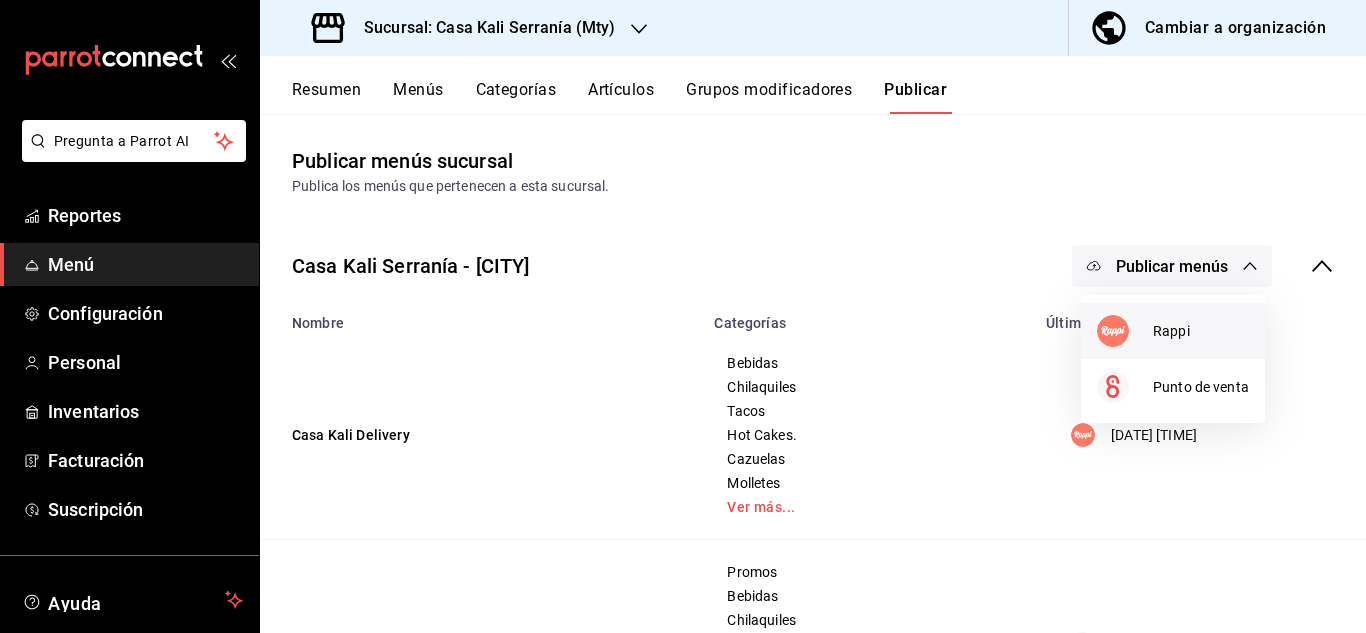 click at bounding box center [1125, 331] 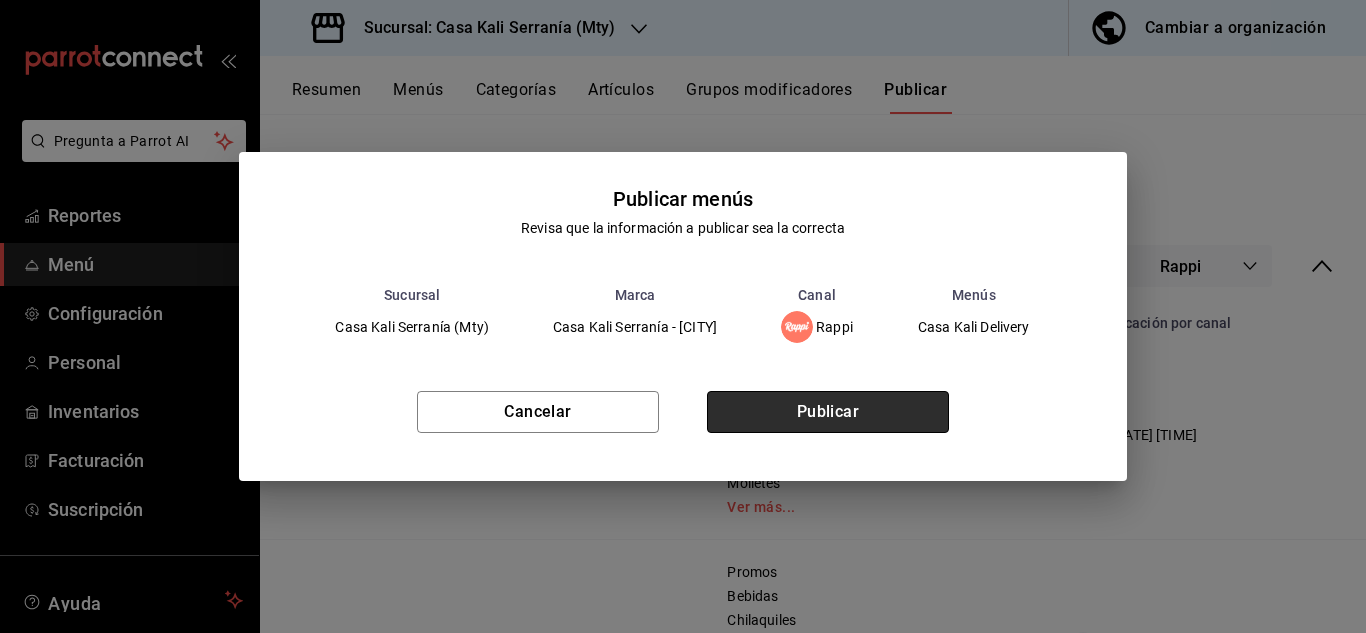 click on "Publicar" at bounding box center (828, 412) 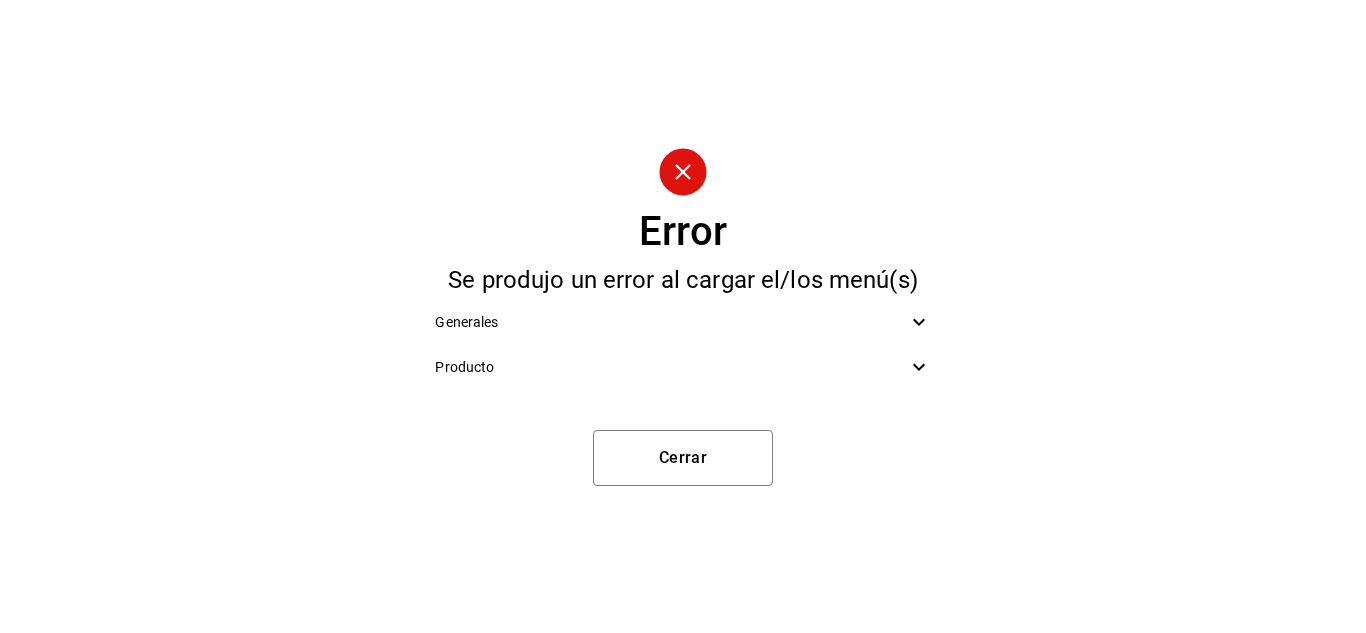 click 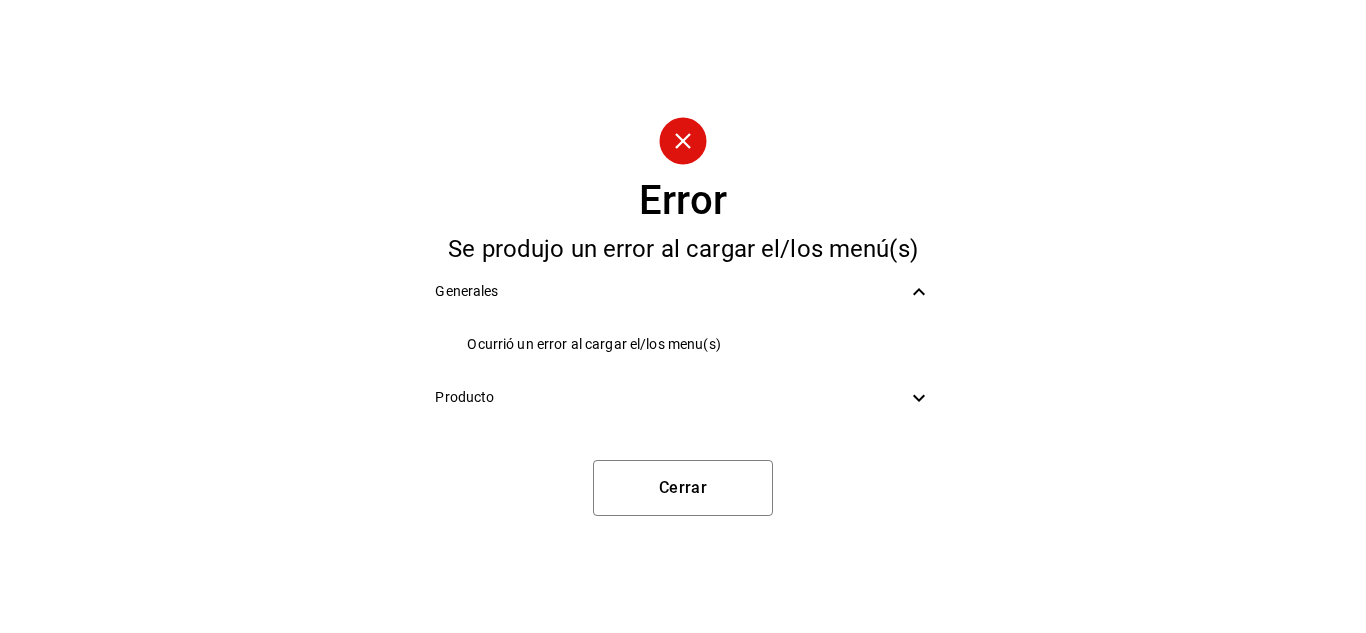 click 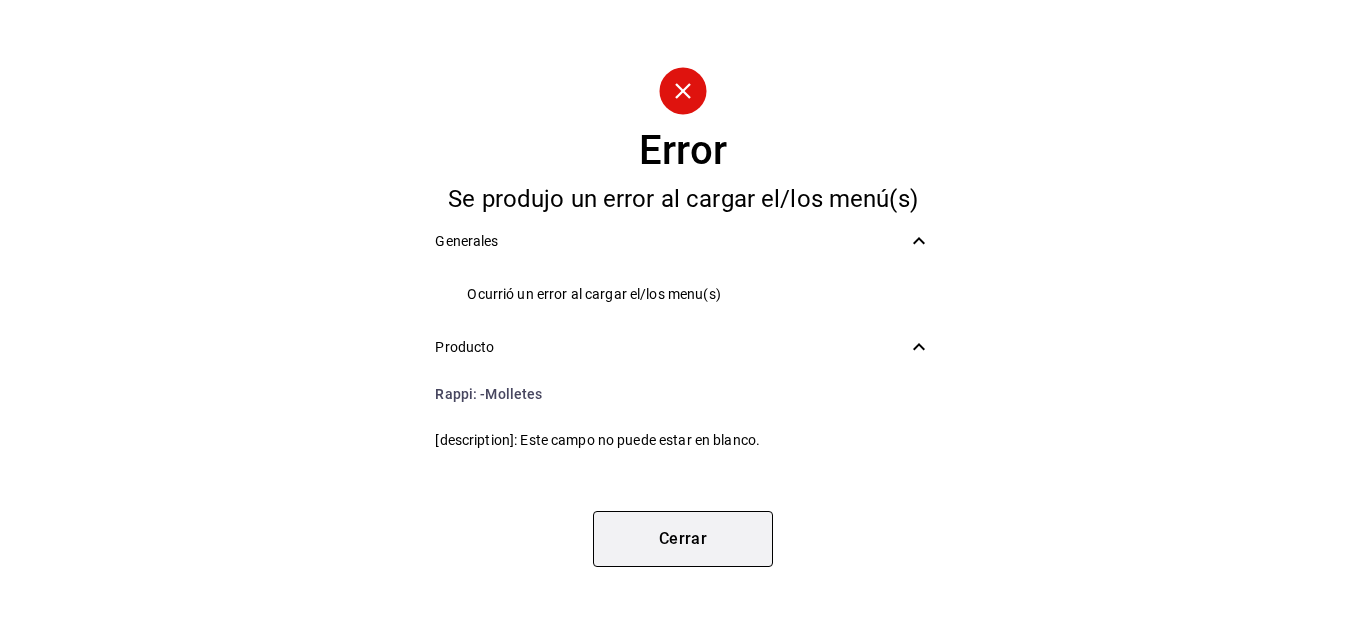 click on "Cerrar" at bounding box center (683, 539) 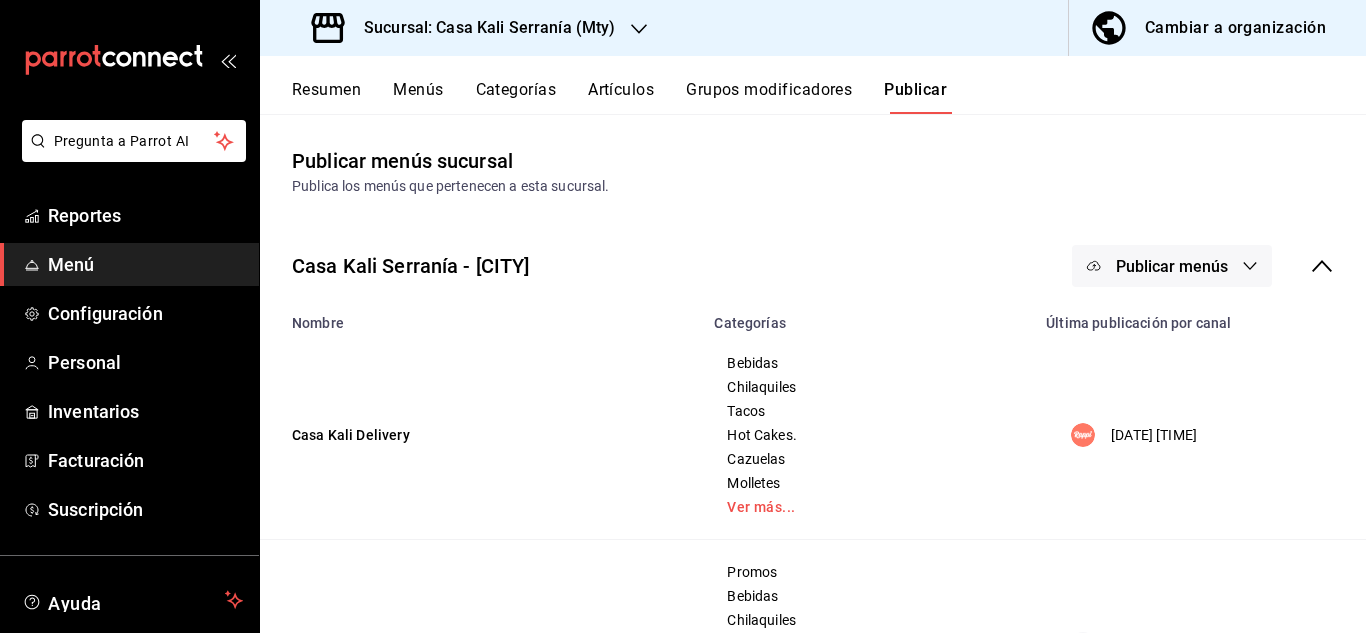 click on "Artículos" at bounding box center [621, 97] 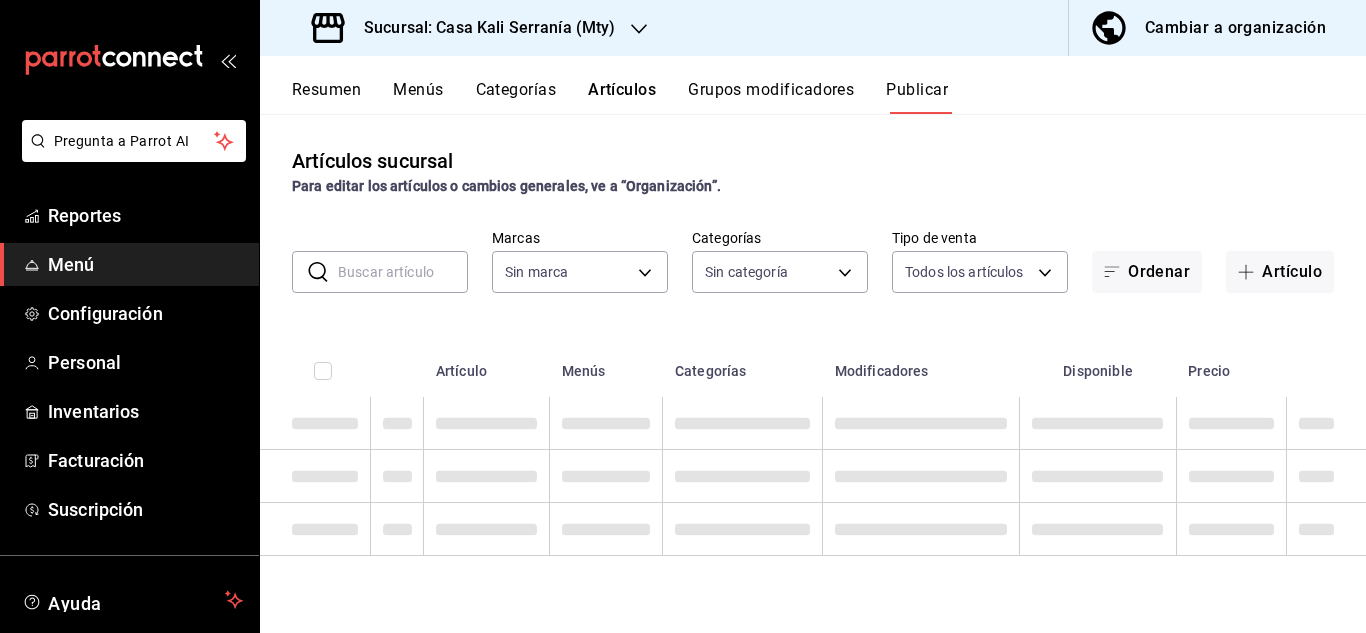 type on "486d9737-452b-4425-ae74-b55062befab6" 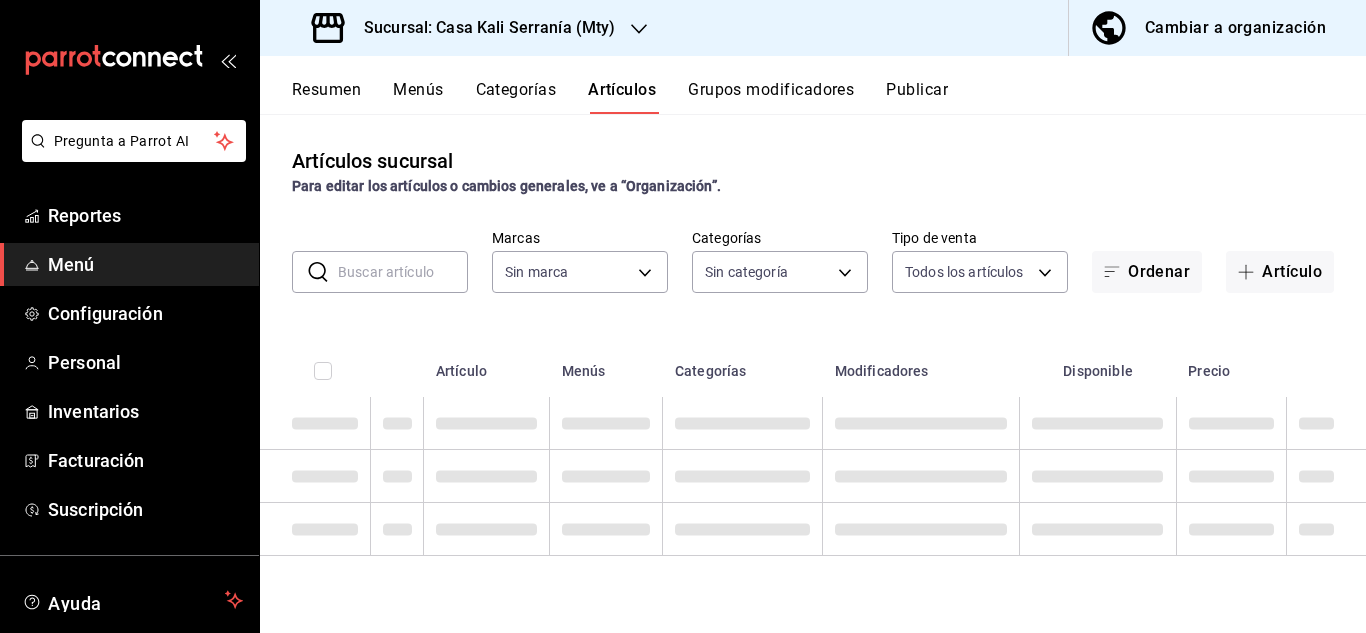 type 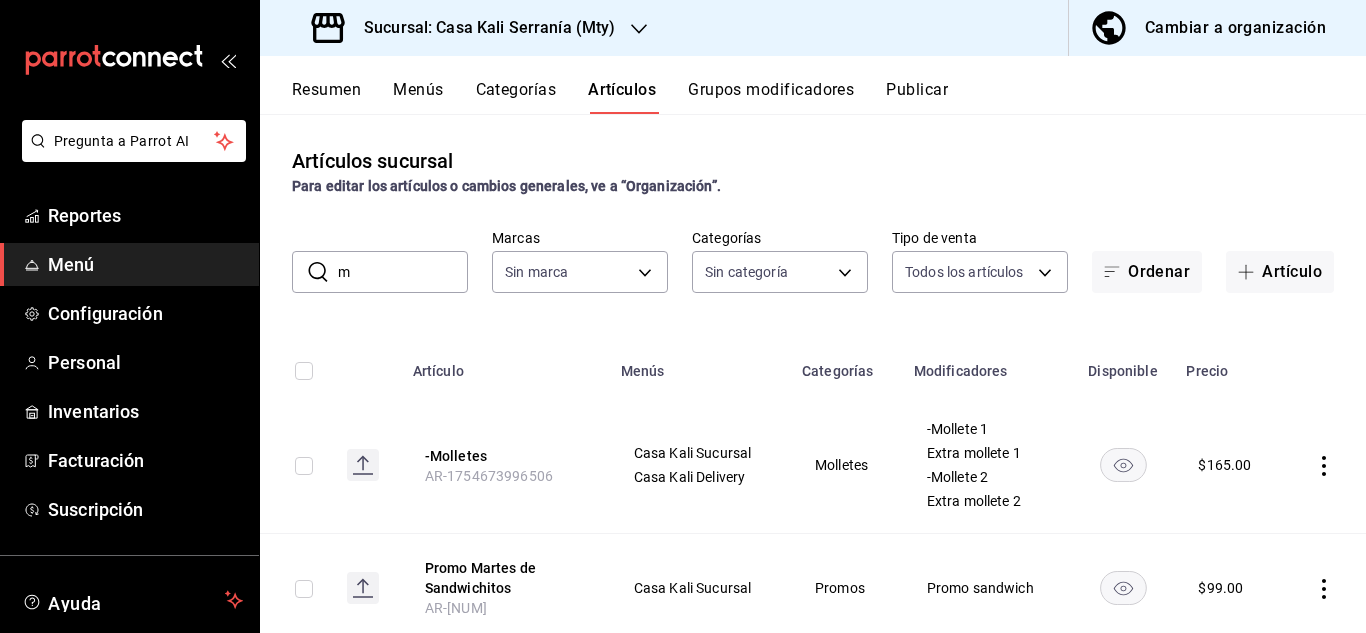 type on "mo" 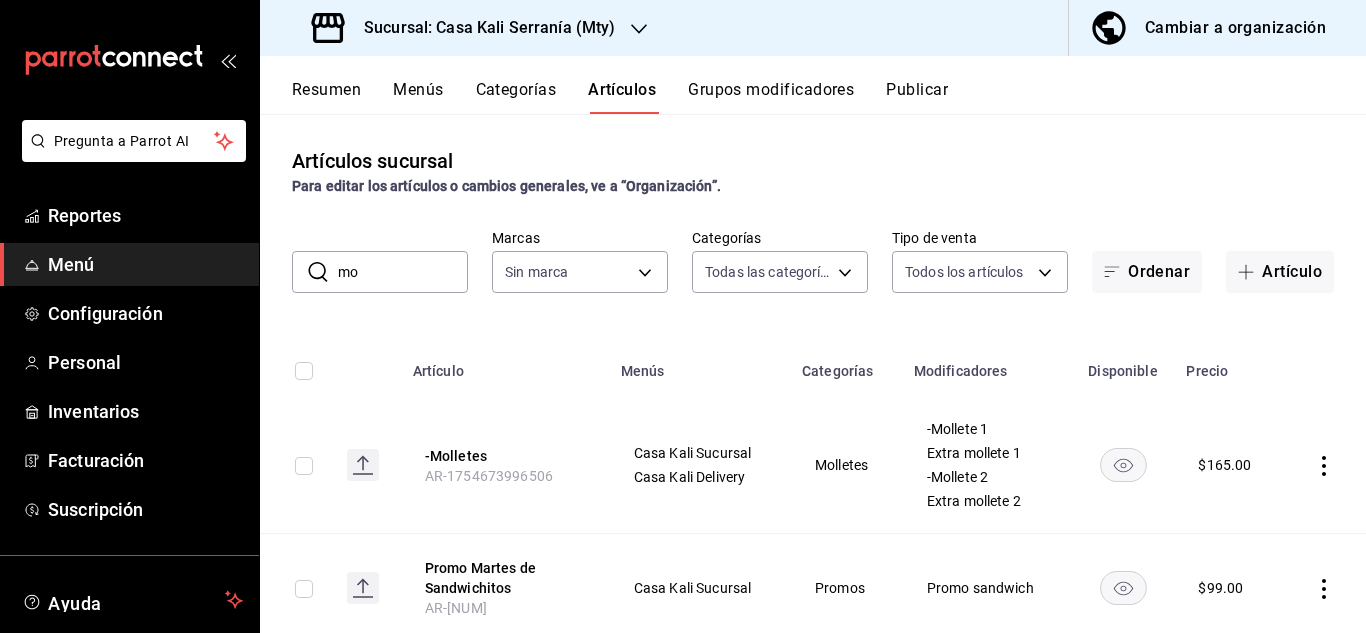 type on "0f9613e4-a649-43fe-91ad-04383f45e4ff,274c2e1c-2653-4b4a-b75e-4ee0a0c62852,d635291e-ef35-477c-8644-0e54e30b9b80,997cc59f-d004-4b30-bf03-4bef3b21e763,0ce1c51a-f124-4e90-a1d2-351f5560f24c,09b80248-ed3f-42aa-b1e2-8f4b34ae71b2,69beab3c-3a97-40ff-b28b-ba0d91946e03,e4a5cf57-d03c-4057-aa7b-5a5dcb9cdc76,0e181dfb-0023-4e7a-8dbb-685d8a25b1ee,762a5d3a-4e2c-4945-b873-86f64487a892" 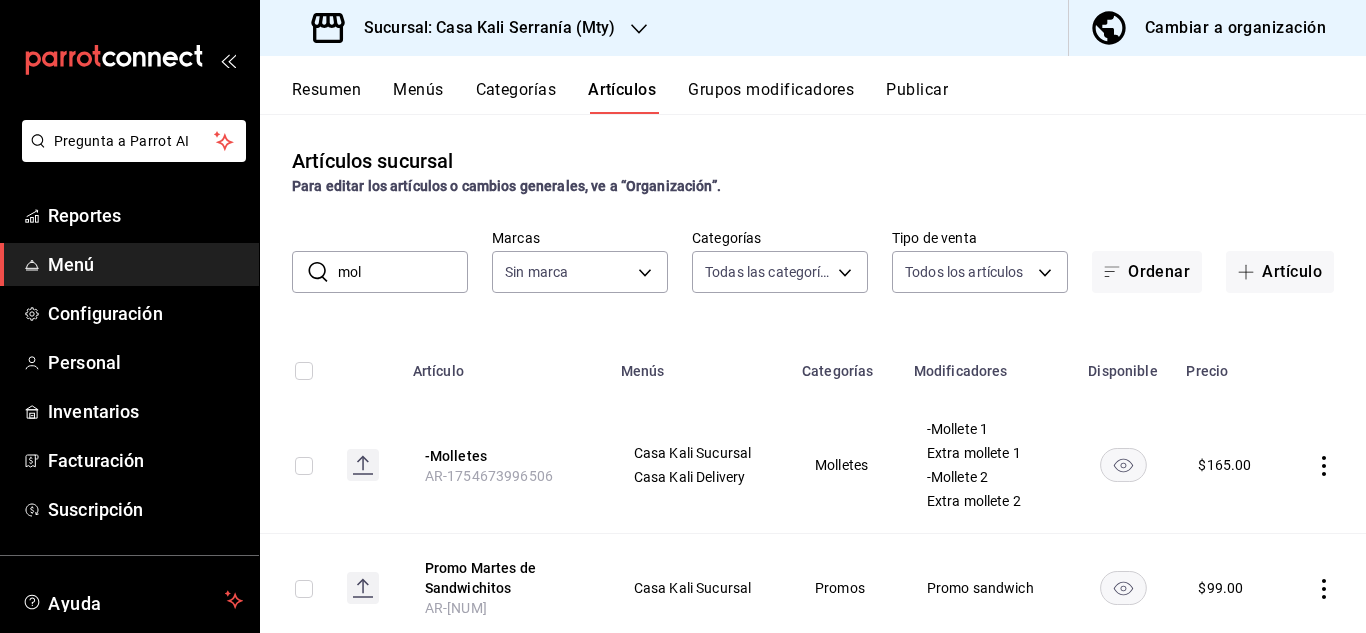 type on "moll" 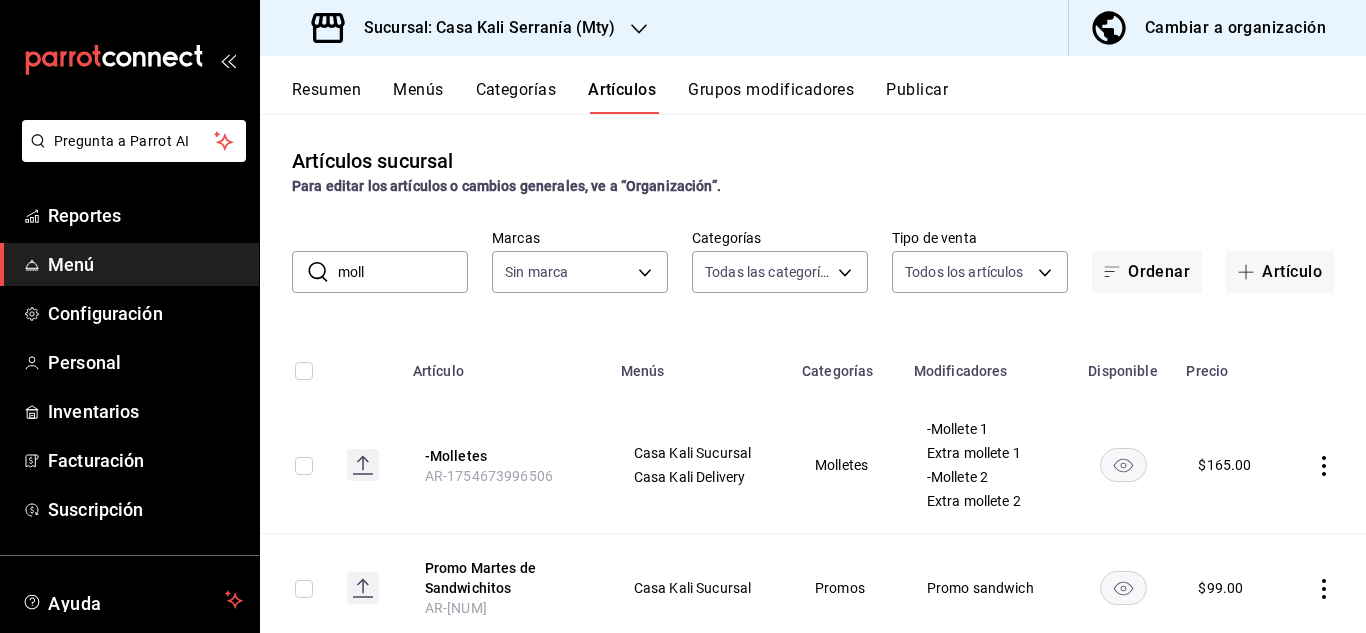 type on "486d9737-452b-4425-ae74-b55062befab6" 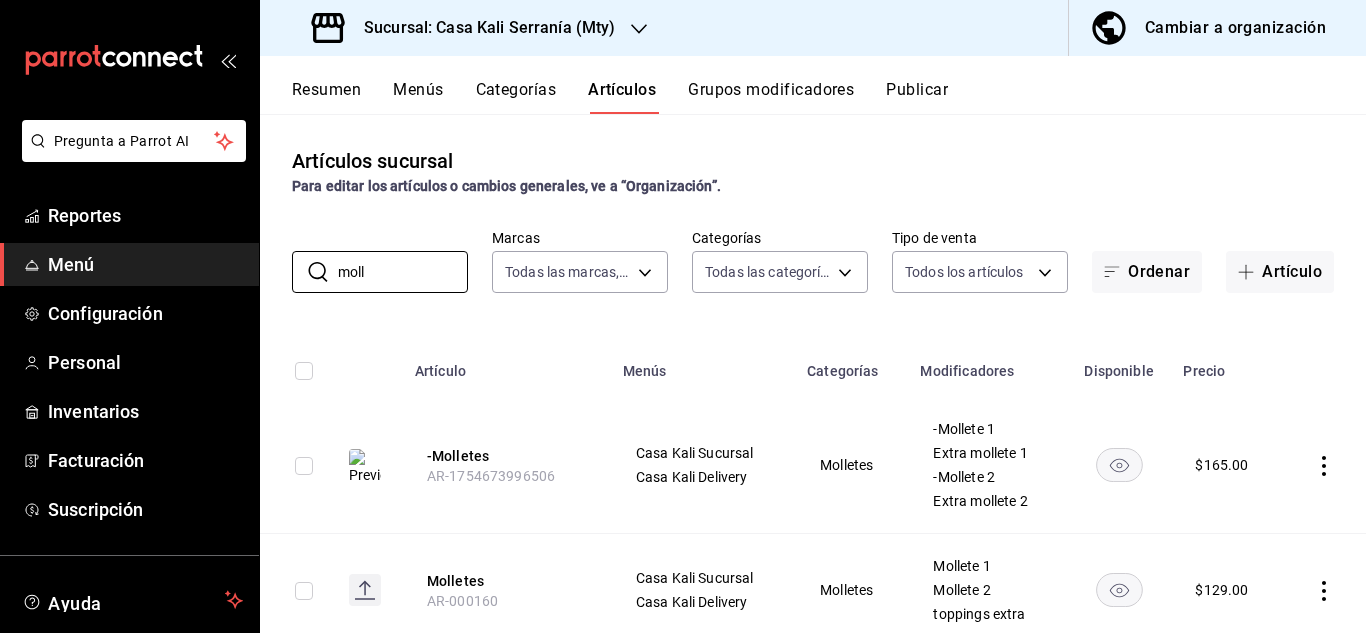 type on "moll" 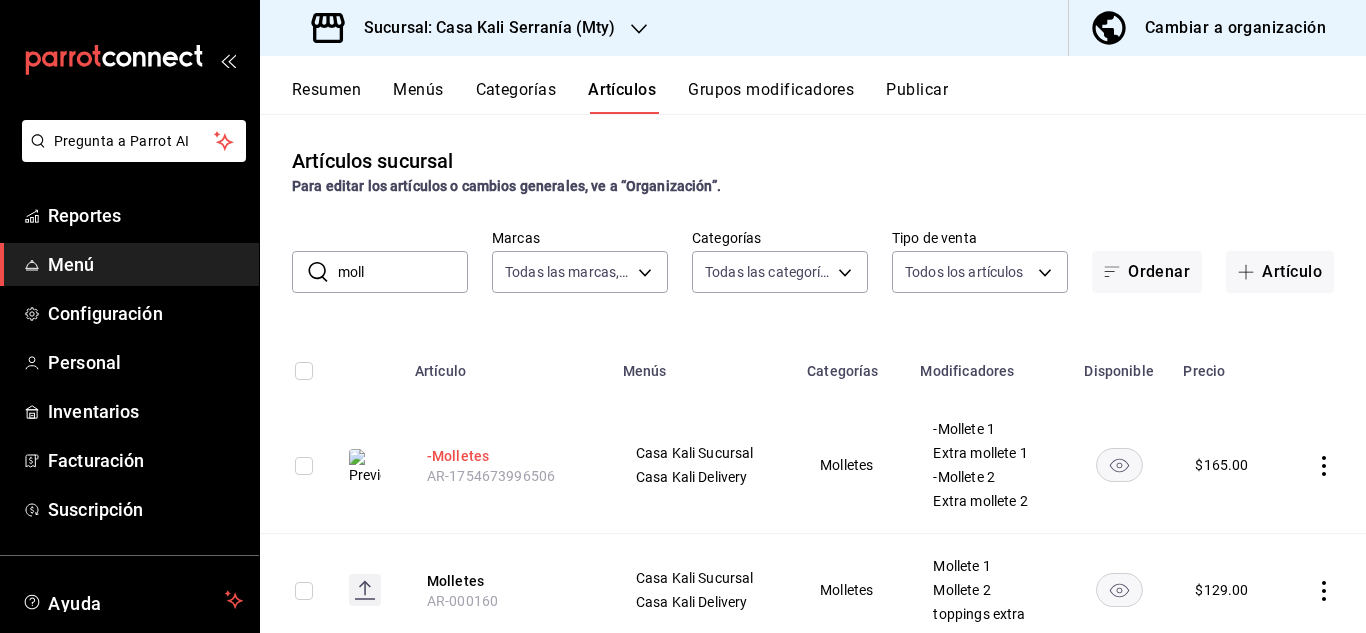click on "-Molletes" at bounding box center (507, 456) 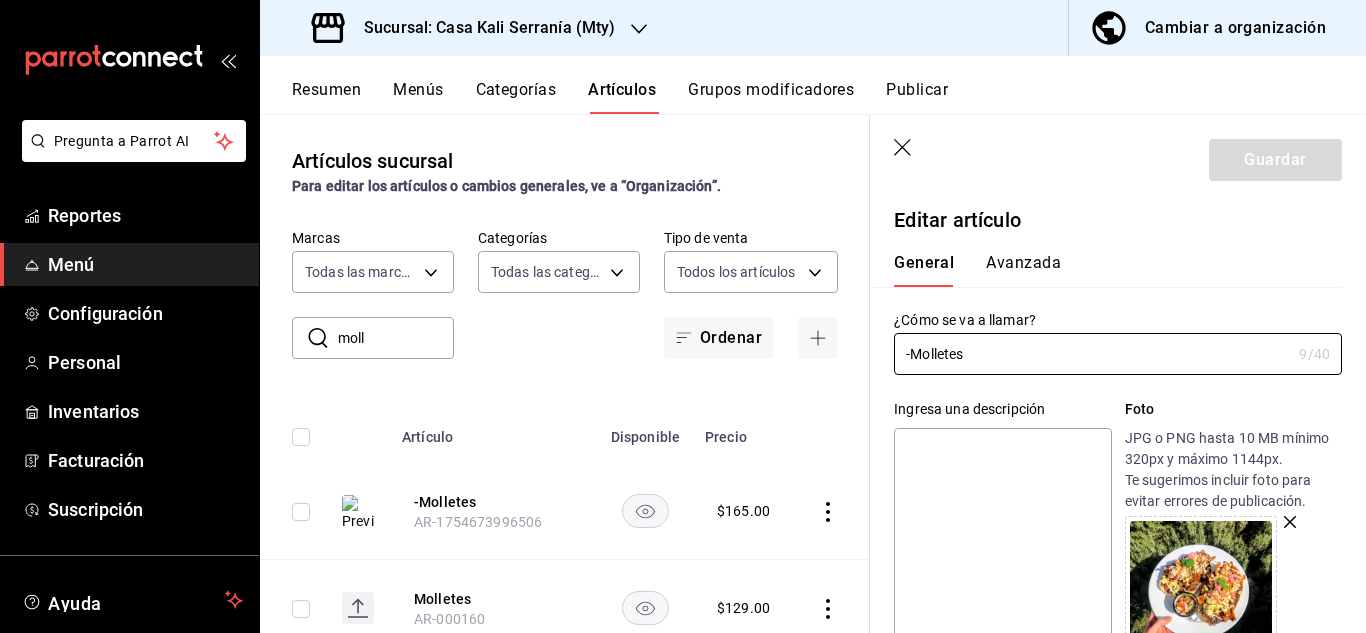 scroll, scrollTop: 69, scrollLeft: 0, axis: vertical 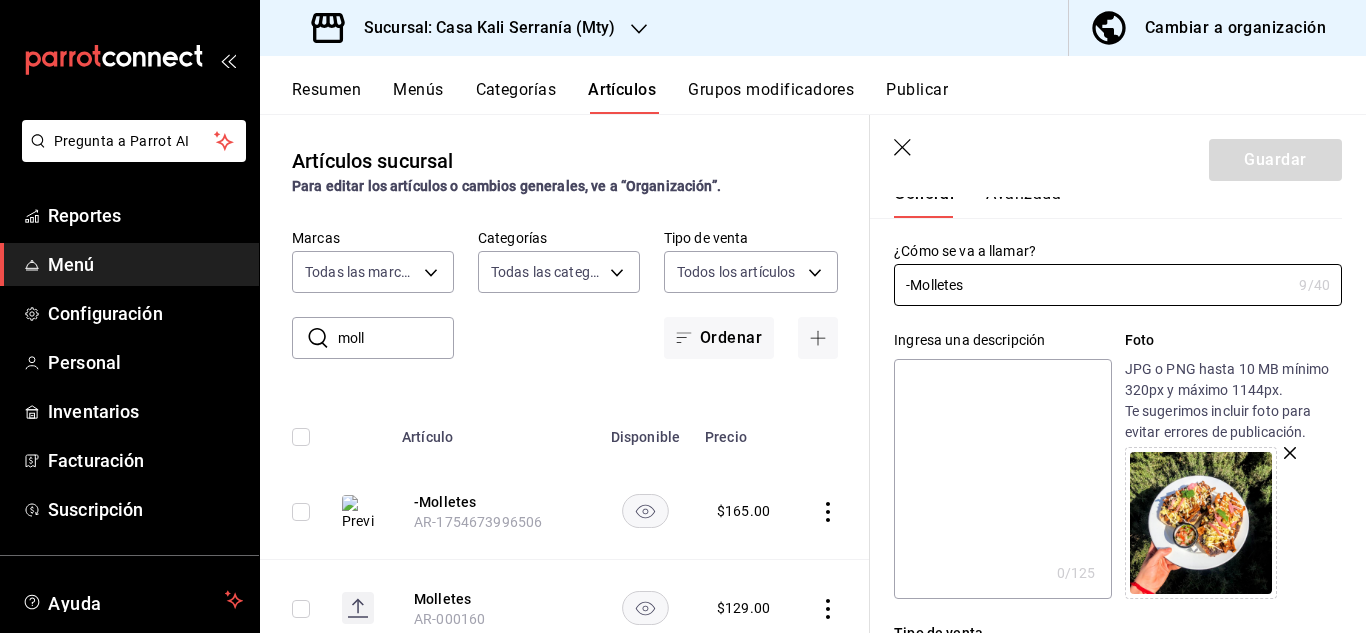 click at bounding box center (1002, 479) 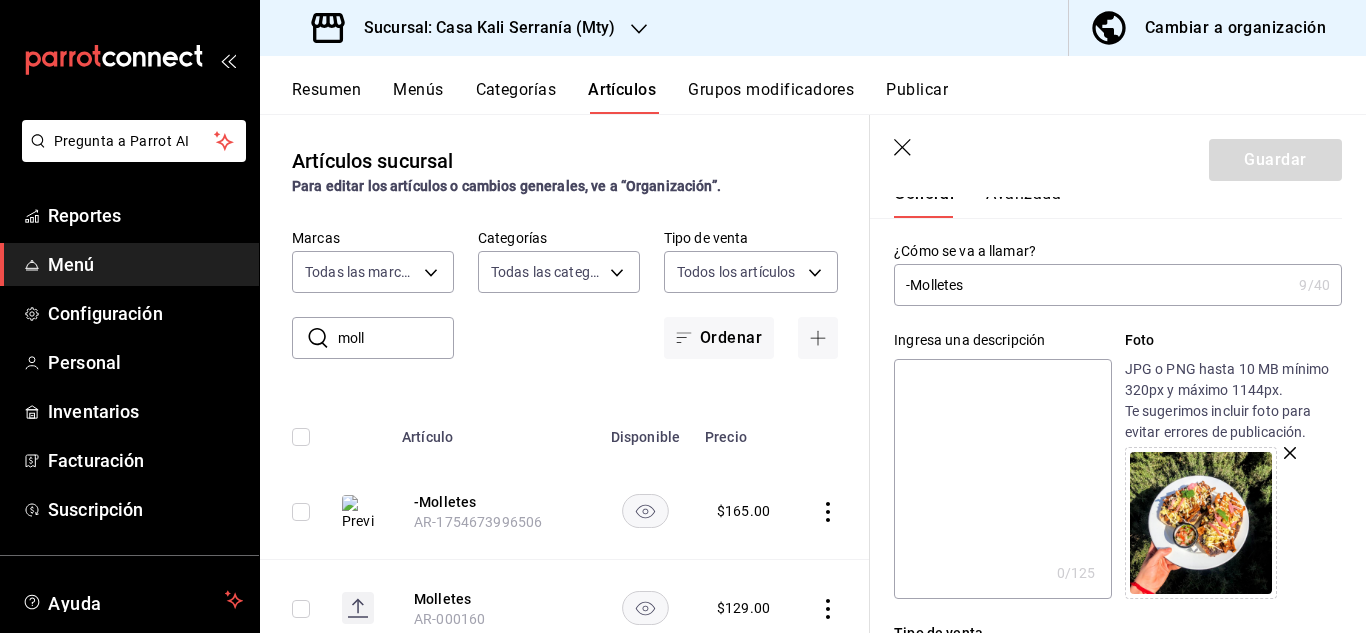 type on "D" 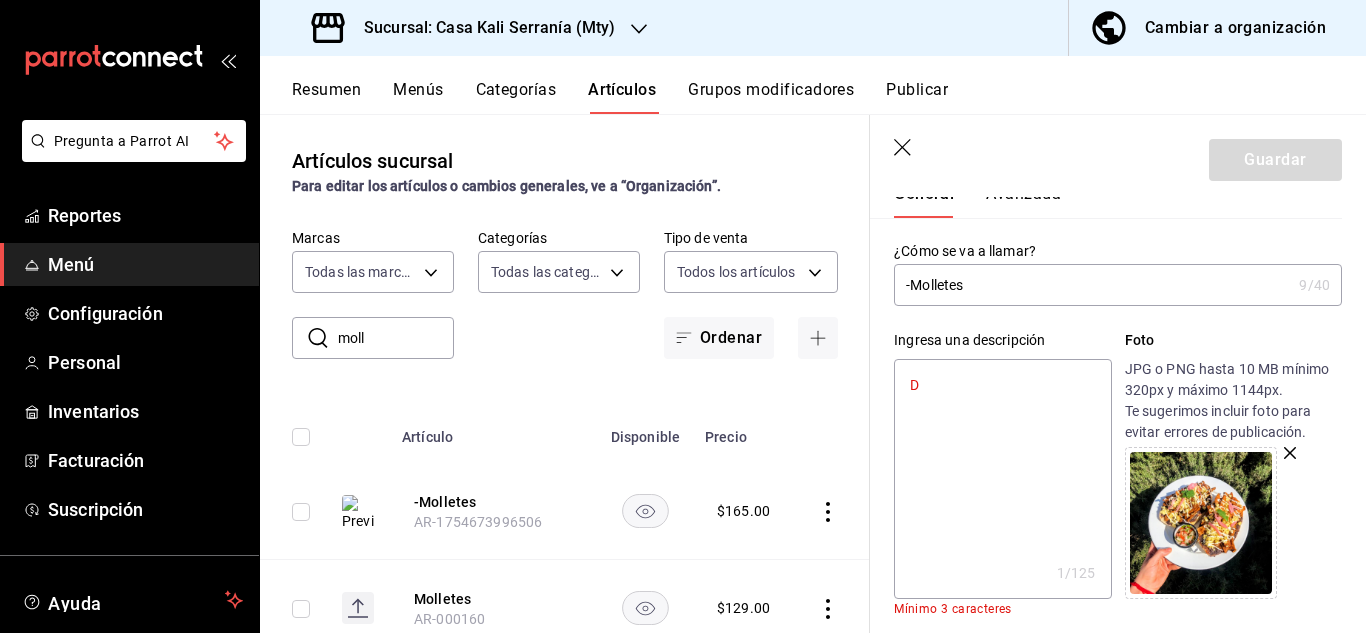 type on "x" 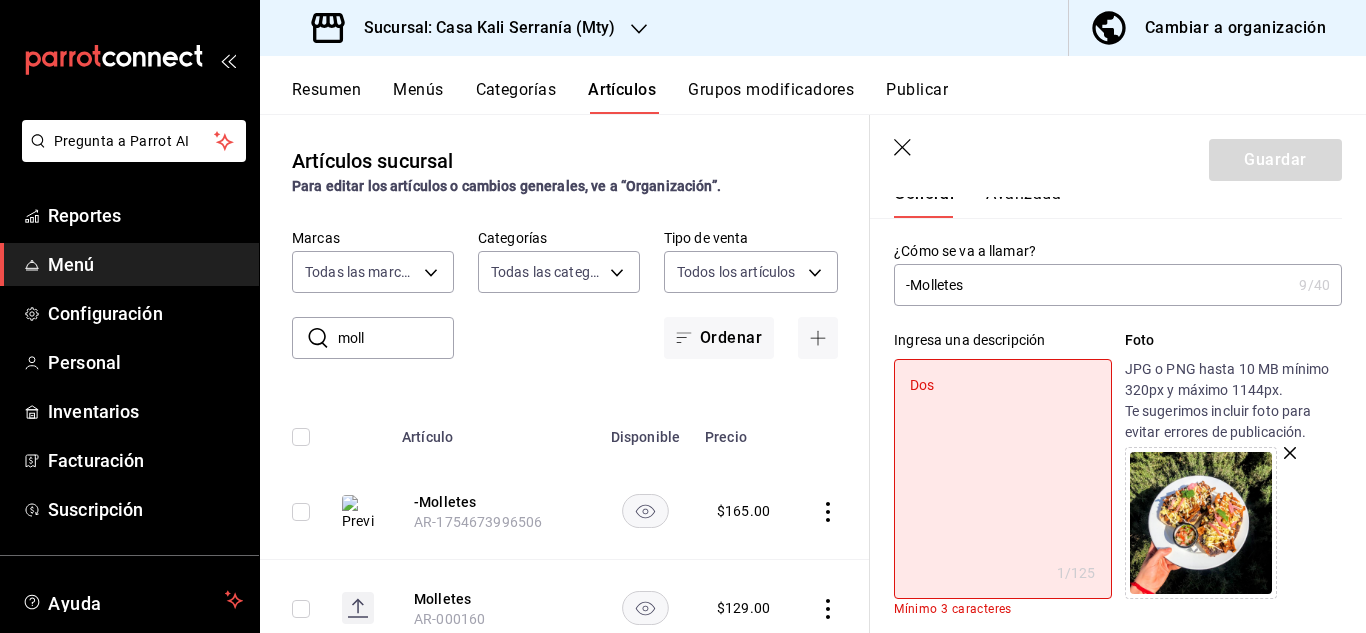 type on "Dos" 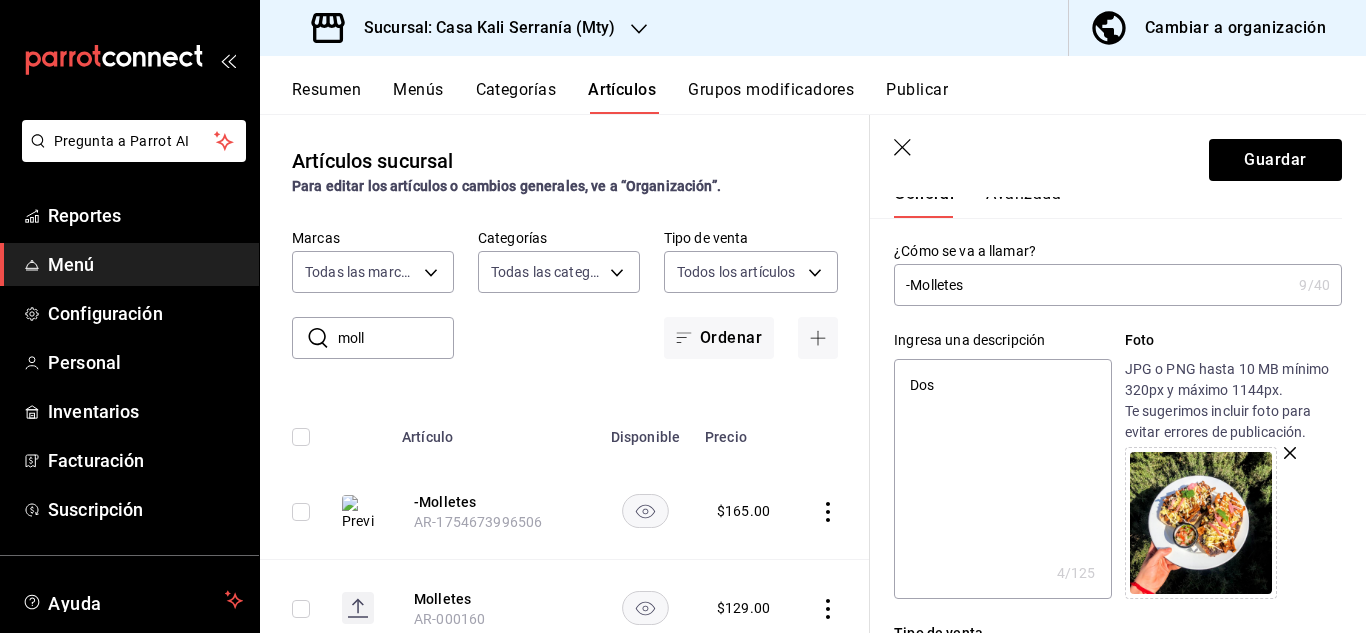 type on "Dos m" 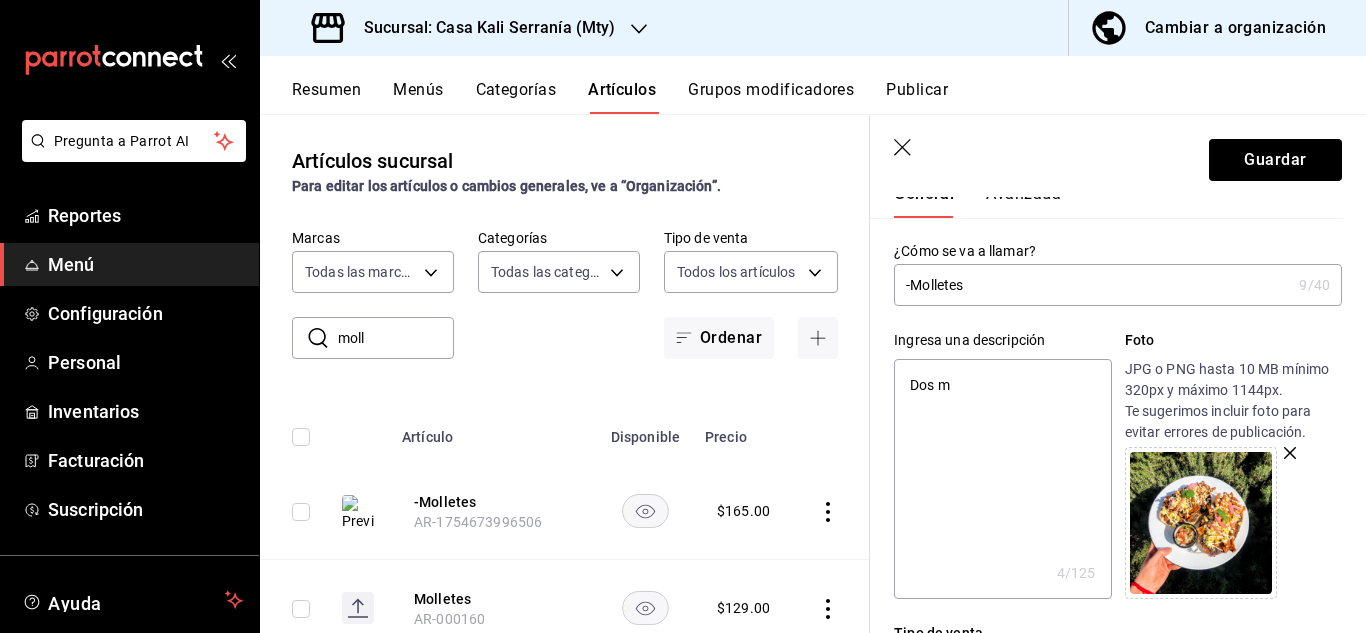 type on "x" 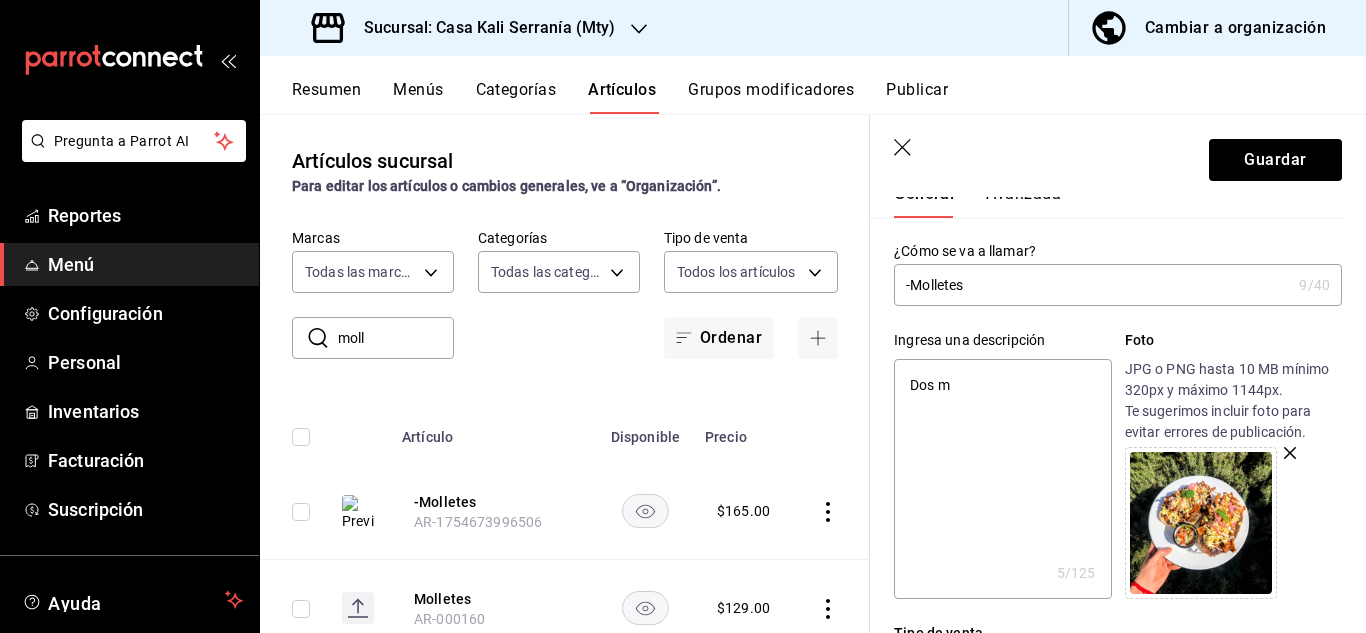 type on "Dos mo" 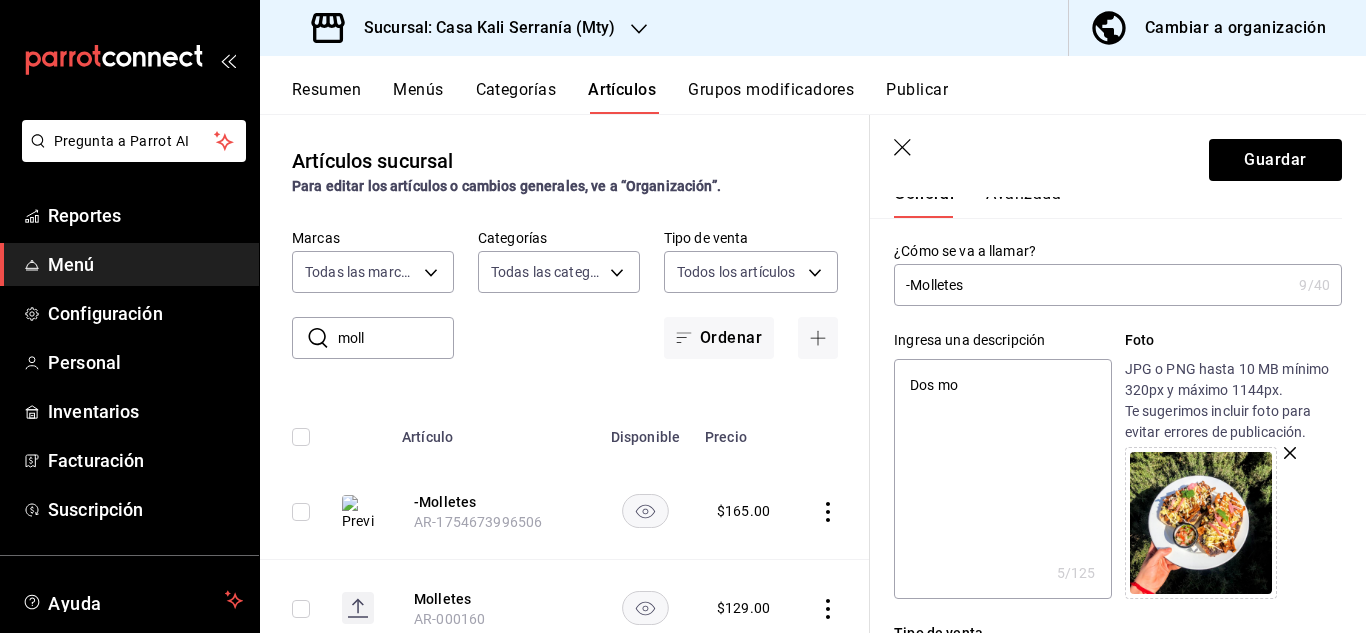 type on "x" 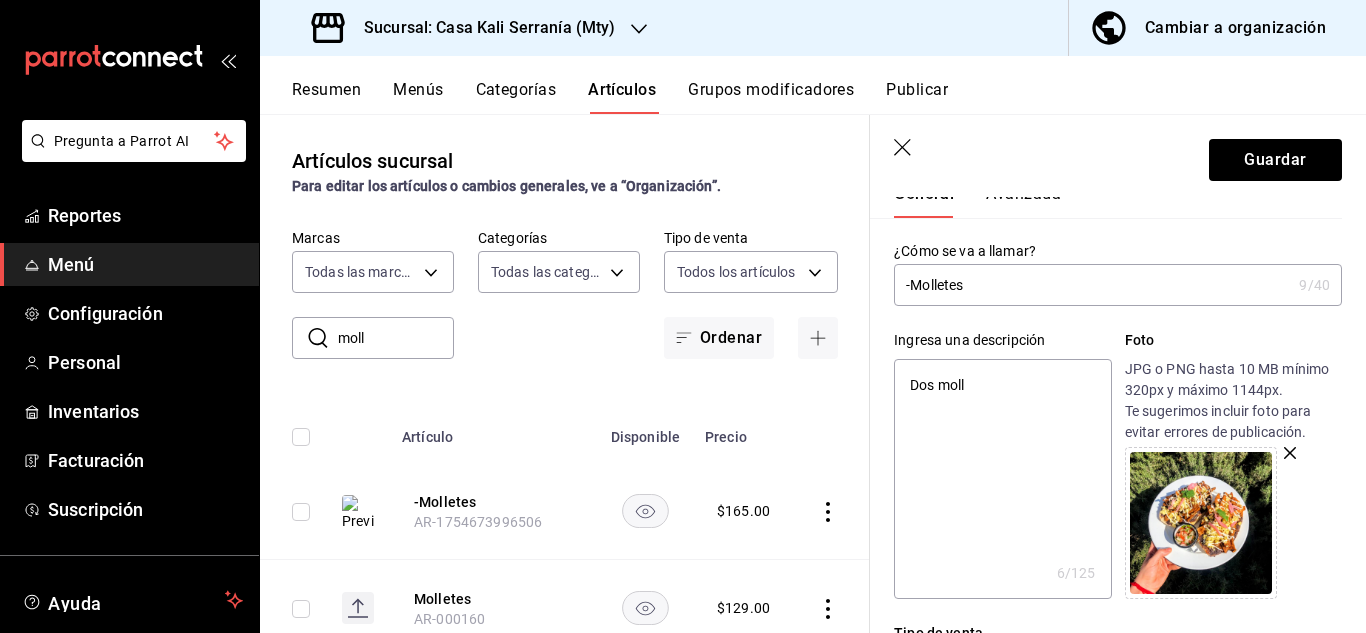 type on "Dos molle" 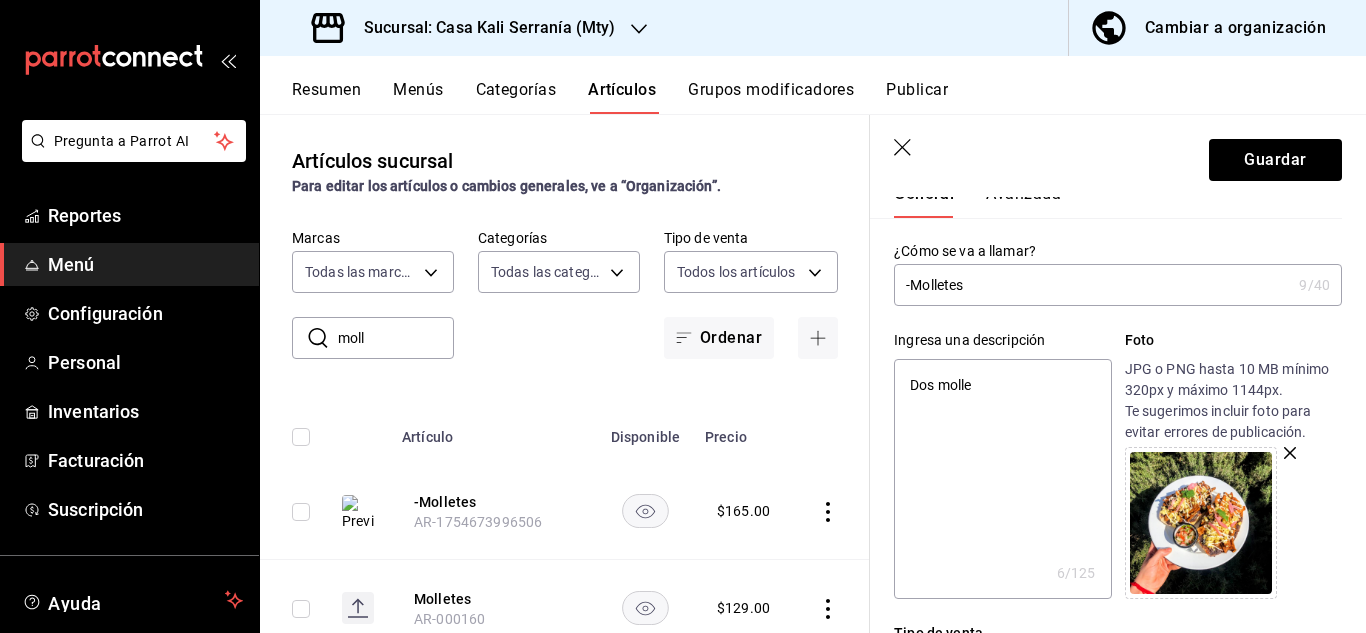 type on "x" 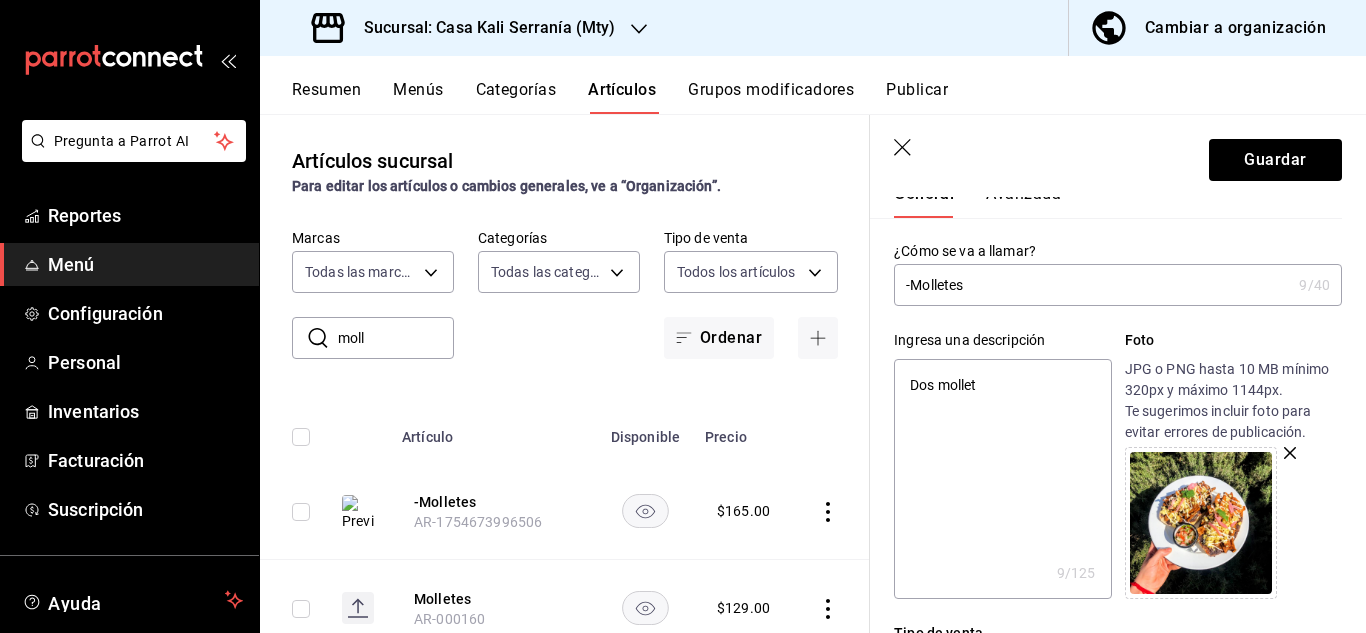 type on "Dos mollete" 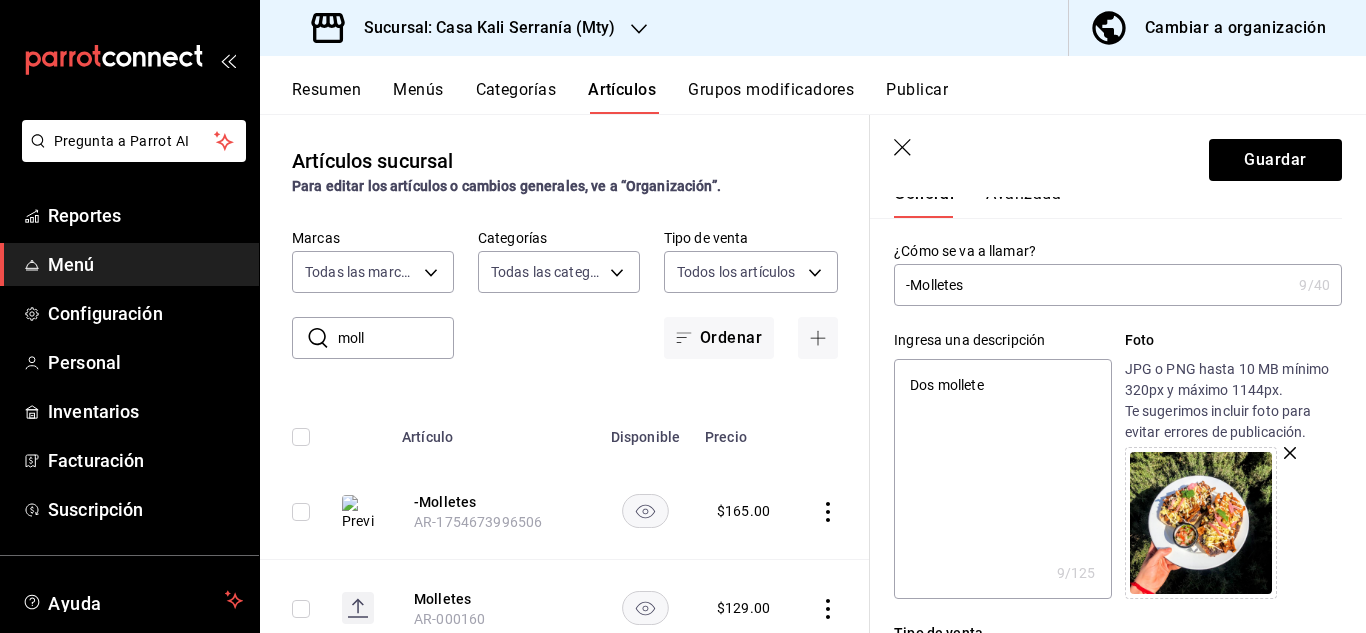 type on "x" 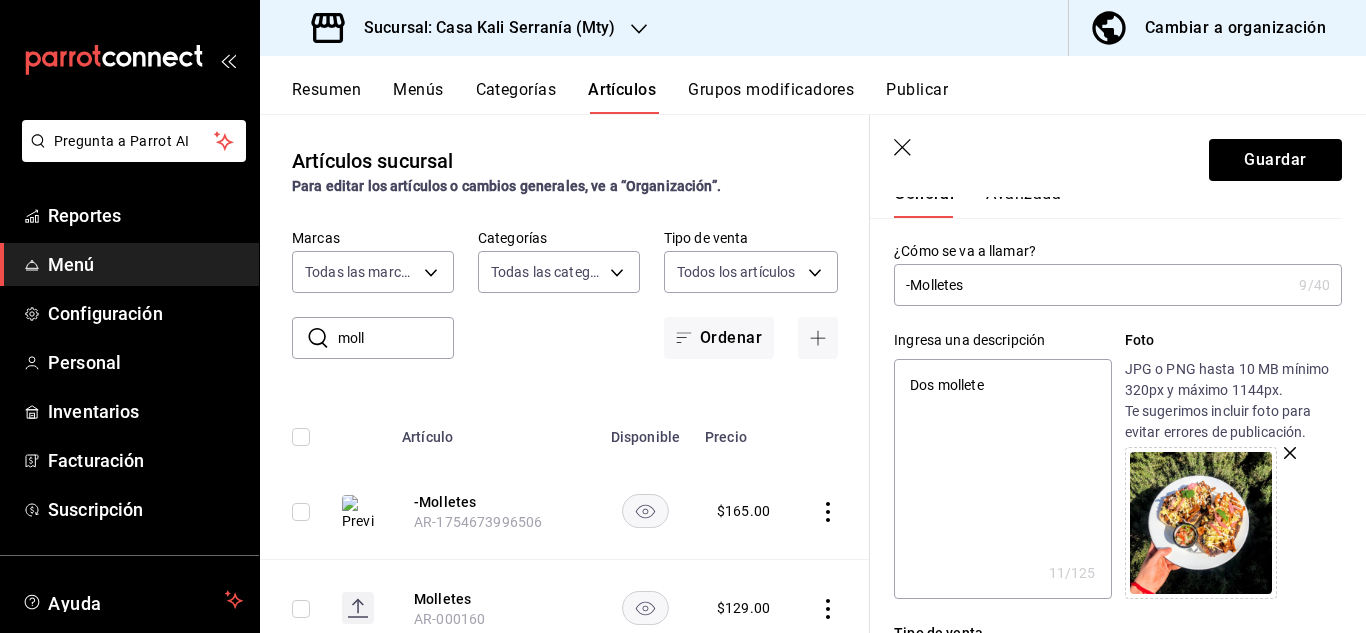type on "Dos molletes" 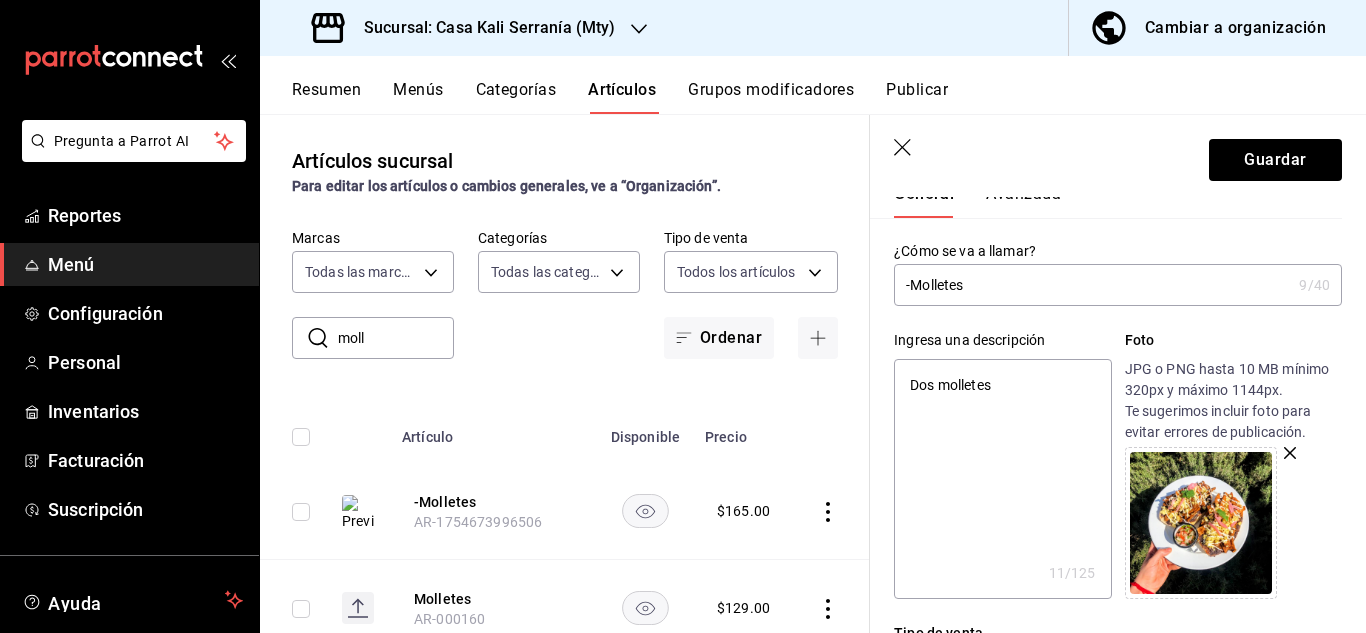 type on "x" 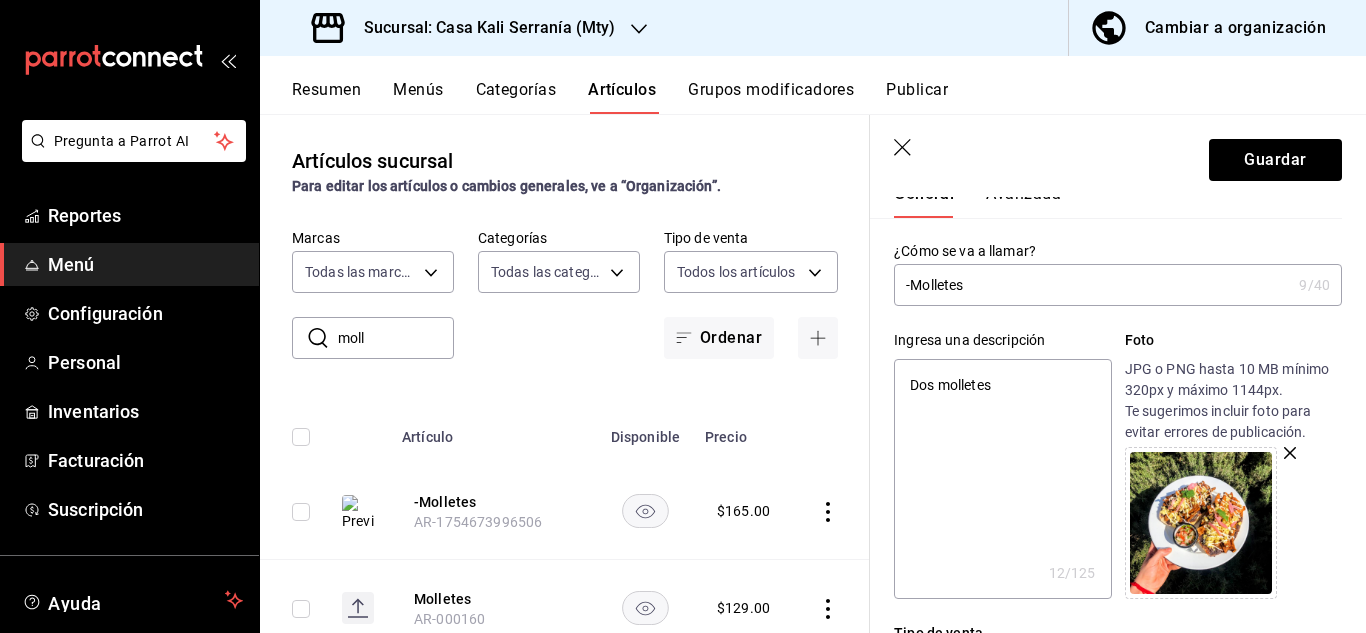type on "Dos molletes" 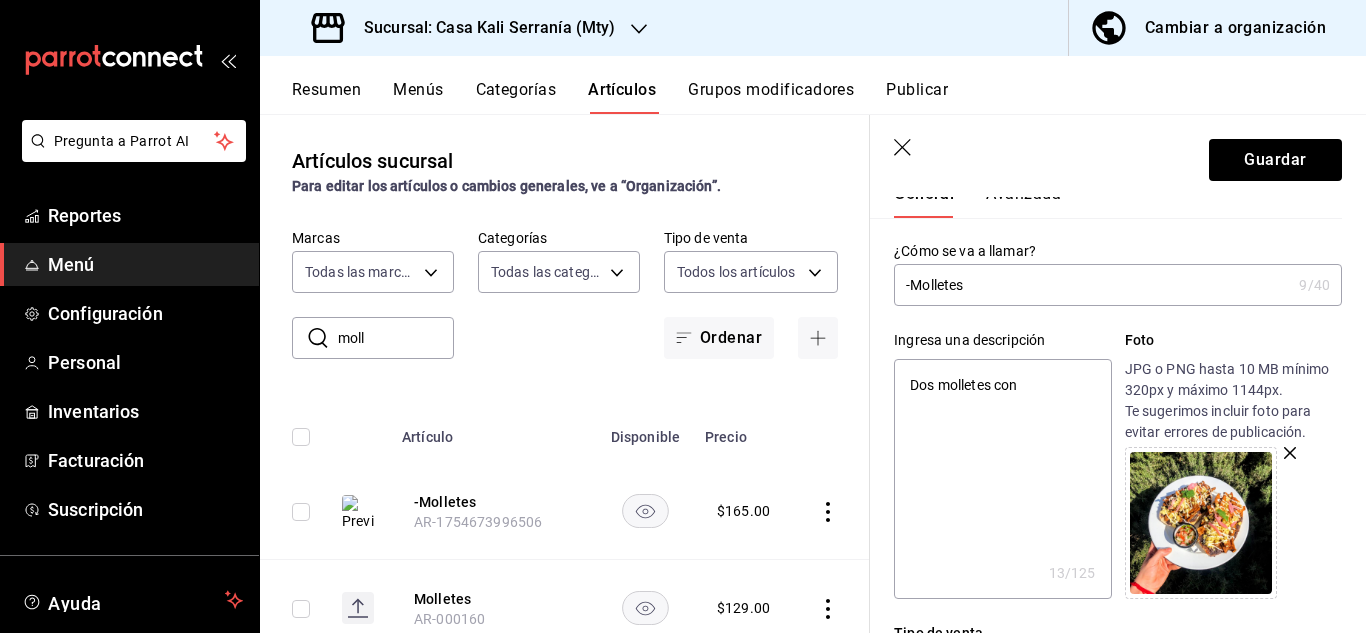 type on "Dos molletes con" 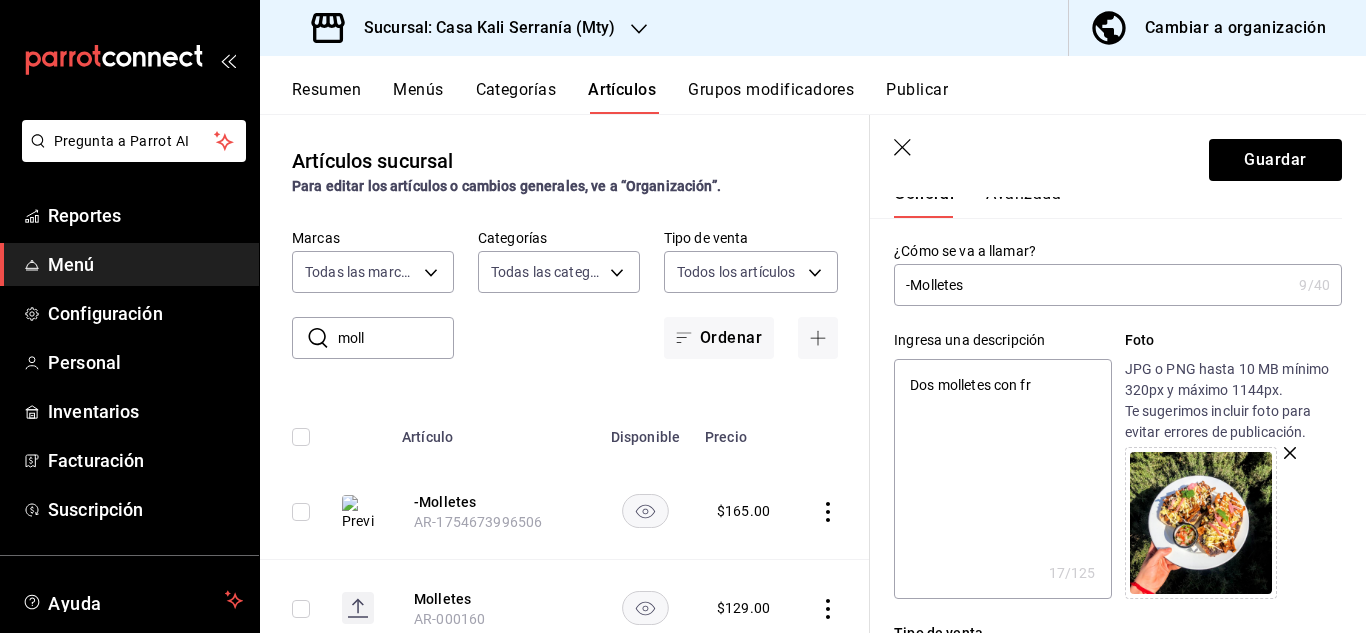 type on "Dos molletes con fri" 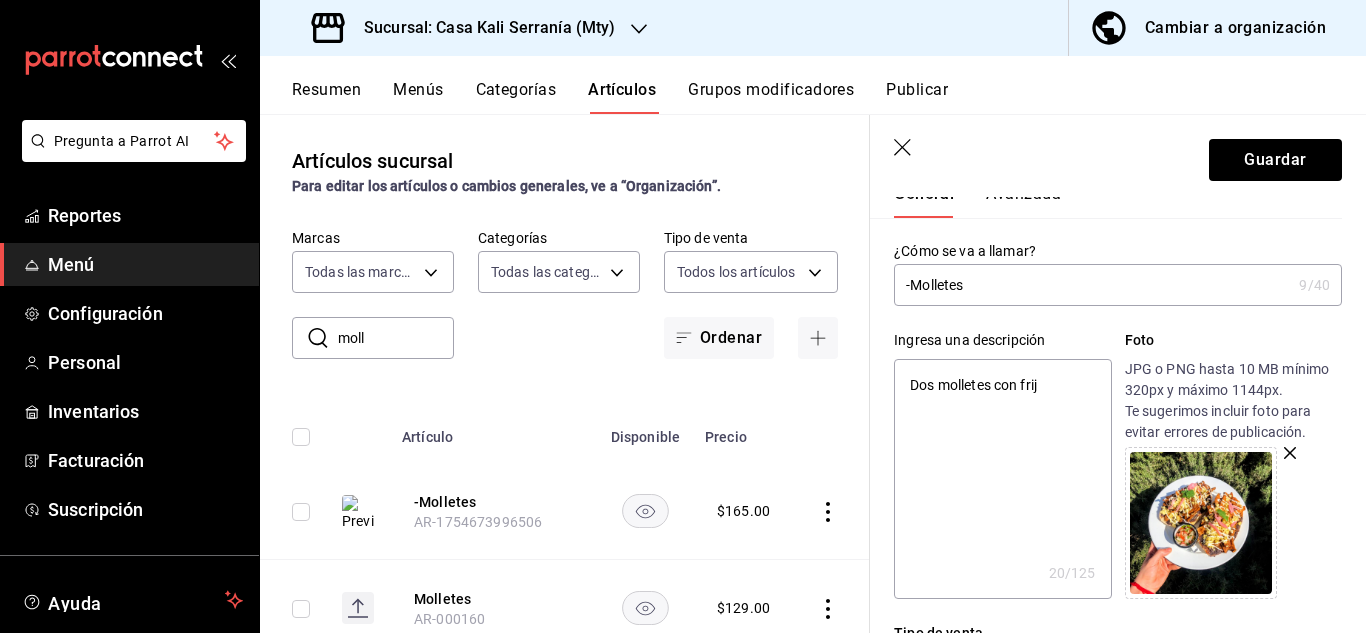 type on "Dos molletes con frijo" 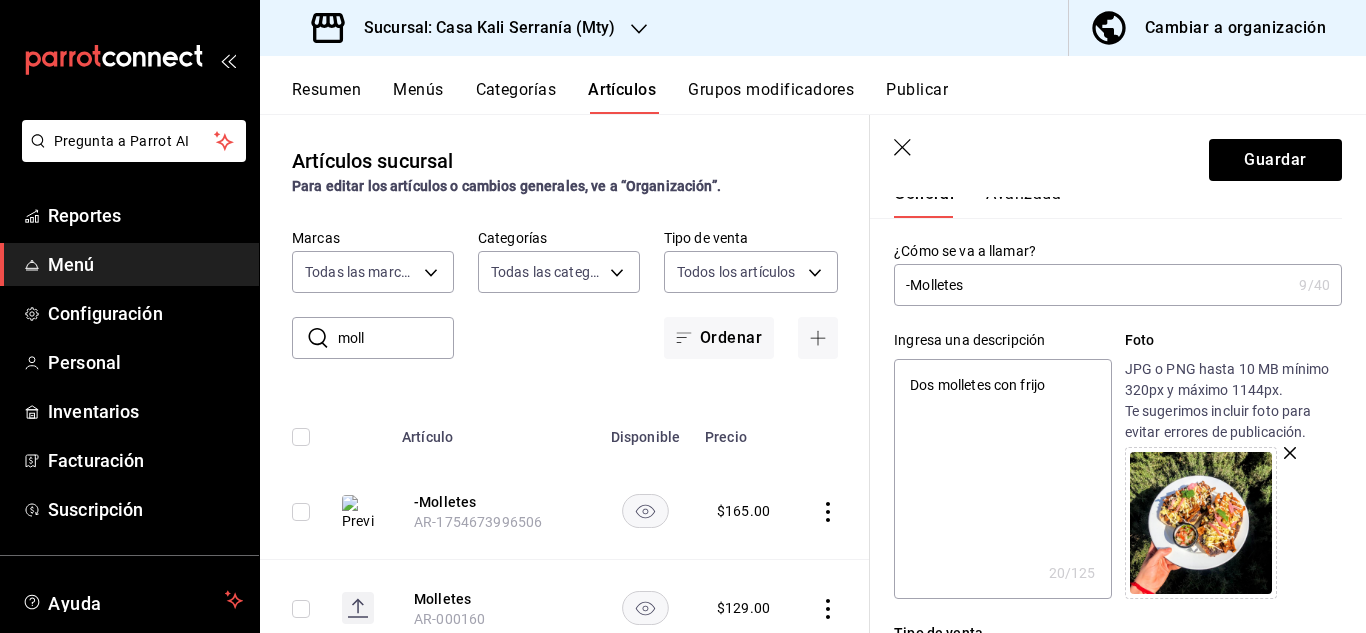 type on "x" 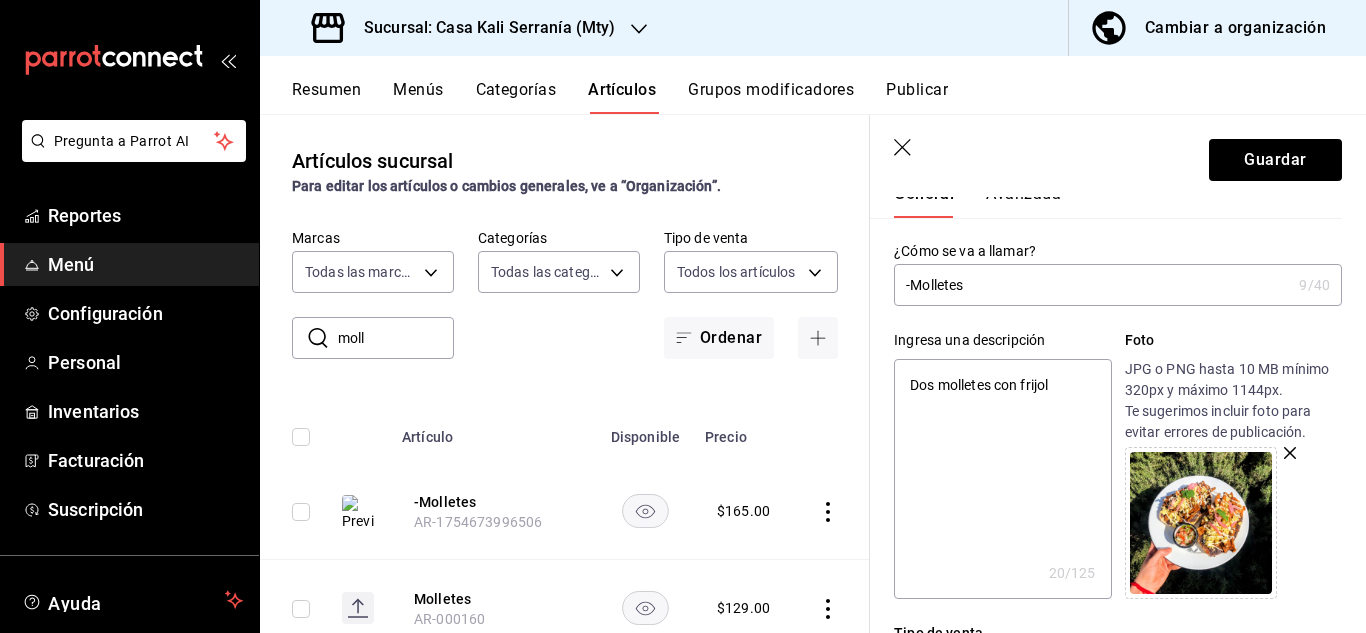 type on "Dos molletes con frijoli" 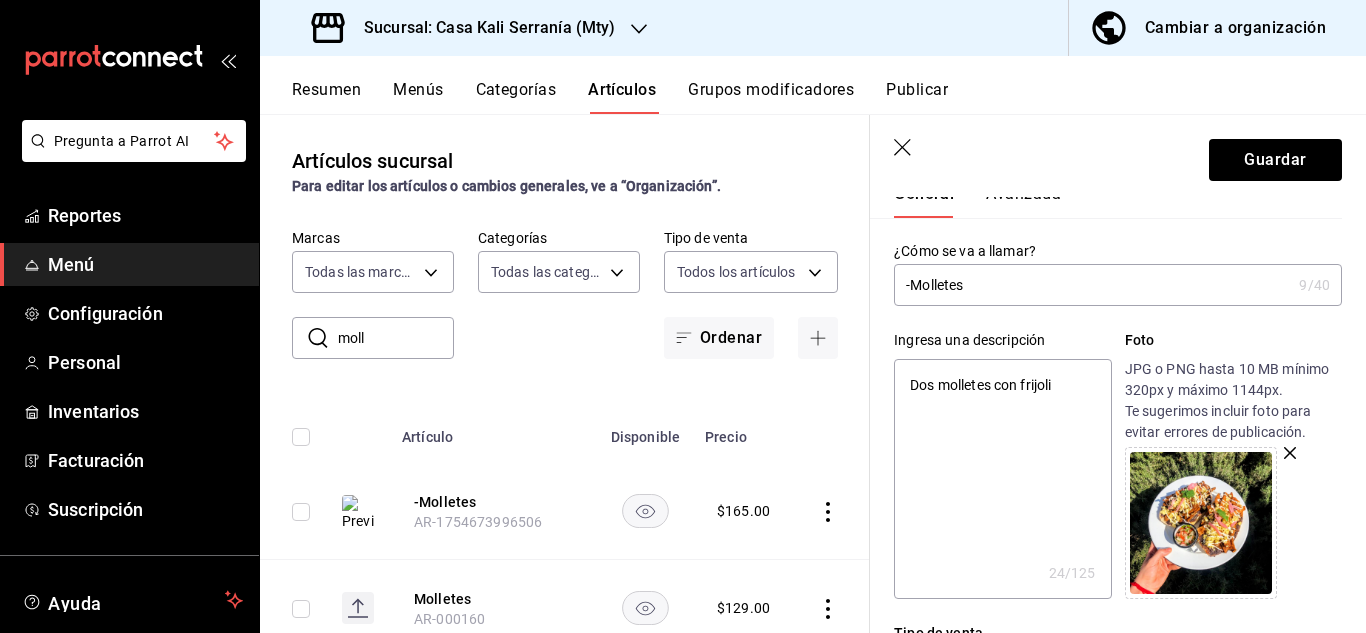 type on "x" 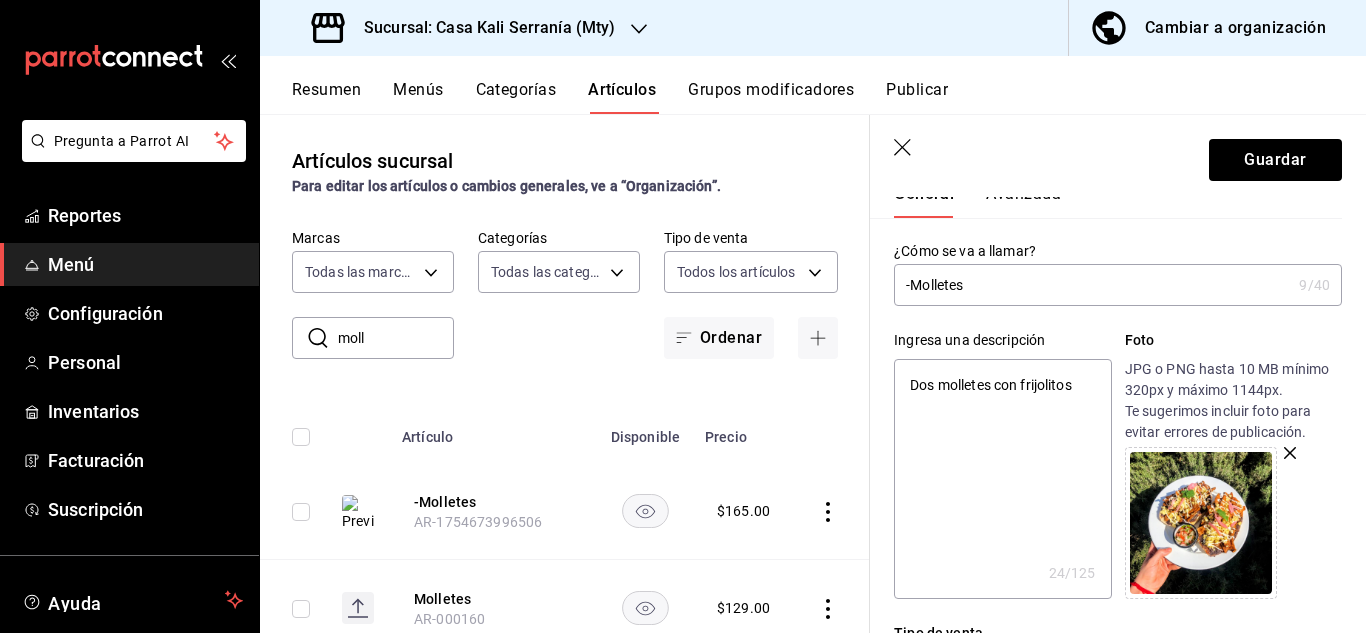 type on "Dos molletes con frijolitos" 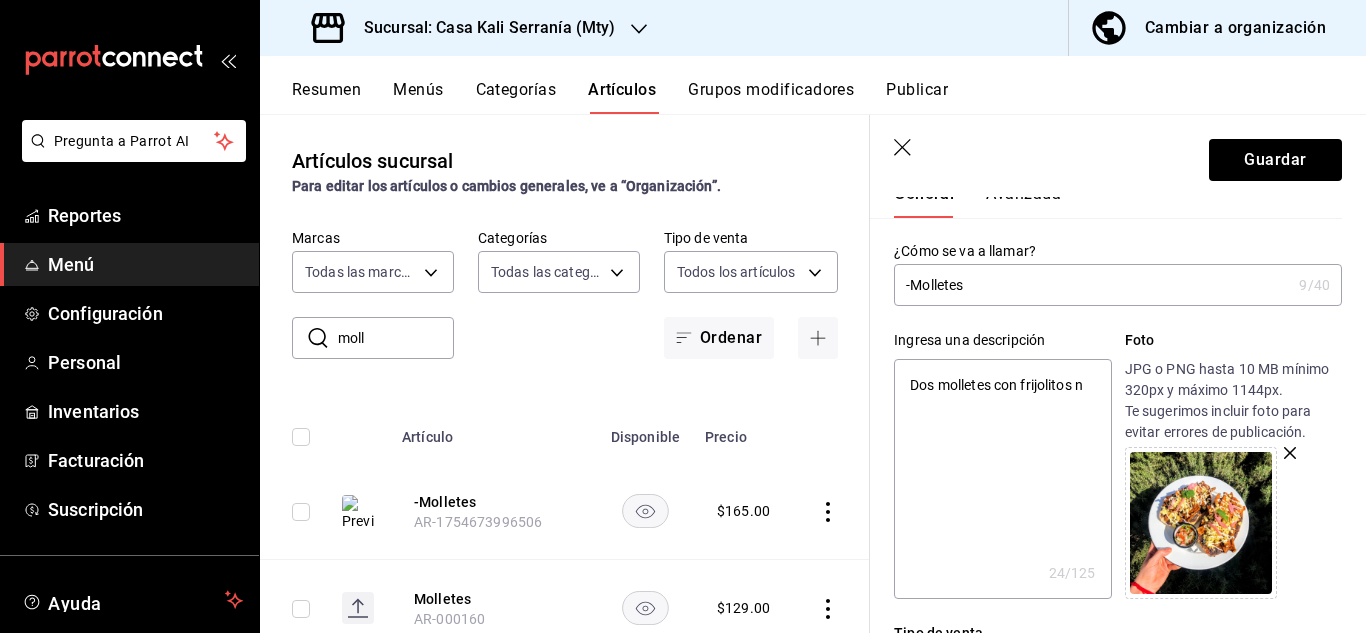 type on "Dos molletes con frijolitos ne" 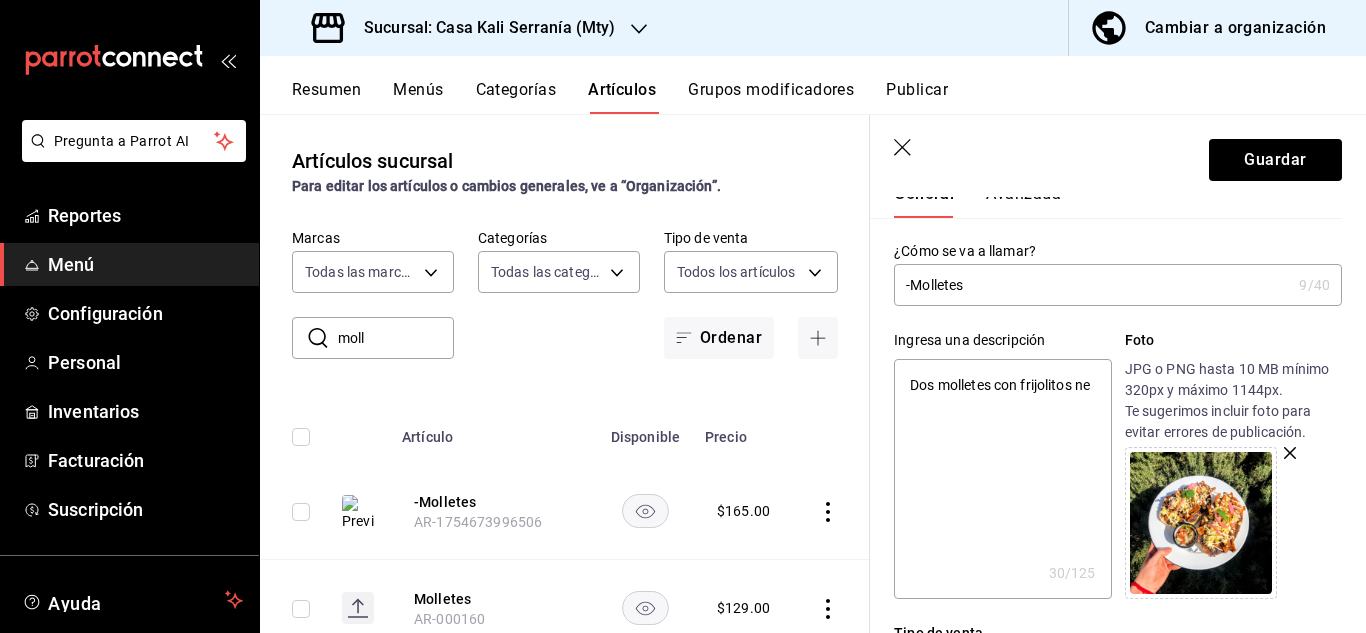 type on "x" 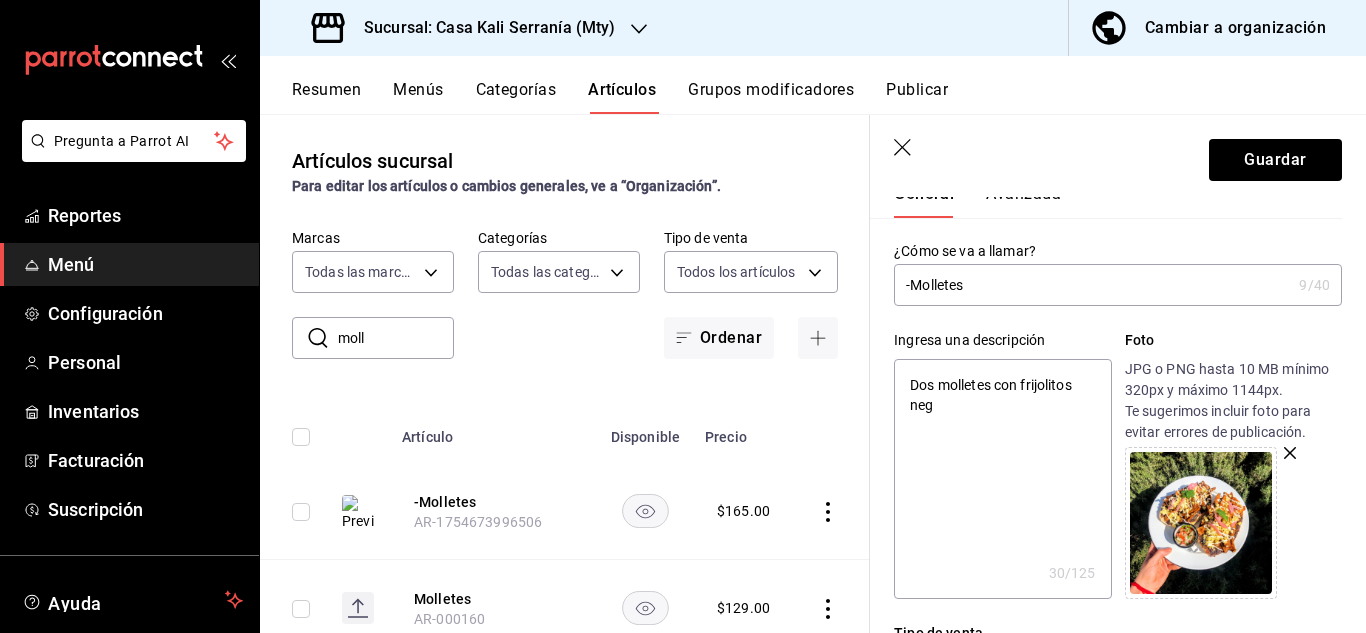 type on "Dos molletes con frijolitos negr" 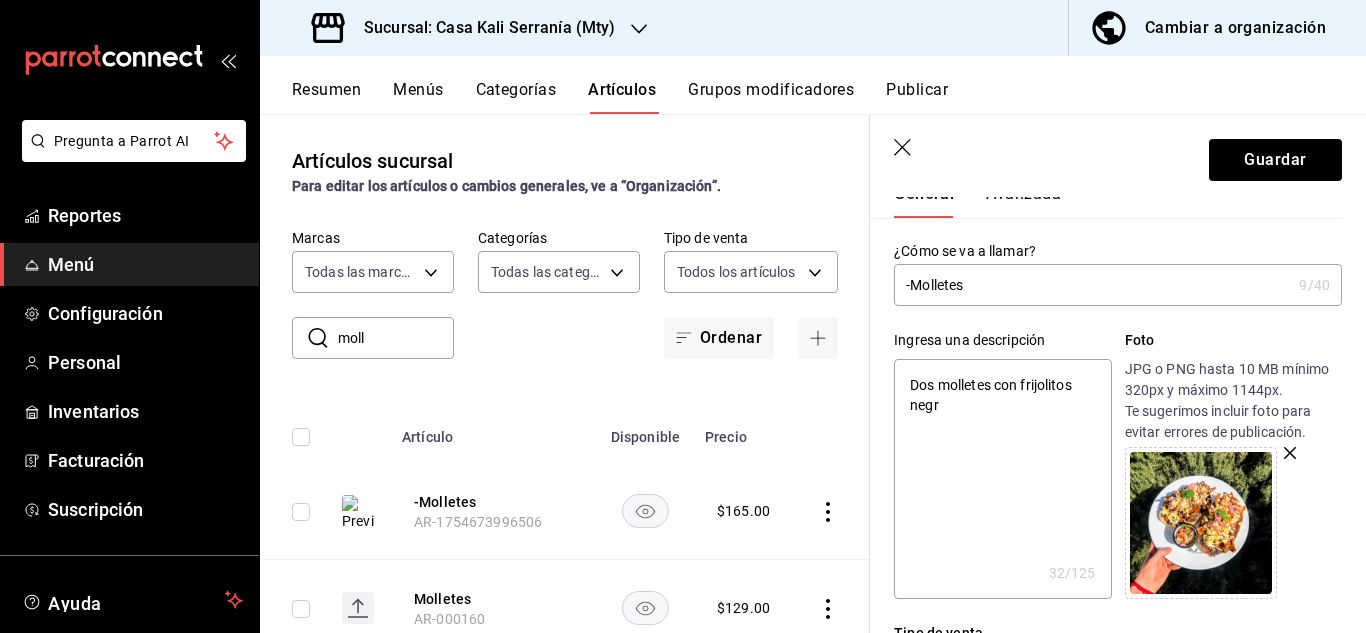 type on "Dos molletes con frijolitos negro" 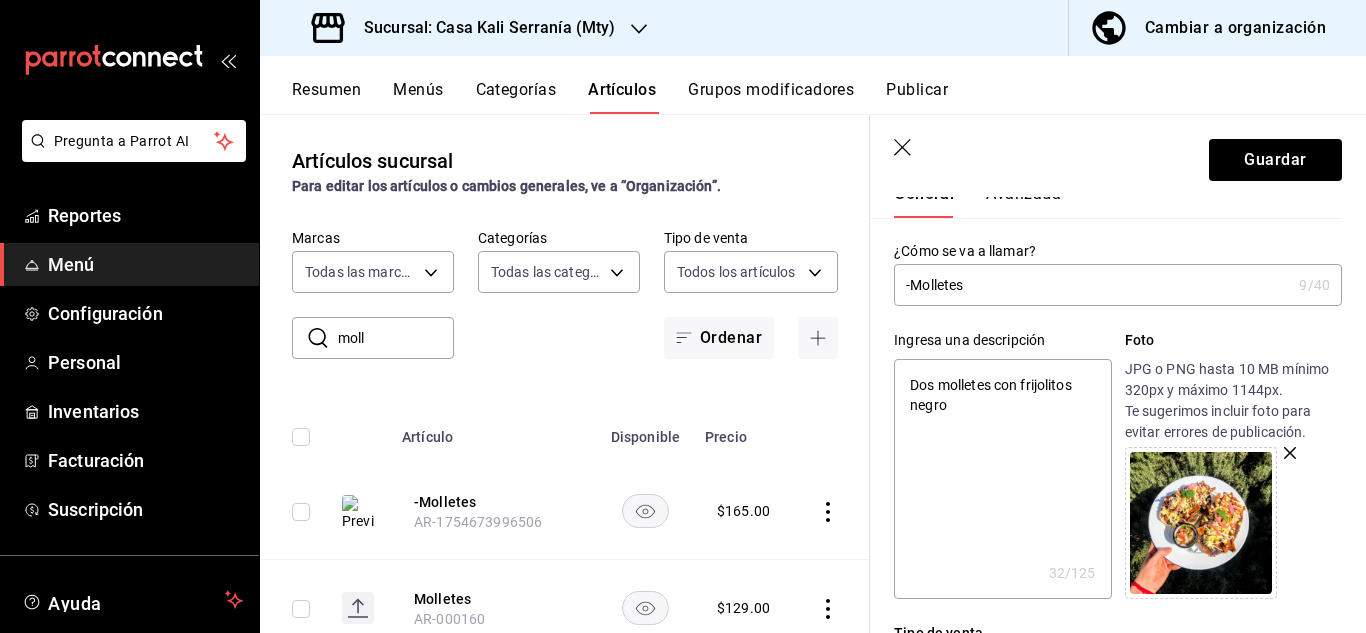 type on "Dos molletes con frijolitos negros" 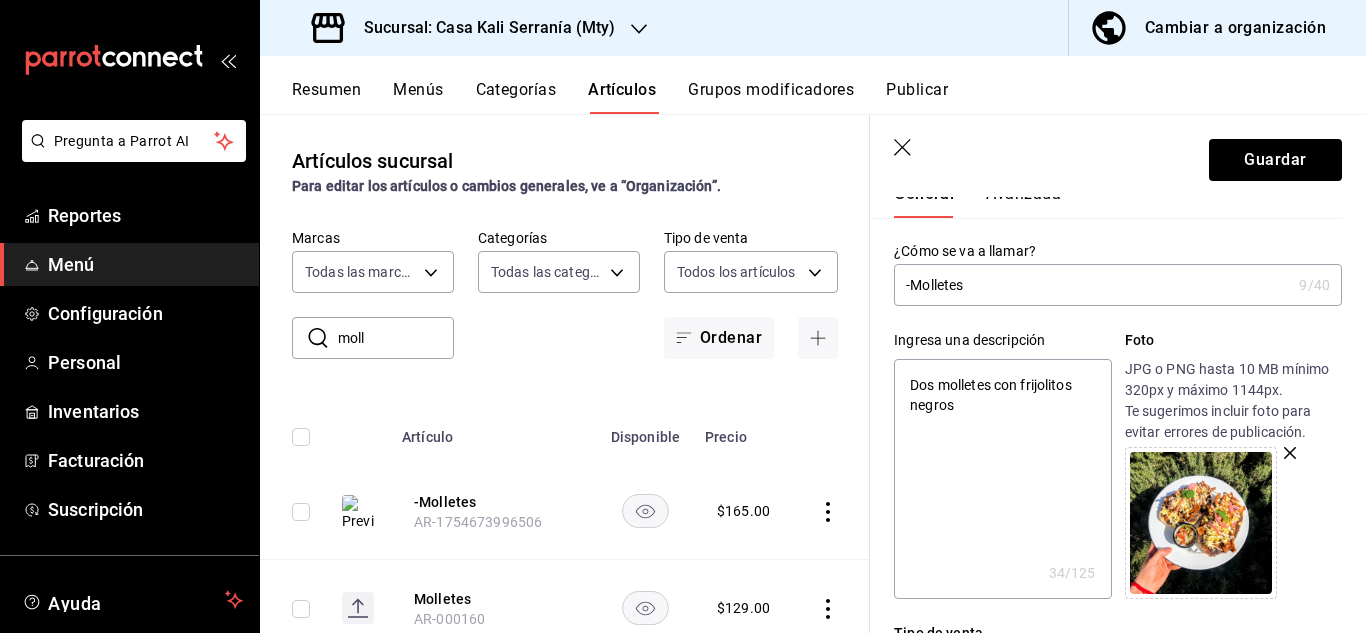 type on "x" 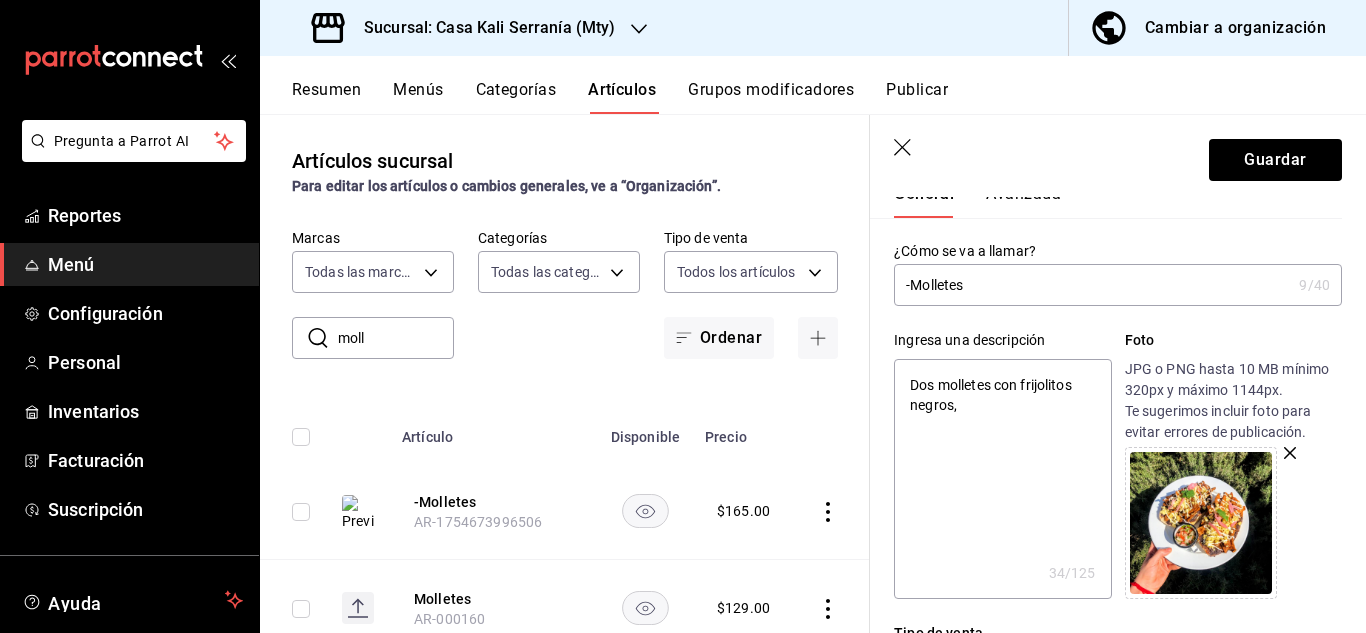 type on "x" 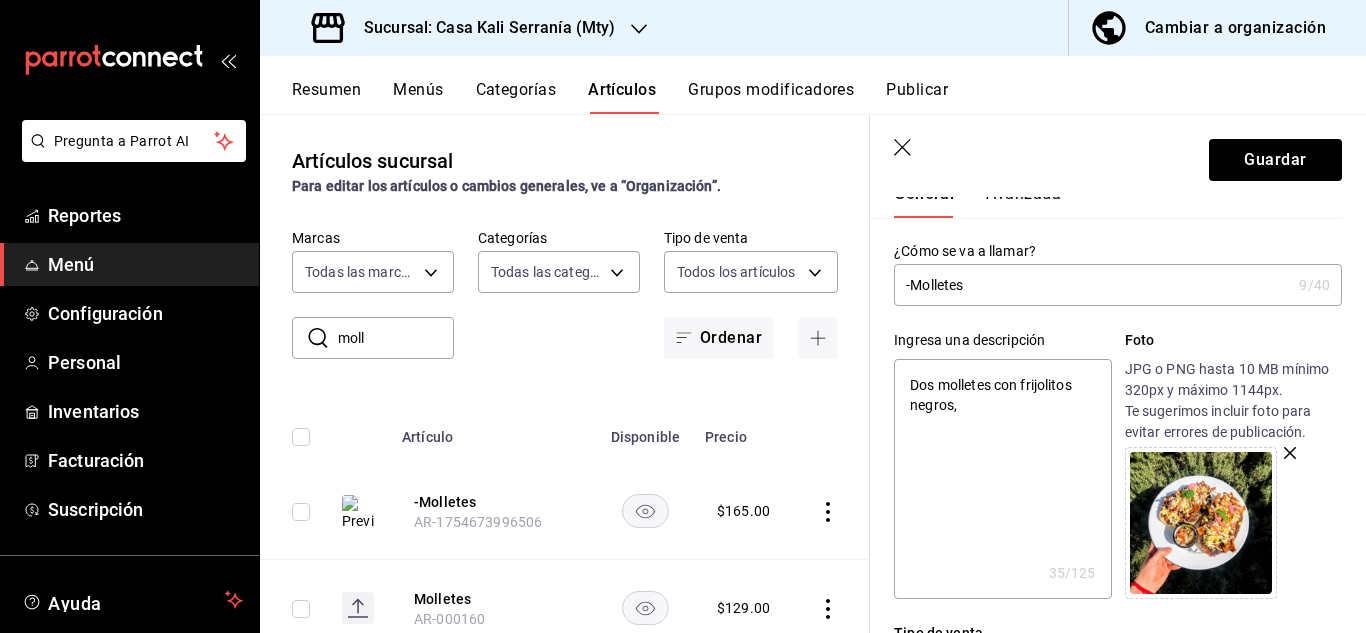 type on "Dos molletes con frijolitos negros," 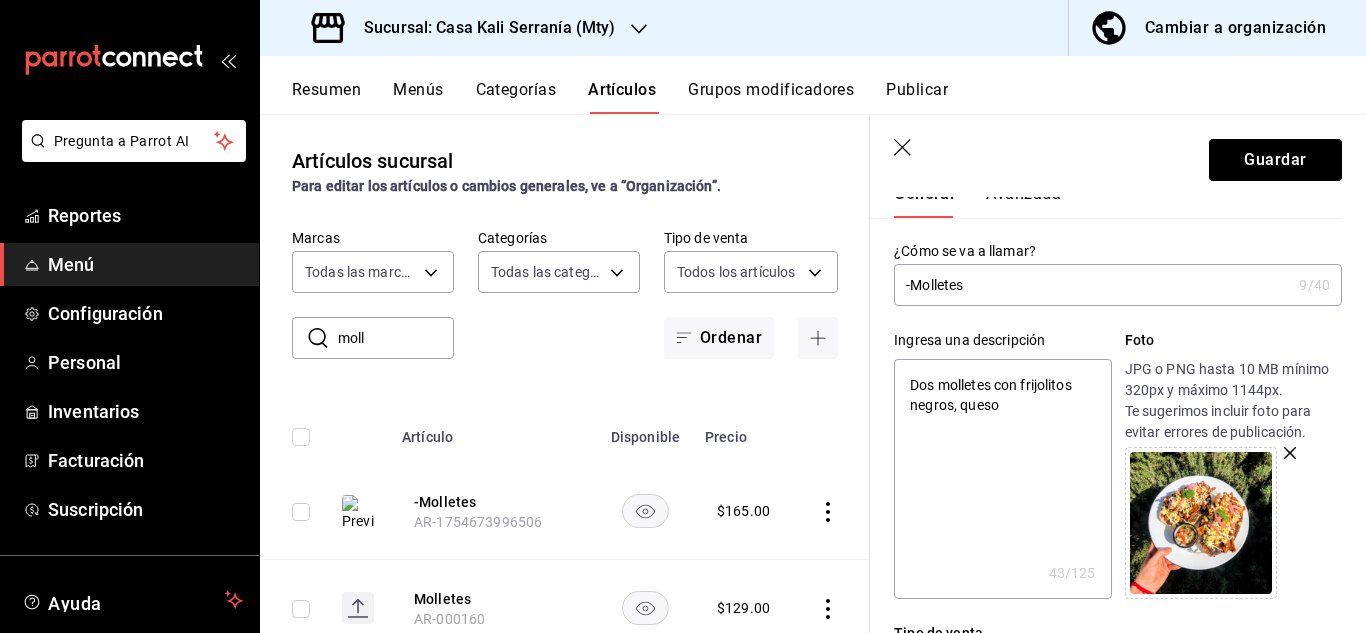 type on "Dos molletes con frijolitos negros, queso c" 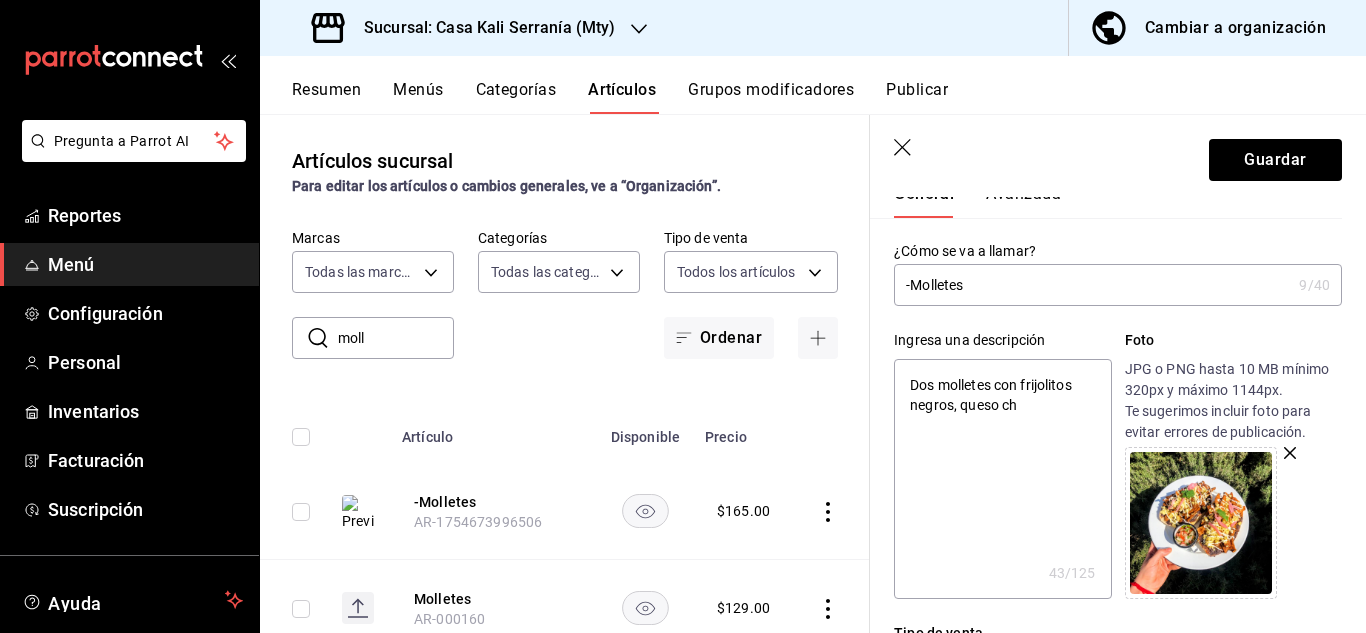 type on "Dos molletes con frijolitos negros, queso chi" 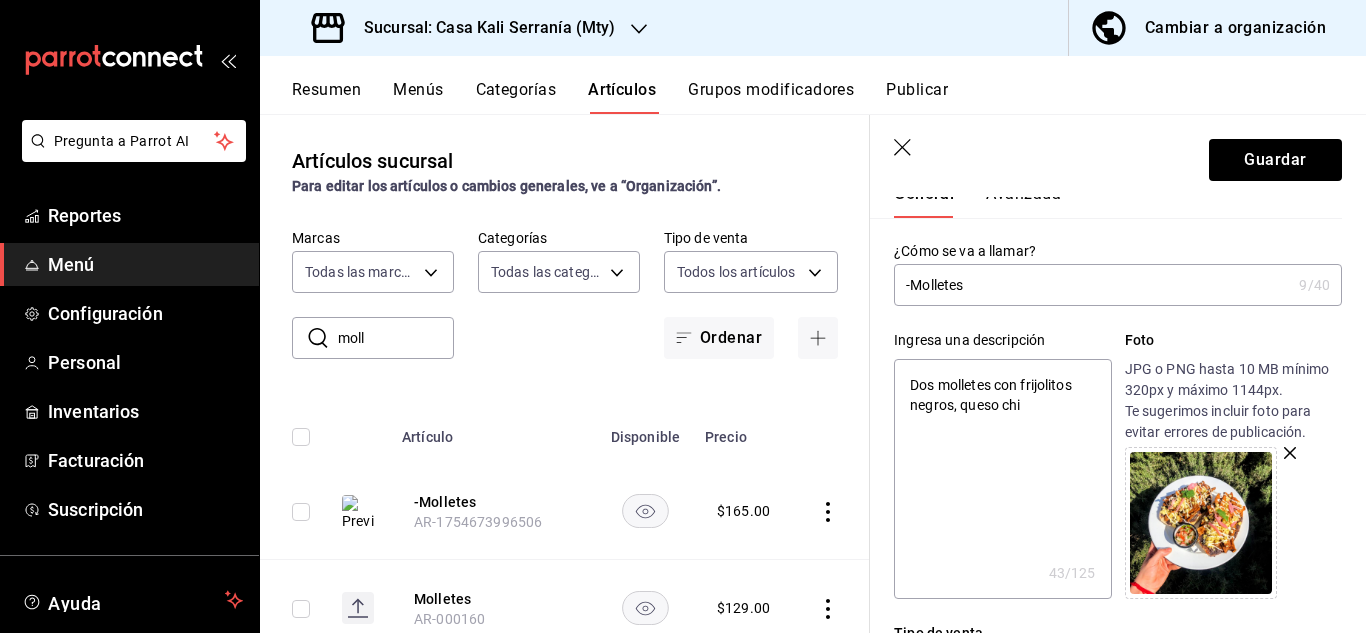 type on "x" 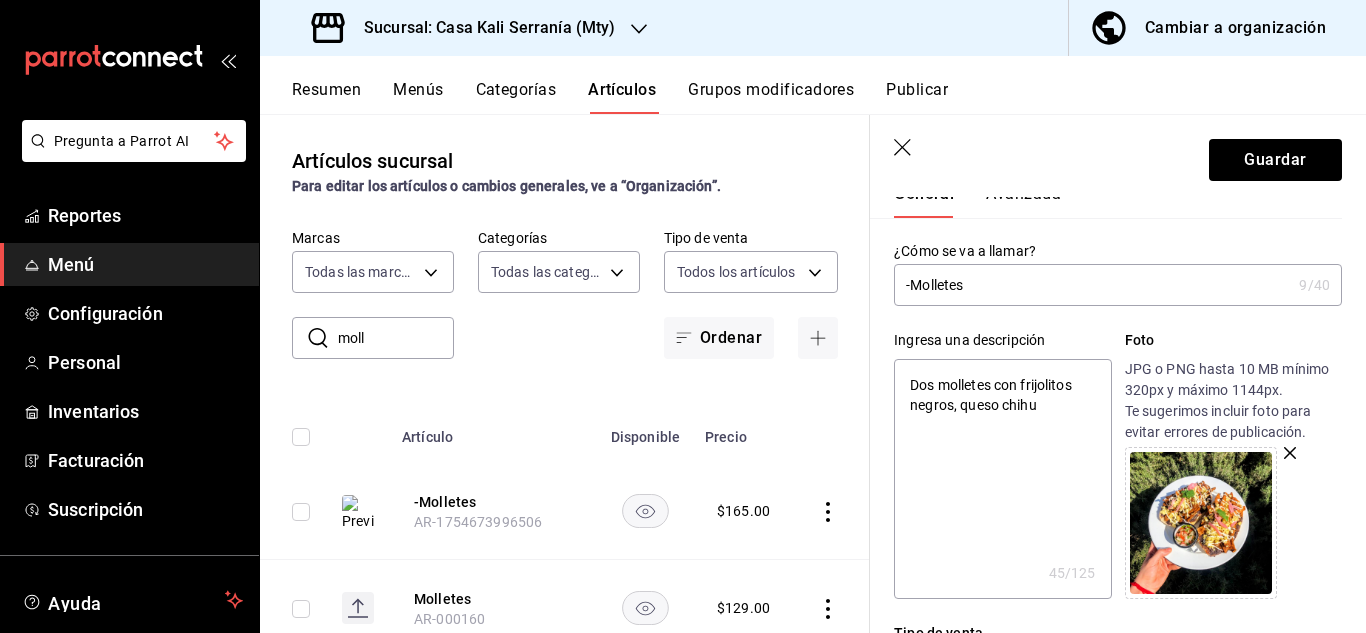 type on "Dos molletes con frijolitos negros, queso chihua" 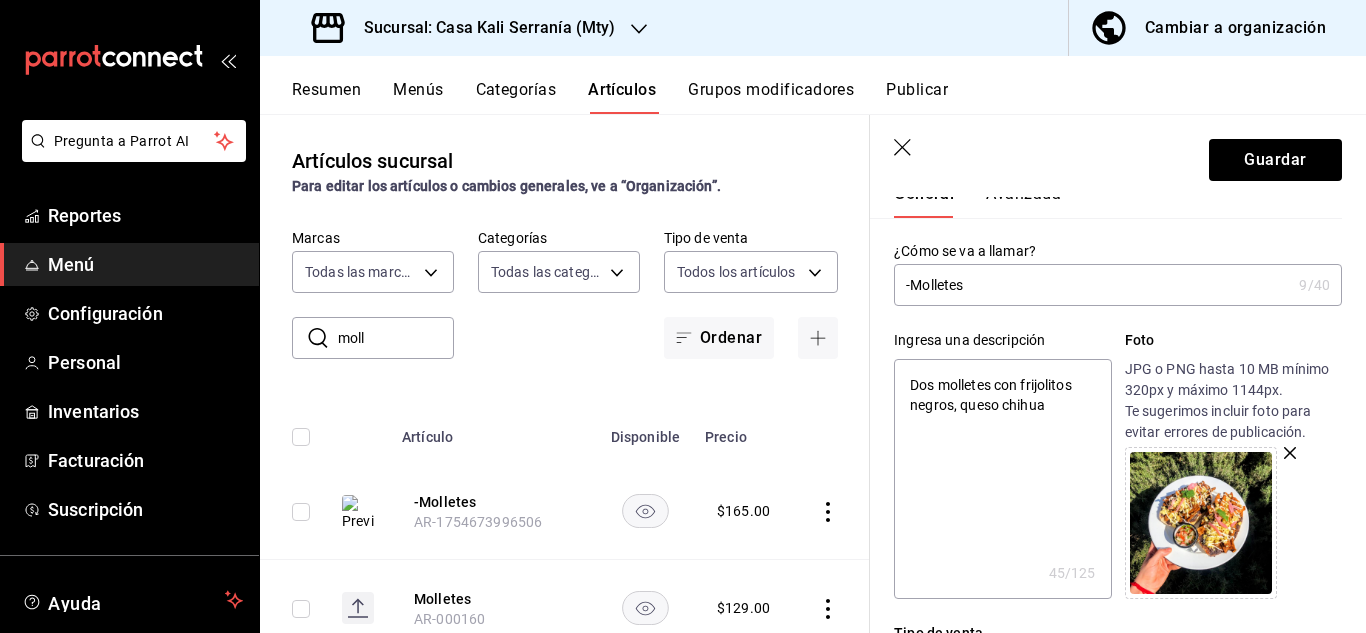 type on "x" 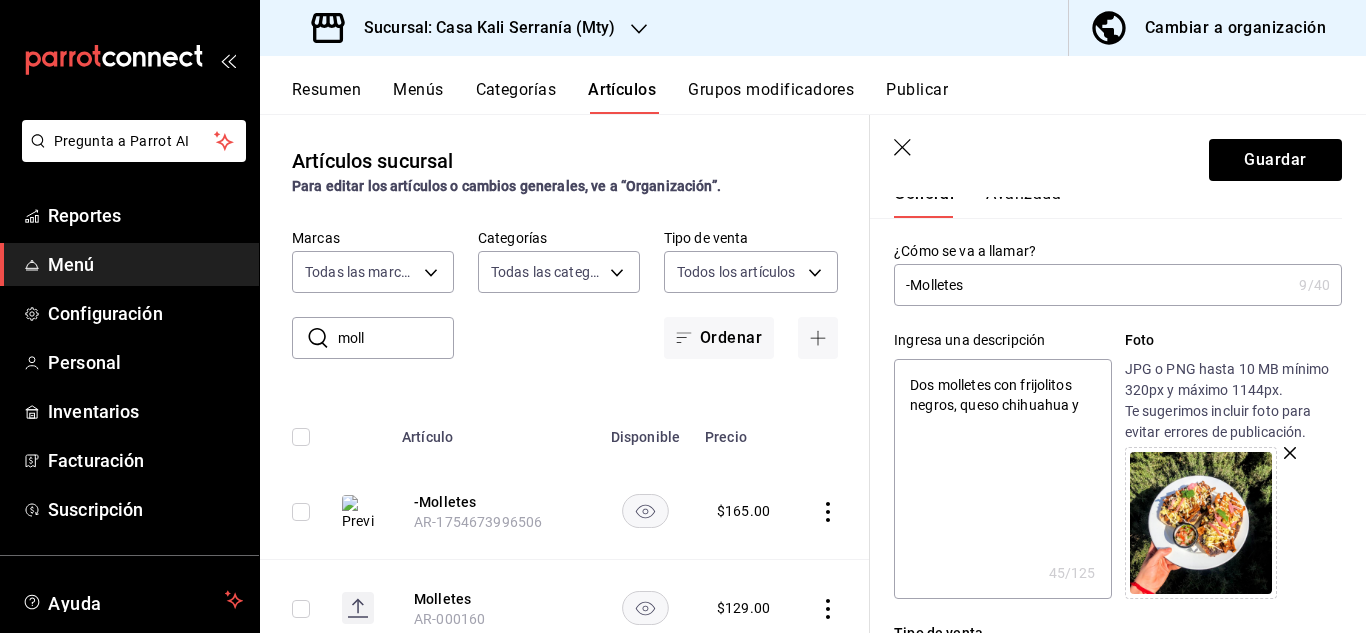 type on "Dos molletes con frijolitos negros, queso chihuahua y" 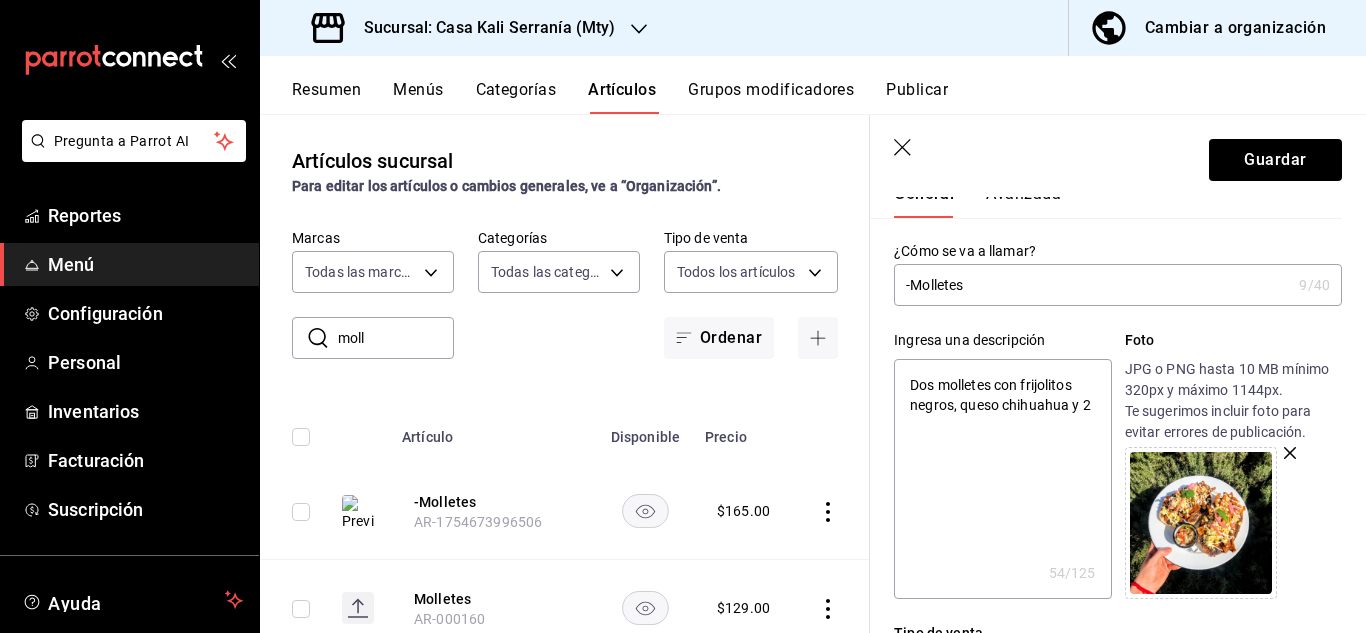 type on "Dos molletes con frijolitos negros, queso chihuahua y 2" 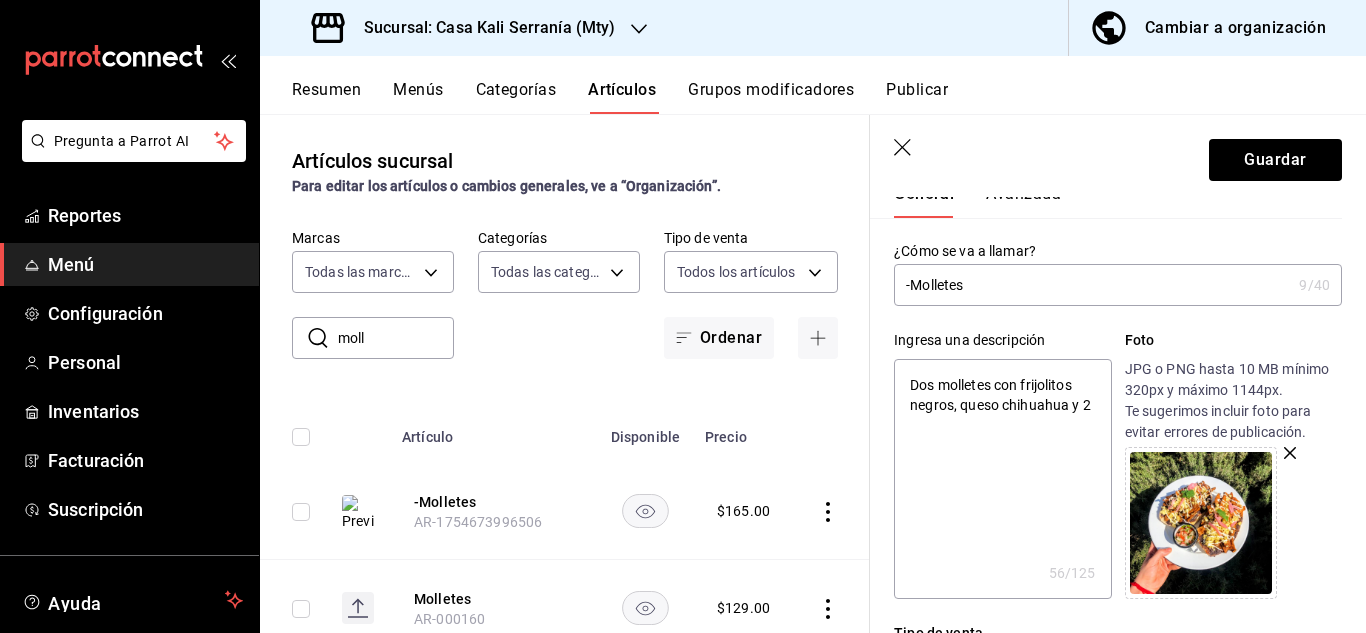type on "Dos molletes con frijolitos negros, queso chihuahua y 2 t" 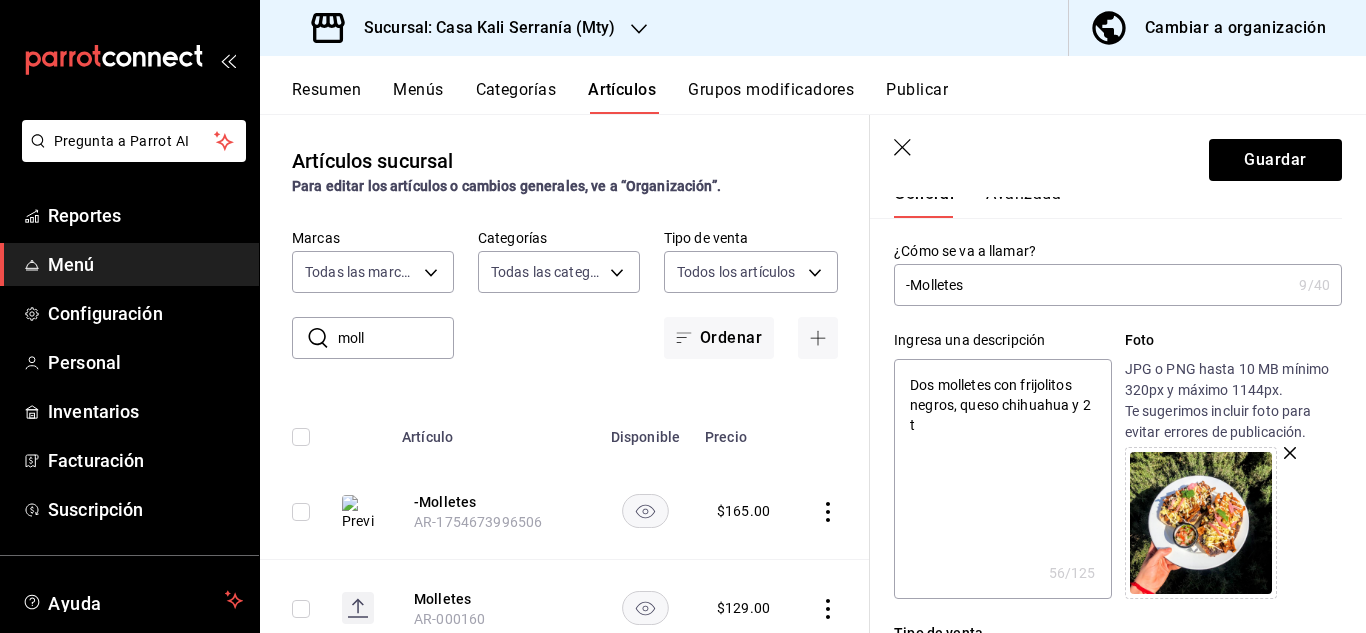 type on "x" 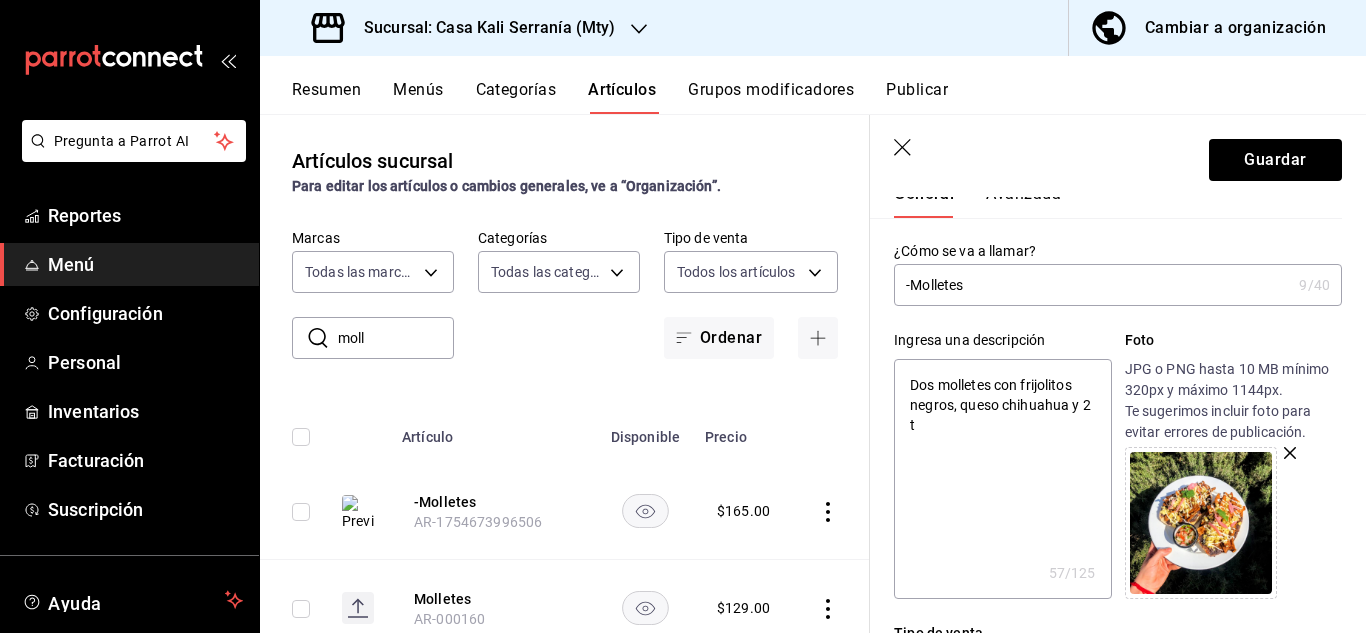 type on "Dos molletes con frijolitos negros, queso chihuahua y 2 to" 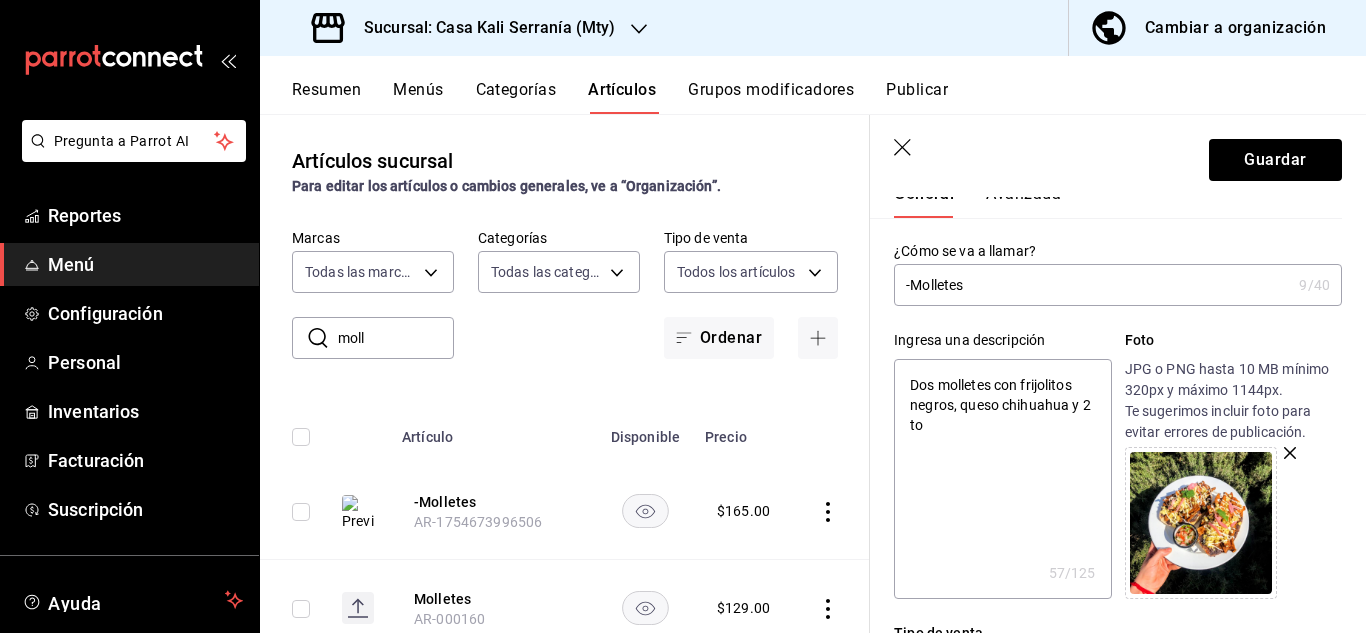 type on "x" 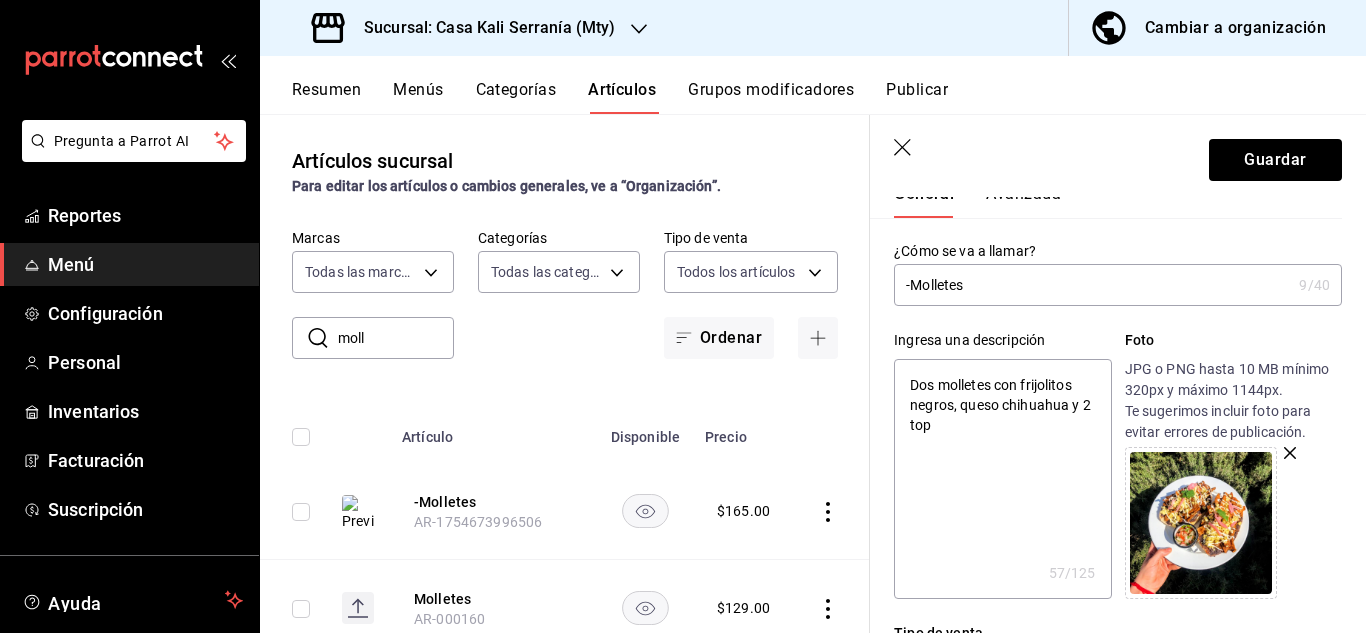 type on "x" 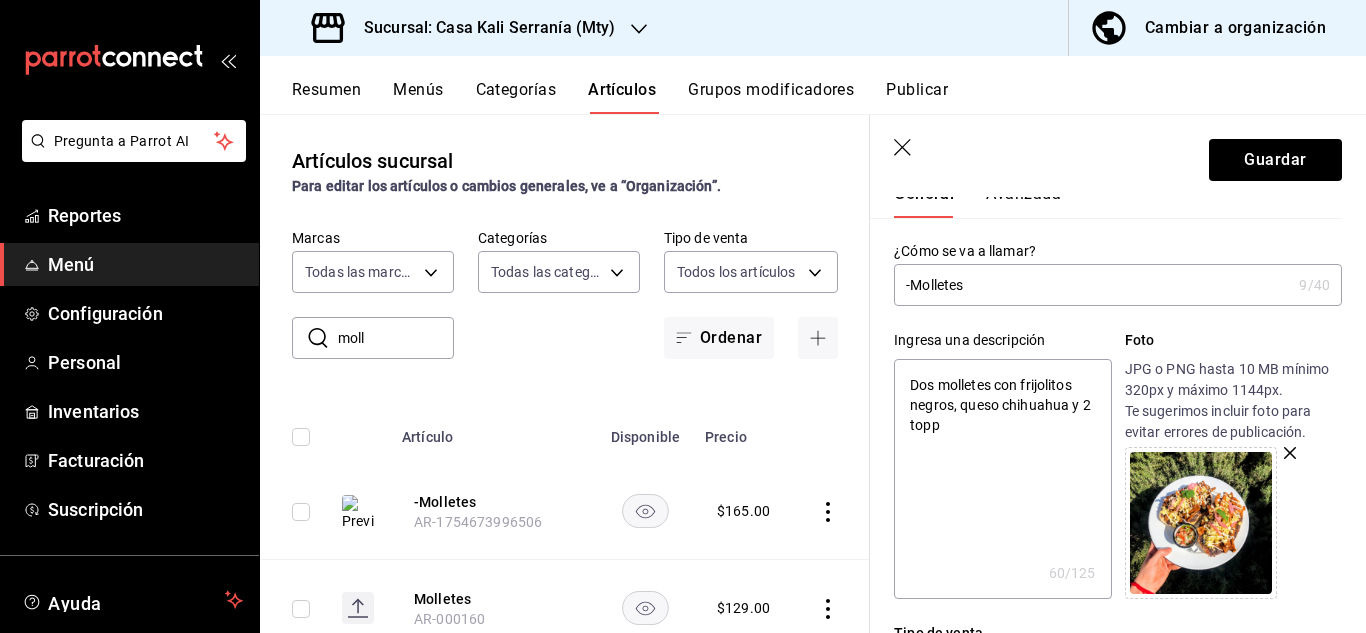 type on "x" 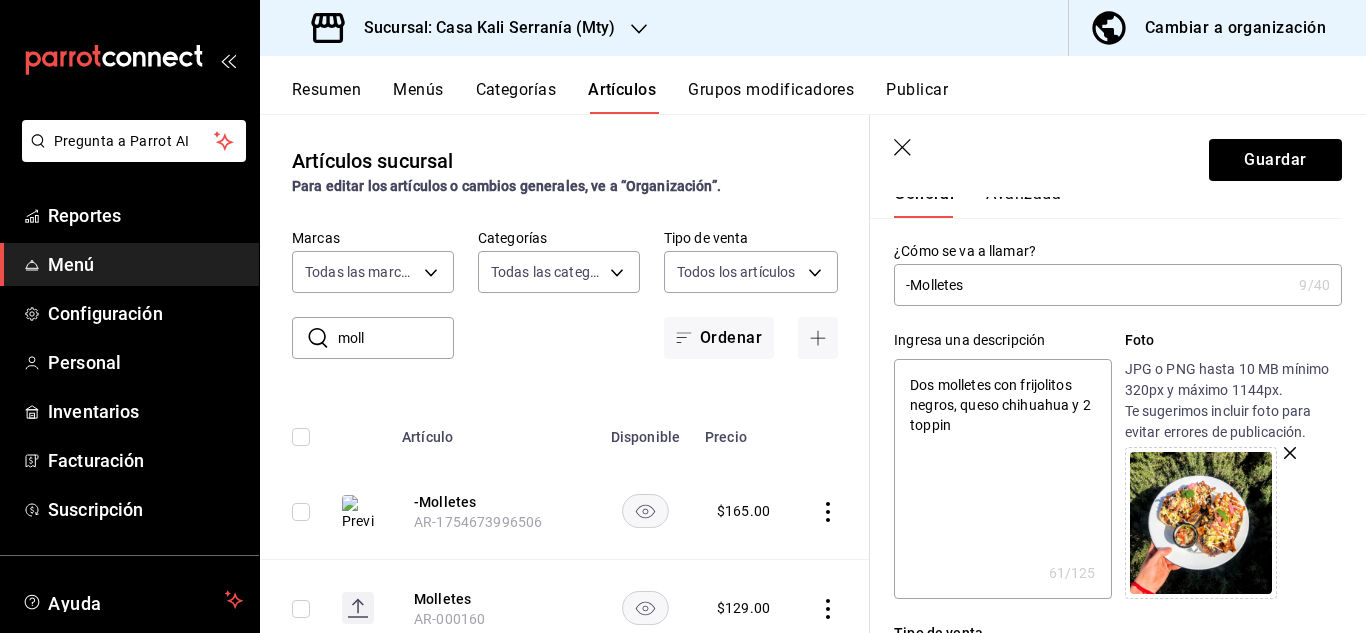 type on "Dos molletes con frijolitos negros, queso chihuahua y 2 topping" 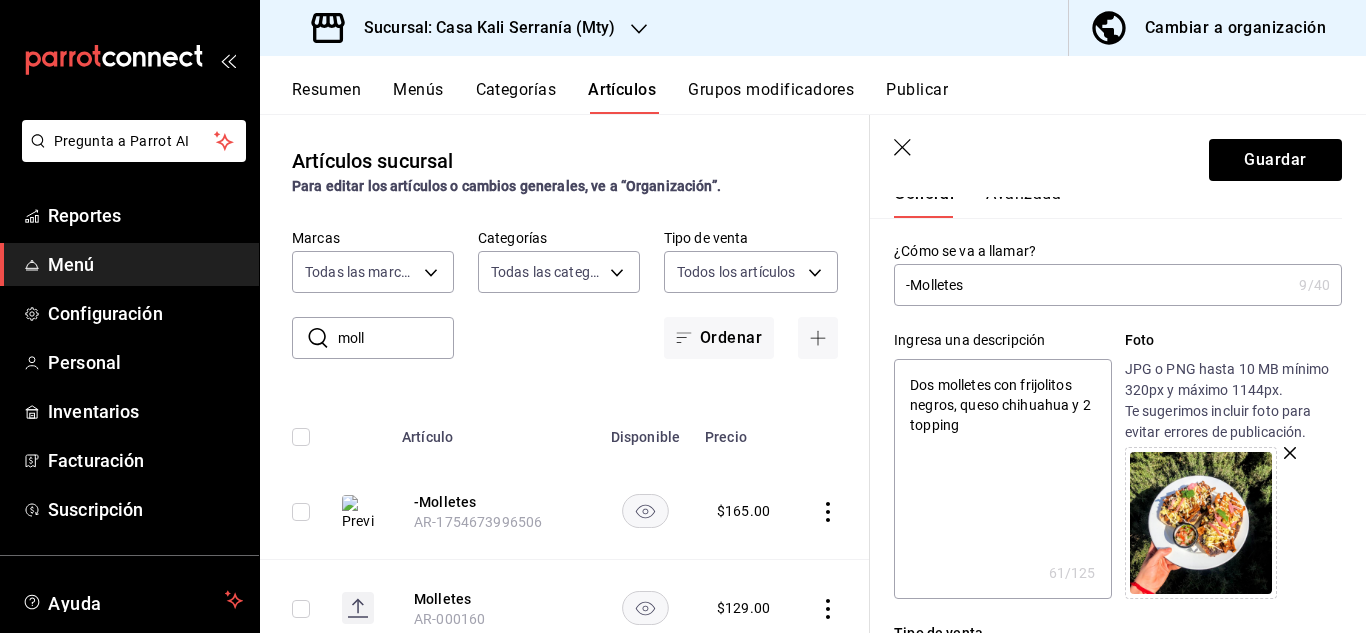 type on "x" 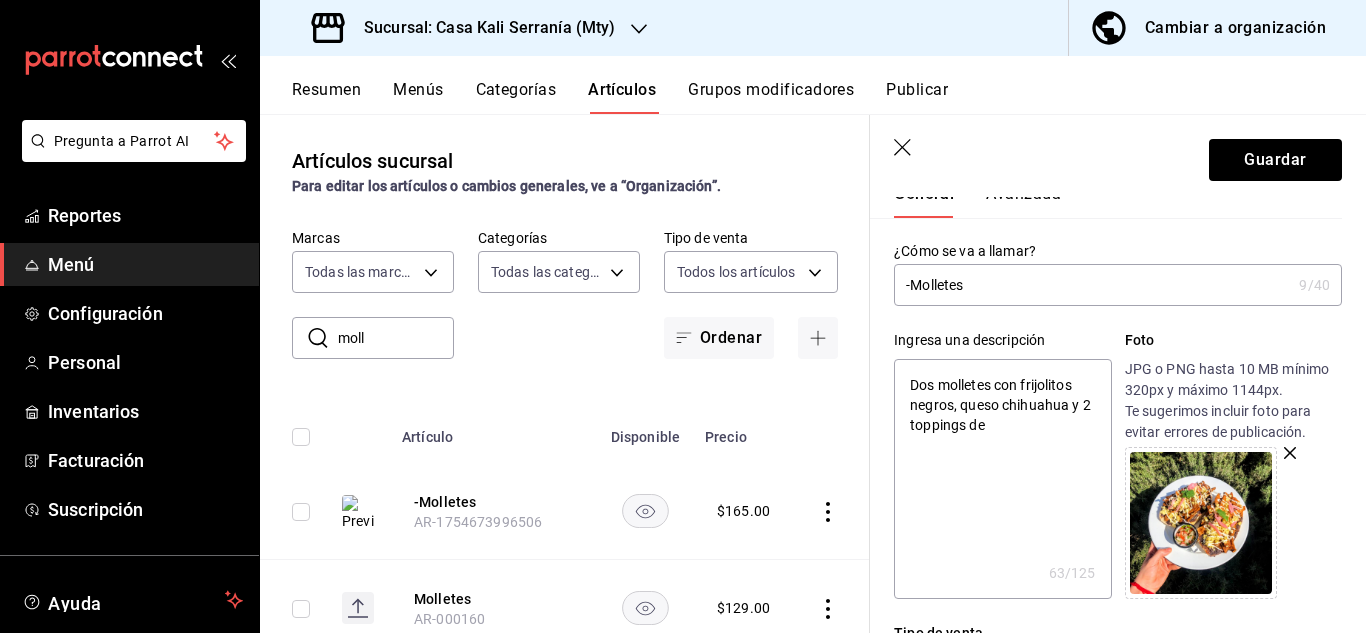 type on "Dos molletes con frijolitos negros, queso chihuahua y 2 toppings de" 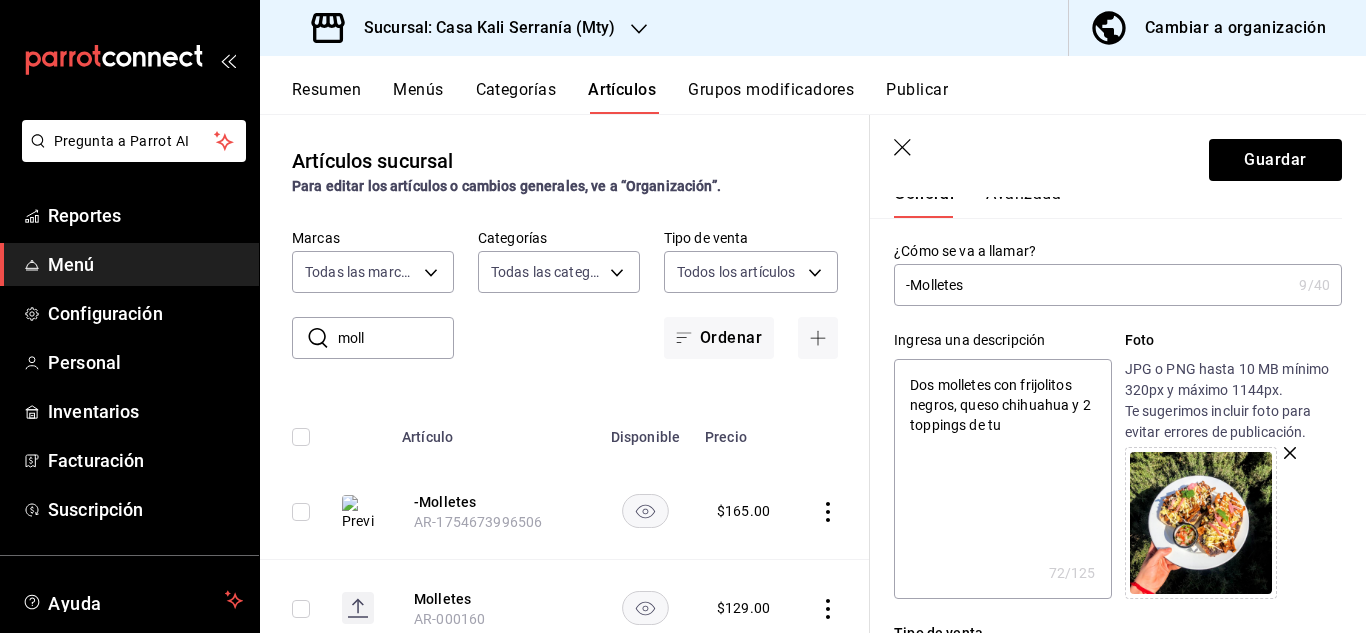 type on "Dos molletes con frijolitos negros, queso chihuahua y 2 toppings de tu e" 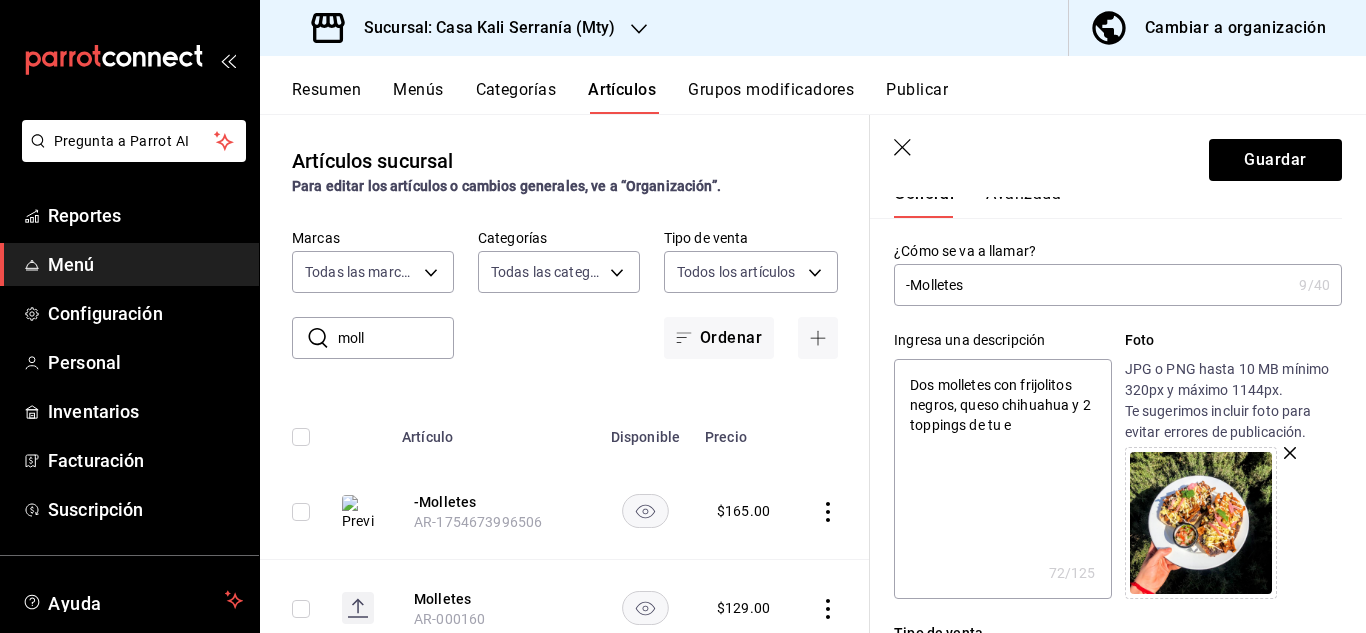 type on "Dos molletes con frijolitos negros, queso chihuahua y 2 toppings de tu el" 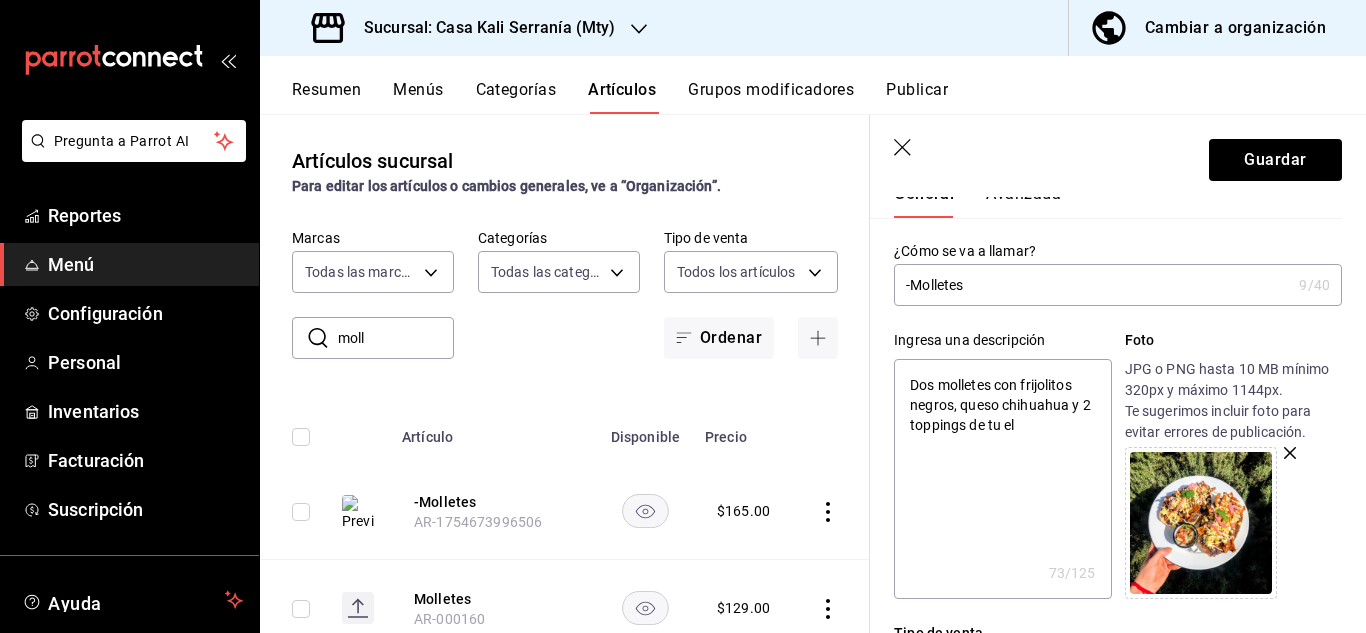 type on "x" 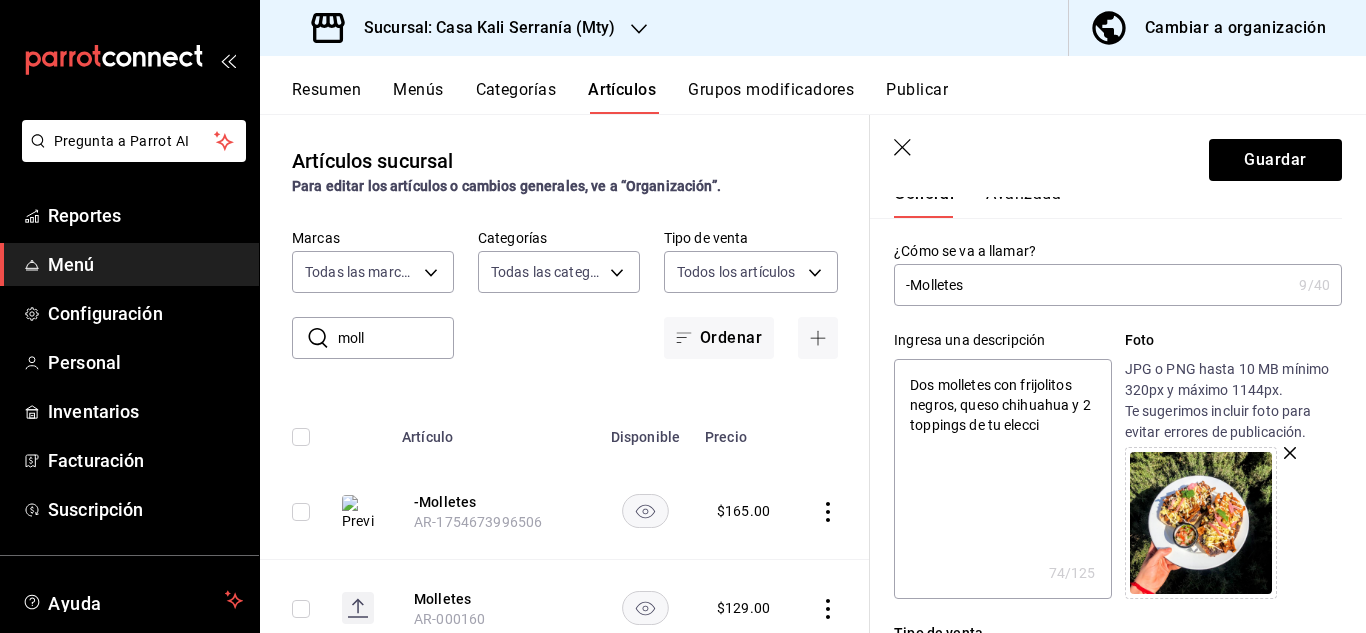 type on "Dos molletes con frijolitos negros, queso chihuahua y 2 toppings de tu eleccio" 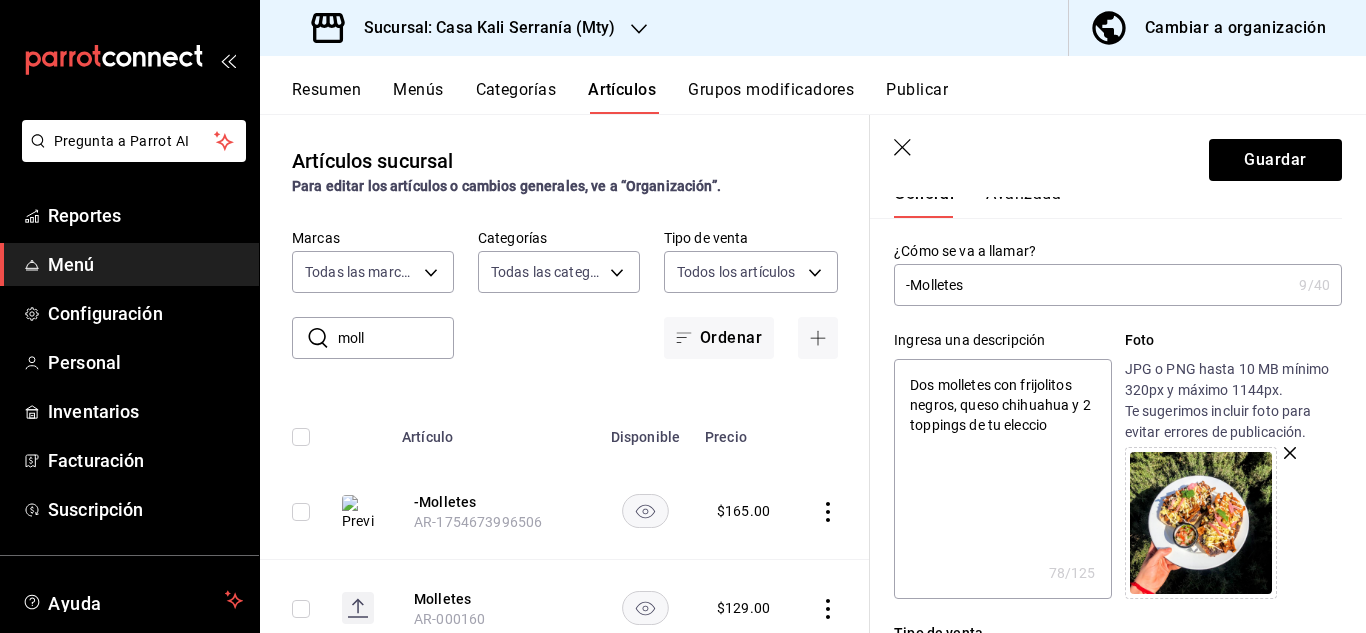 type on "x" 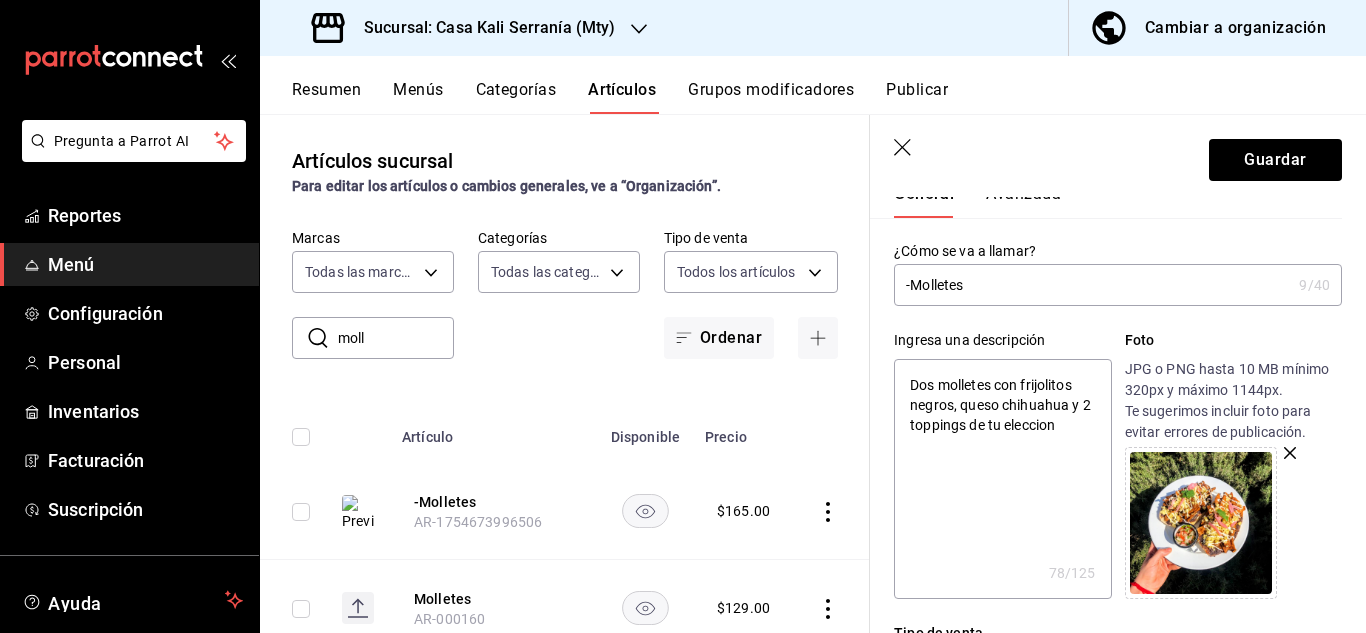 type on "x" 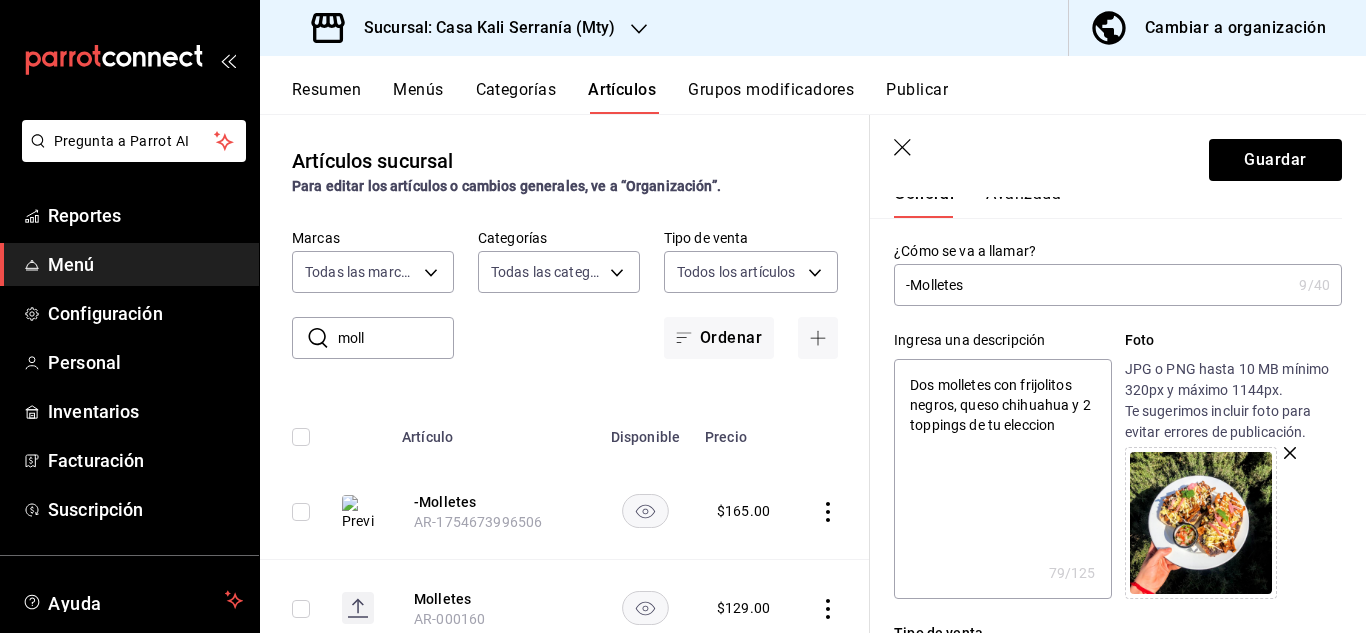 type on "Dos molletes con frijolitos negros, queso chihuahua y 2 toppings de tu eleccion," 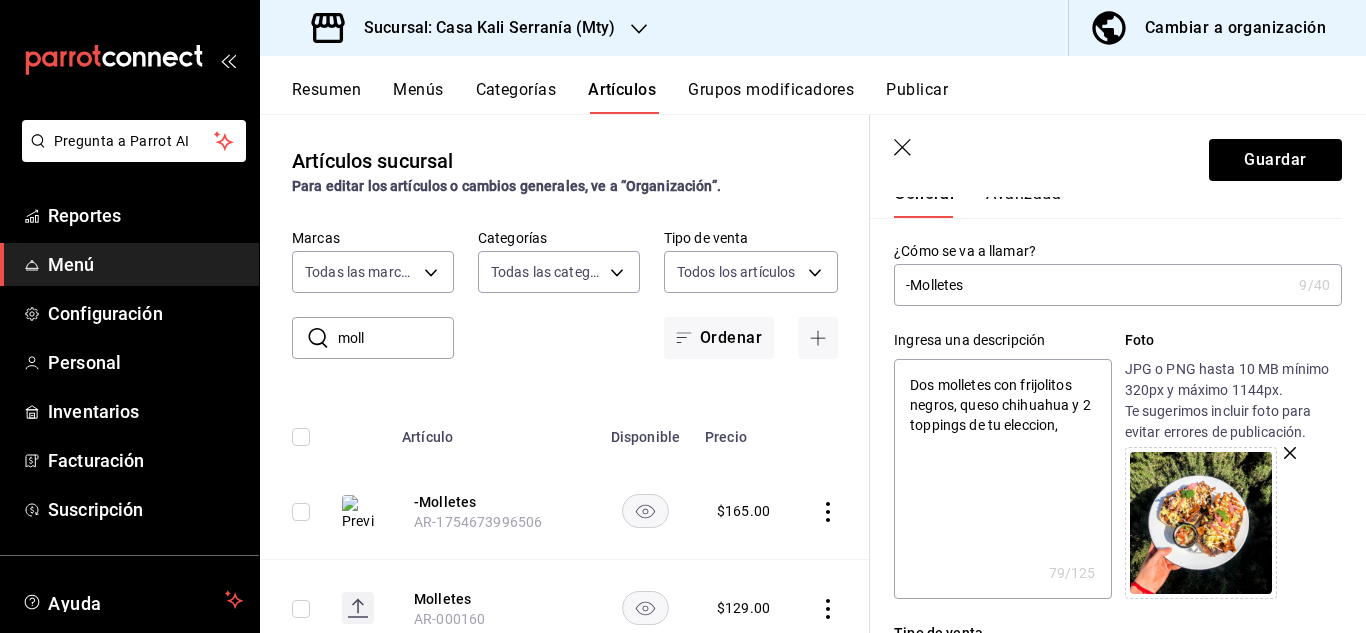 type on "x" 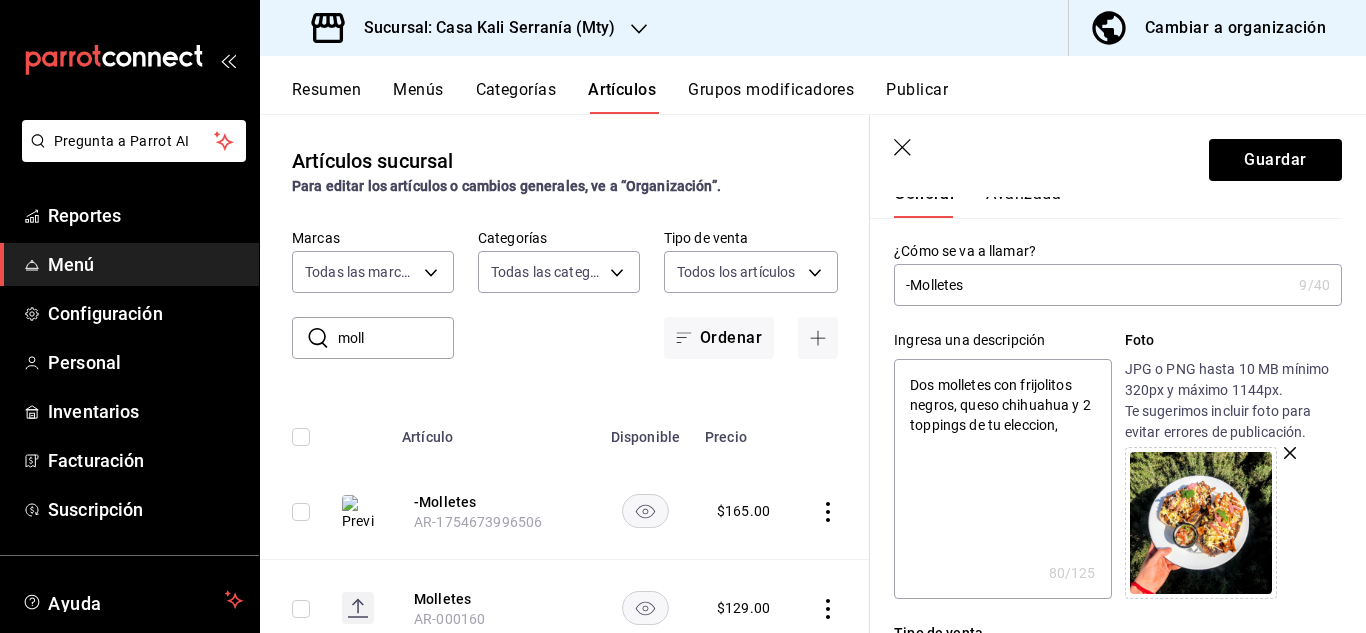 type on "Dos molletes con frijolitos negros, queso chihuahua y 2 toppings de tu eleccion," 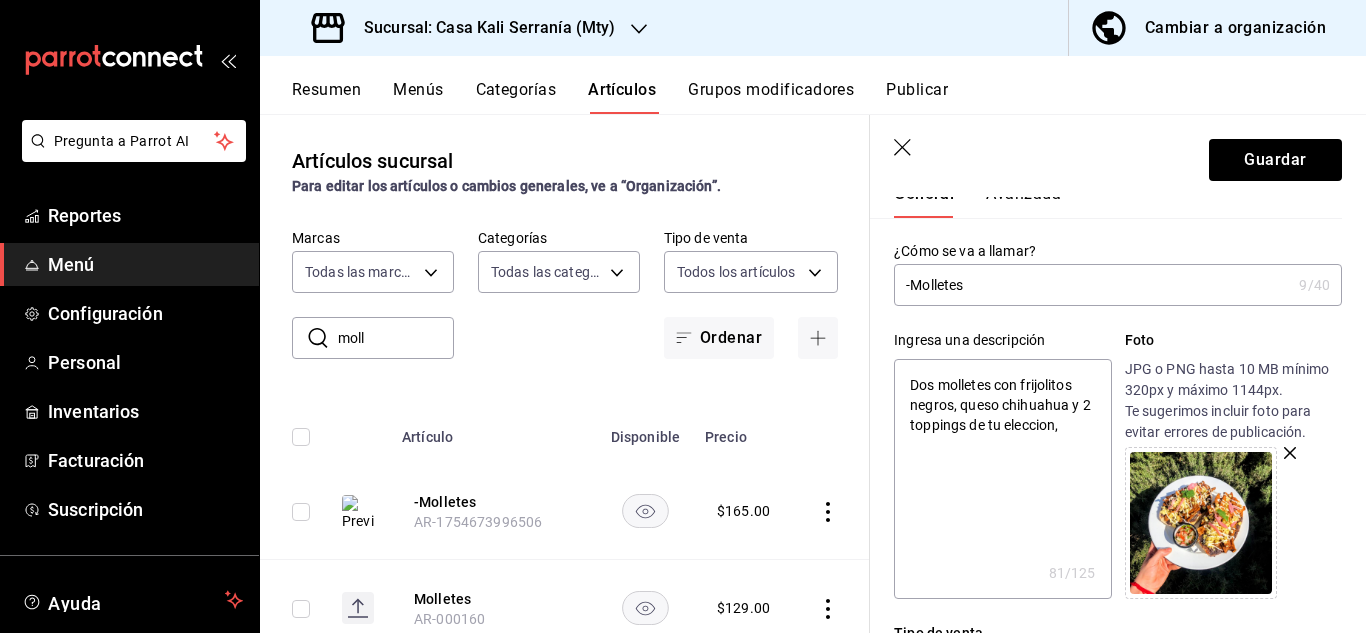type on "Dos molletes con frijolitos negros, queso chihuahua y 2 toppings de tu eleccion, A" 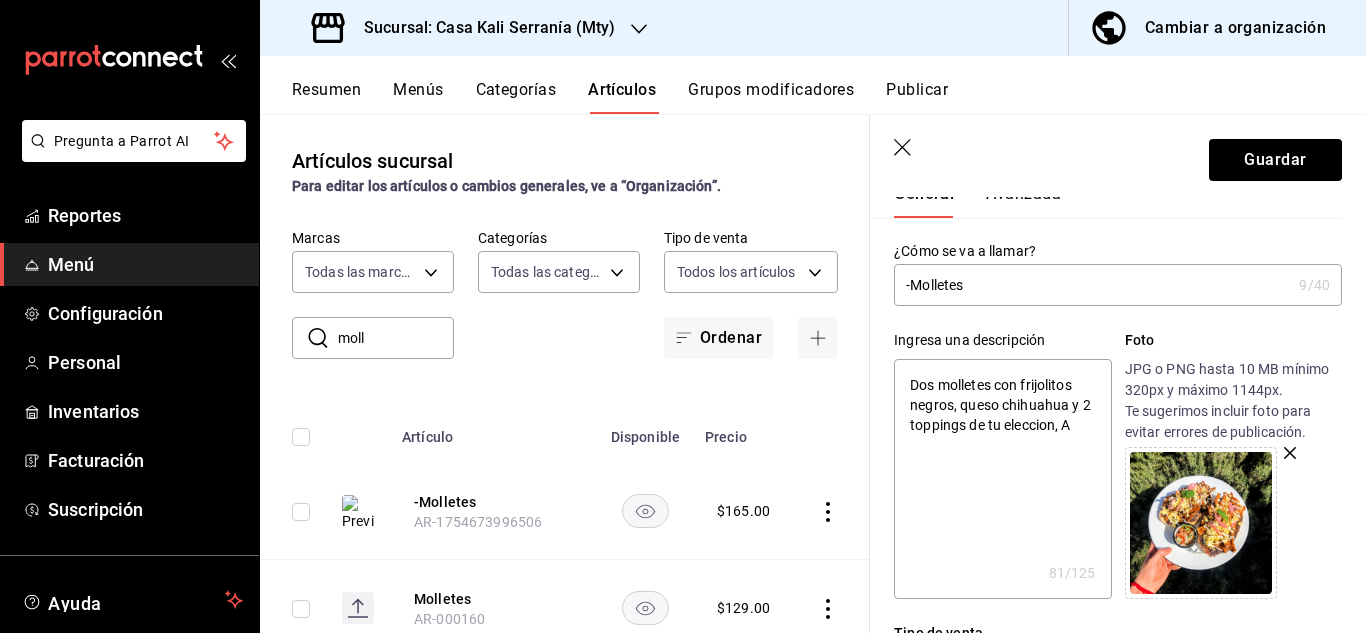 type on "x" 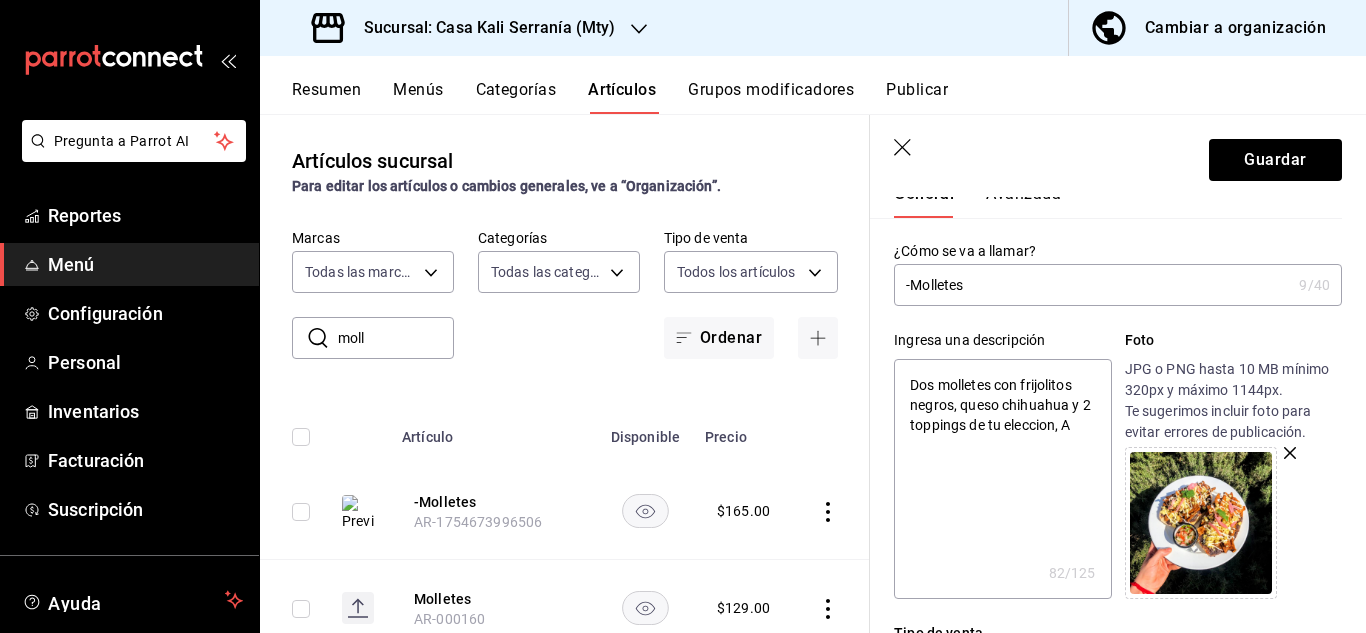 type on "Dos molletes con frijolitos negros, queso chihuahua y 2 toppings de tu eleccion, Ag" 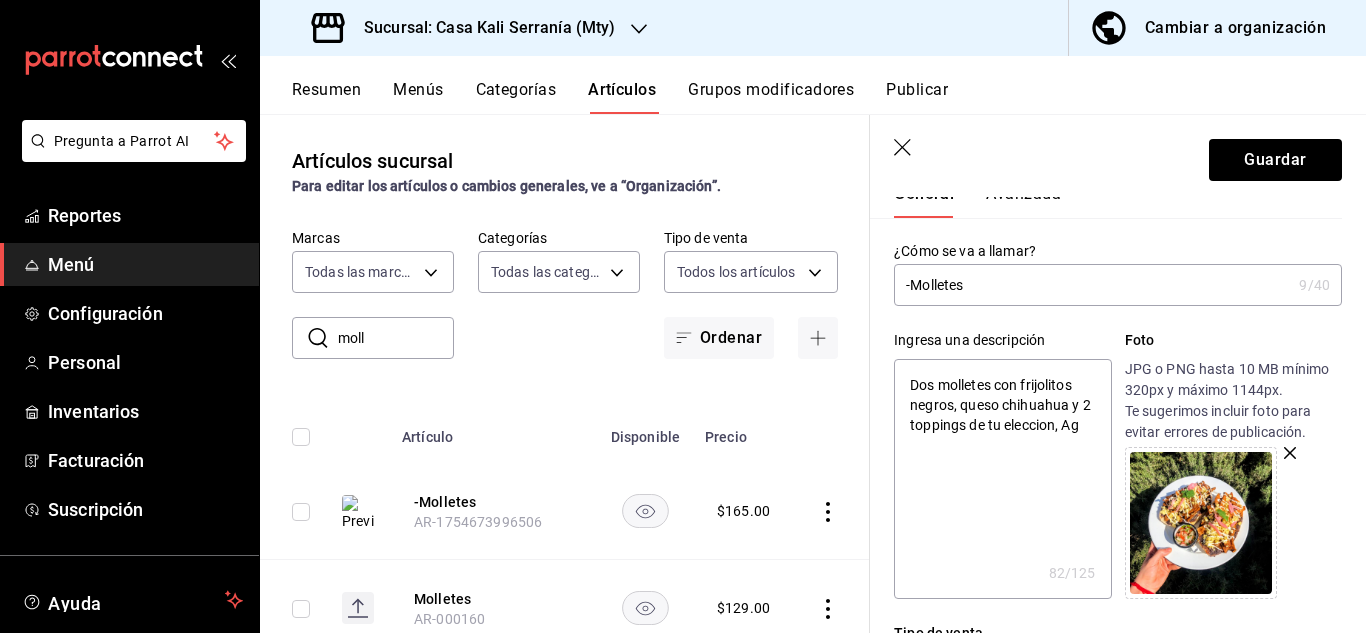 type on "Dos molletes con frijolitos negros, queso chihuahua y 2 toppings de tu eleccion, Agr" 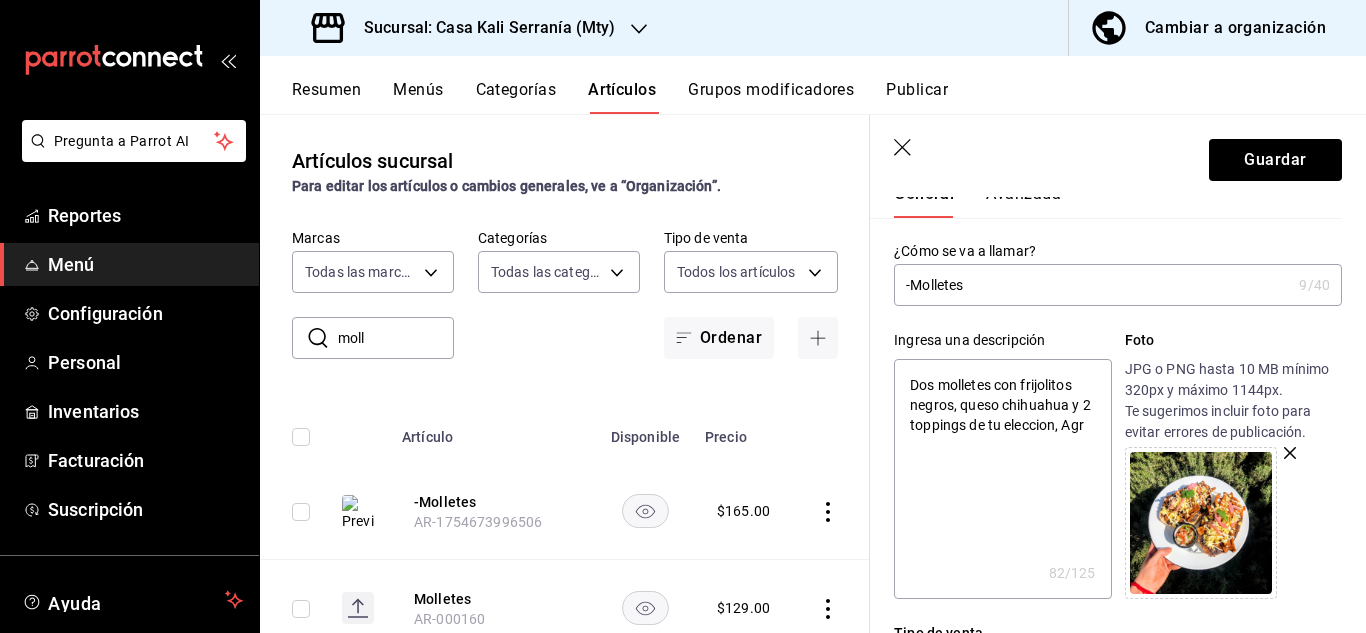 type on "x" 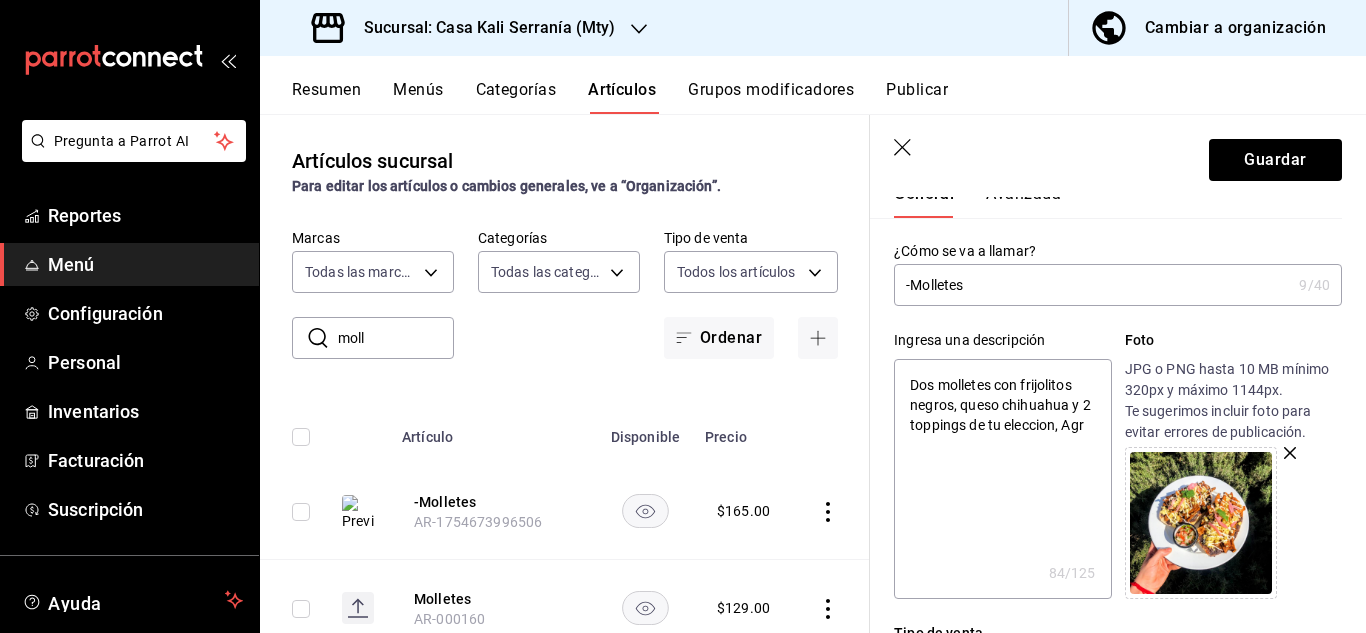 type on "Dos molletes con frijolitos negros, queso chihuahua y 2 toppings de tu eleccion, Agre" 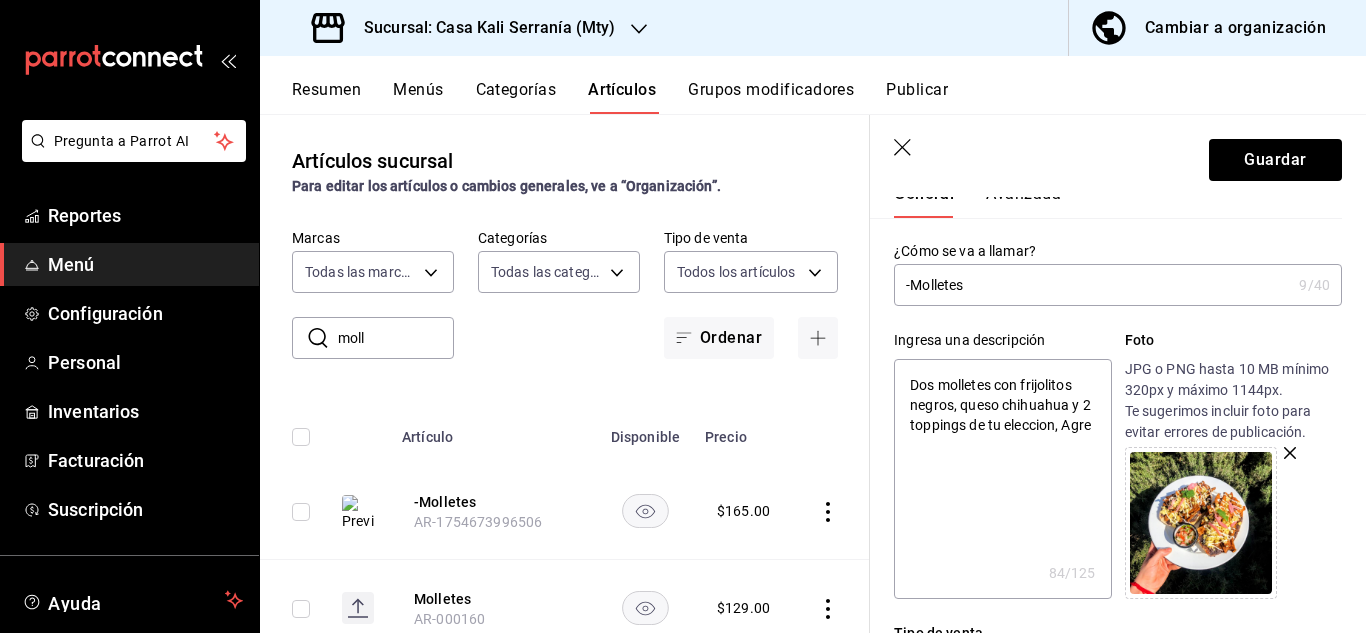 type on "x" 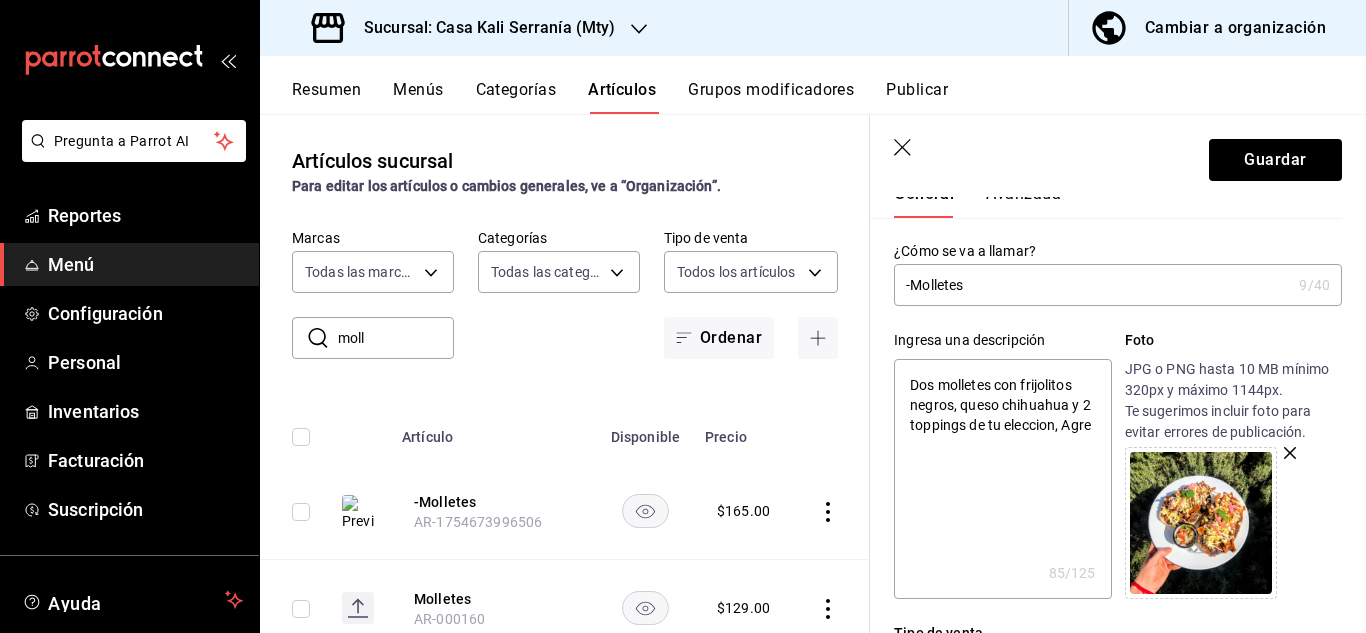 type on "Dos molletes con frijolitos negros, queso chihuahua y 2 toppings de tu eleccion, Agreg" 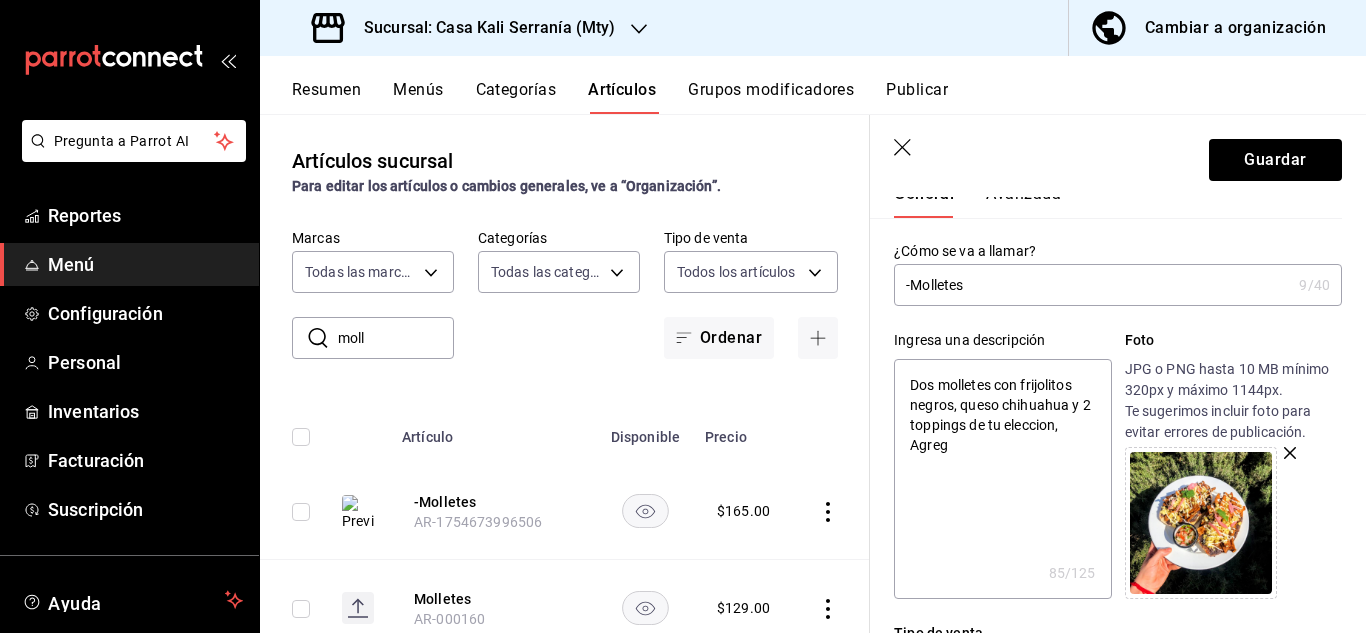 type on "x" 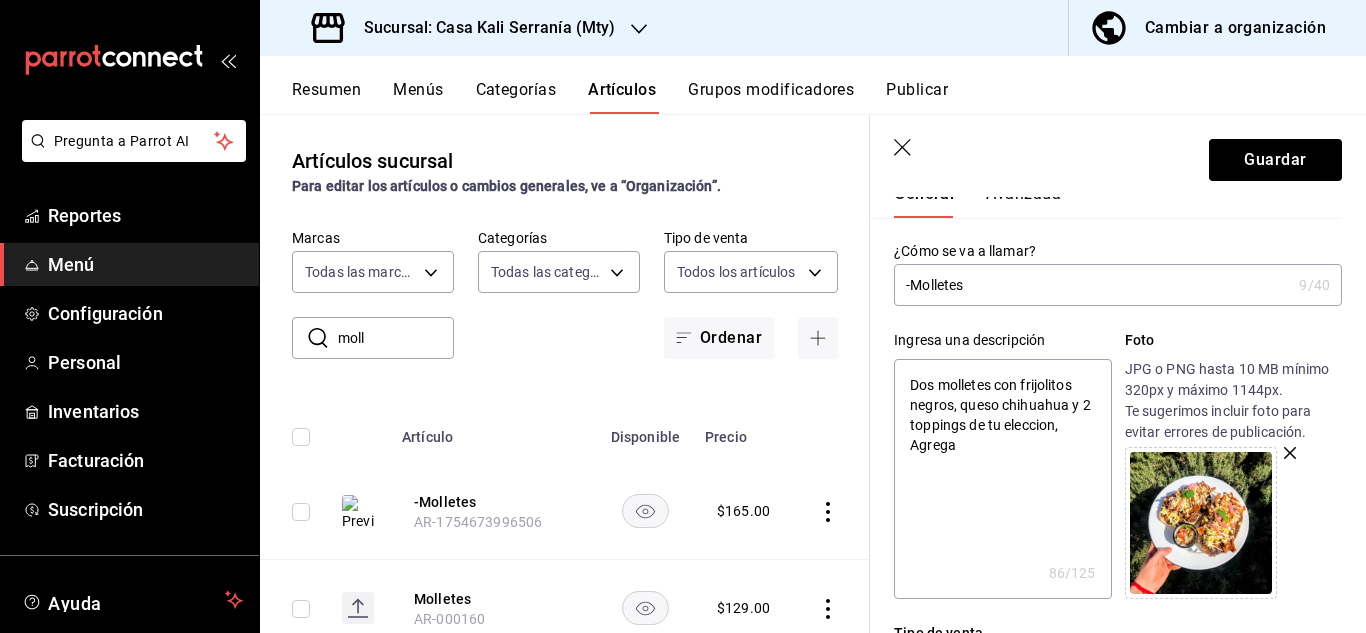 type on "Dos molletes con frijolitos negros, queso chihuahua y 2 toppings de tu eleccion, Agrega" 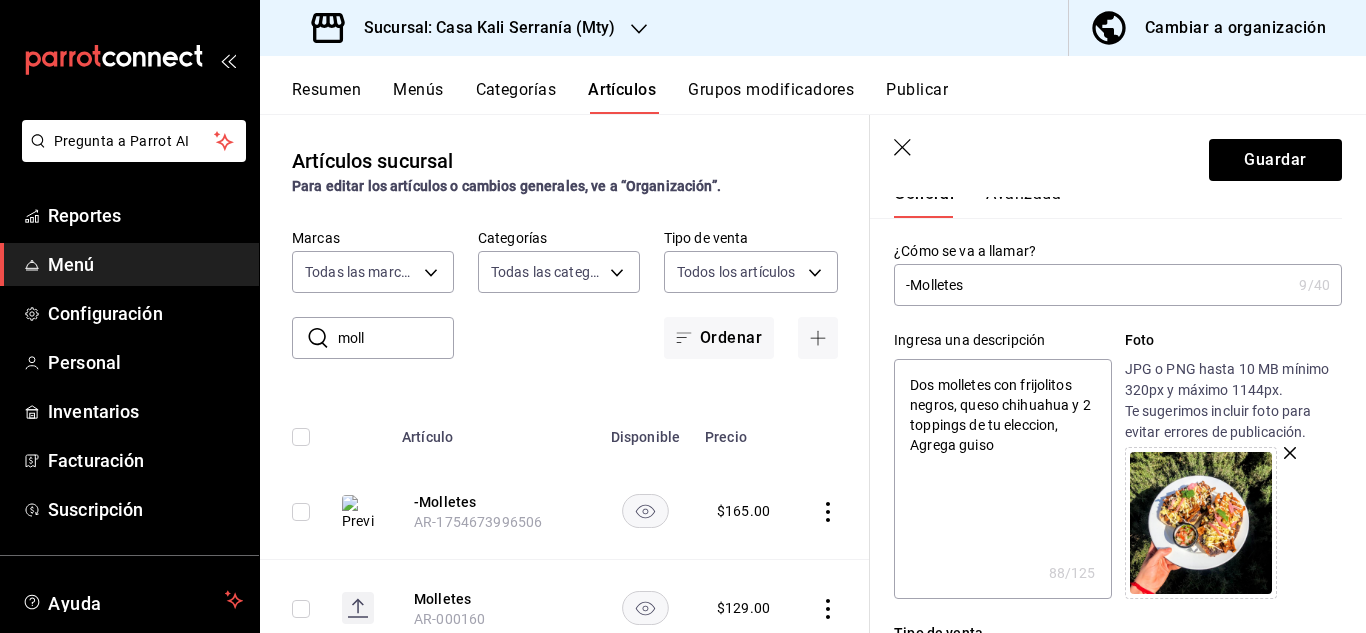 type on "Dos molletes con frijolitos negros, queso chihuahua y 2 toppings de tu eleccion, Agrega guiso" 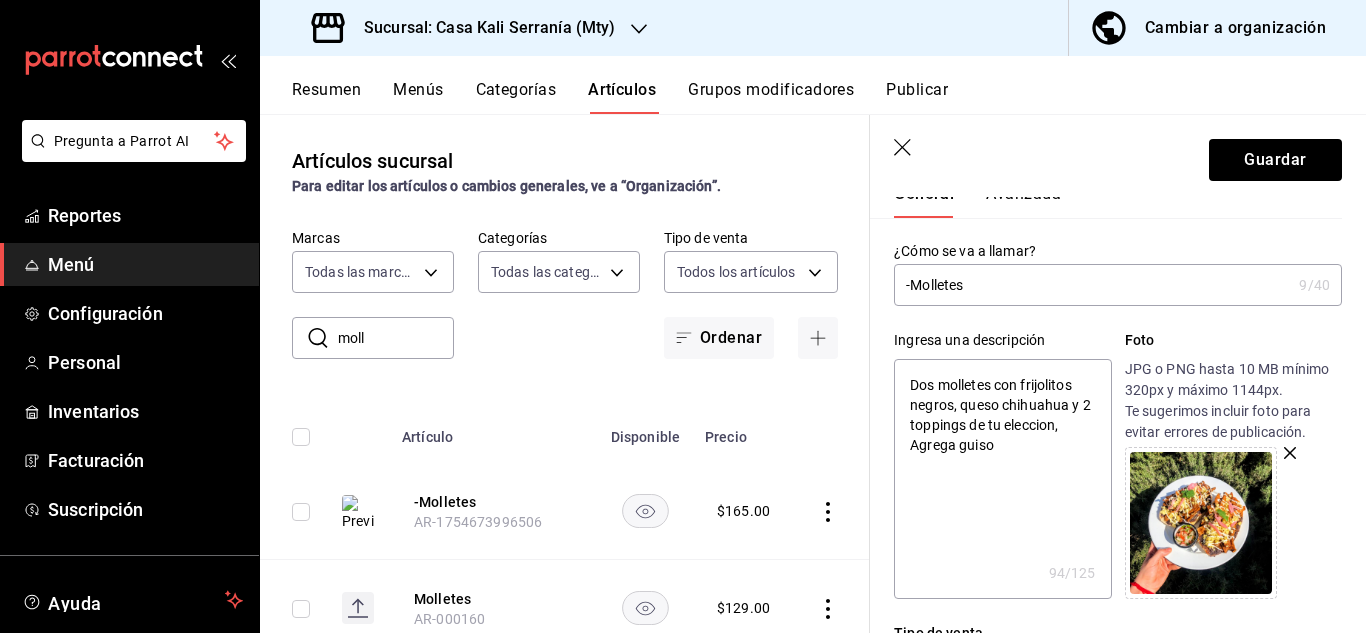 type on "x" 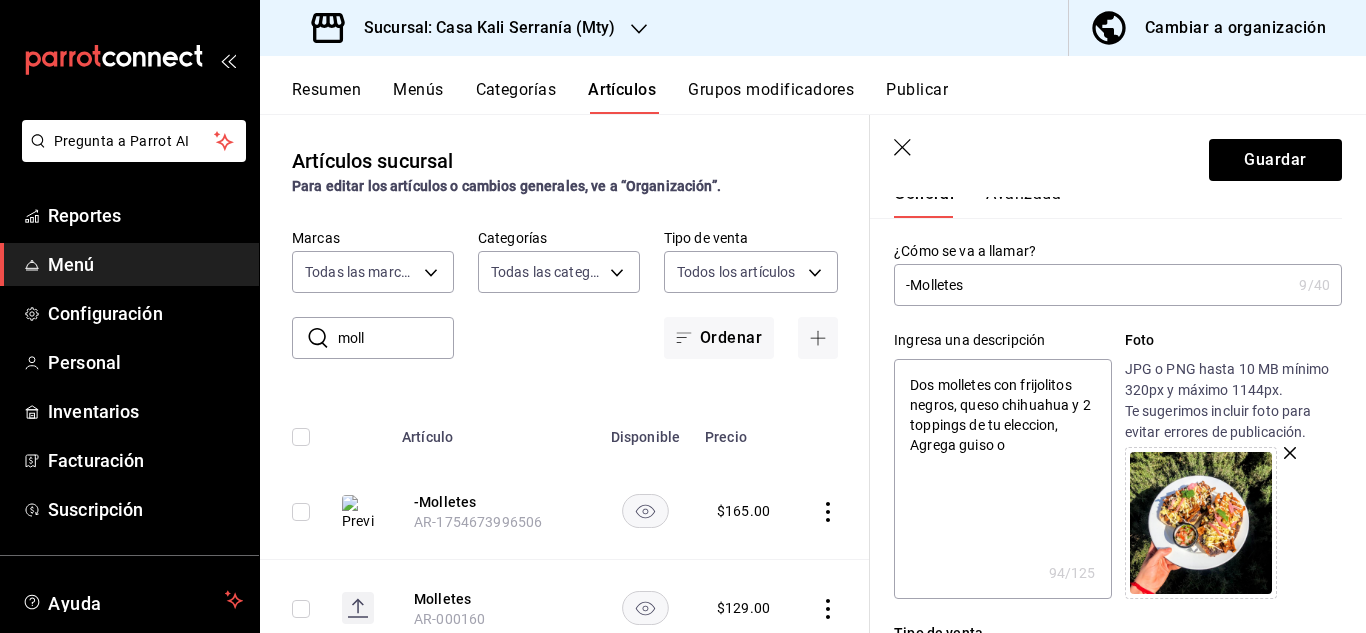 type on "Dos molletes con frijolitos negros, queso chihuahua y 2 toppings de tu eleccion, Agrega guiso o" 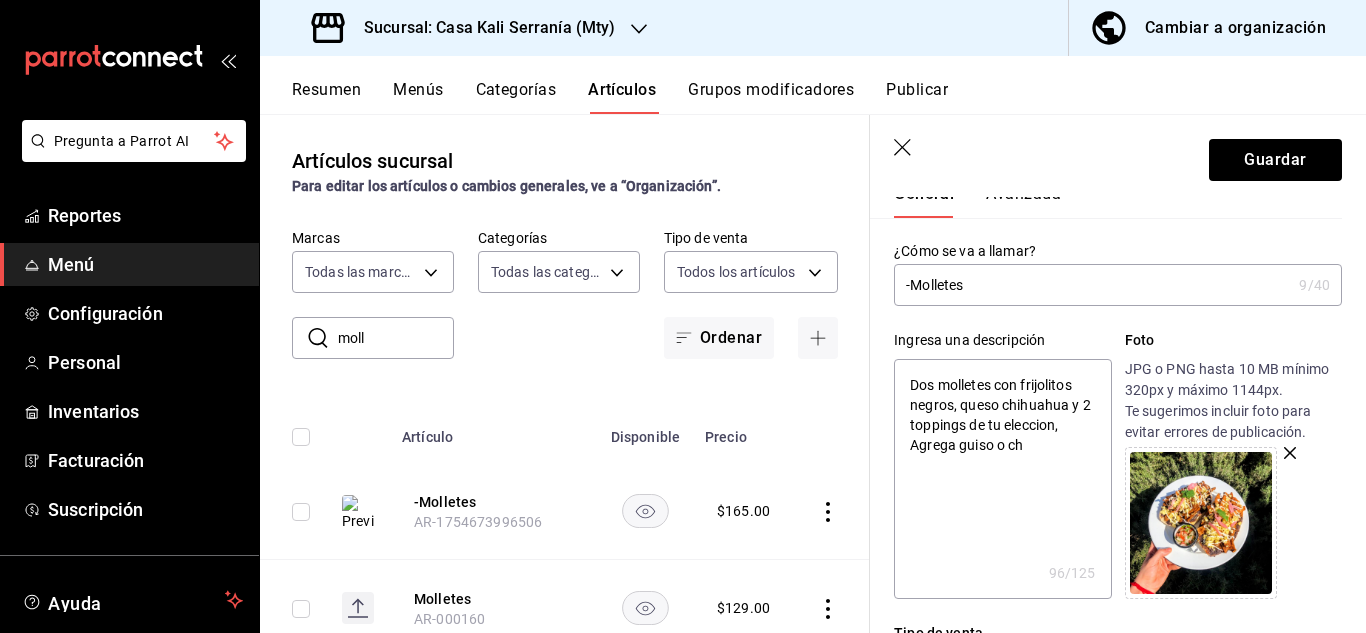 type on "Dos molletes con frijolitos negros, queso chihuahua y 2 toppings de tu eleccion, Agrega guiso o chi" 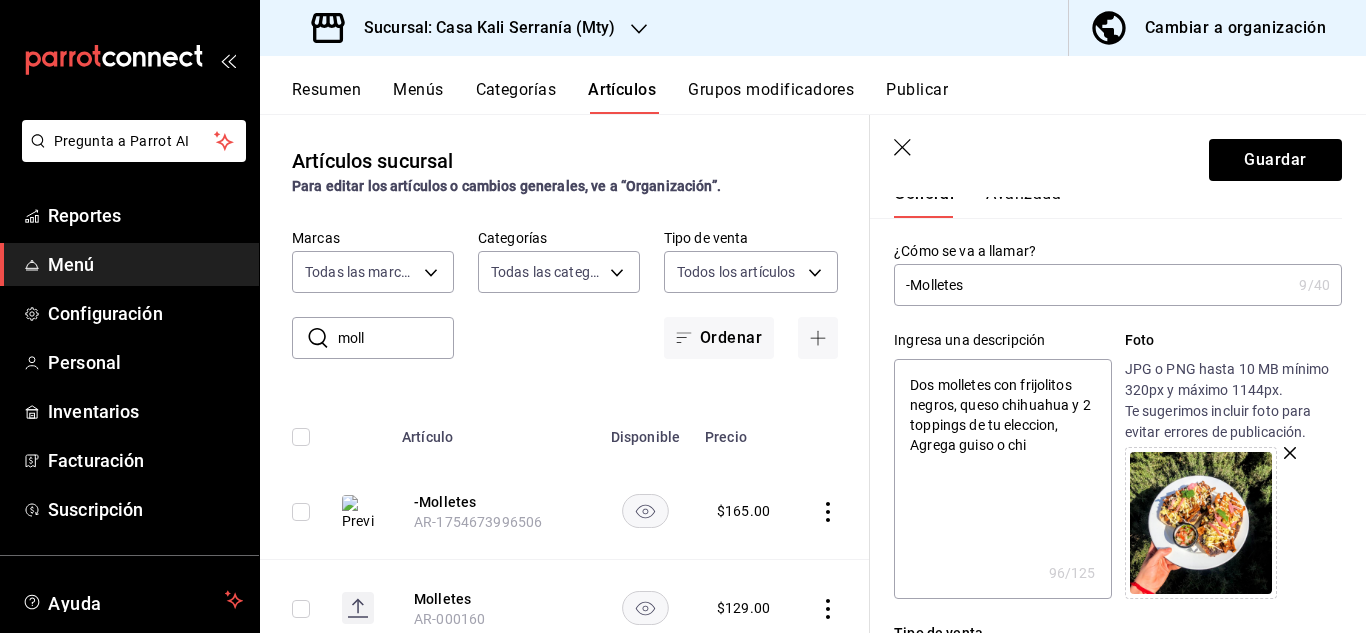 type on "x" 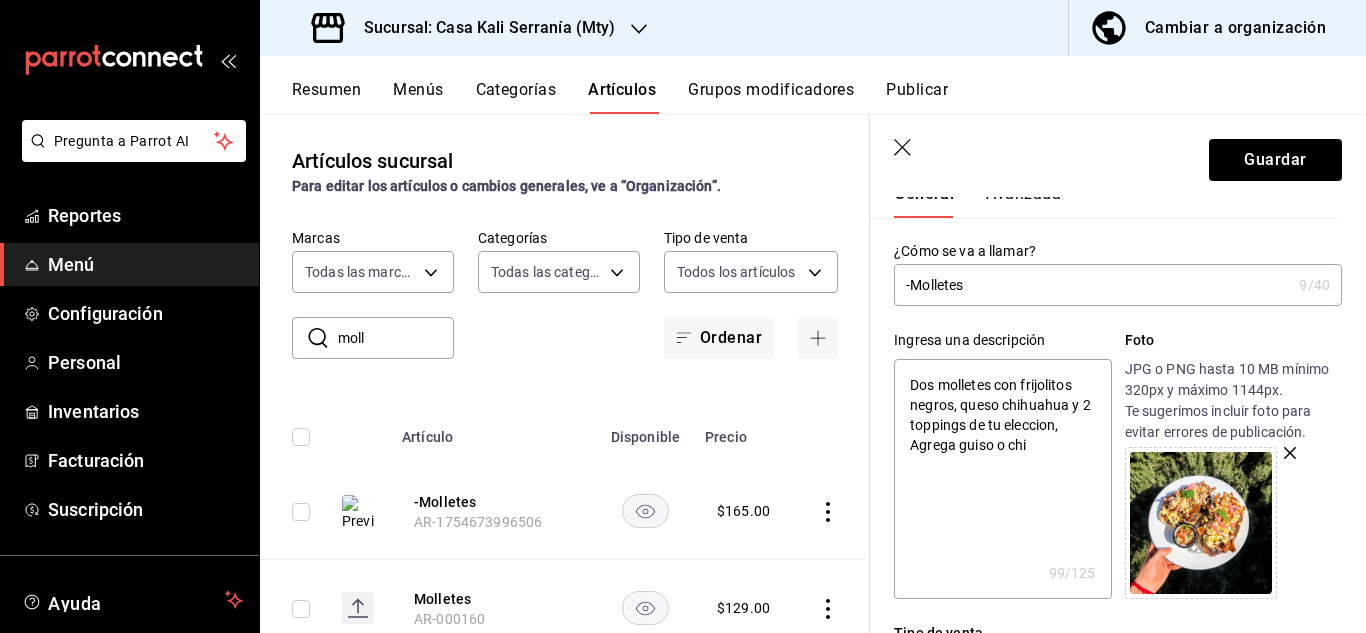 type on "Dos molletes con frijolitos negros, queso chihuahua y 2 toppings de tu eleccion, Agrega guiso o chil" 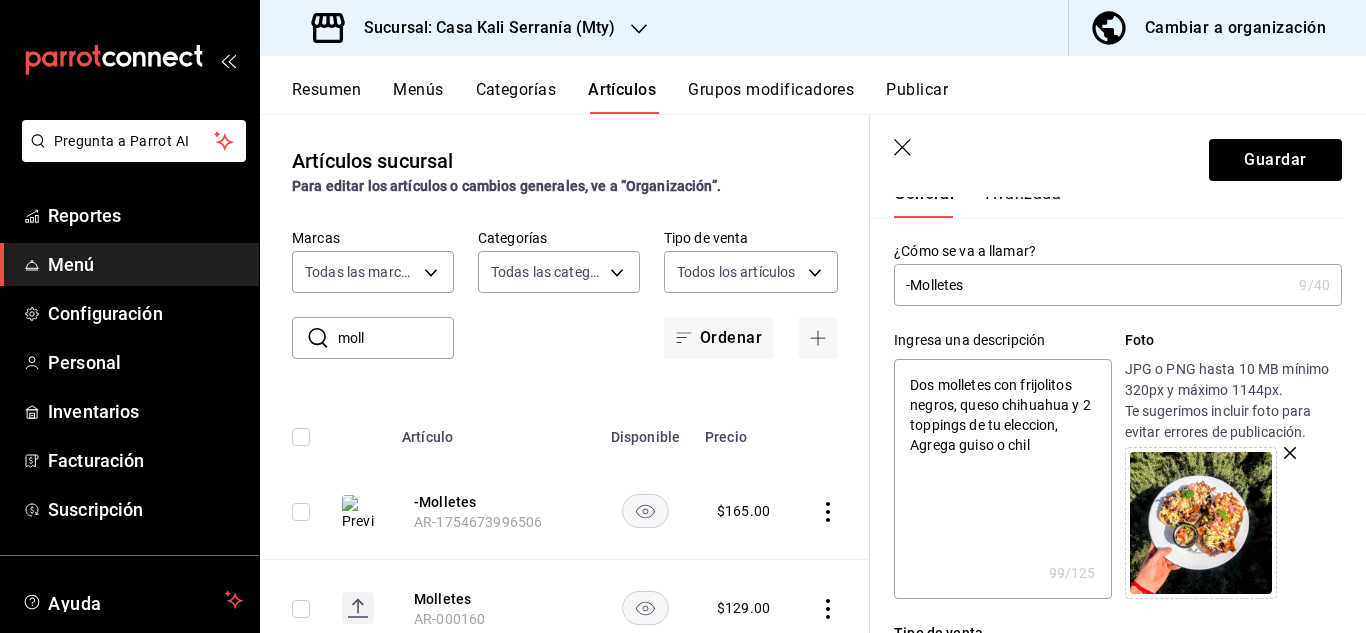 type on "x" 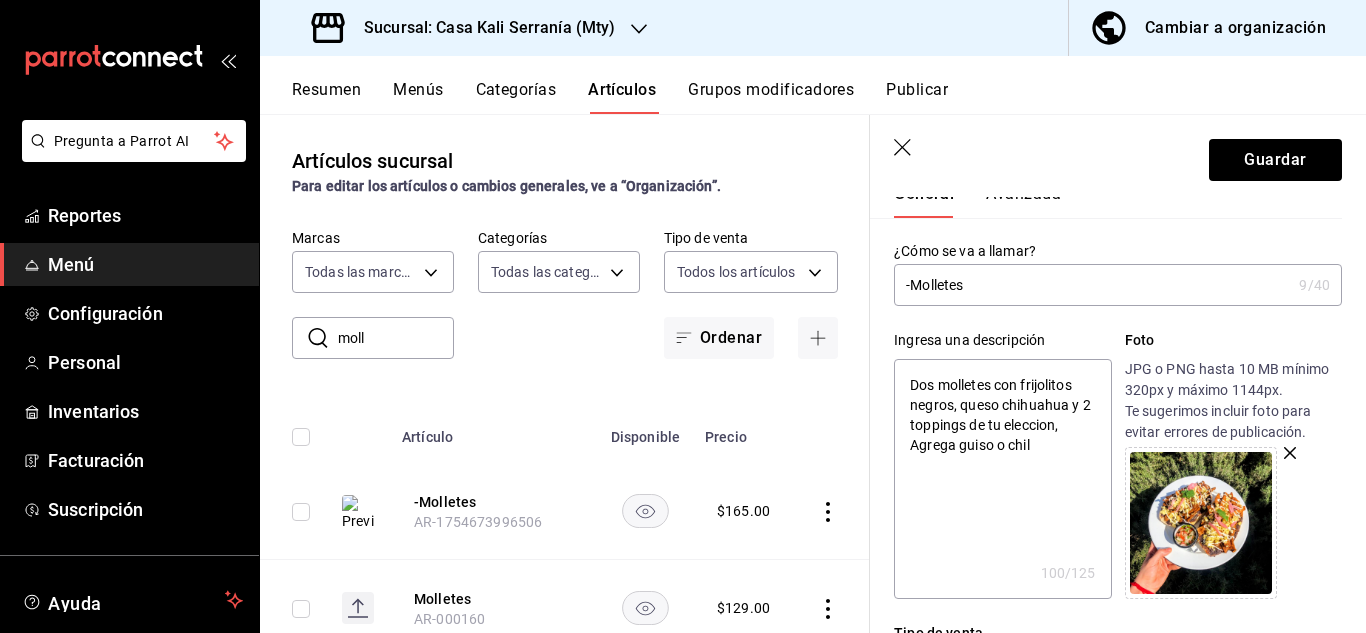 type on "Dos molletes con frijolitos negros, queso chihuahua y 2 toppings de tu eleccion, Agrega guiso o chila" 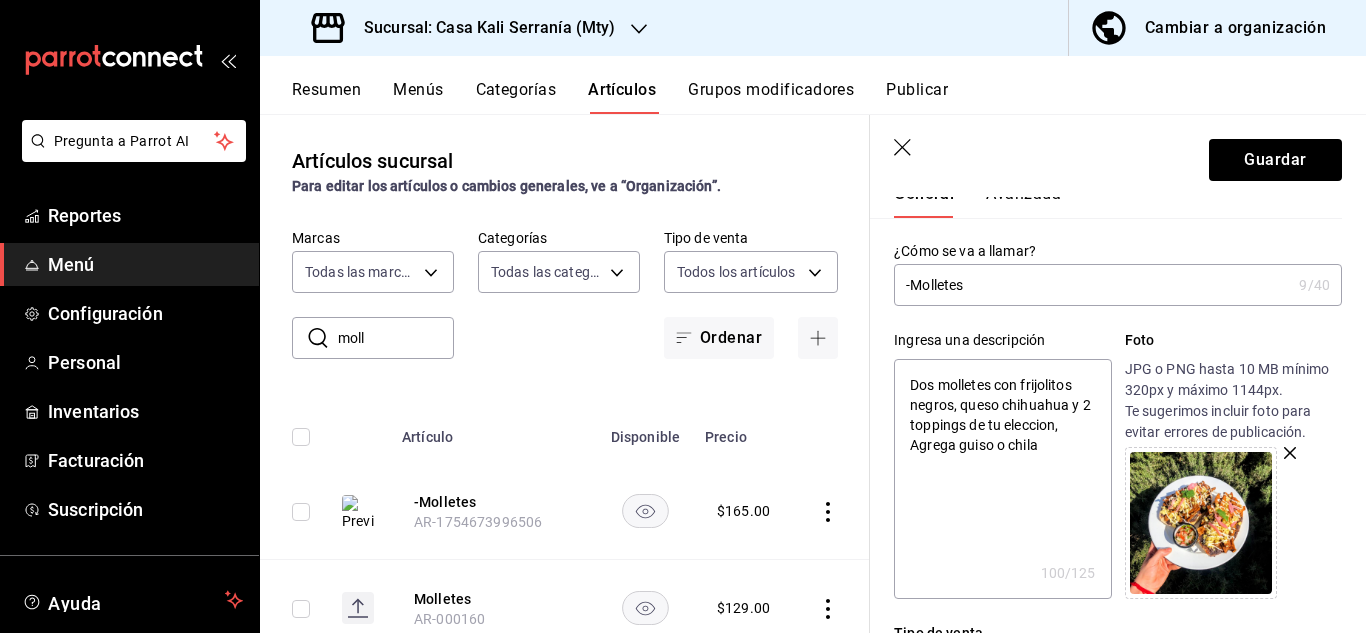 type on "x" 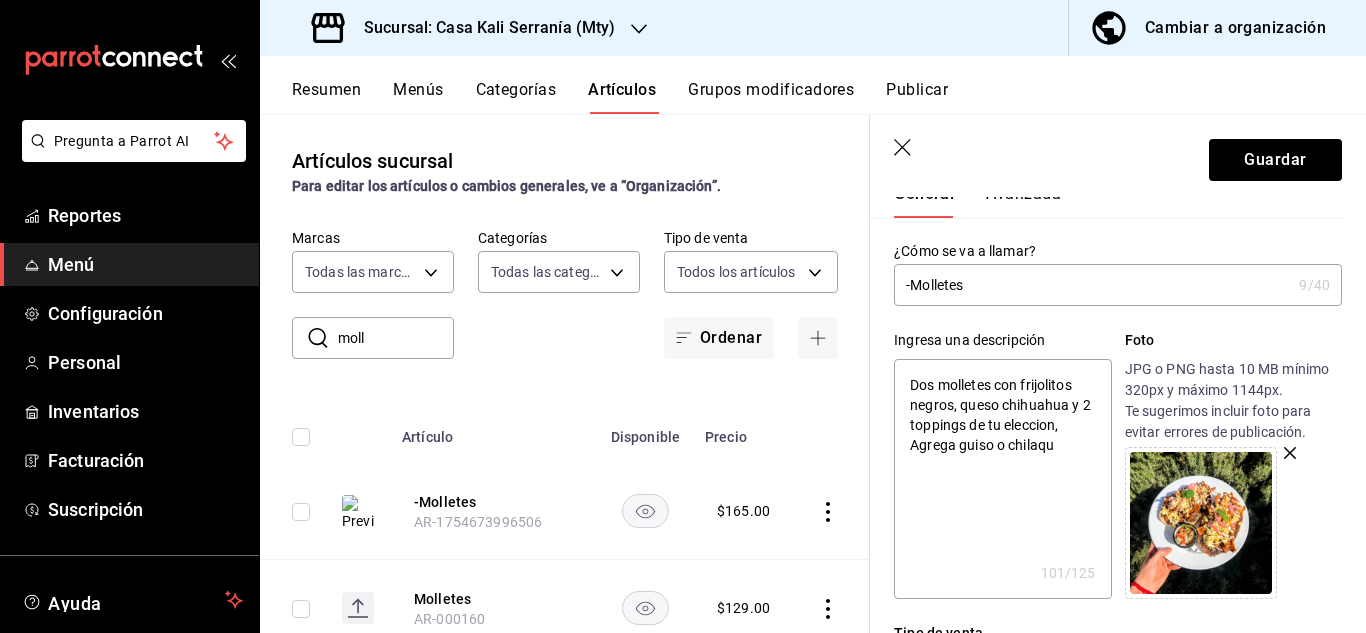 type on "Dos molletes con frijolitos negros, queso chihuahua y 2 toppings de tu eleccion, Agrega guiso o chilaqui" 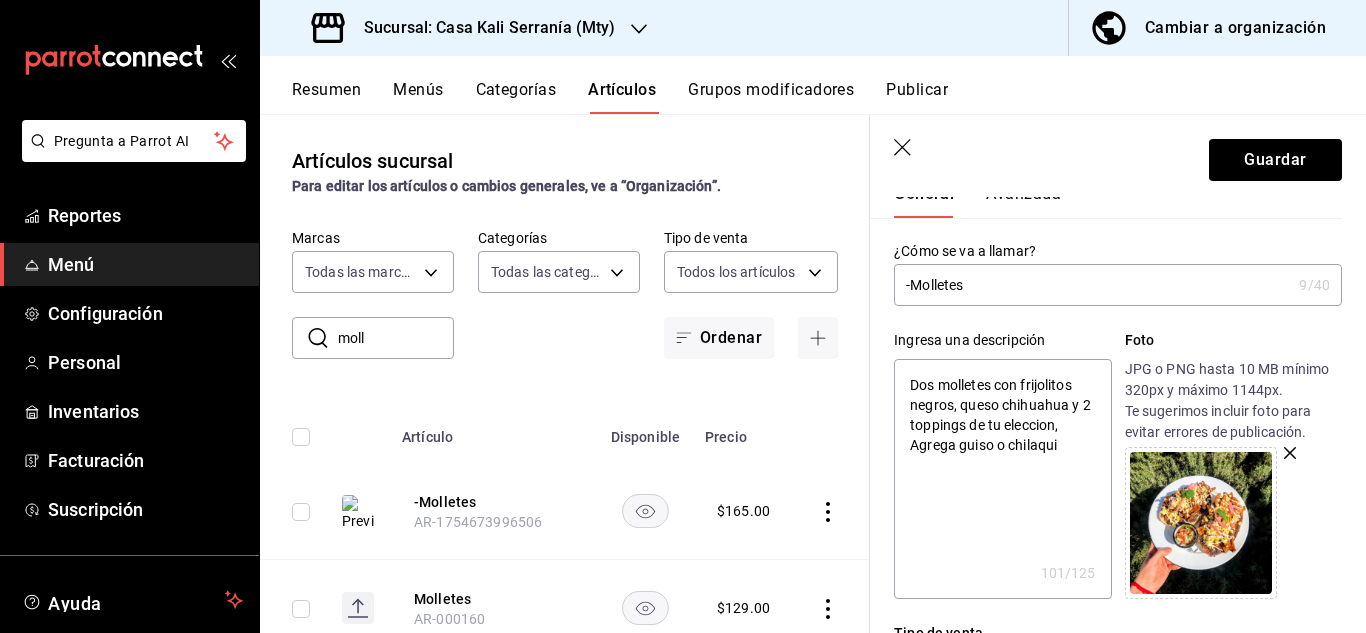 type on "x" 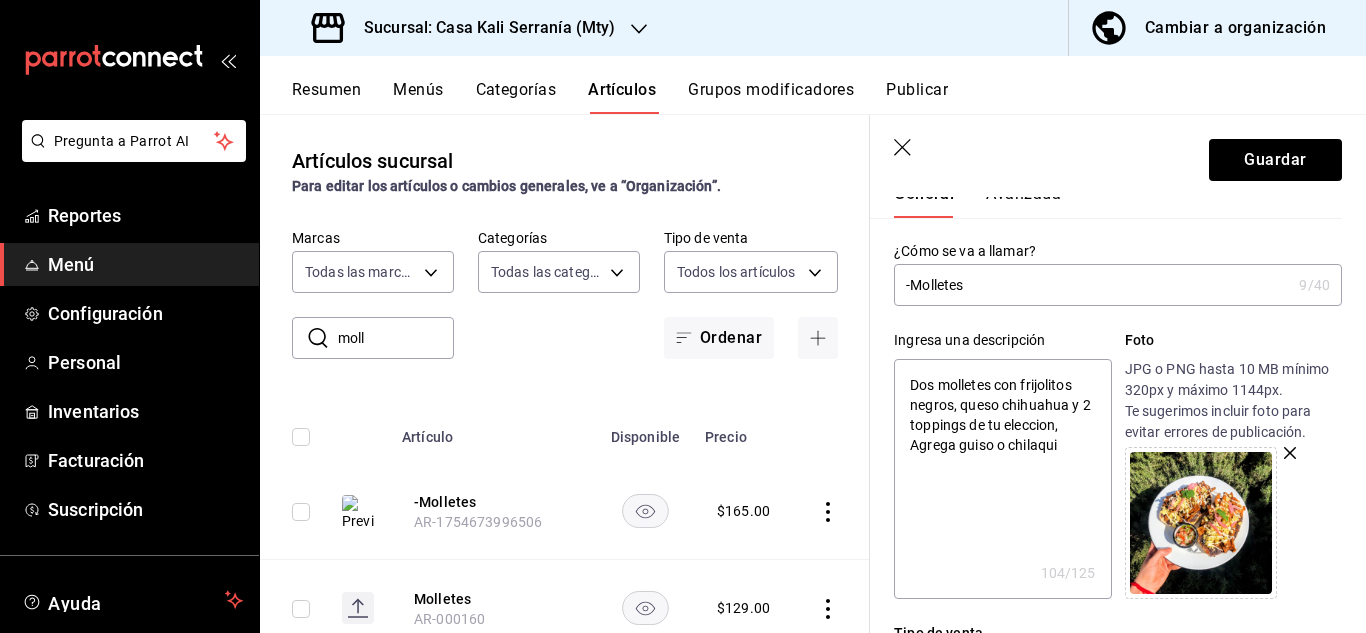 type on "Dos molletes con frijolitos negros, queso chihuahua y 2 toppings de tu eleccion, Agrega guiso o chilaquil" 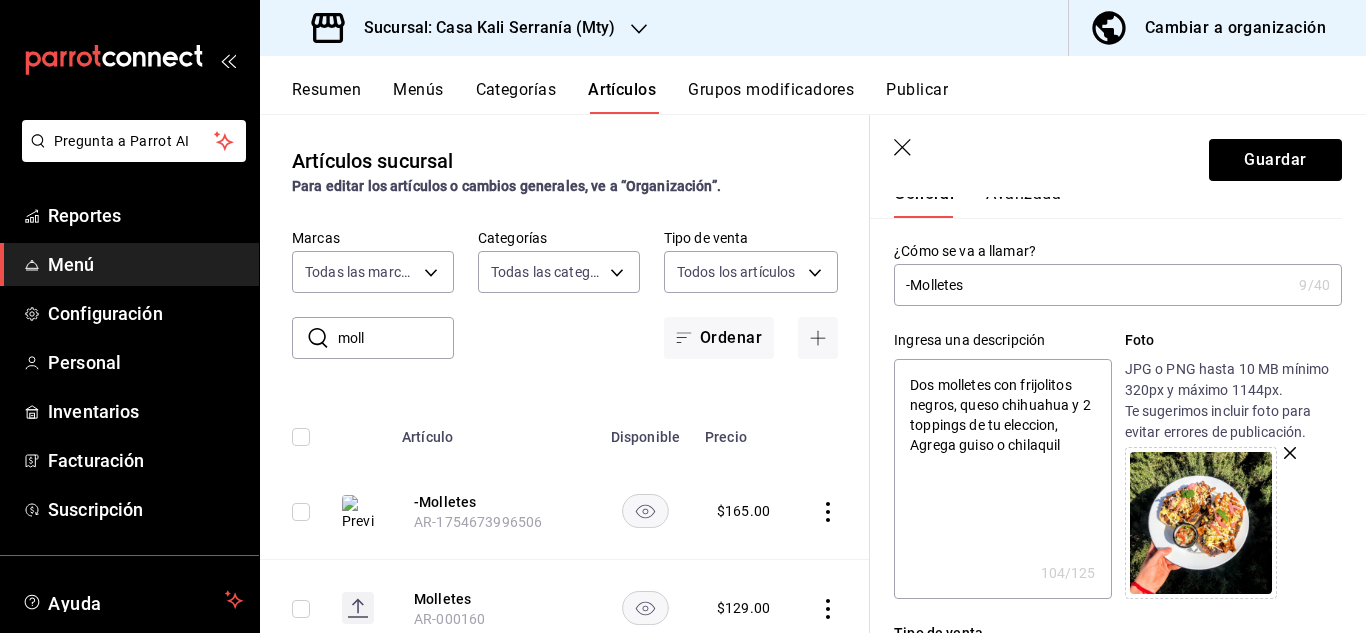 type on "x" 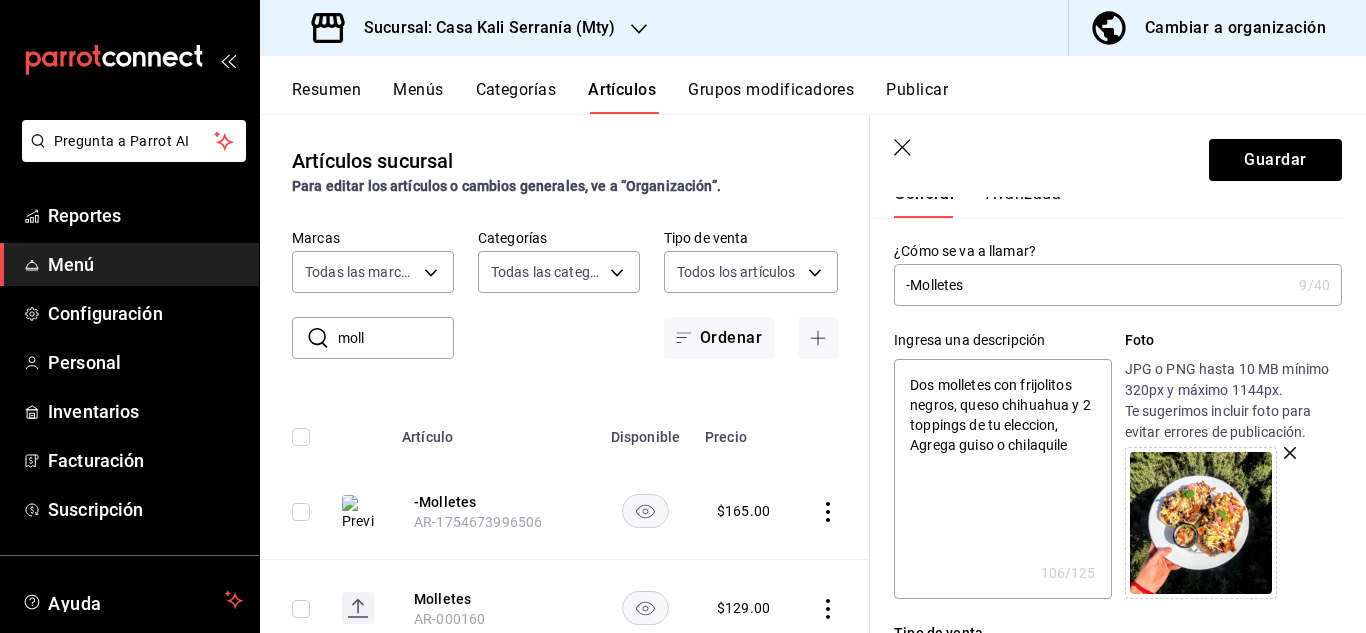 type on "x" 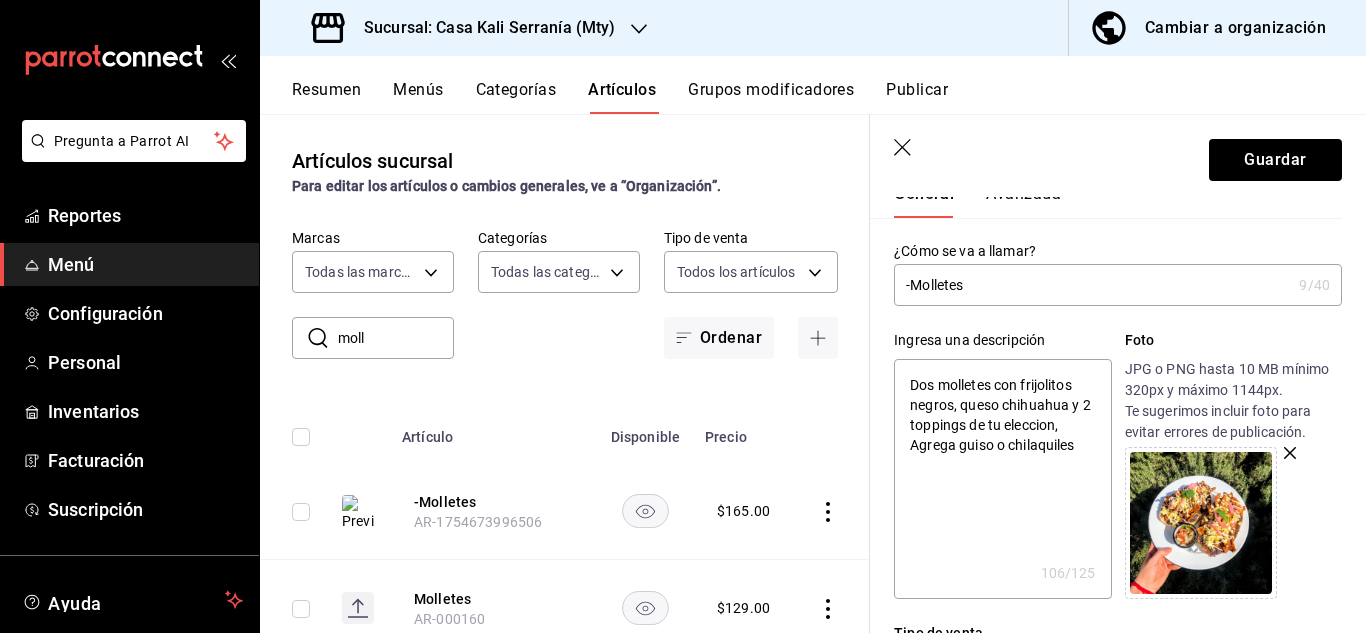 type on "x" 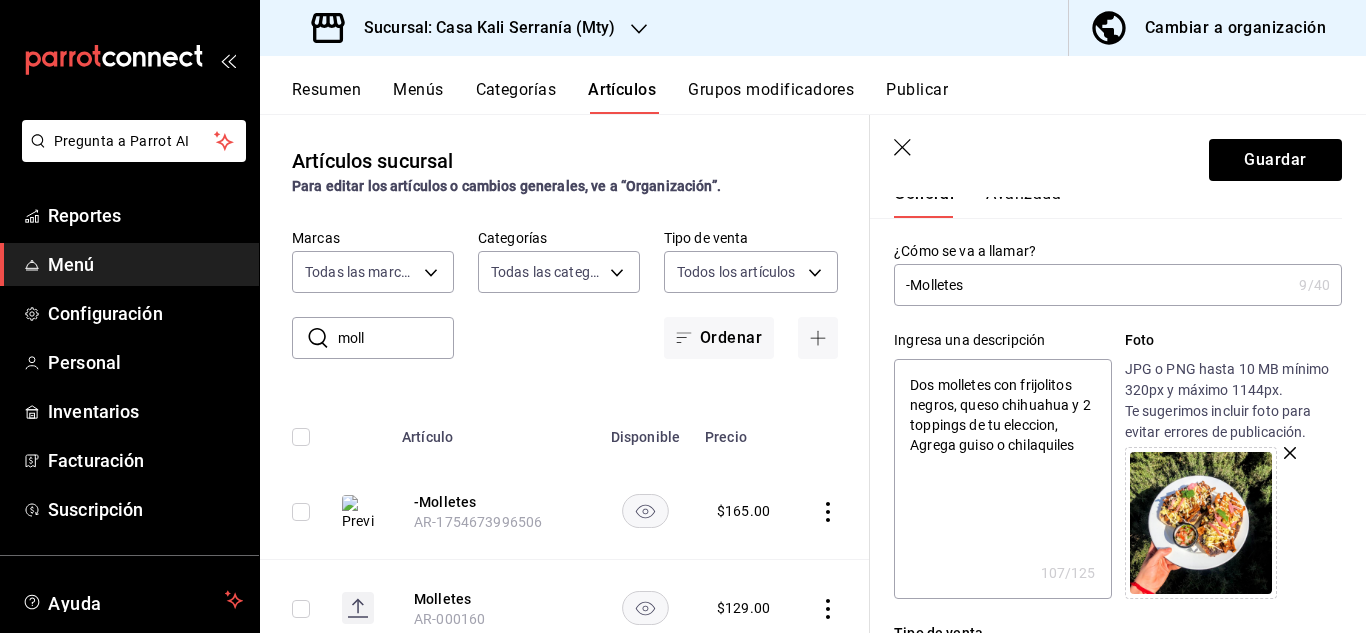 type on "Dos molletes con frijolitos negros, queso chihuahua y 2 toppings de tu eleccion, Agrega guiso o chilaquiles" 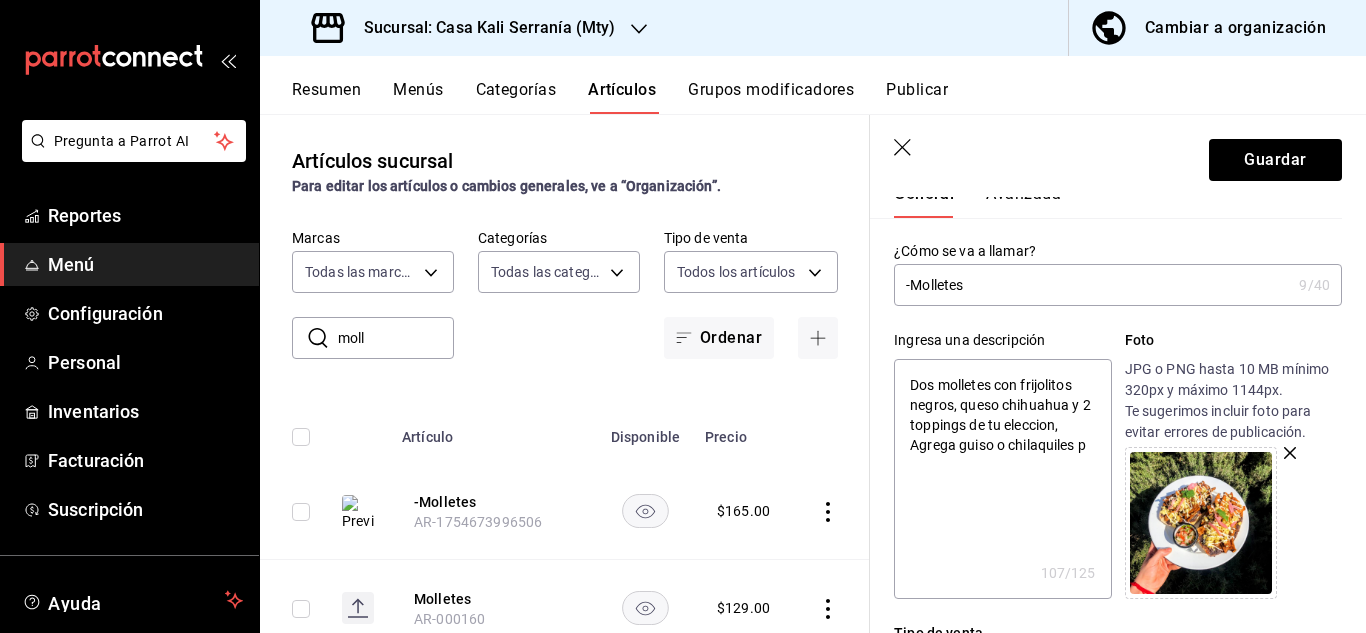 type on "Dos molletes con frijolitos negros, queso chihuahua y 2 toppings de tu eleccion, Agrega guiso o chilaquiles pa" 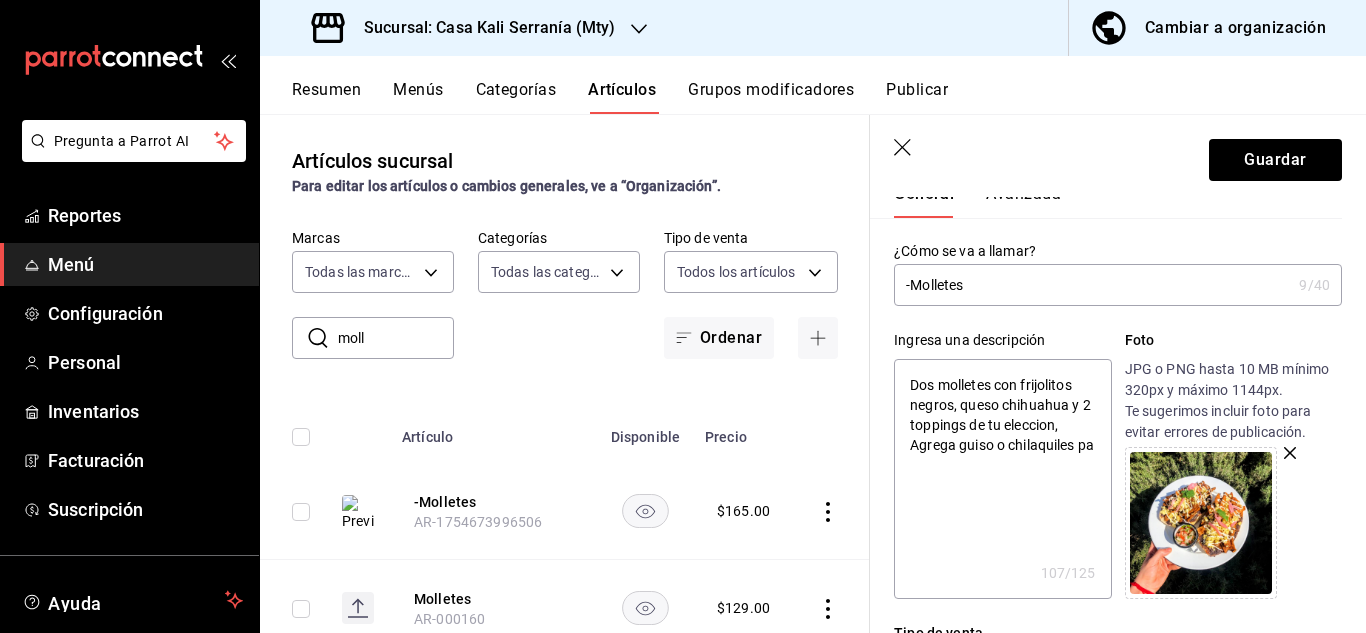 type on "x" 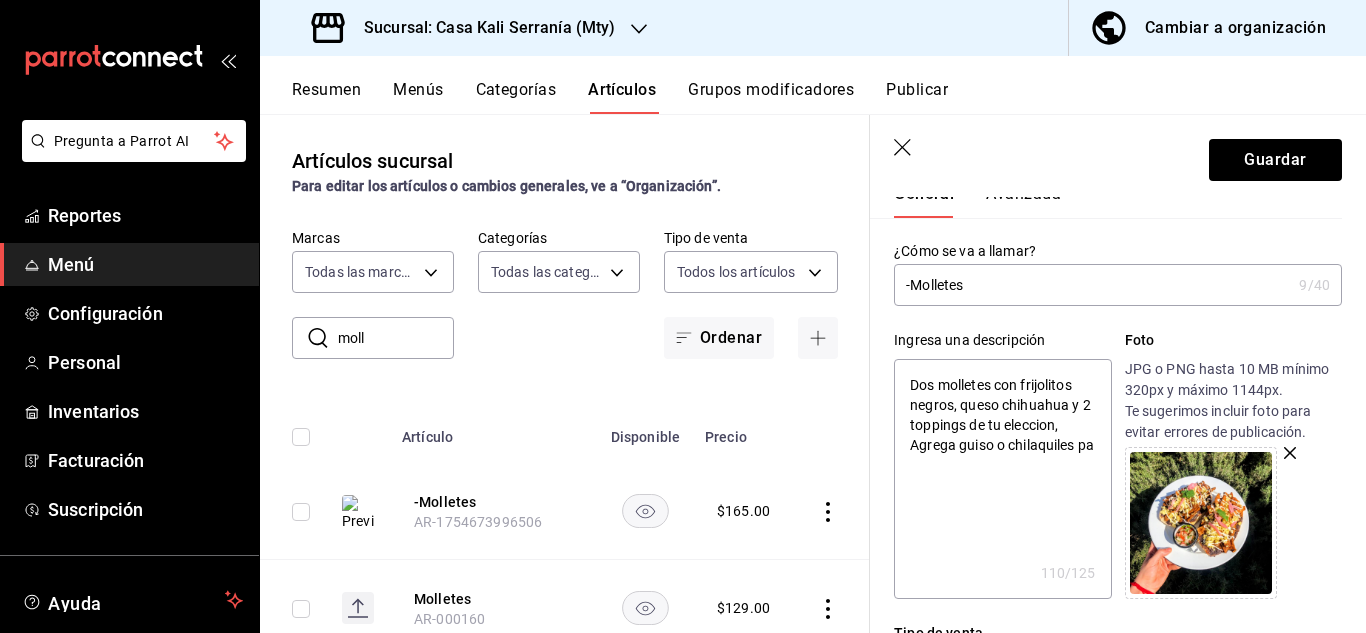 type on "Dos molletes con frijolitos negros, queso chihuahua y 2 toppings de tu eleccion, Agrega guiso o chilaquiles par" 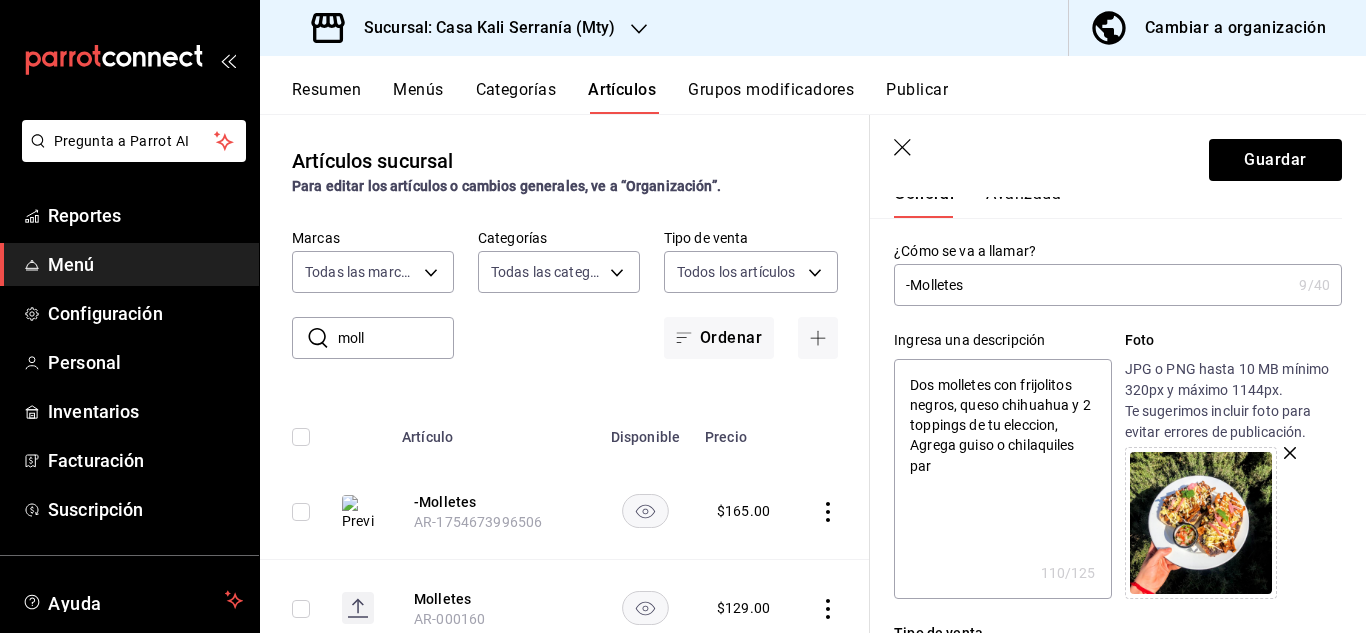 type on "x" 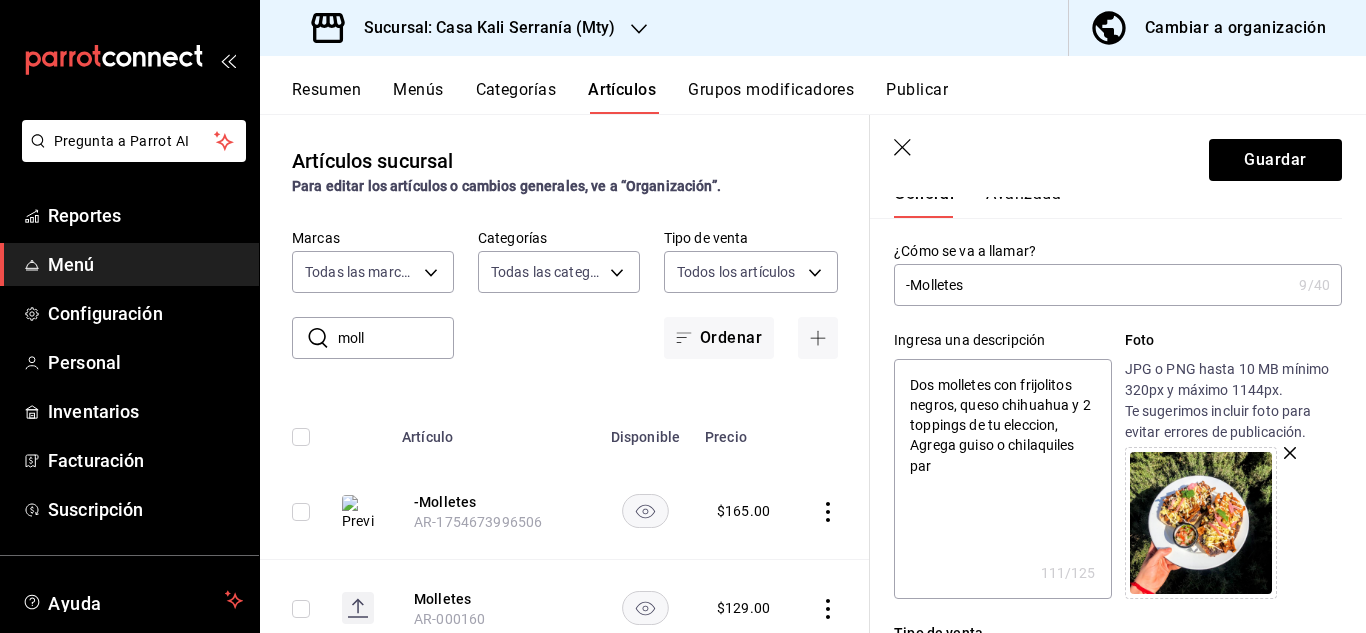 type on "Dos molletes con frijolitos negros, queso chihuahua y 2 toppings de tu eleccion, Agrega guiso o chilaquiles pa" 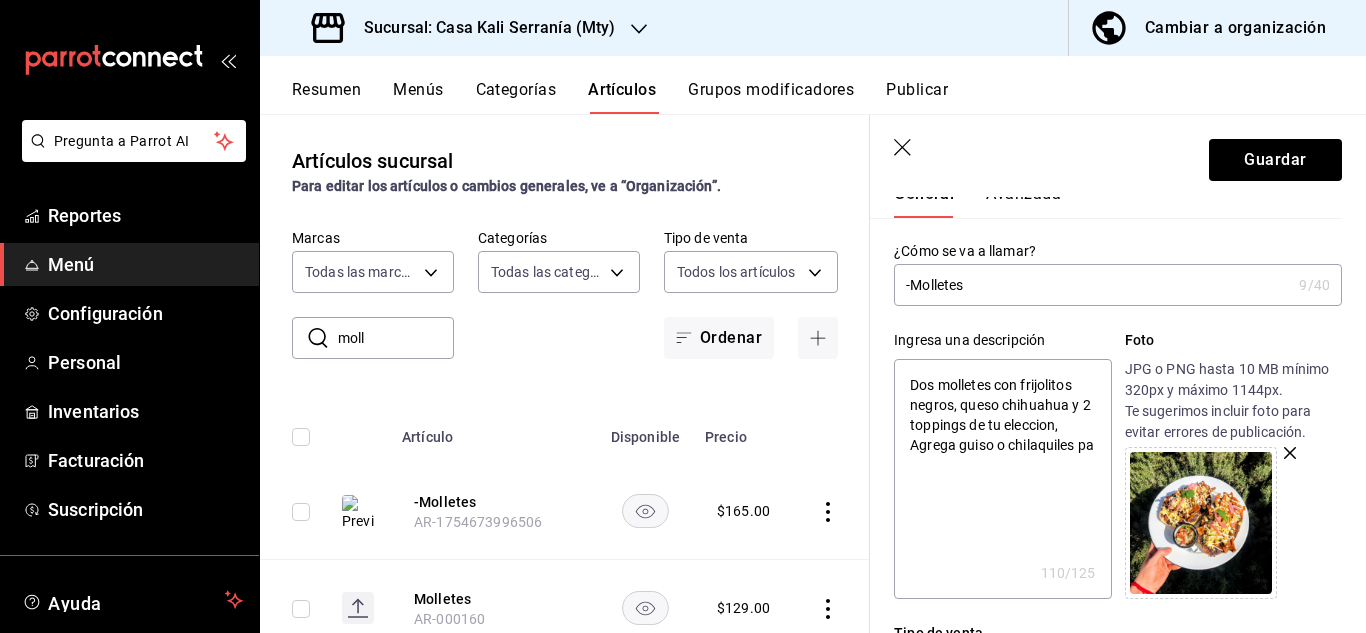 type on "Dos molletes con frijolitos negros, queso chihuahua y 2 toppings de tu eleccion, Agrega guiso o chilaquiles p" 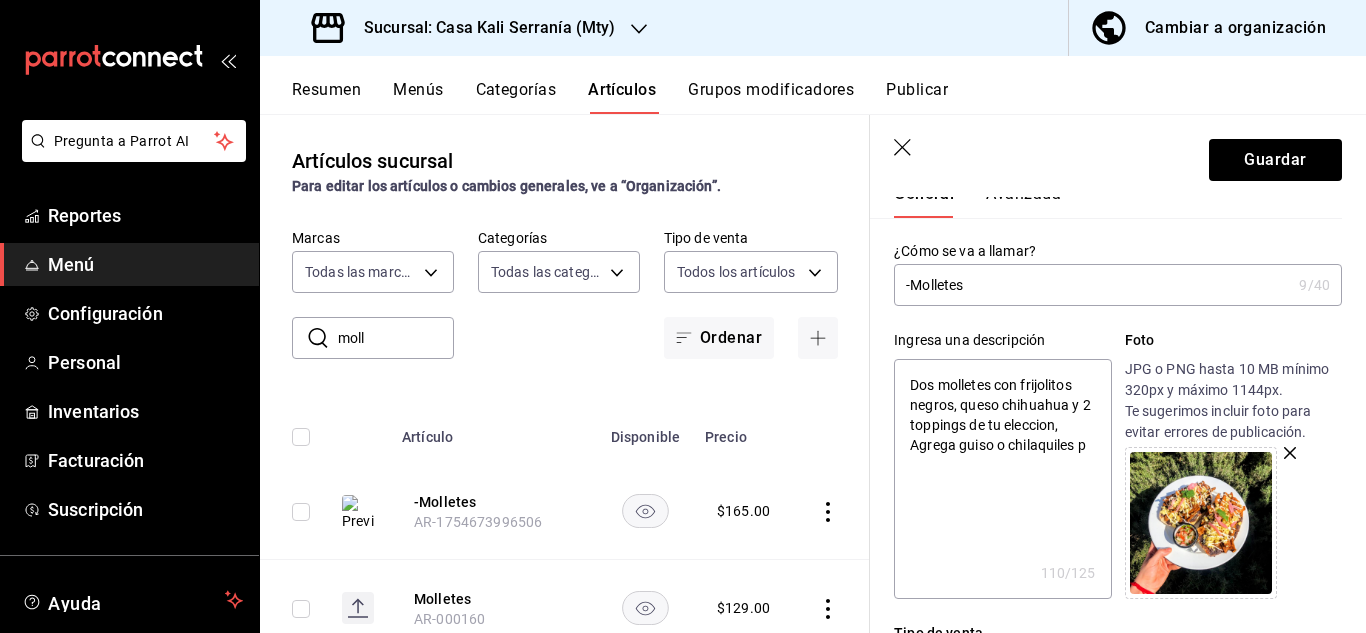 type on "x" 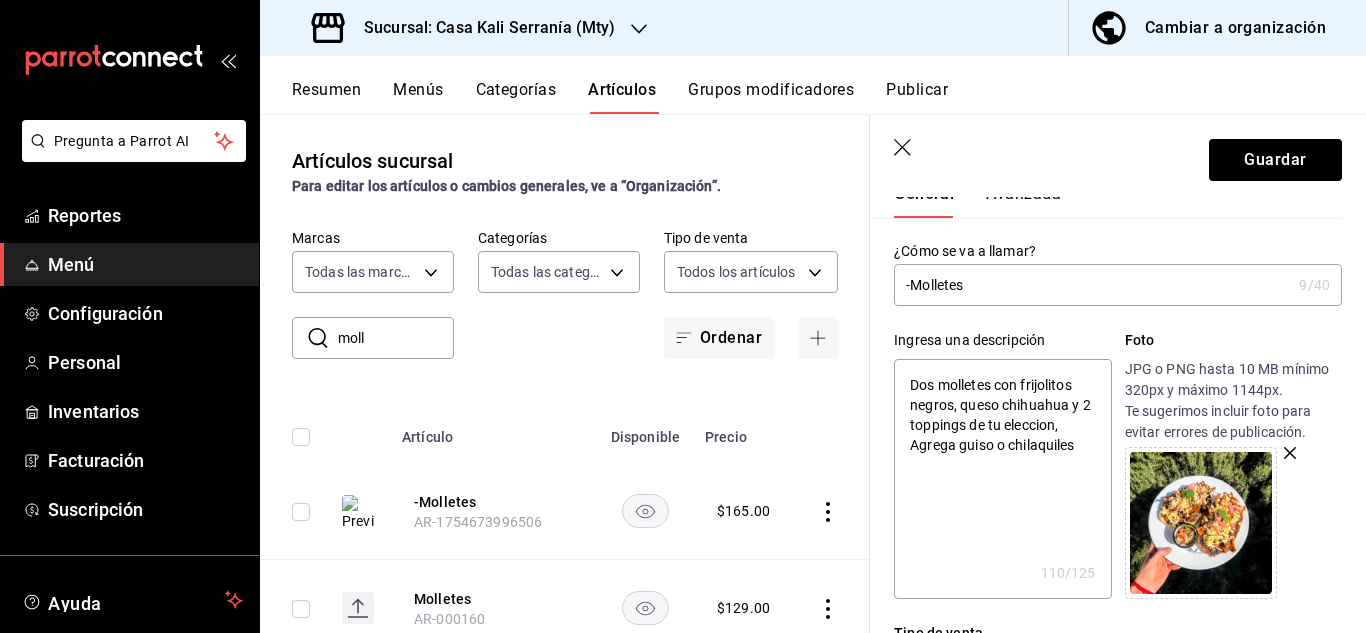type on "x" 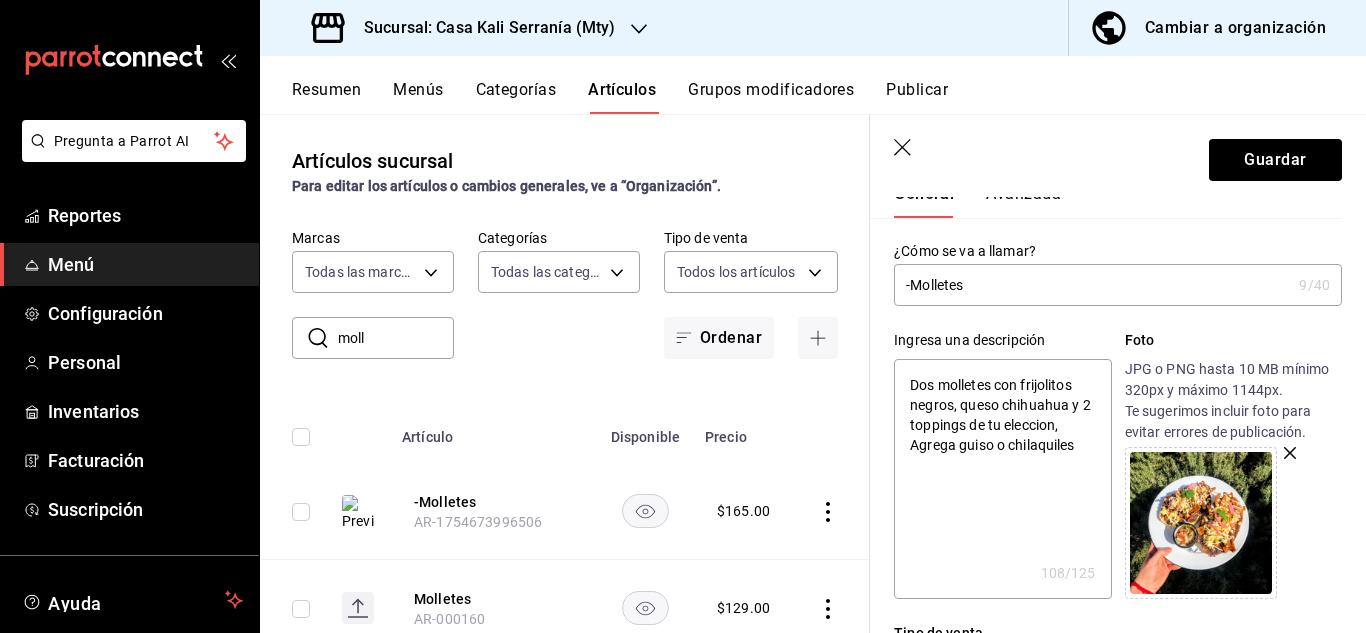 type on "Dos molletes con frijolitos negros, queso chihuahua y 2 toppings de tu eleccion, Agrega guiso o chilaquiles" 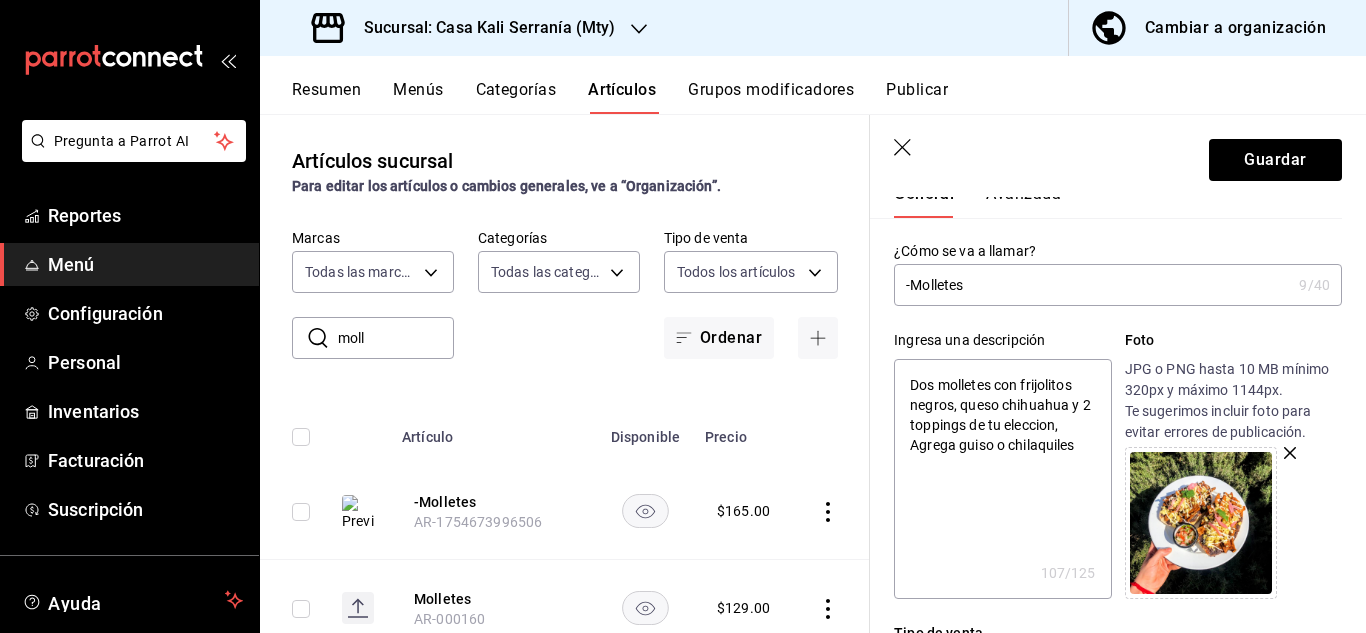 type on "Dos molletes con frijolitos negros, queso chihuahua y 2 toppings de tu eleccion, Agrega guiso o chilaquile" 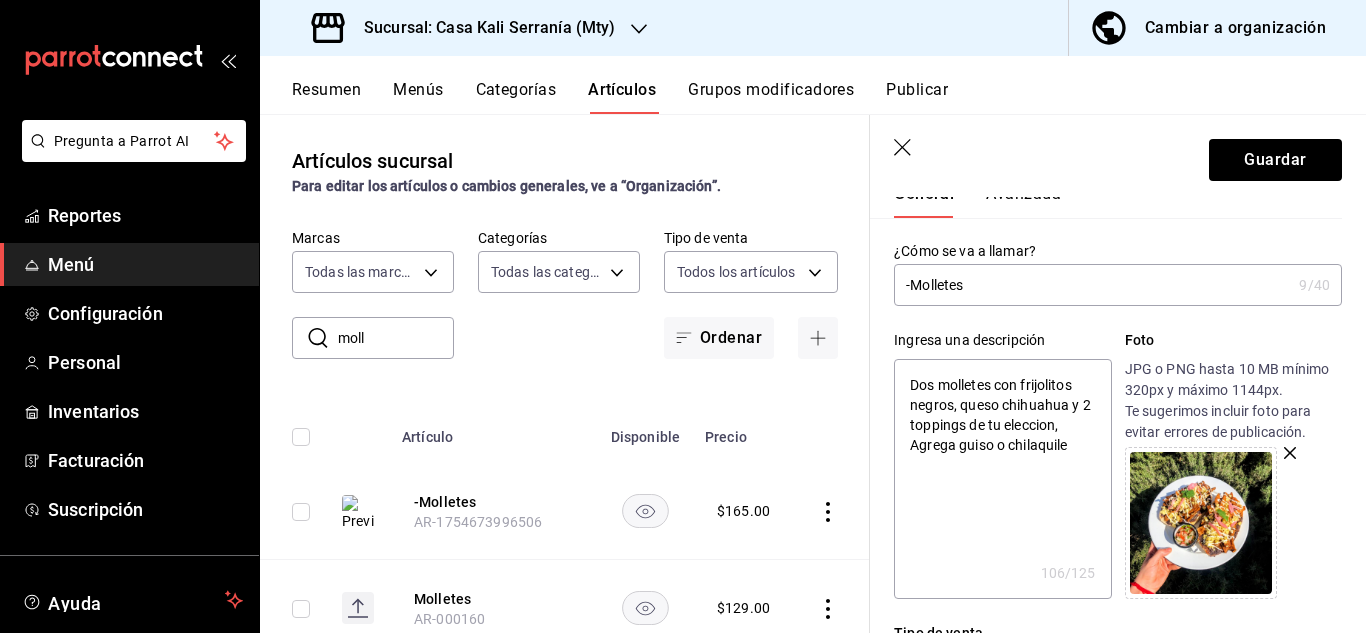 type on "Dos molletes con frijolitos negros, queso chihuahua y 2 toppings de tu eleccion, Agrega guiso o chilaquiles" 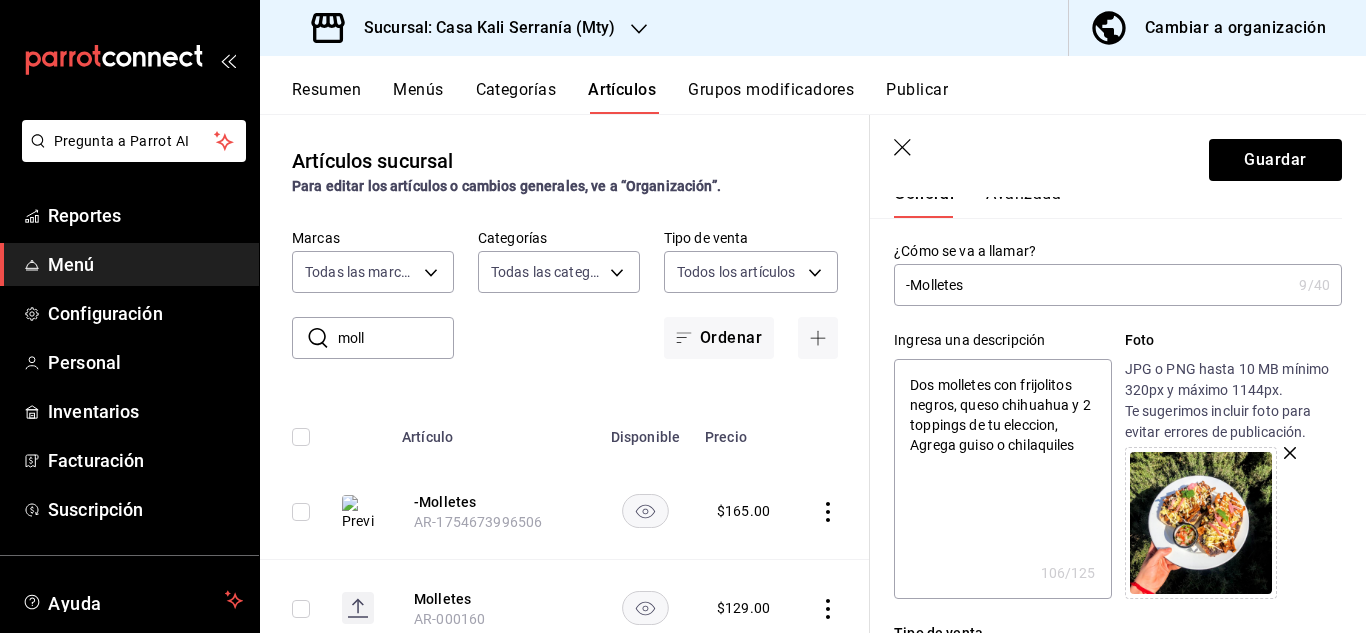 type on "x" 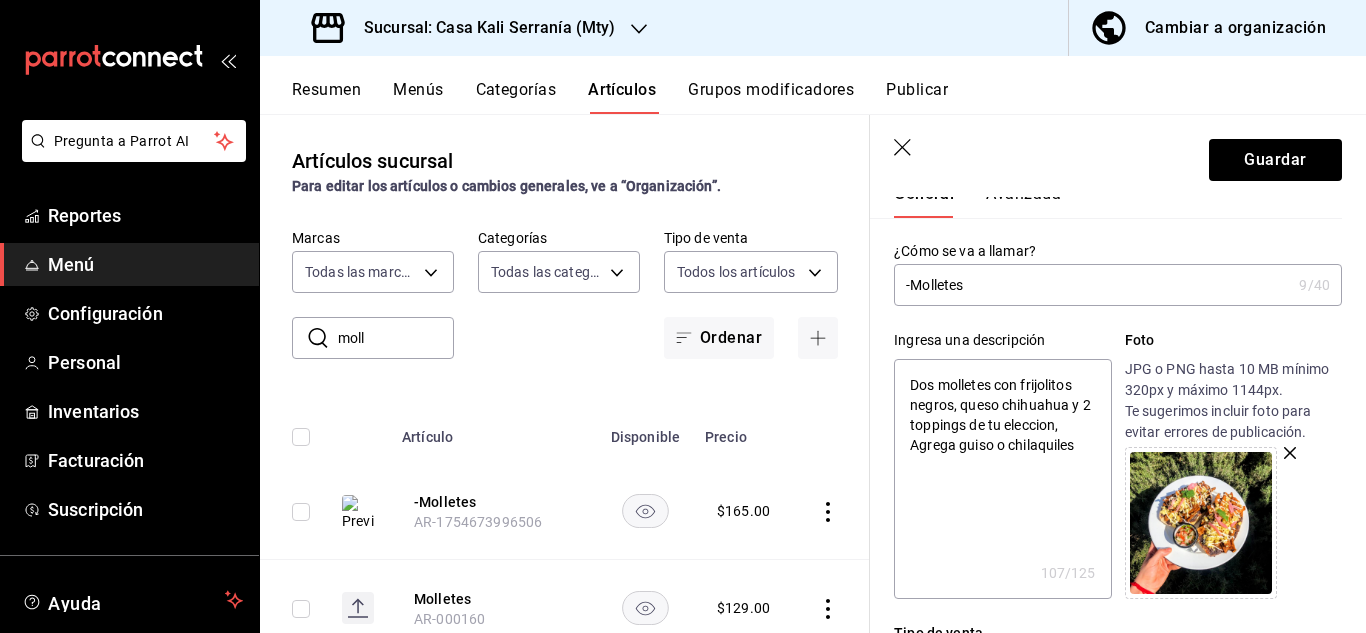 type on "Dos molletes con frijolitos negros, queso chihuahua y 2 toppings de tu eleccion, Agrega guiso o chilaquiles!" 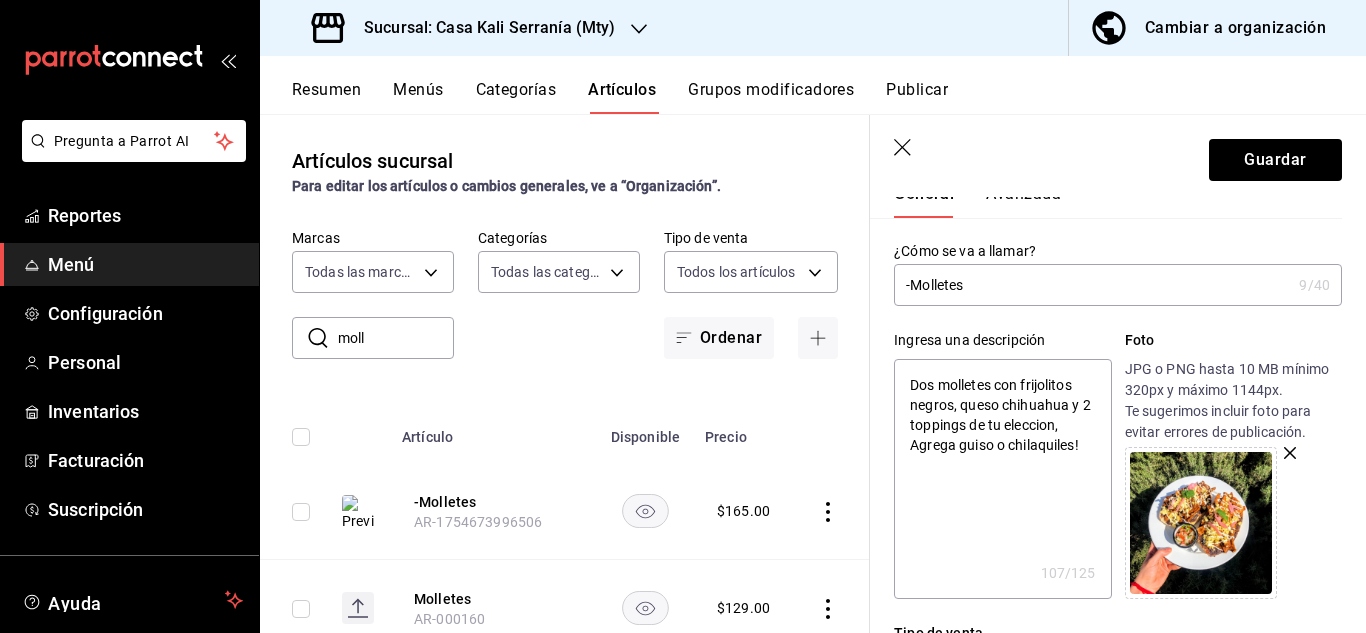 type on "x" 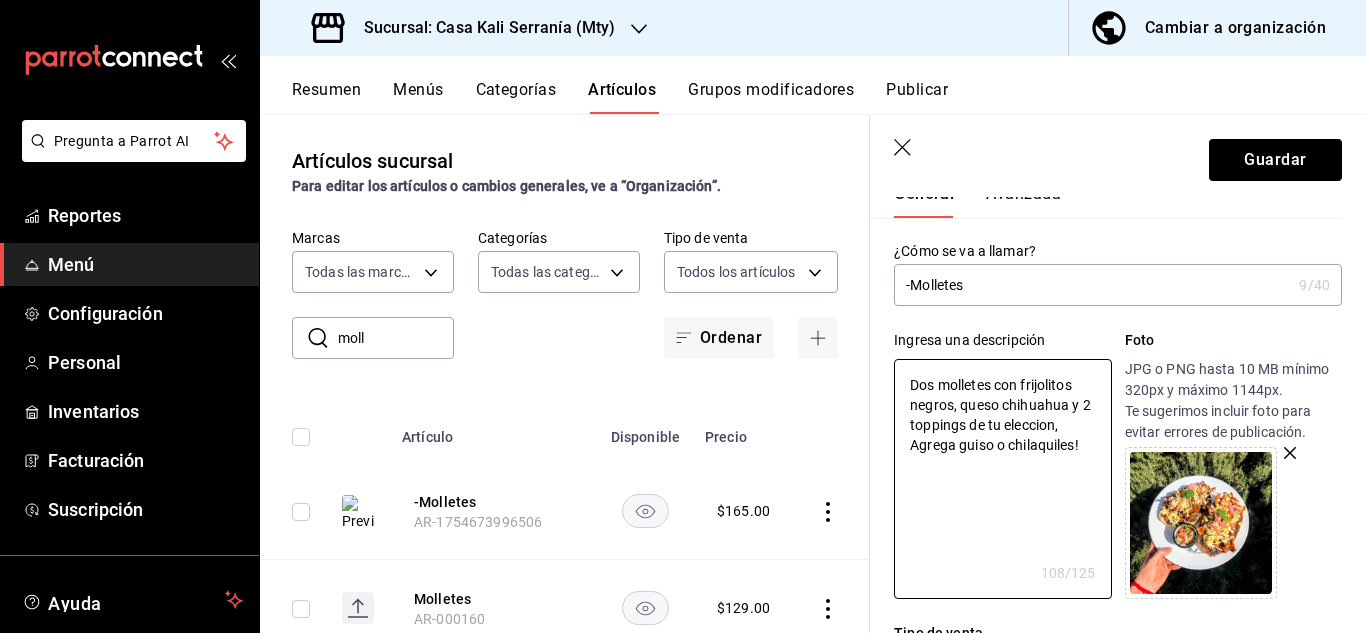 type 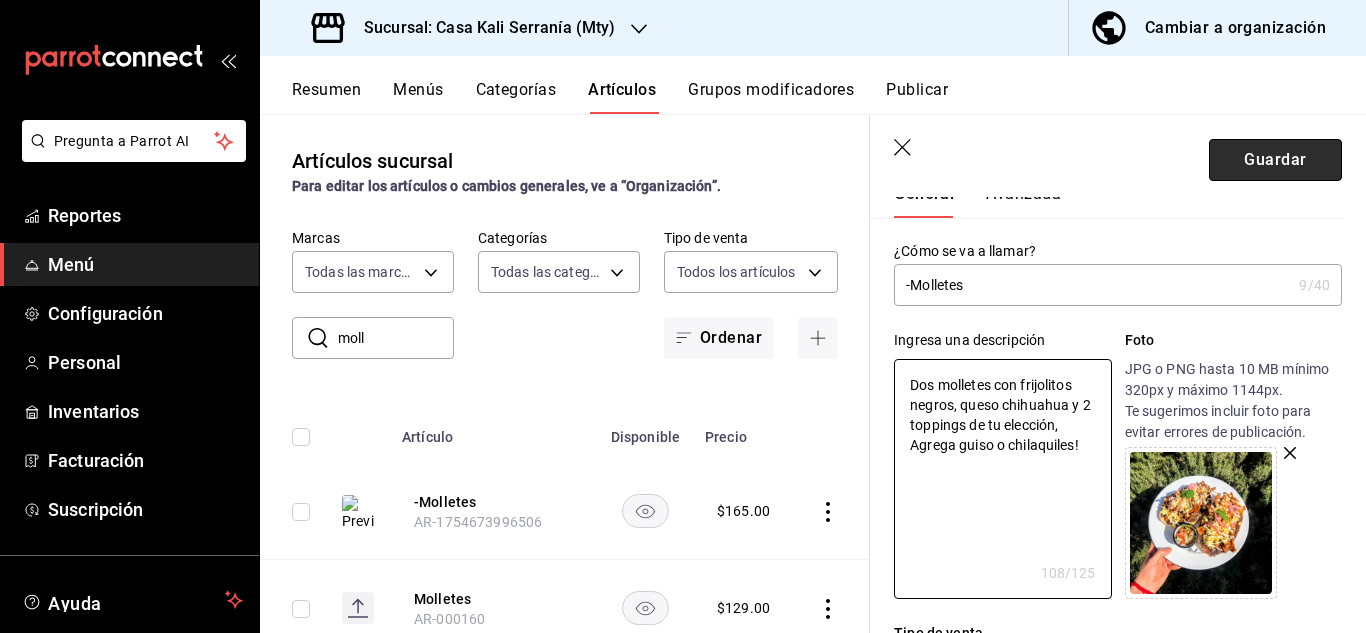 click on "Guardar" at bounding box center [1275, 160] 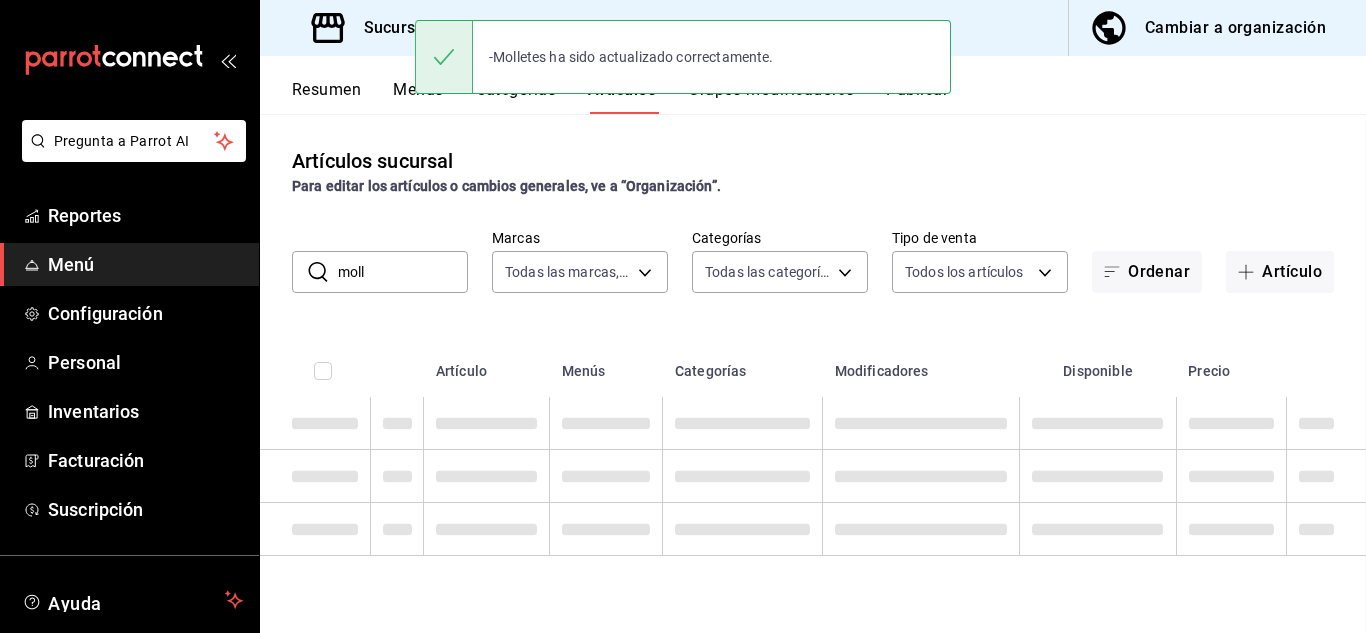 scroll, scrollTop: 0, scrollLeft: 0, axis: both 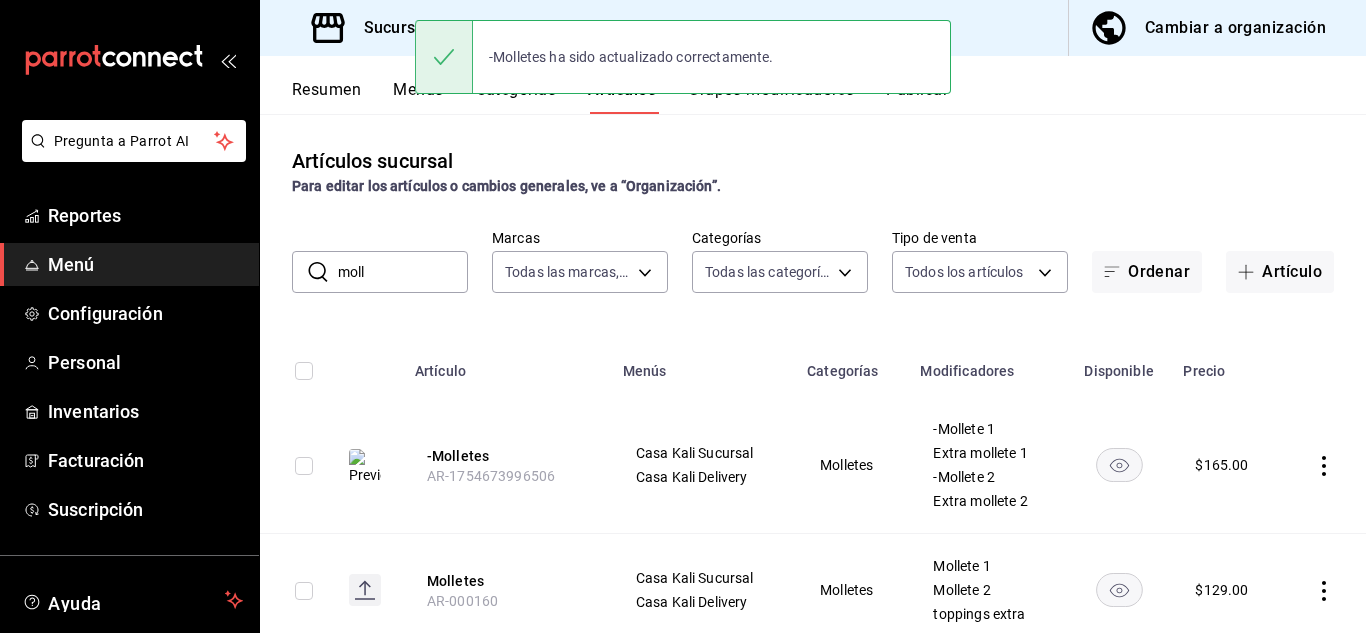 click on "Artículos sucursal Para editar los artículos o cambios generales, ve a “Organización”. ​ moll ​ Marcas Todas las marcas, Sin marca [UUID] Categorías Todas las categorías, Sin categoría [UUID],[UUID],[UUID],[UUID],[UUID],[UUID],[UUID],[UUID],[UUID],[UUID],274c2e1c-2653-4b4a-b75e-4ee0a0c62852,d635291e-ef35-477c-8644-0e54e30b9b80,997cc59f-d004-4b30-bf03-4bef3b21e763,0ce1c51a-f124-4e90-a1d2-351f5560f24c,09b80248-ed3f-42aa-b1e2-8f4b34ae71b2,69beab3c-3a97-40ff-b28b-ba0d91946e03,e4a5cf57-d03c-4057-aa7b-5a5dcb9cdc76,0e181dfb-0023-4e7a-8dbb-685d8a25b1ee,762a5d3a-4e2c-4945-b873-86f64487a892 Tipo de venta Todos los artículos ALL Ordenar Artículo Artículo Menús Categorías Modificadores Disponible Precio -Molletes AR-[NUM] Casa Kali Sucursal Casa Kali Delivery Molletes -Mollete 1 Extra mollete 1 -Mollete 2 Extra mollete 2 $ 165.00 Molletes AR-000160 Casa Kali Sucursal Casa Kali Delivery Molletes Mollete 1 Mollete 2 toppings extra $ 129.00" at bounding box center [813, 373] 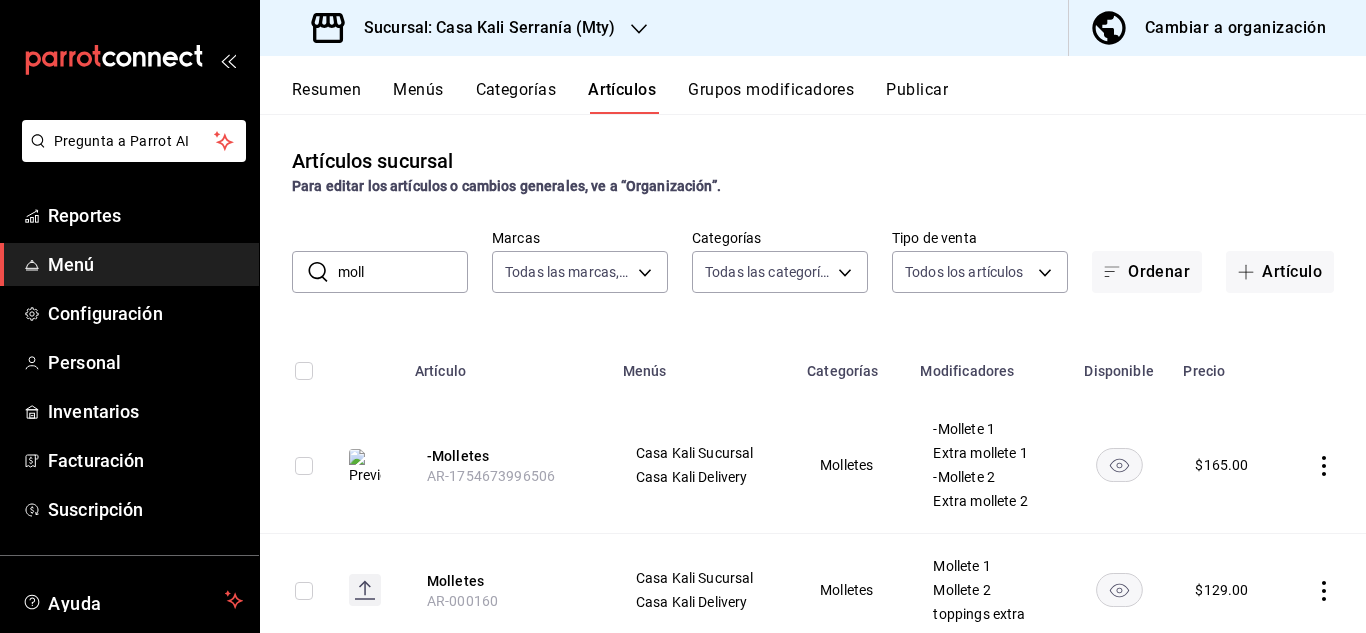 click on "Publicar" at bounding box center (917, 97) 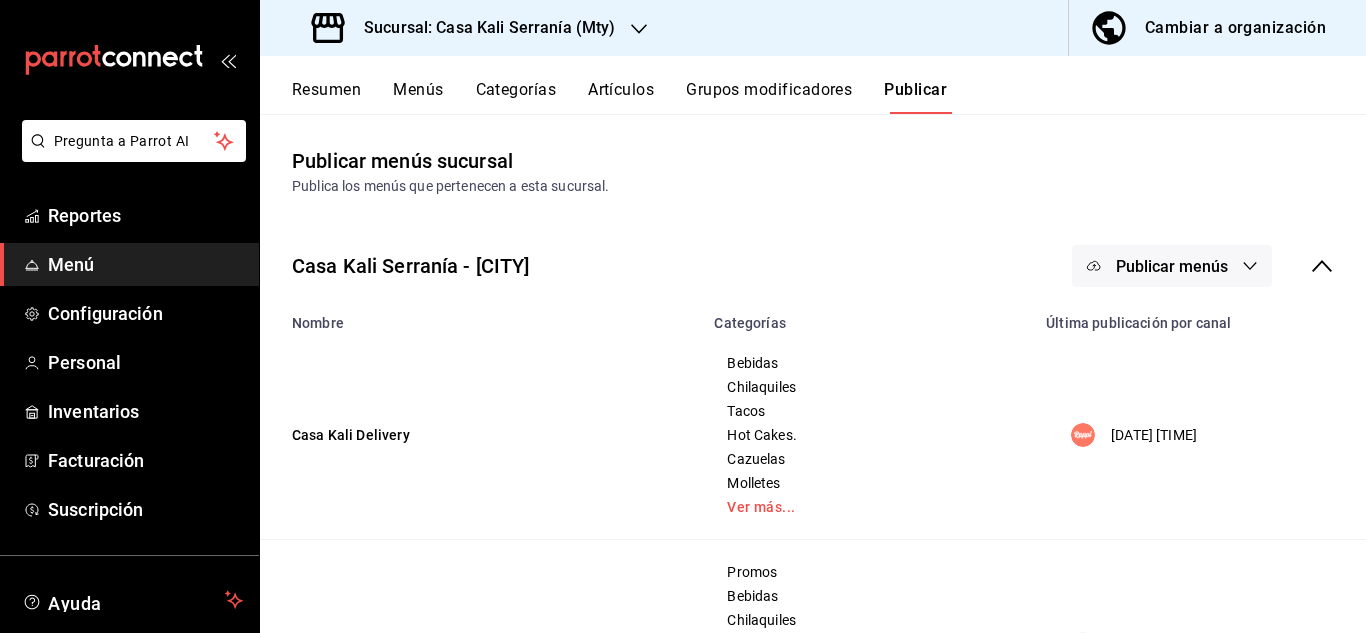 click on "Publicar menús" at bounding box center (1172, 266) 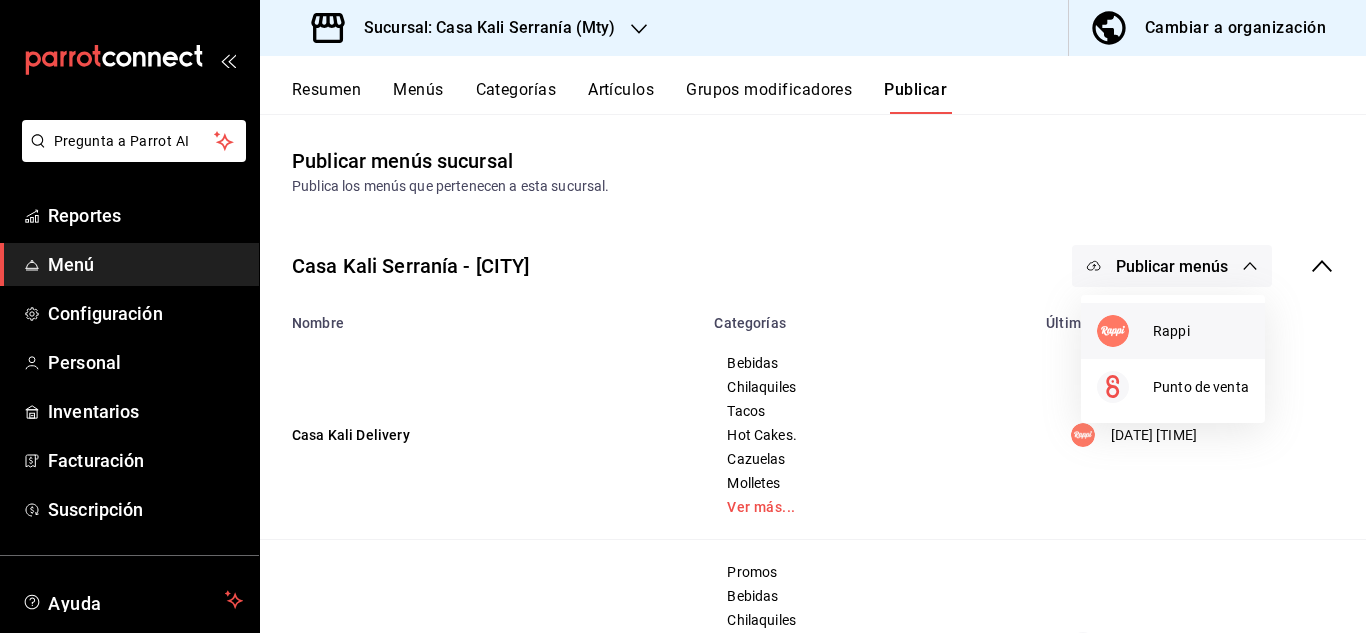 click on "Rappi" at bounding box center (1173, 331) 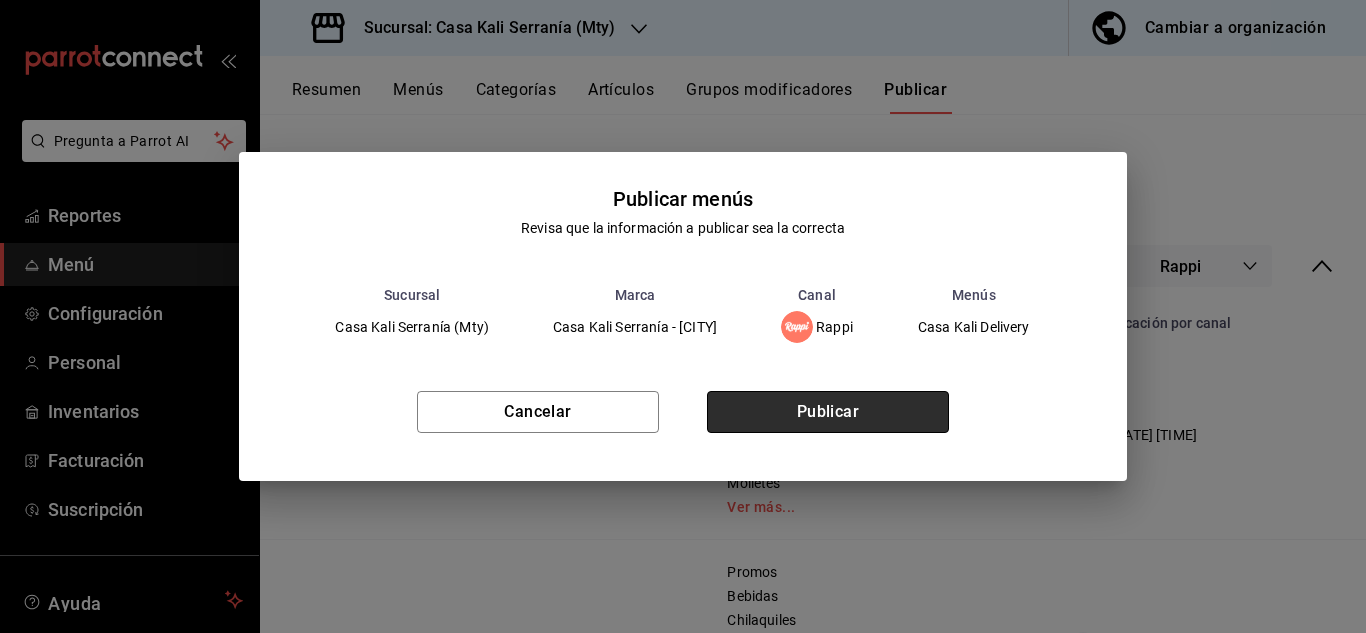 click on "Publicar" at bounding box center [828, 412] 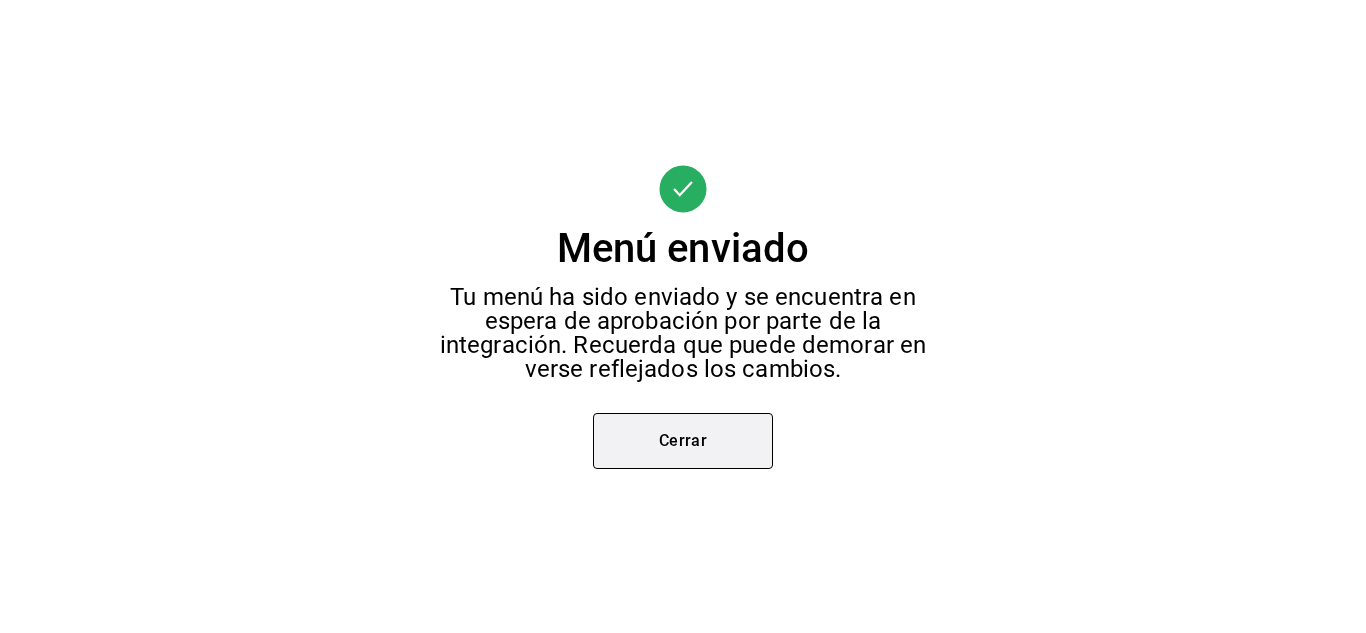 click on "Cerrar" at bounding box center (683, 441) 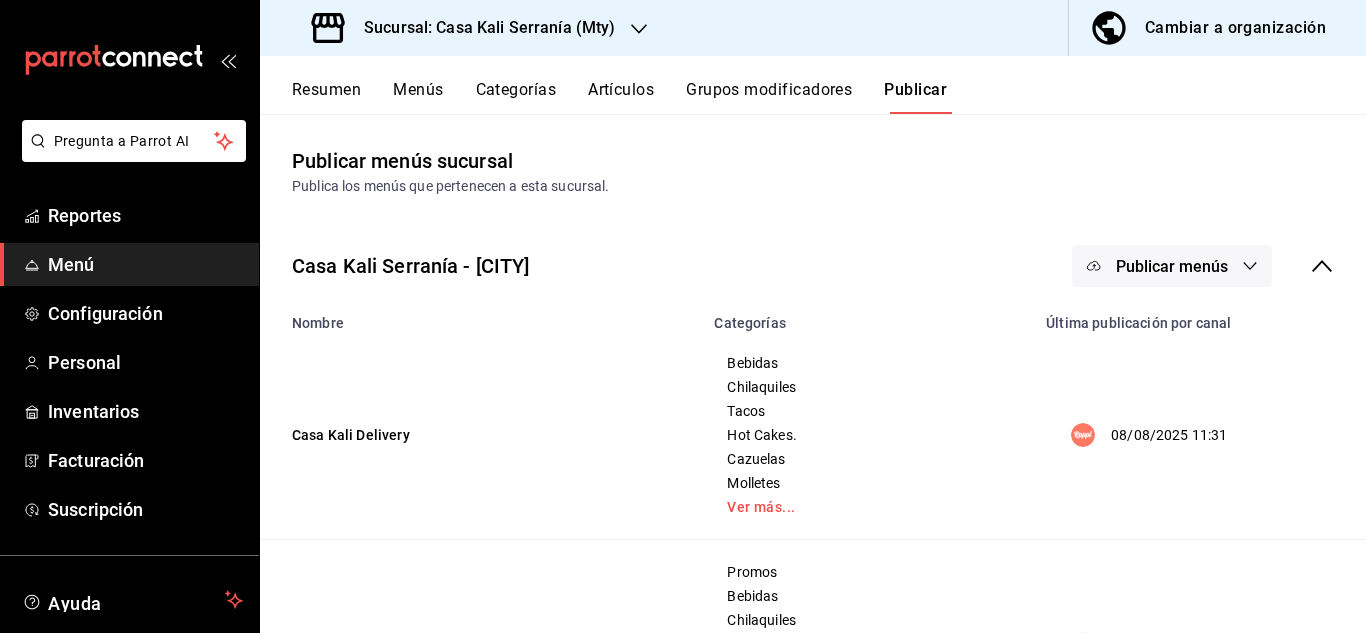 click 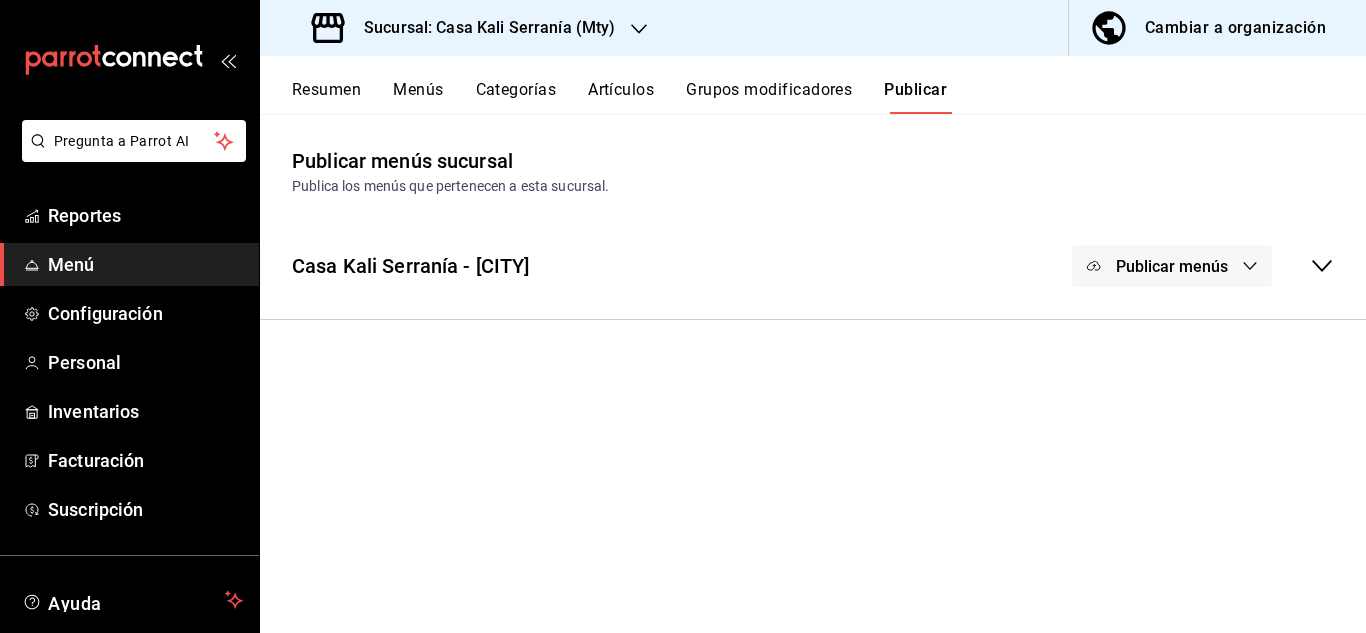 click 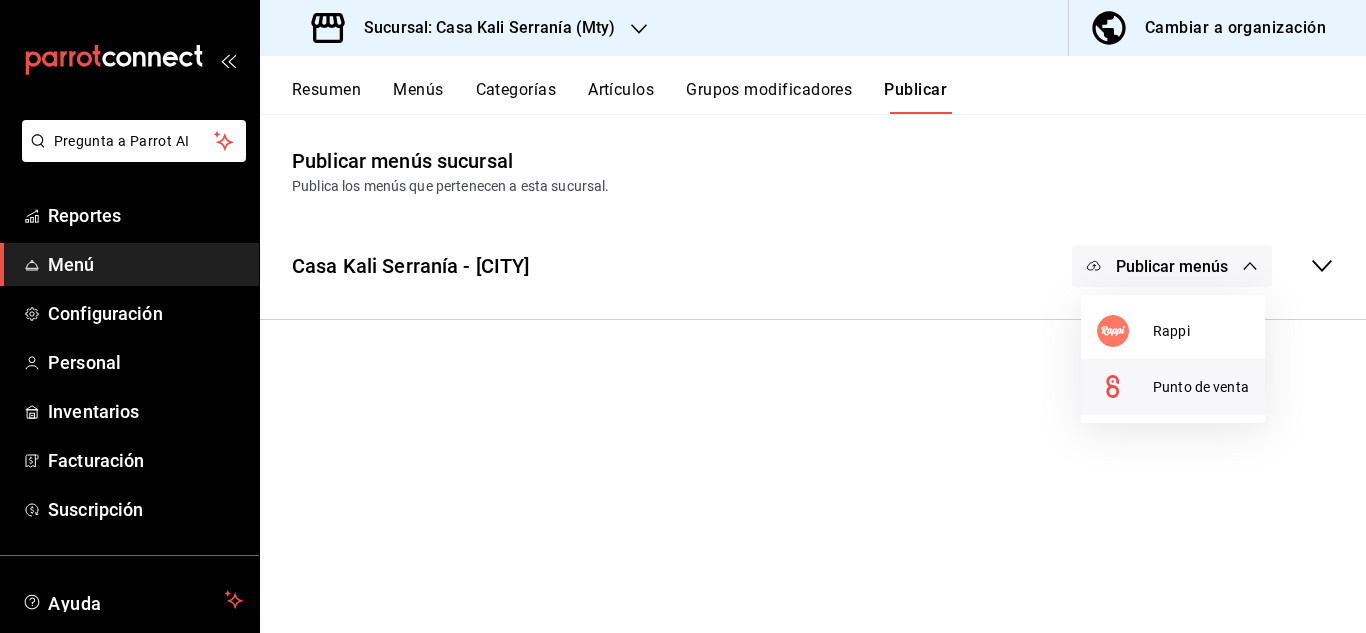 click on "Punto de venta" at bounding box center (1201, 387) 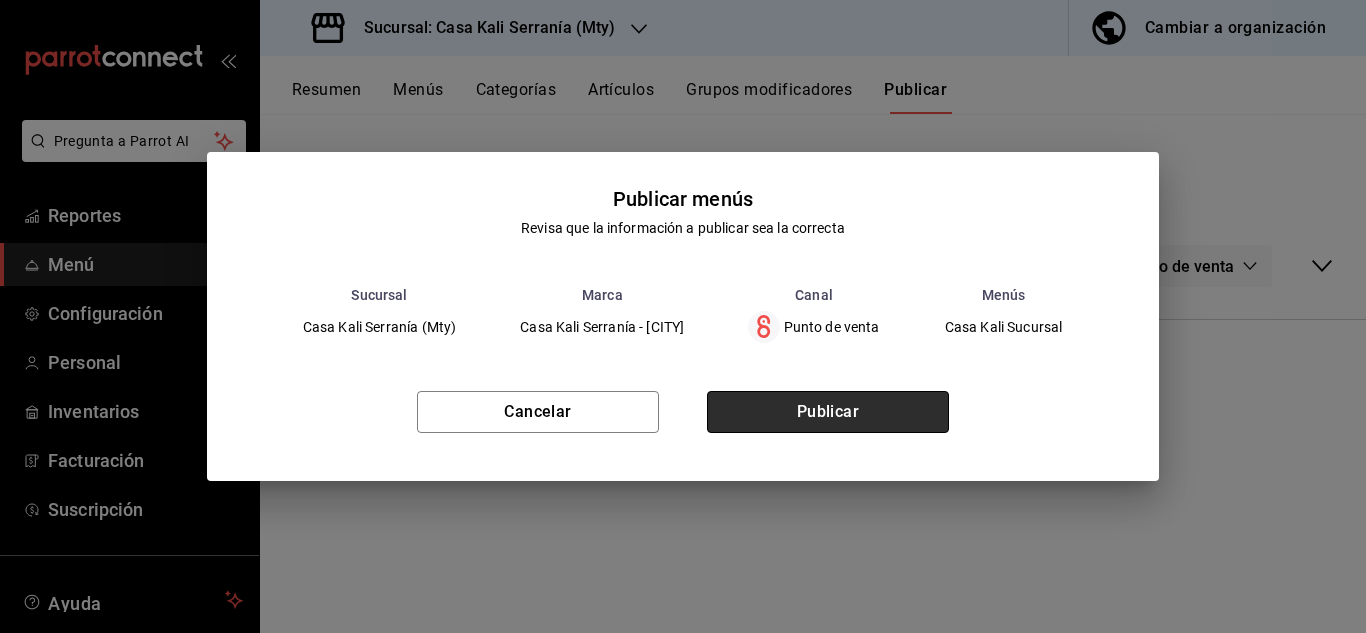 click on "Publicar" at bounding box center (828, 412) 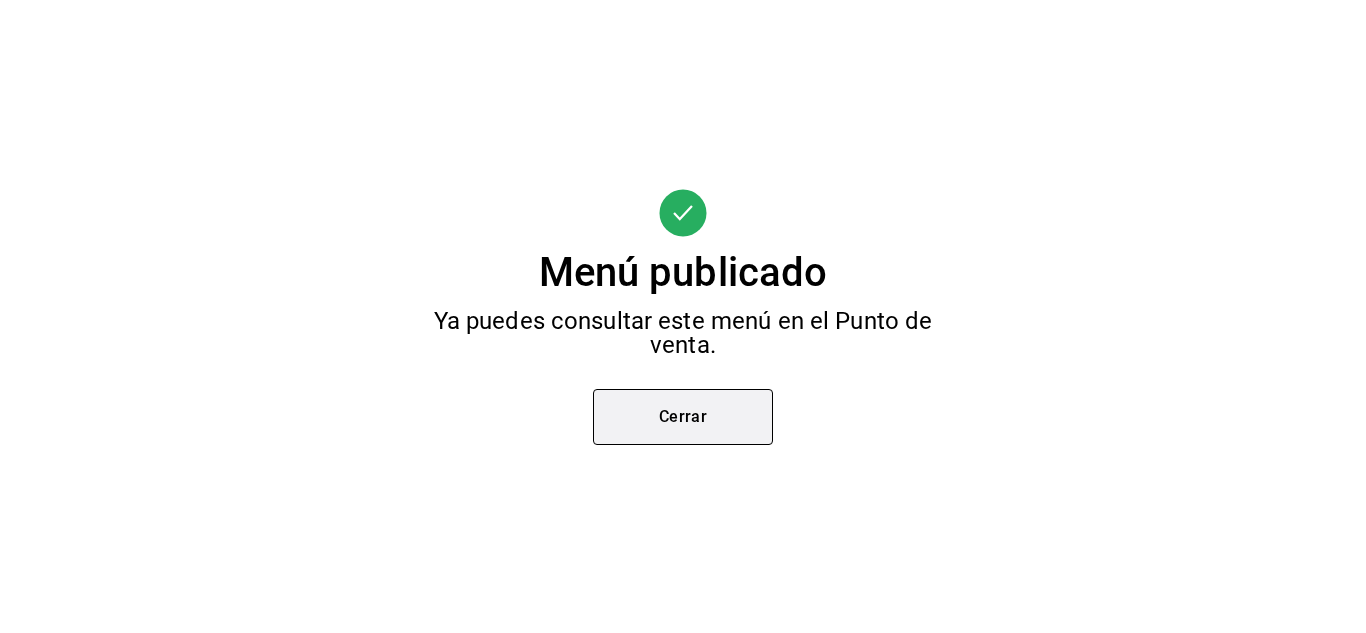click on "Cerrar" at bounding box center (683, 417) 